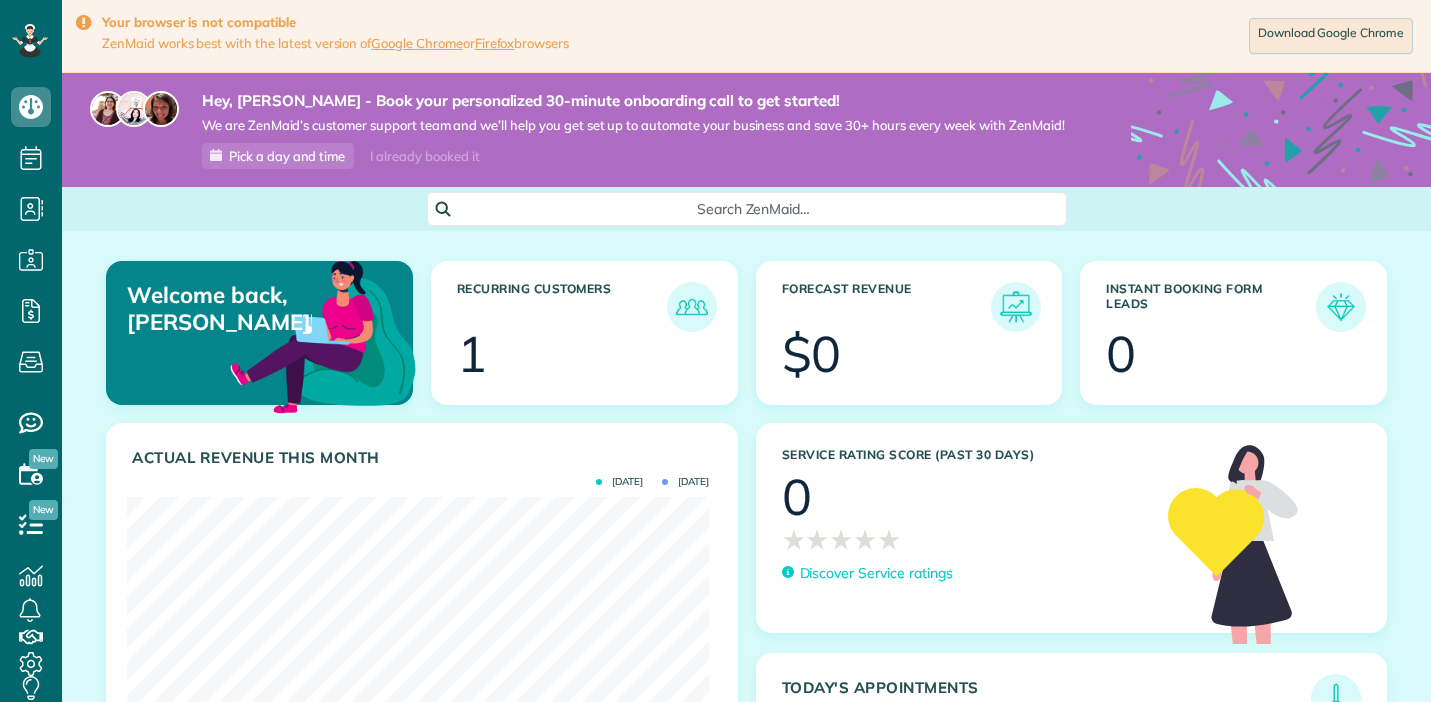scroll, scrollTop: 0, scrollLeft: 0, axis: both 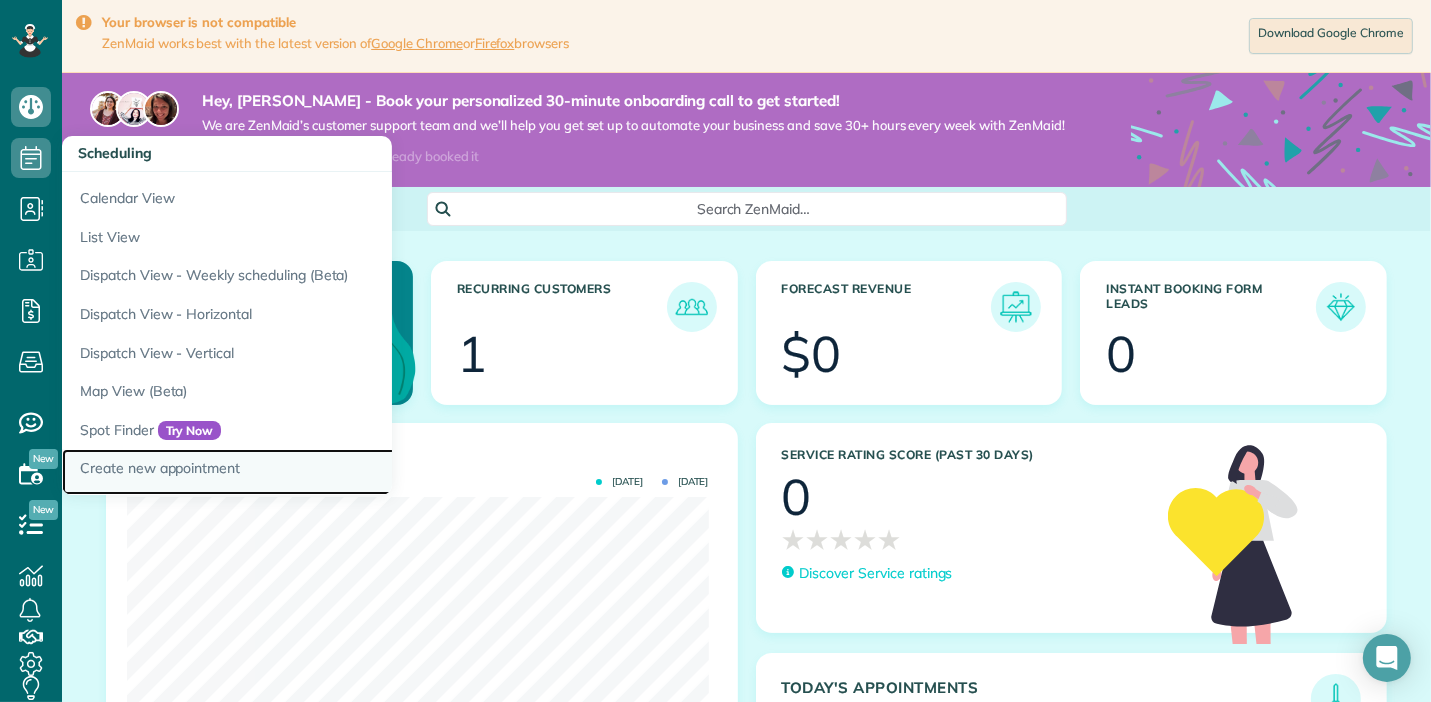 click on "Create new appointment" at bounding box center [312, 472] 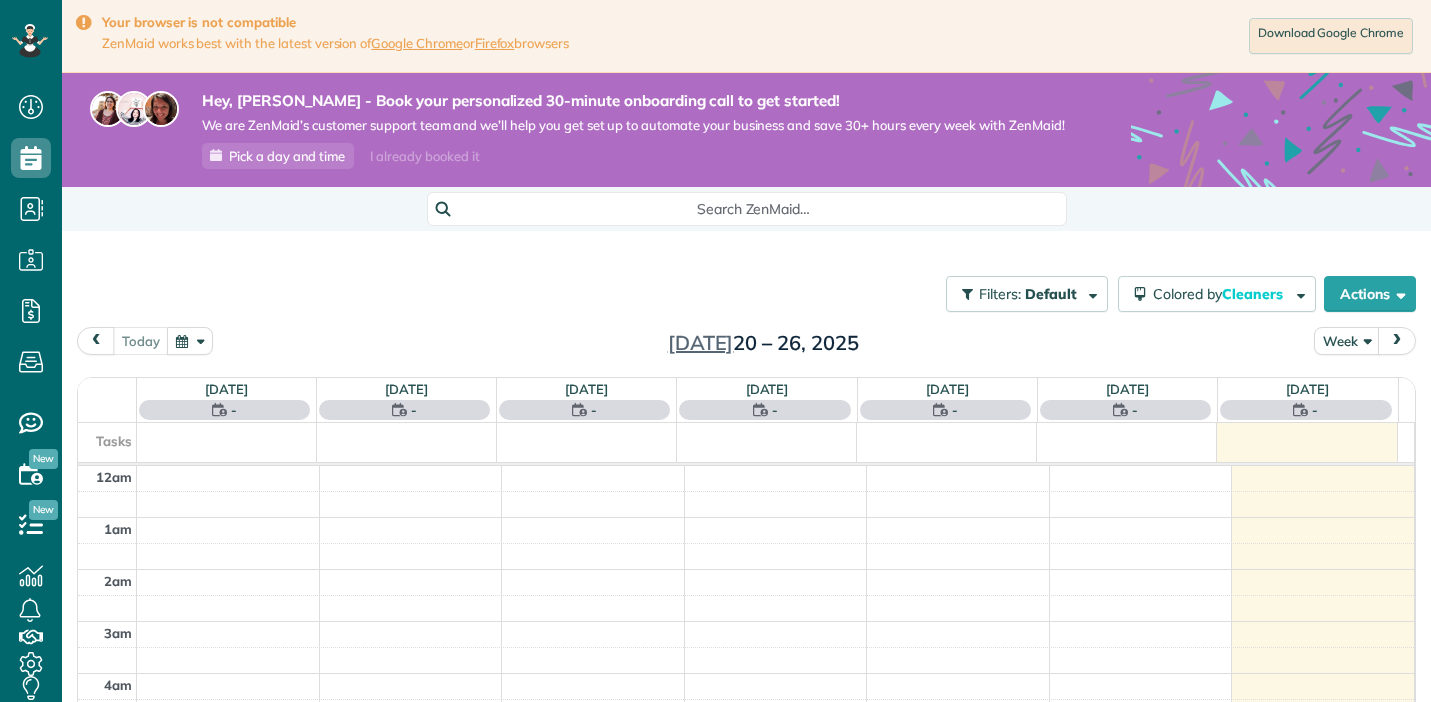 scroll, scrollTop: 0, scrollLeft: 0, axis: both 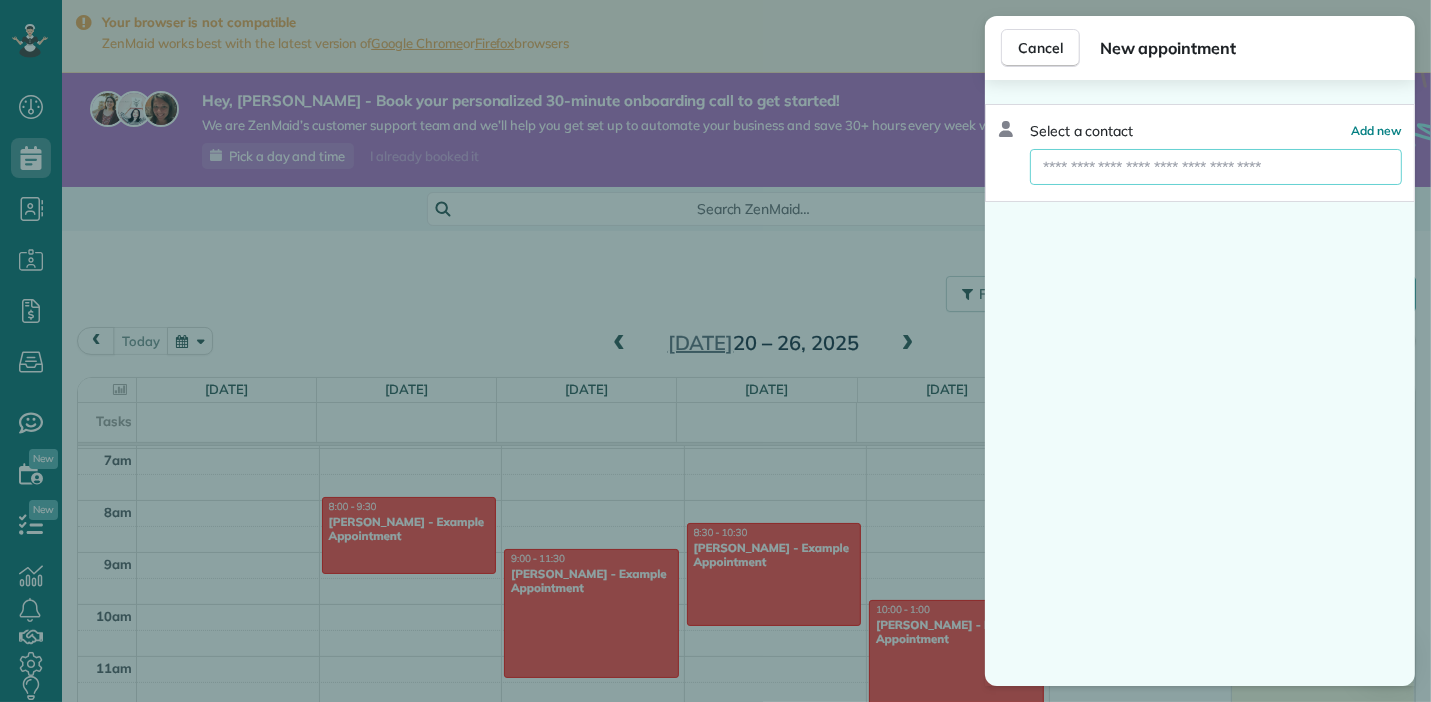 click at bounding box center [1216, 167] 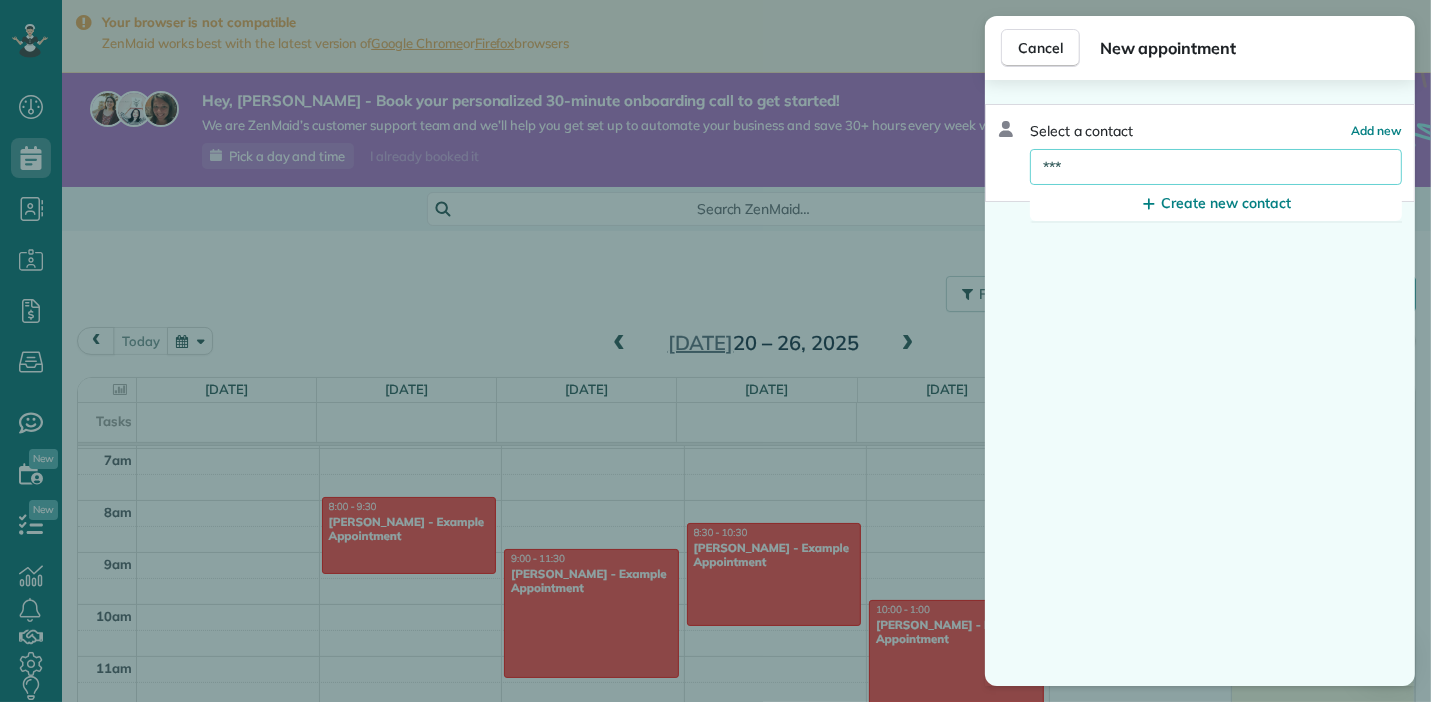 type on "***" 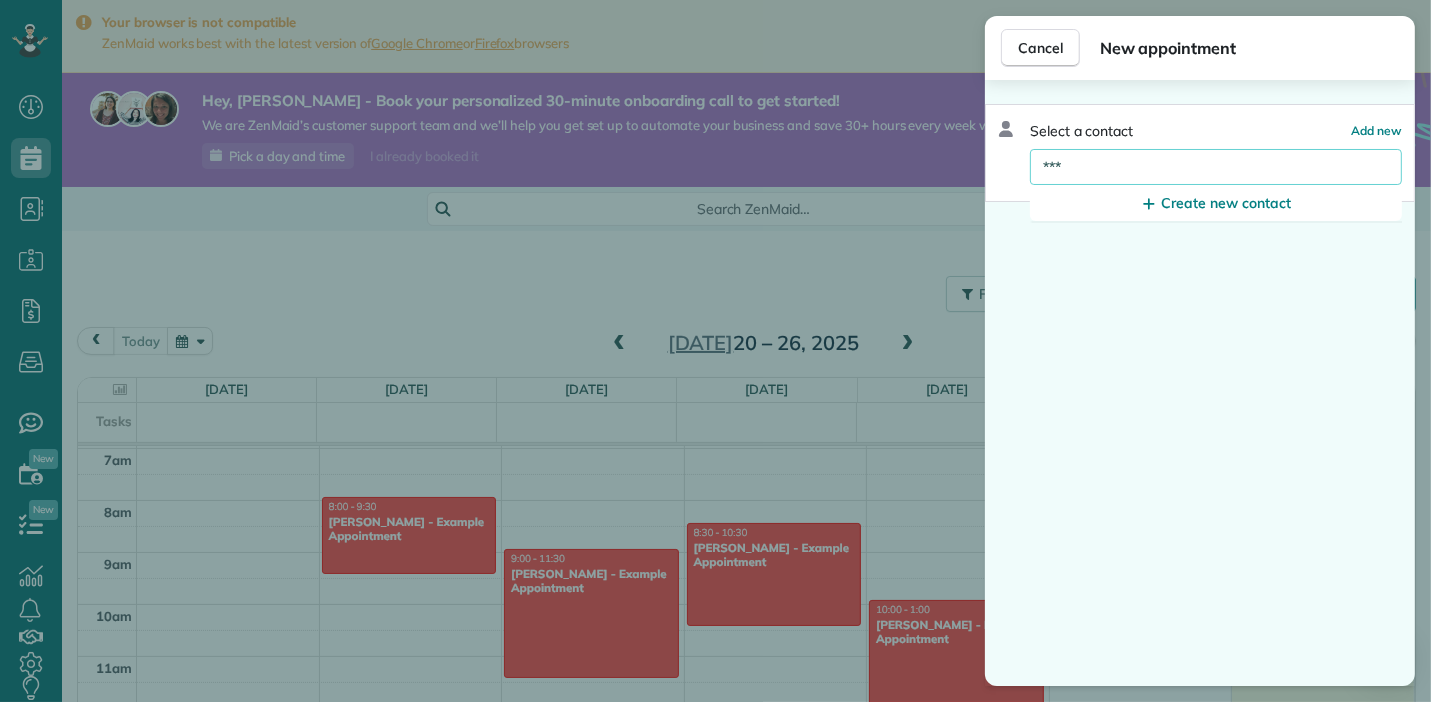click on "Select a contact Add new" at bounding box center (1200, 131) 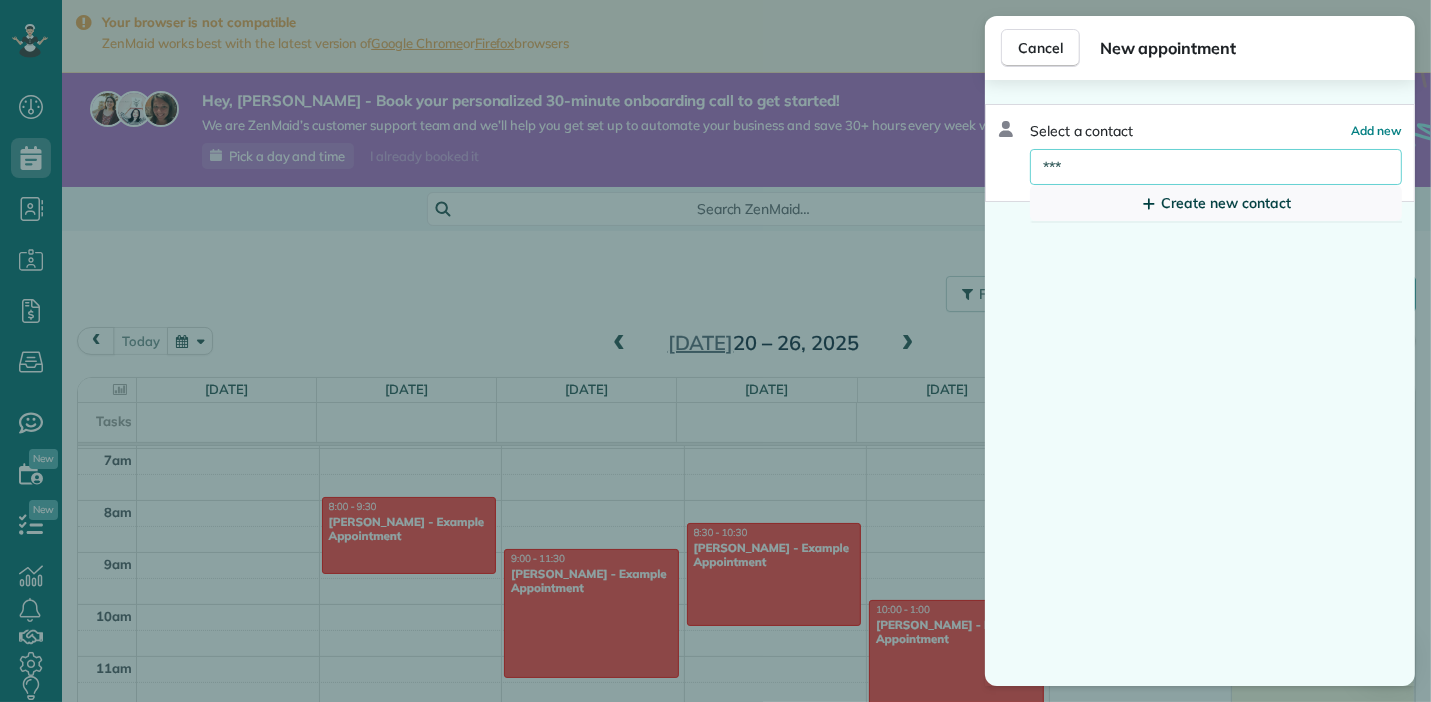 click on "Create new contact" at bounding box center (1216, 203) 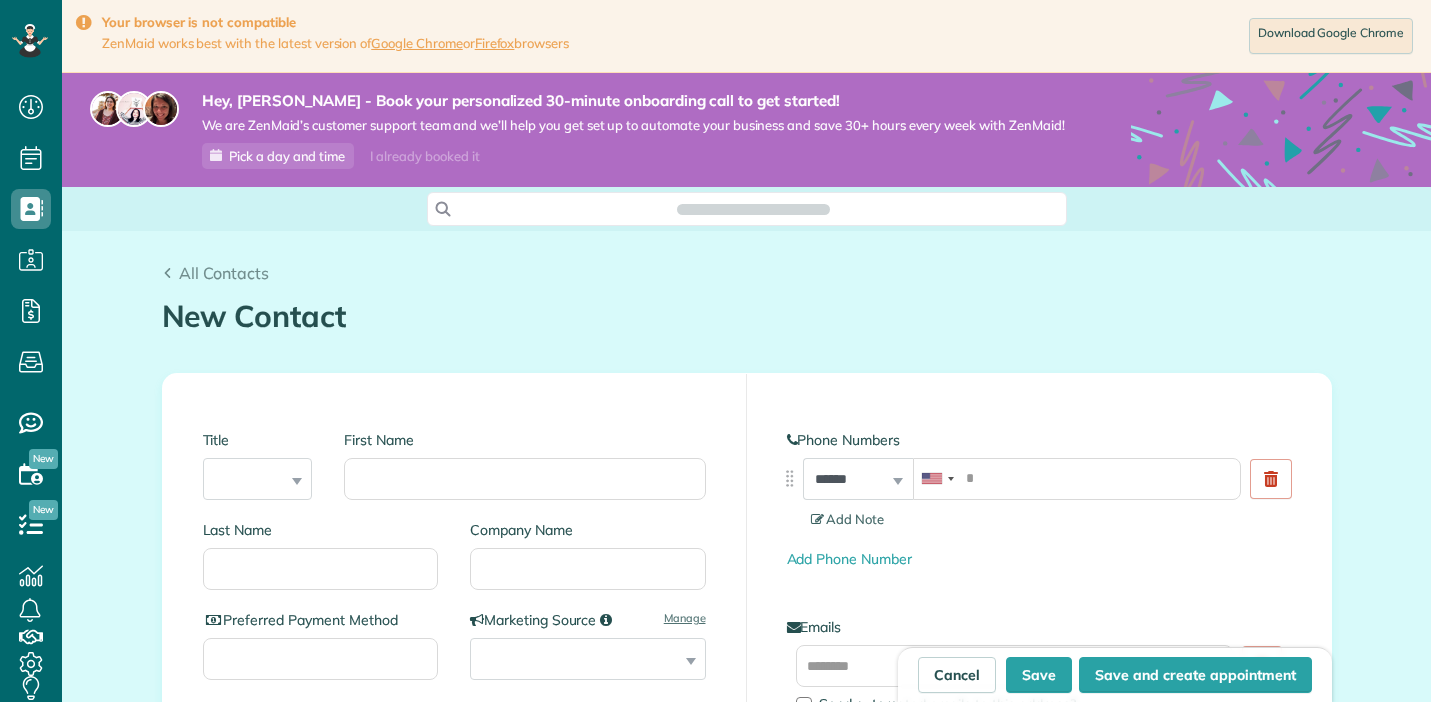scroll, scrollTop: 0, scrollLeft: 0, axis: both 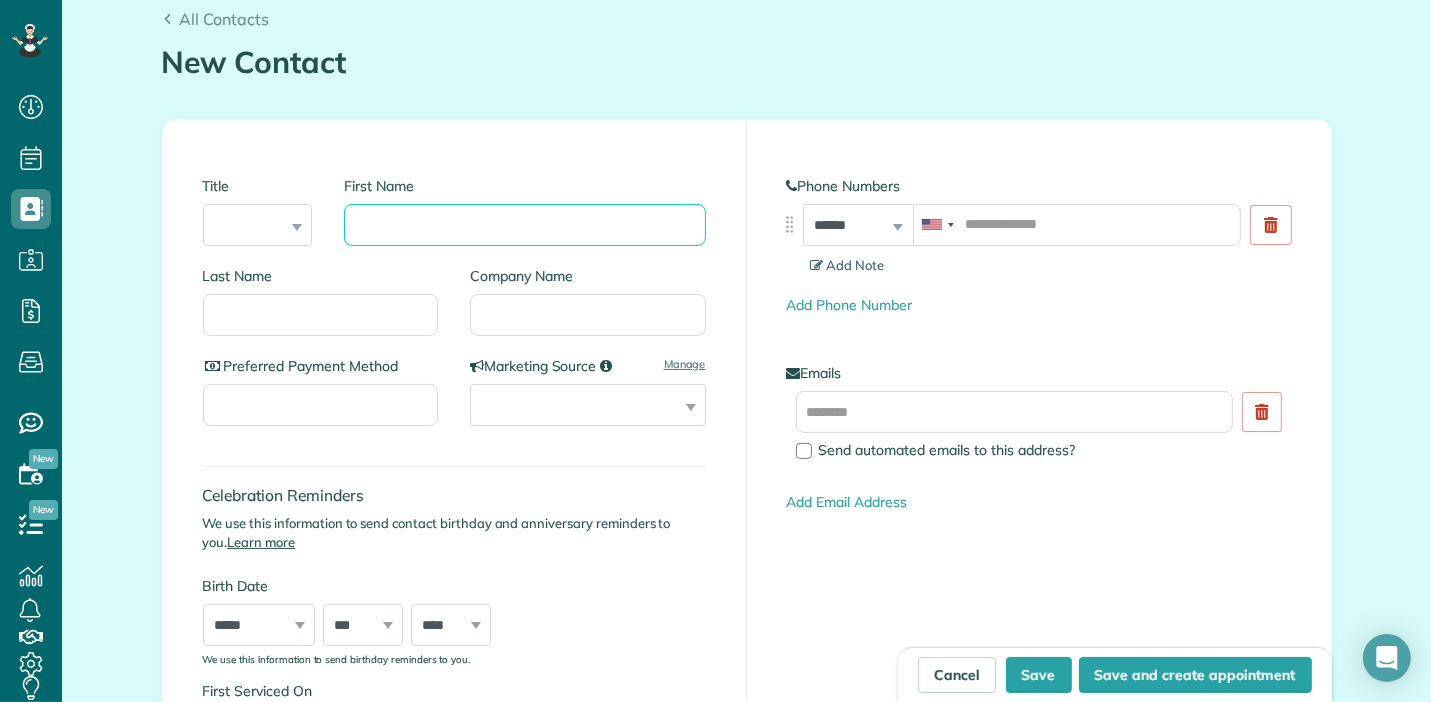 click on "First Name" at bounding box center [524, 225] 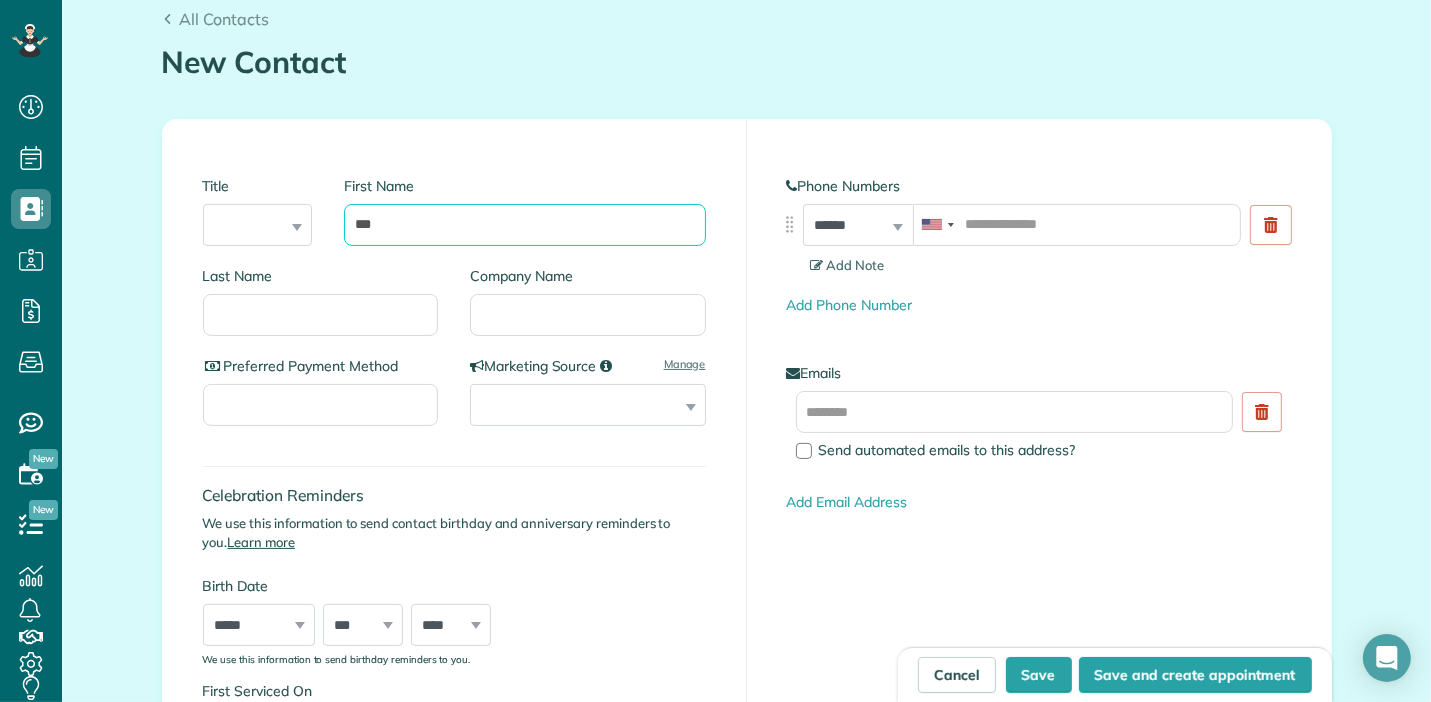 type on "***" 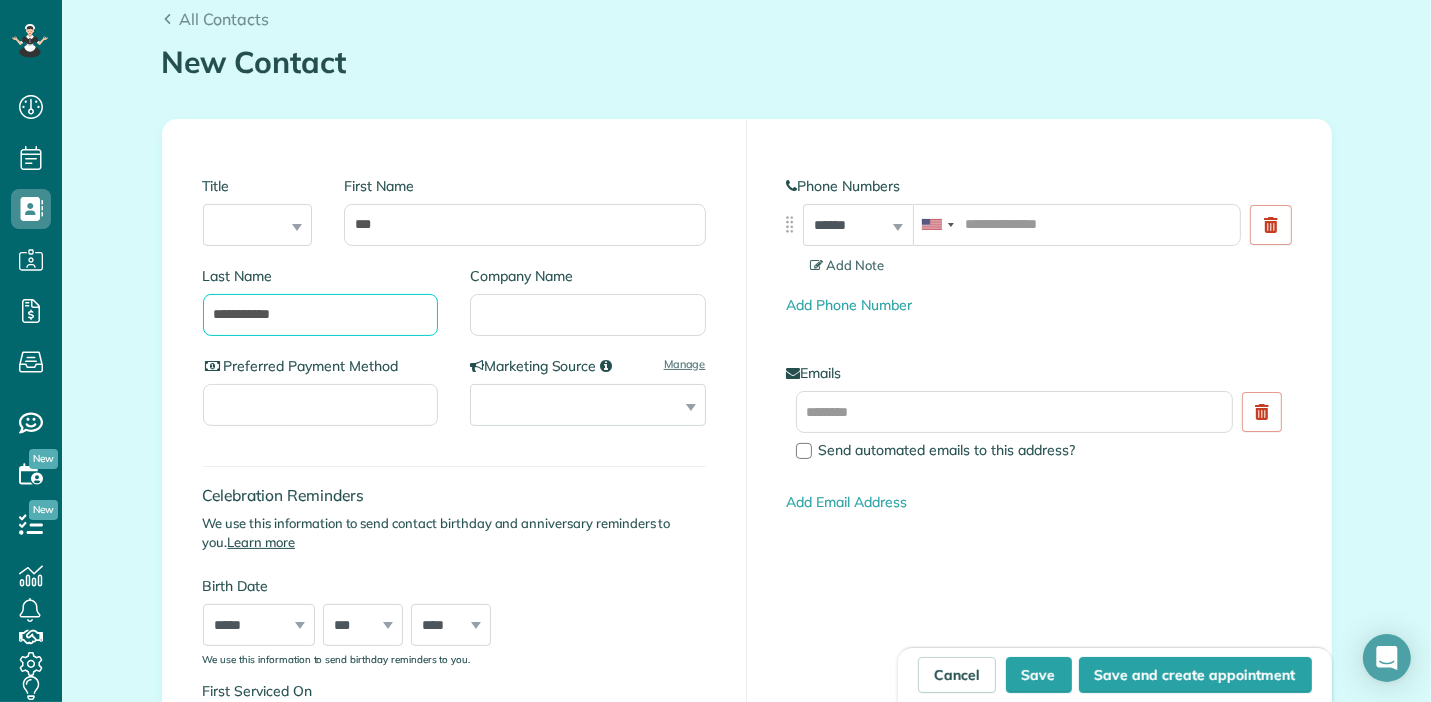 type on "**********" 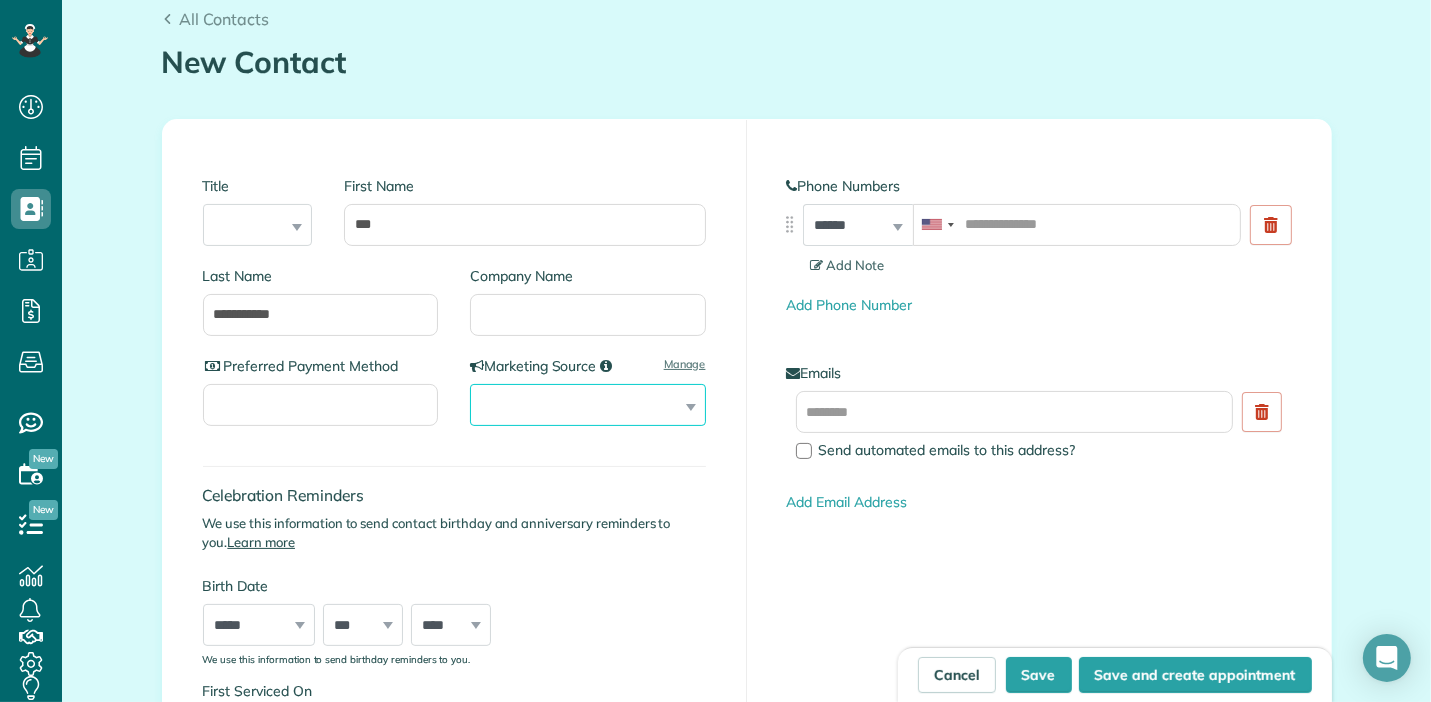 click on "**********" at bounding box center (588, 405) 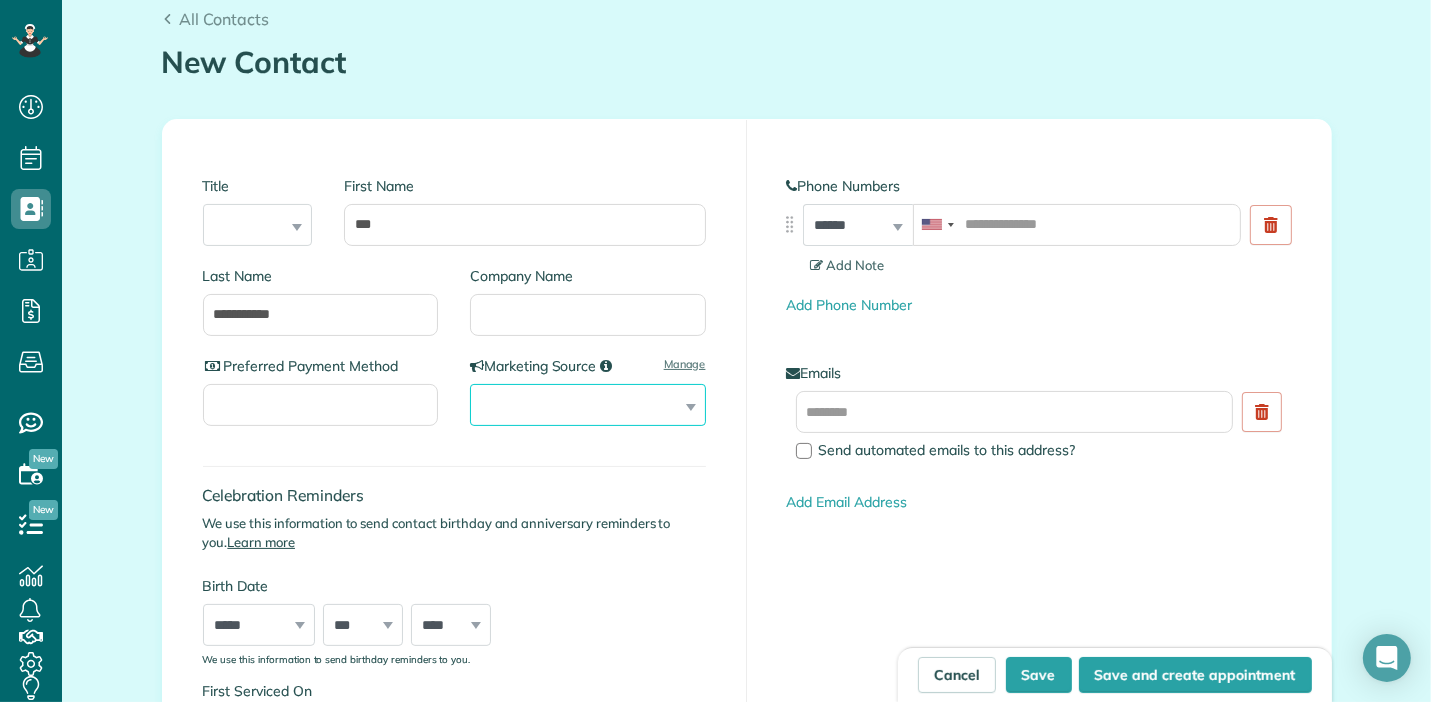 click on "**********" at bounding box center (588, 405) 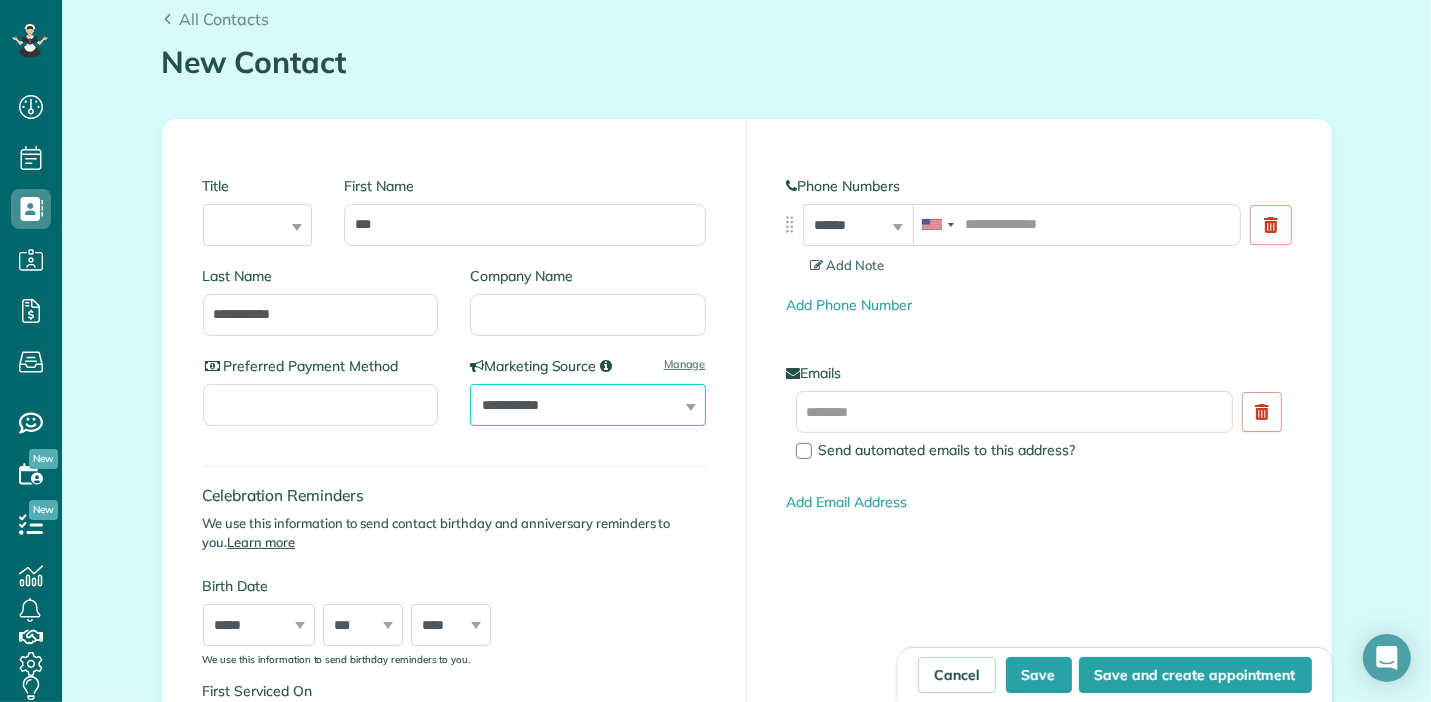 click on "**********" at bounding box center [588, 405] 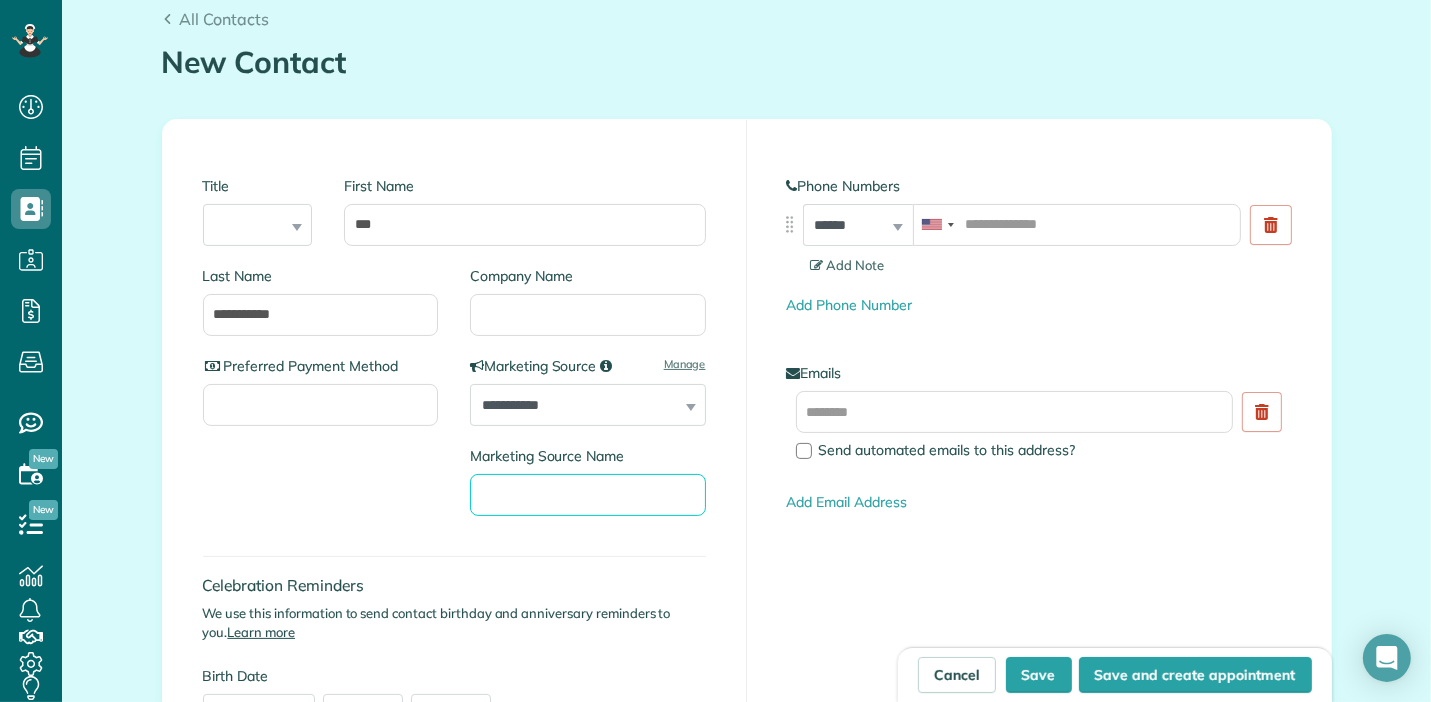 click on "Marketing Source Name" at bounding box center (588, 495) 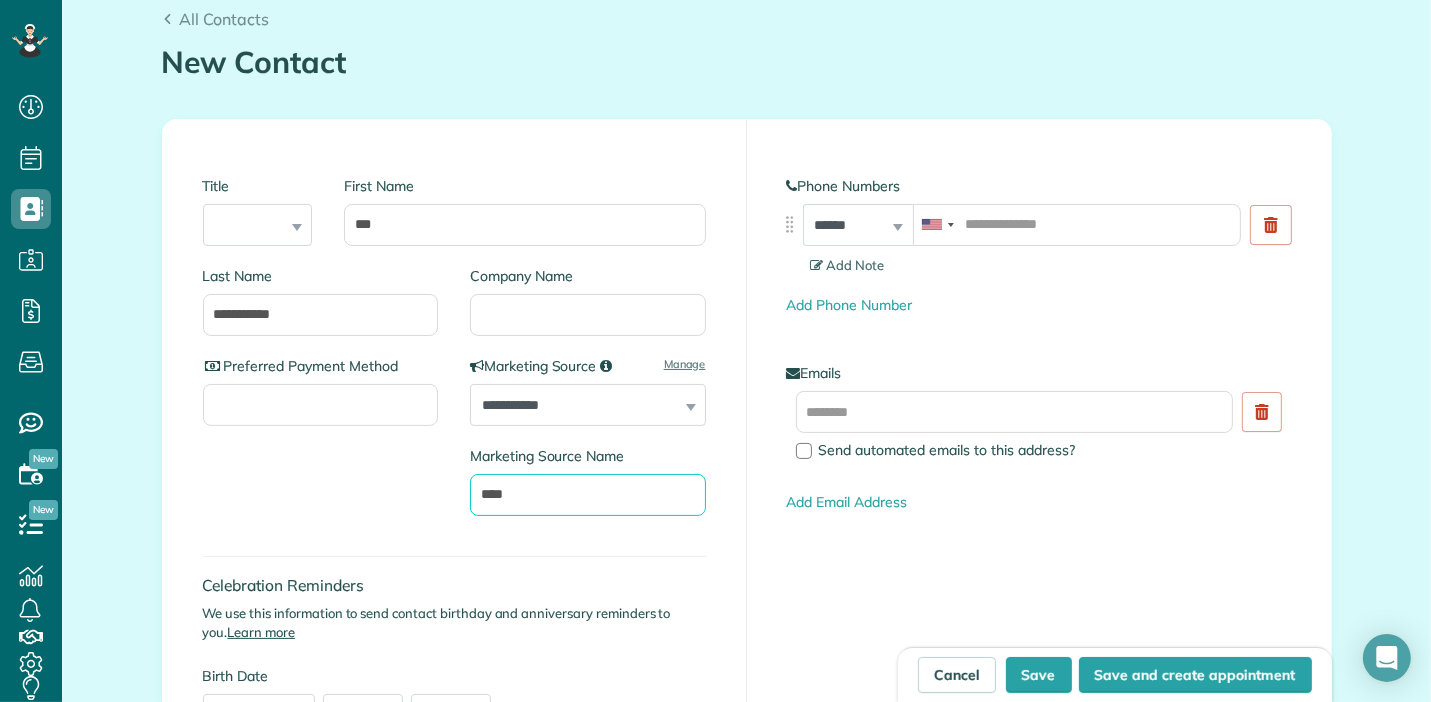type on "****" 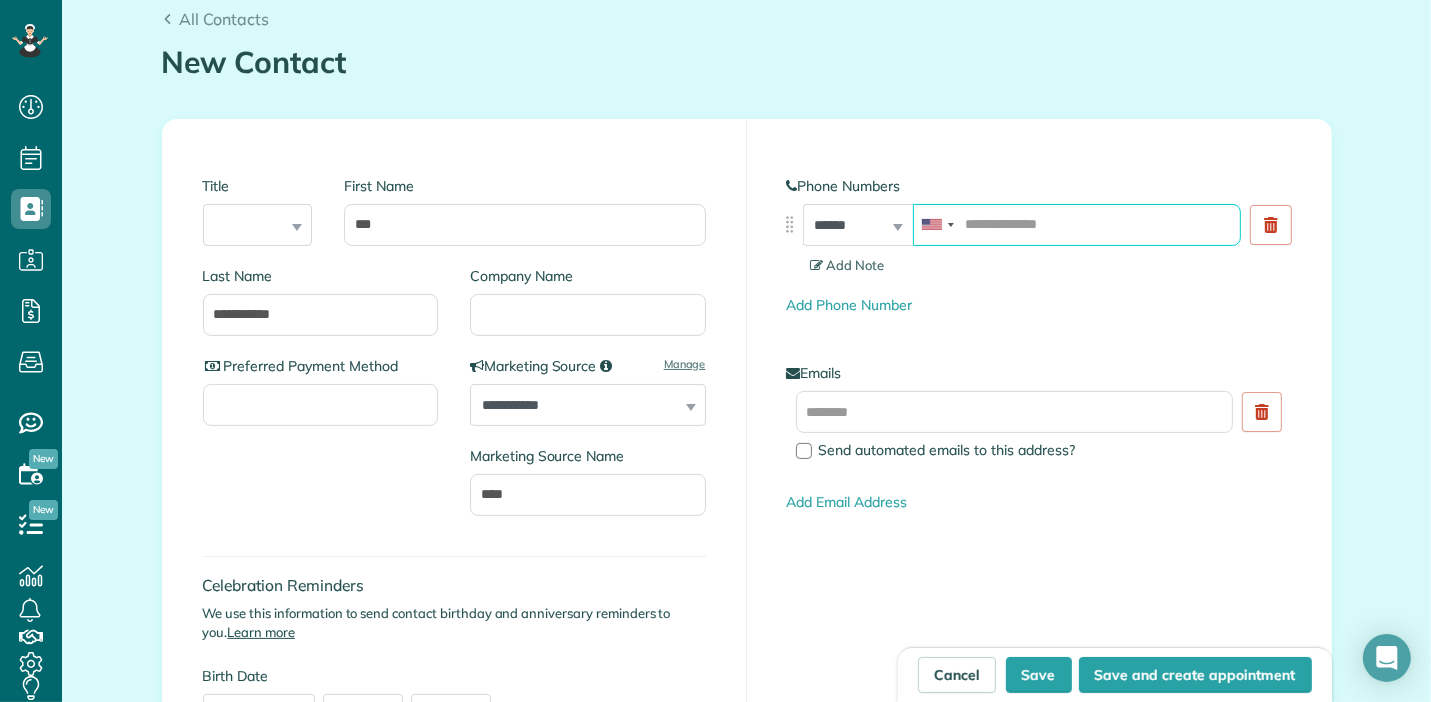 click at bounding box center (1077, 225) 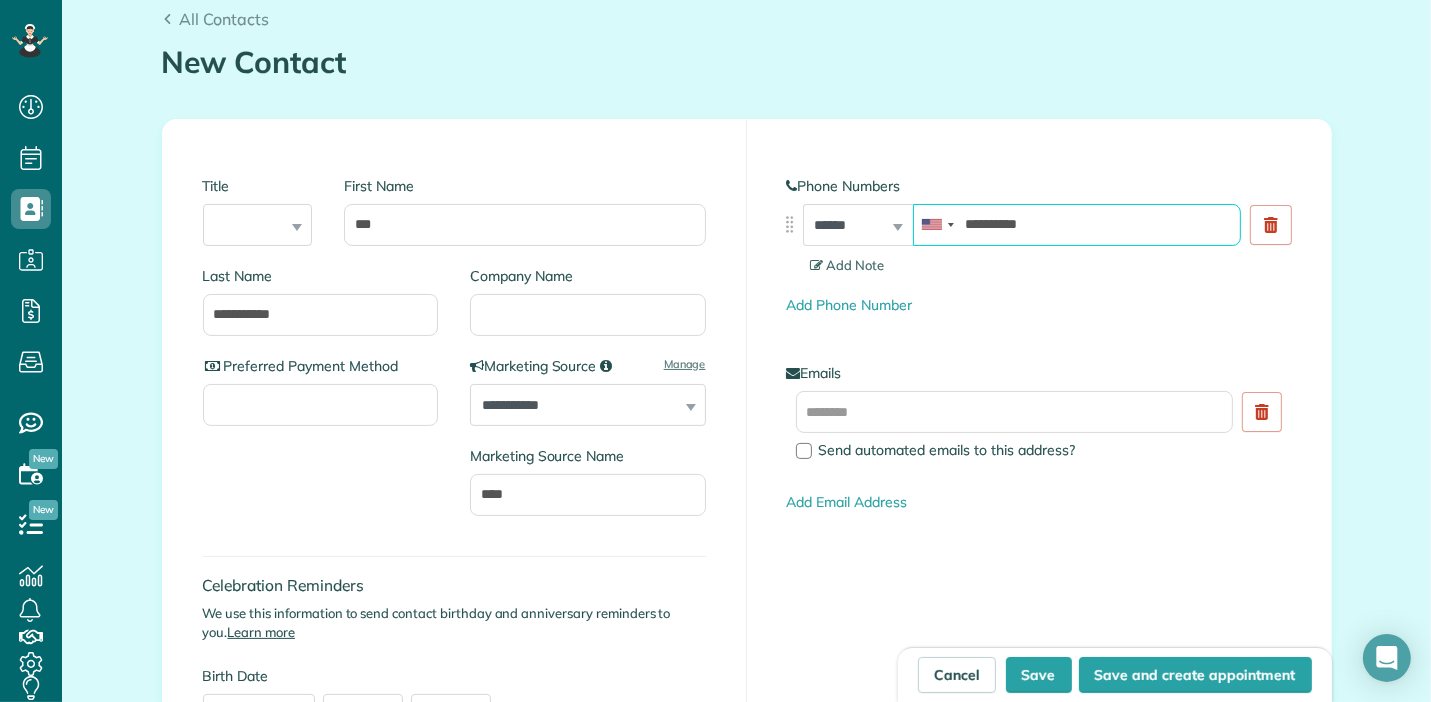 type on "**********" 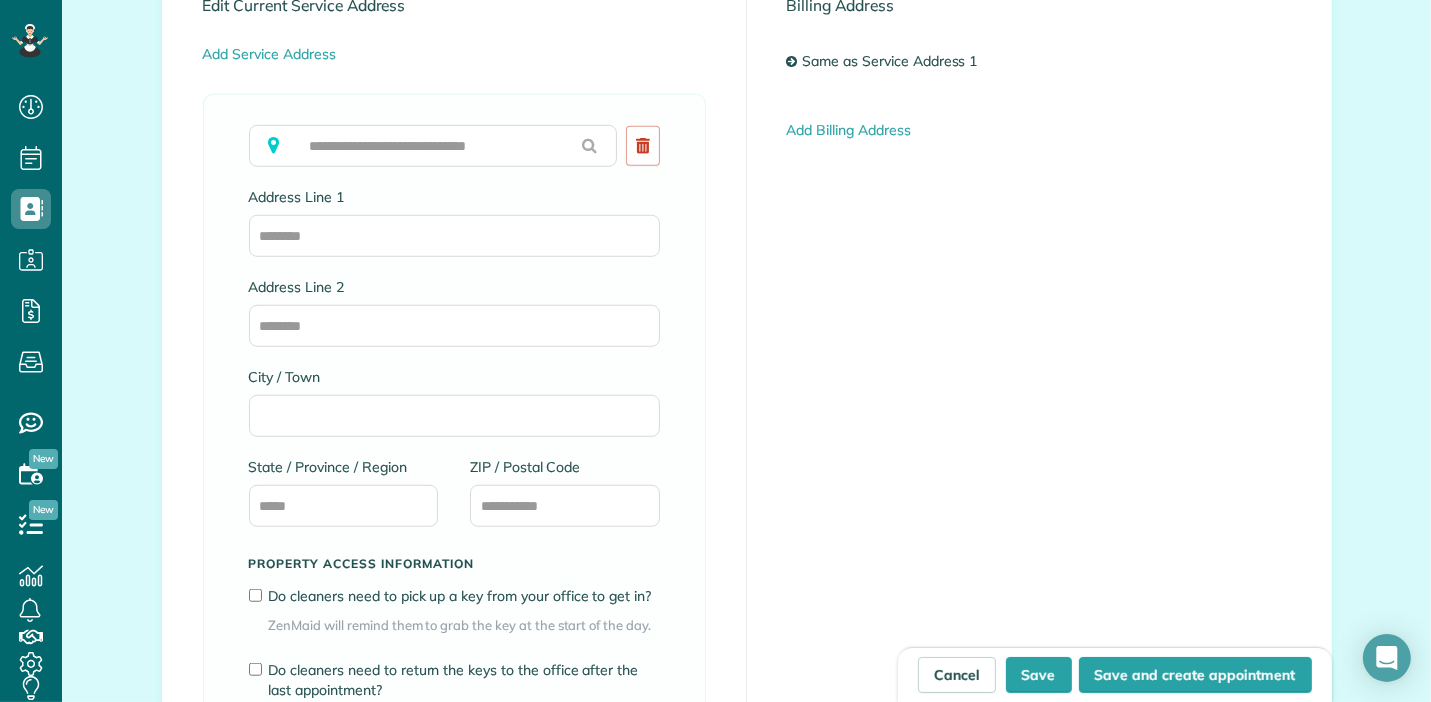 scroll, scrollTop: 1294, scrollLeft: 0, axis: vertical 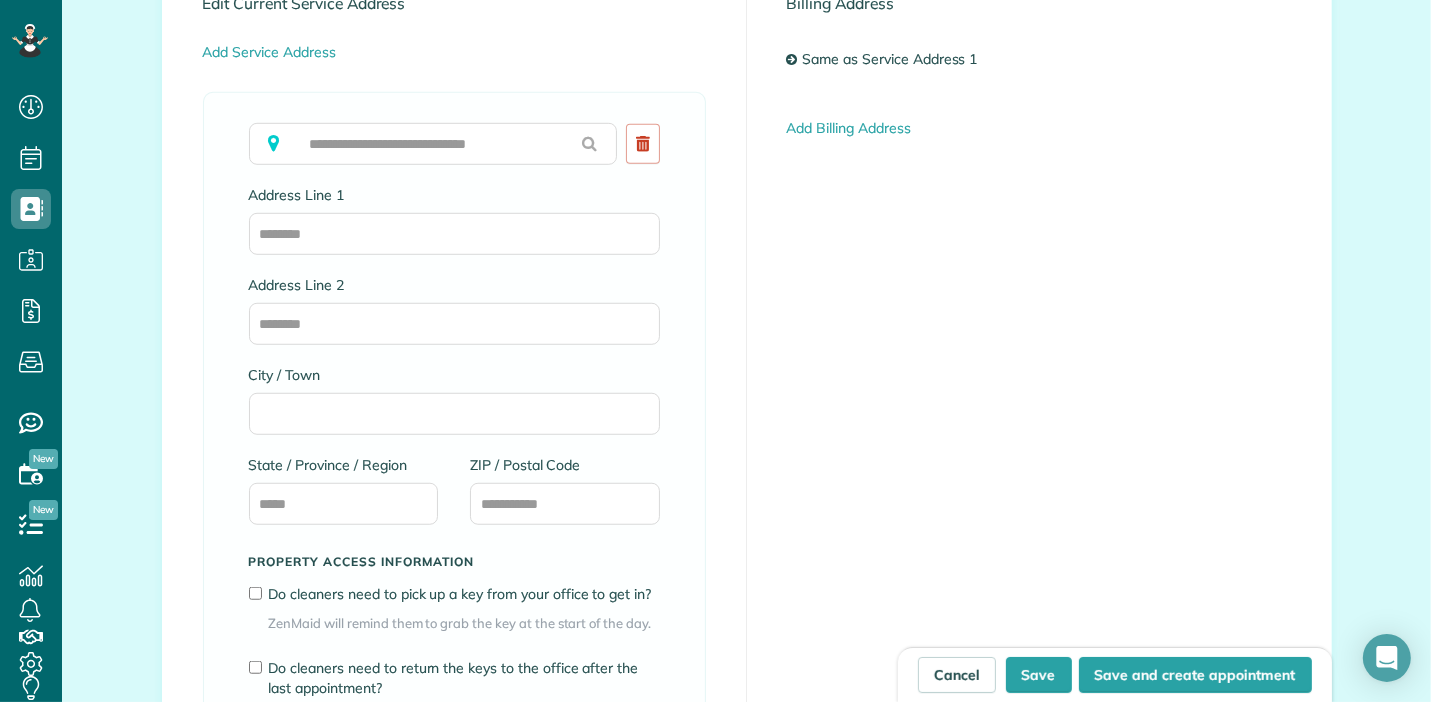 type on "**********" 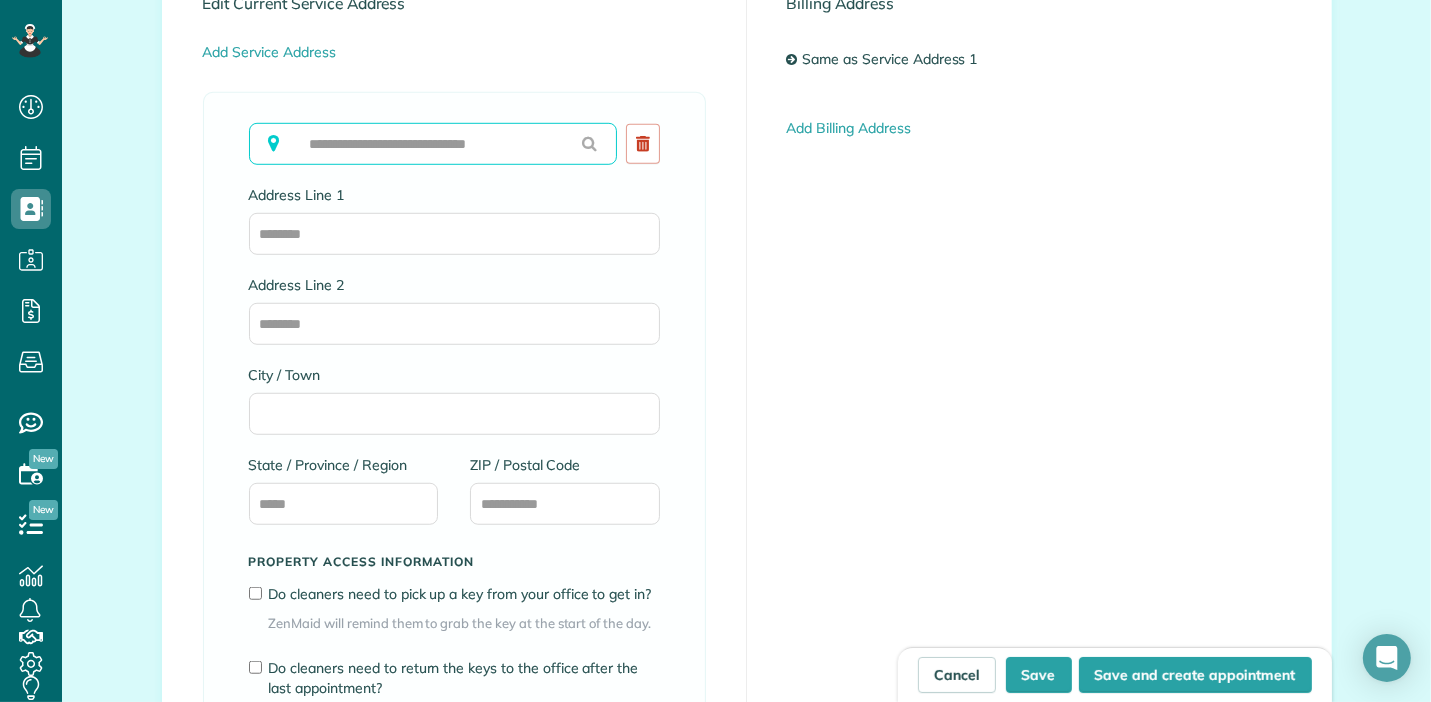 click at bounding box center (433, 144) 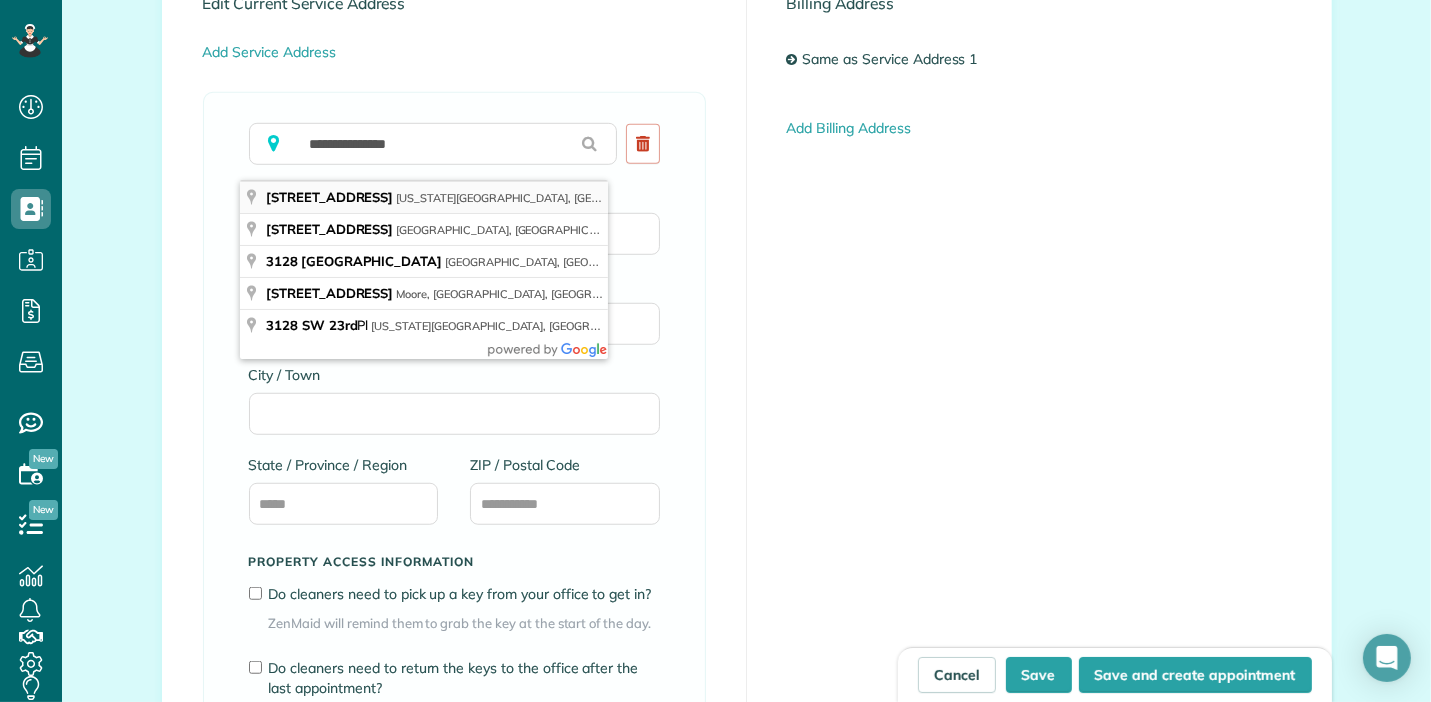 type on "**********" 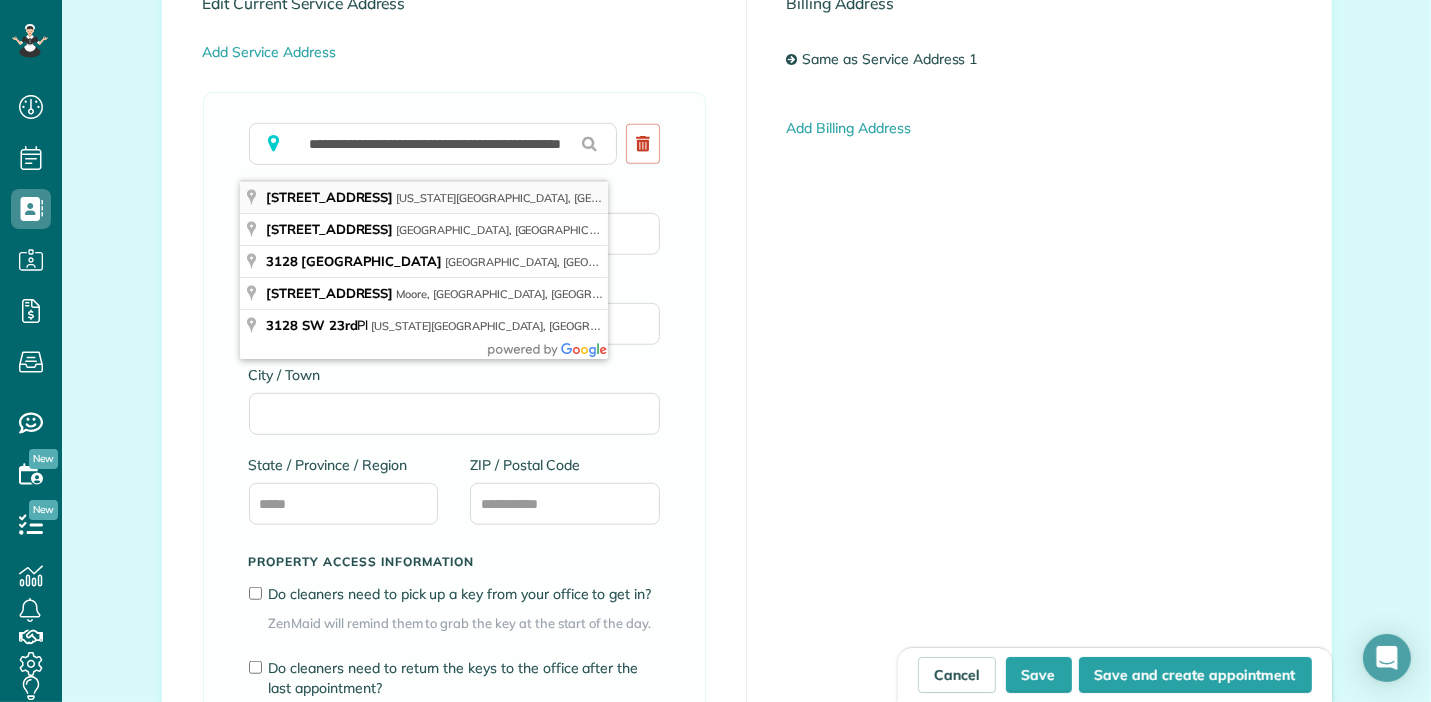 type on "**********" 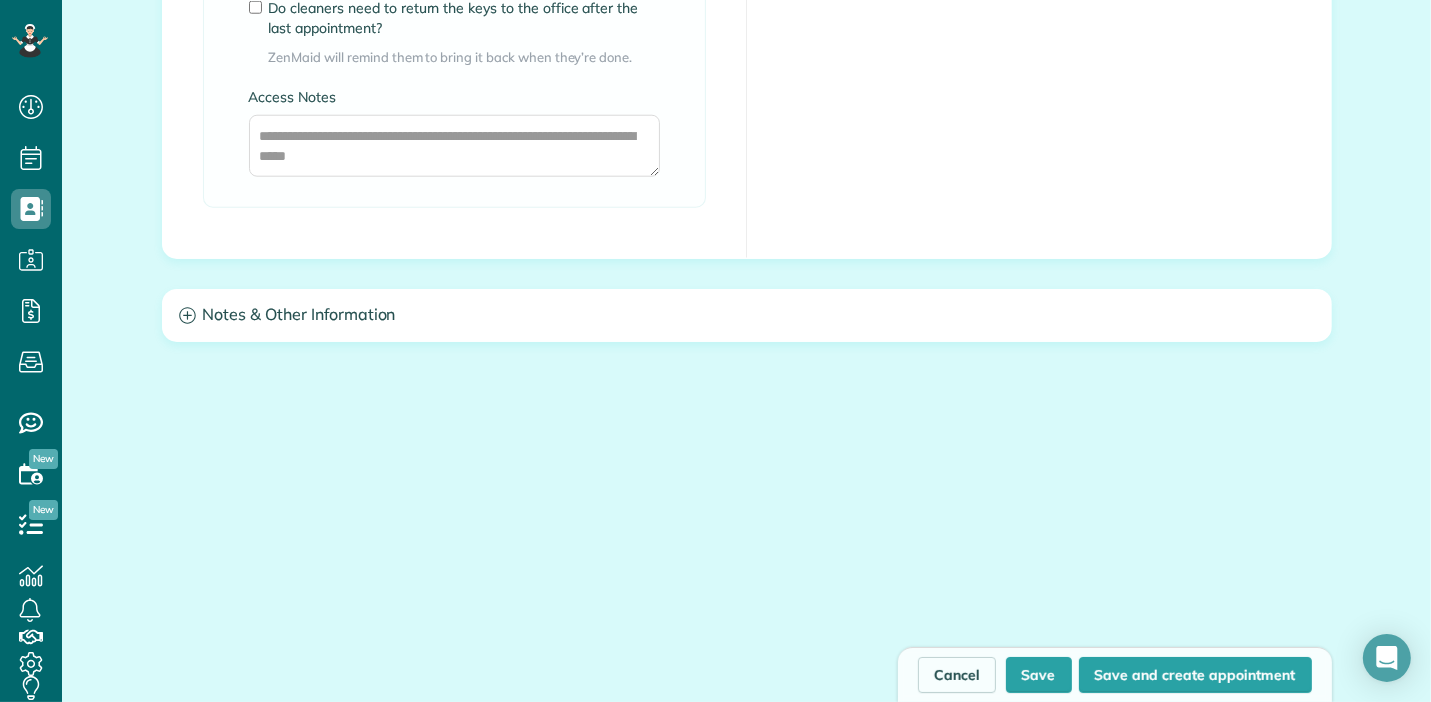 scroll, scrollTop: 1956, scrollLeft: 0, axis: vertical 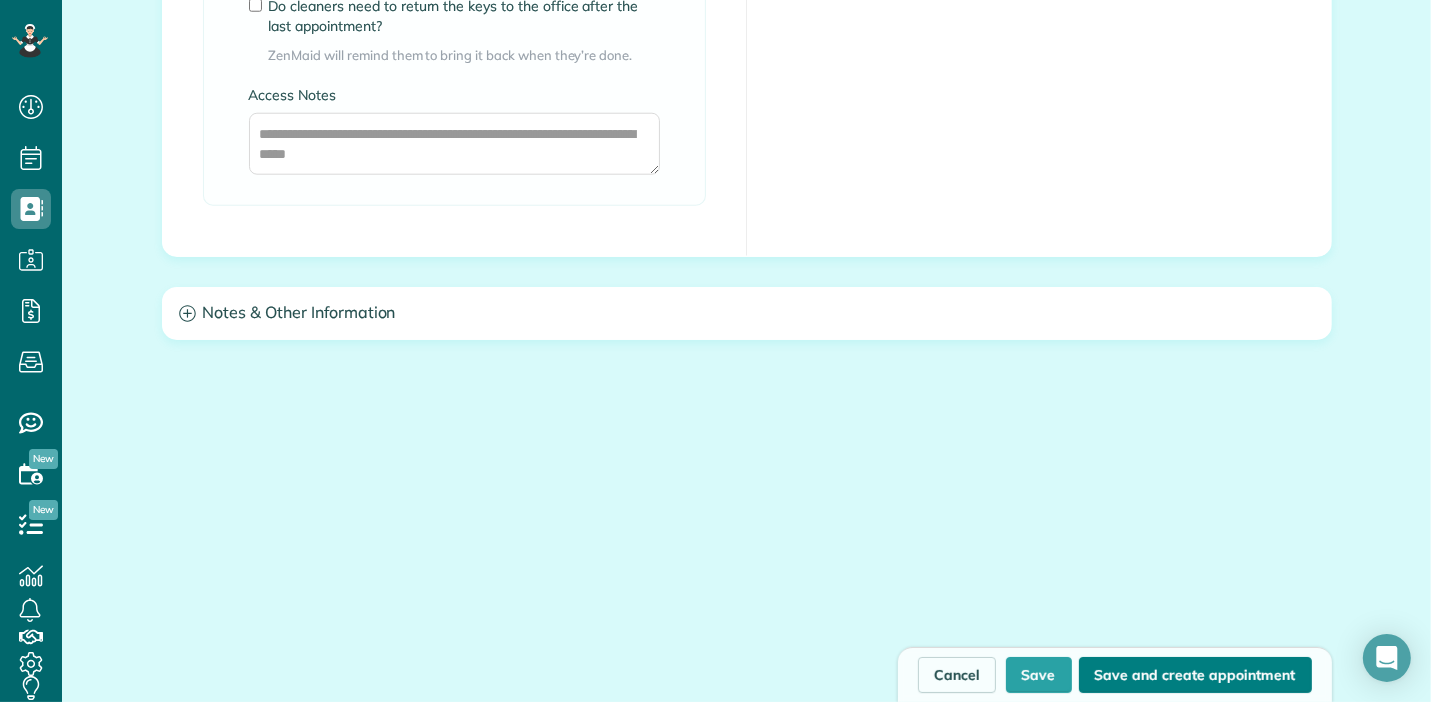 click on "Save and create appointment" at bounding box center [1195, 675] 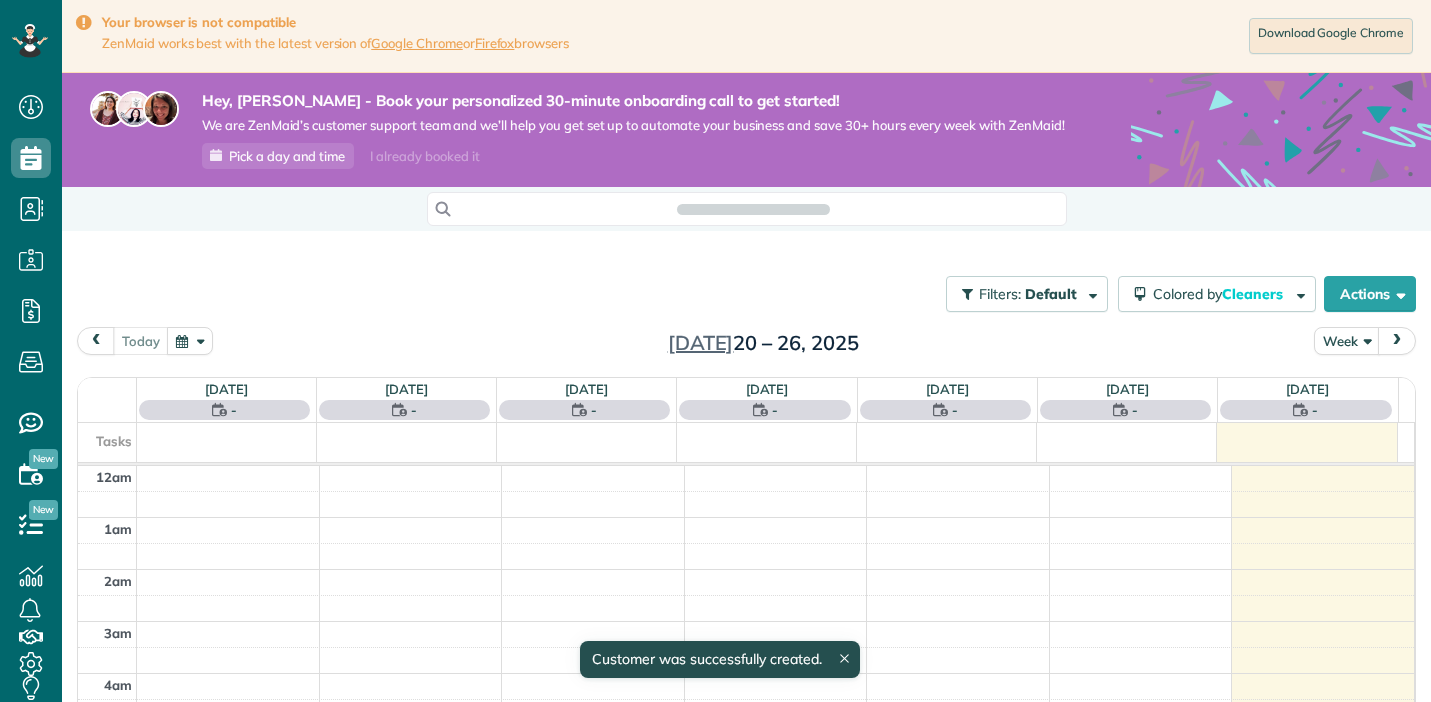 scroll, scrollTop: 0, scrollLeft: 0, axis: both 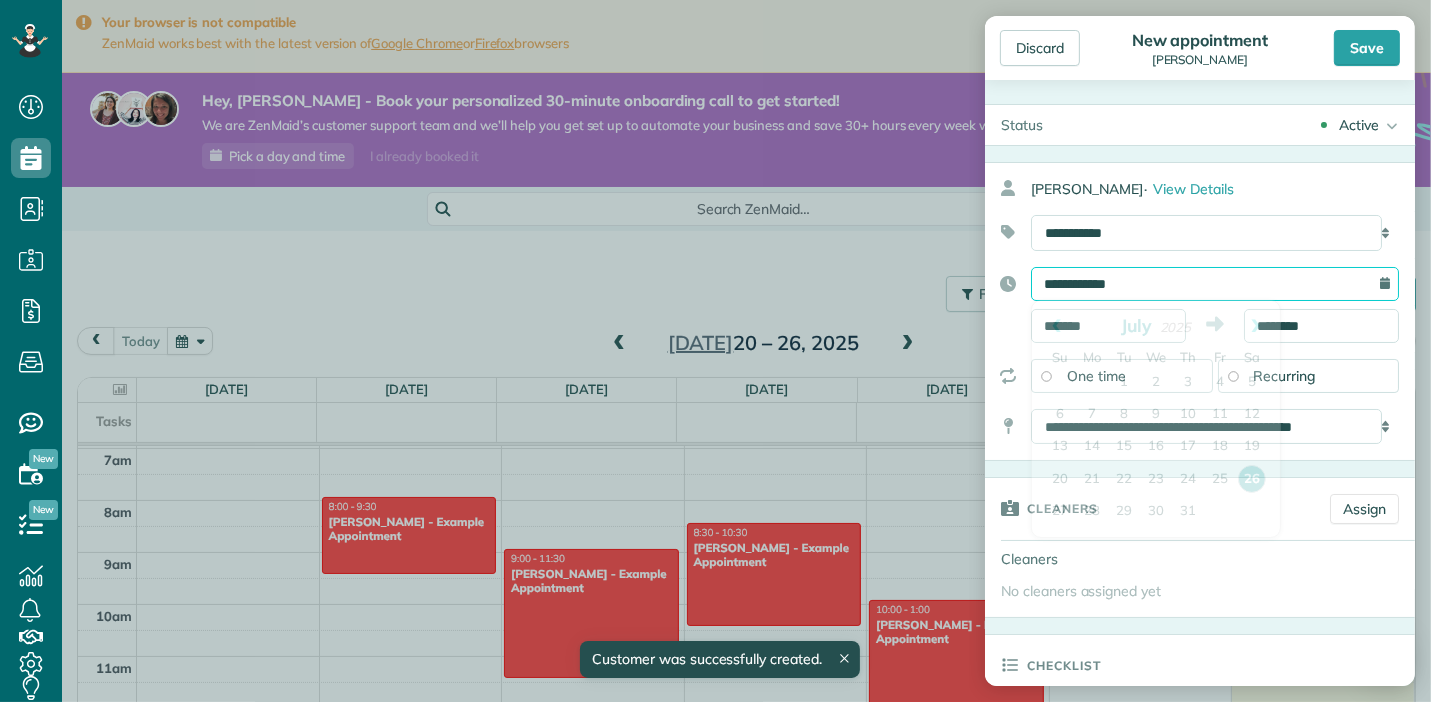 click on "**********" at bounding box center (1215, 284) 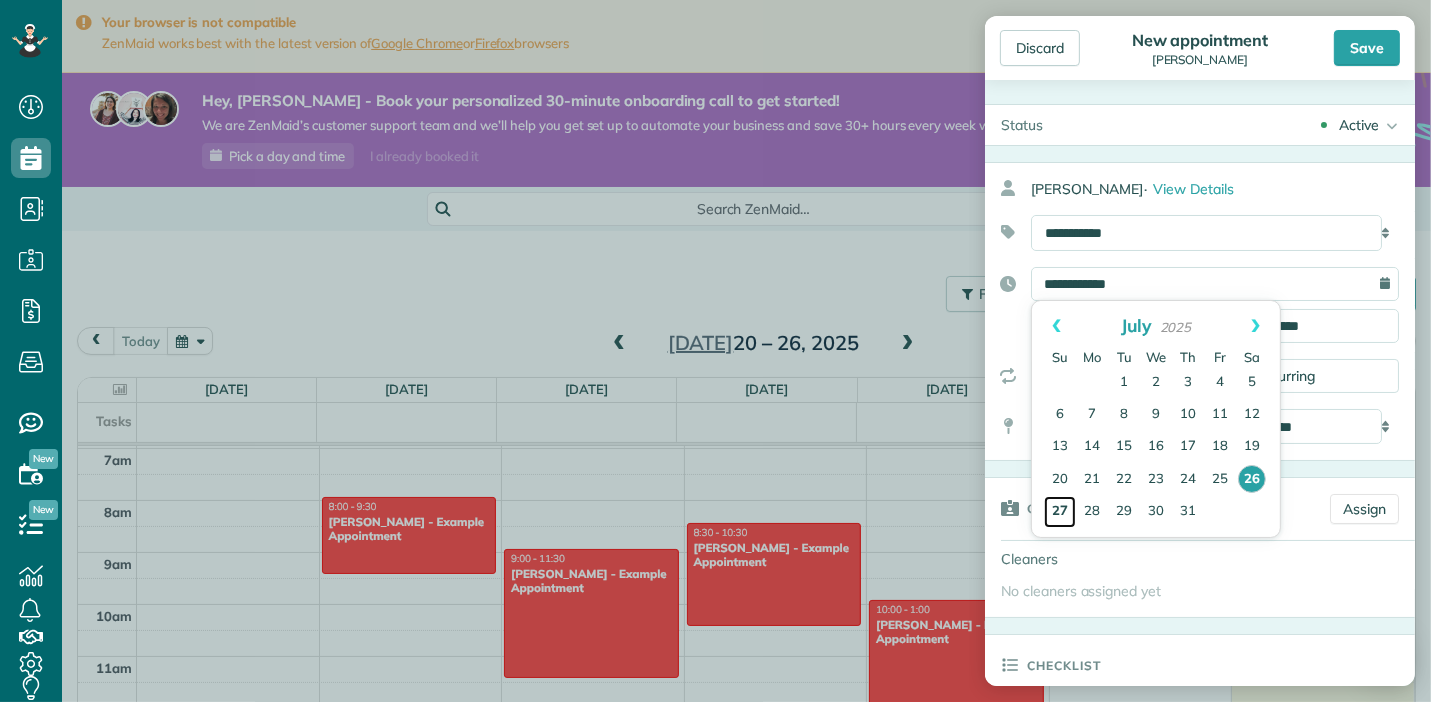 click on "27" at bounding box center (1060, 512) 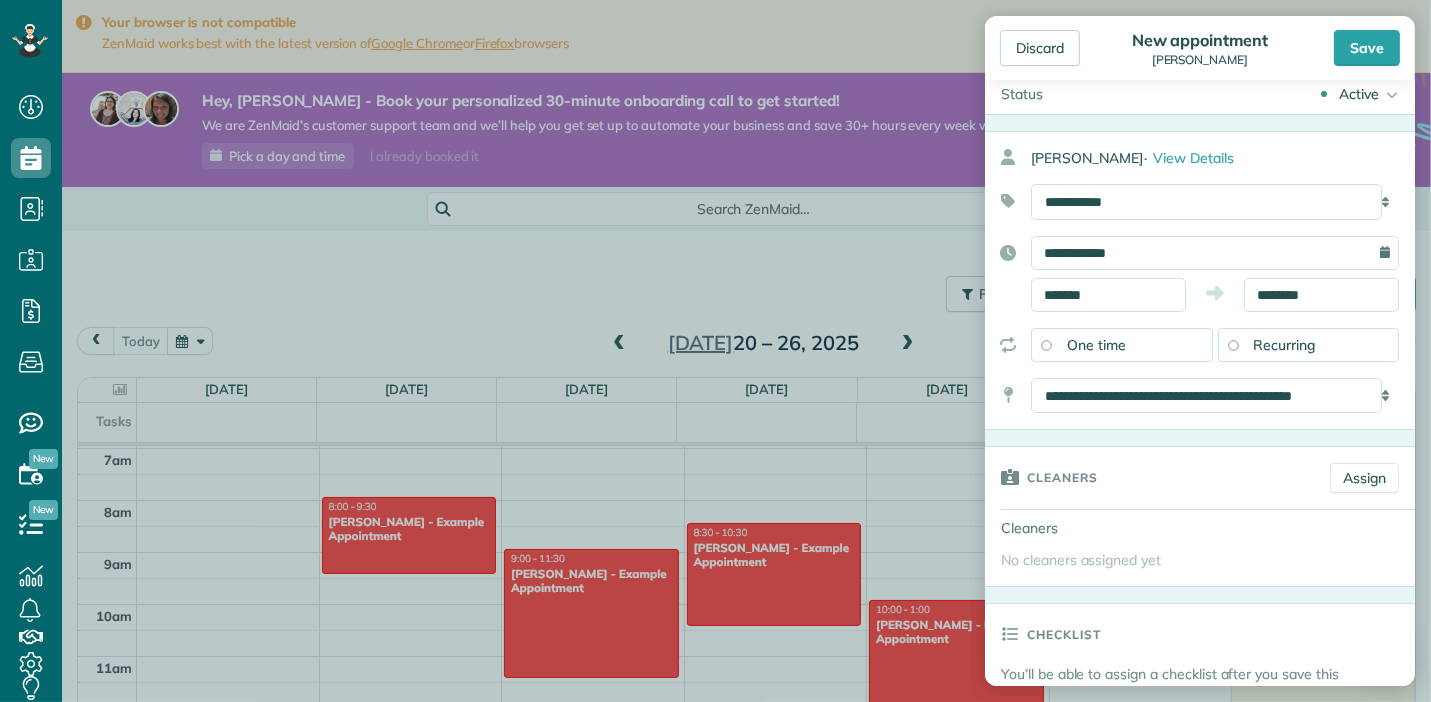 scroll, scrollTop: 32, scrollLeft: 0, axis: vertical 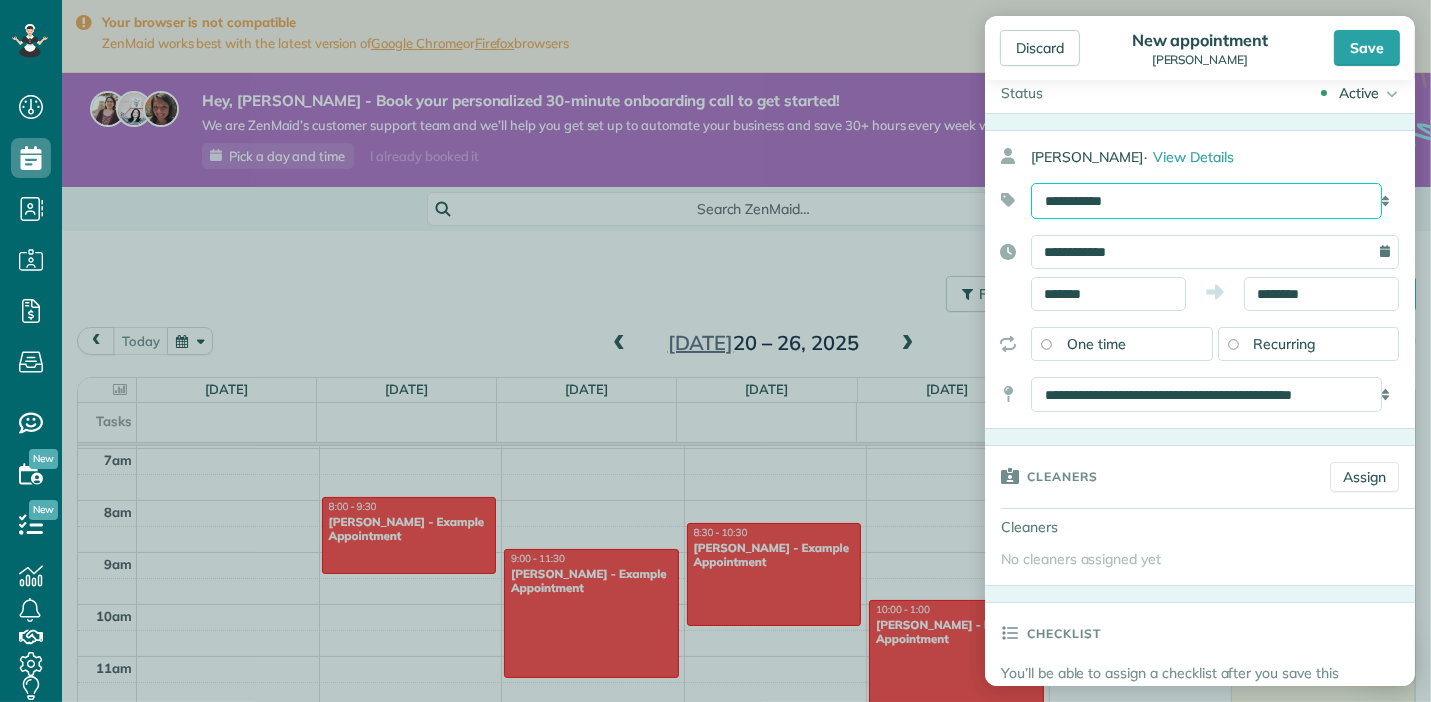click on "**********" at bounding box center (1206, 201) 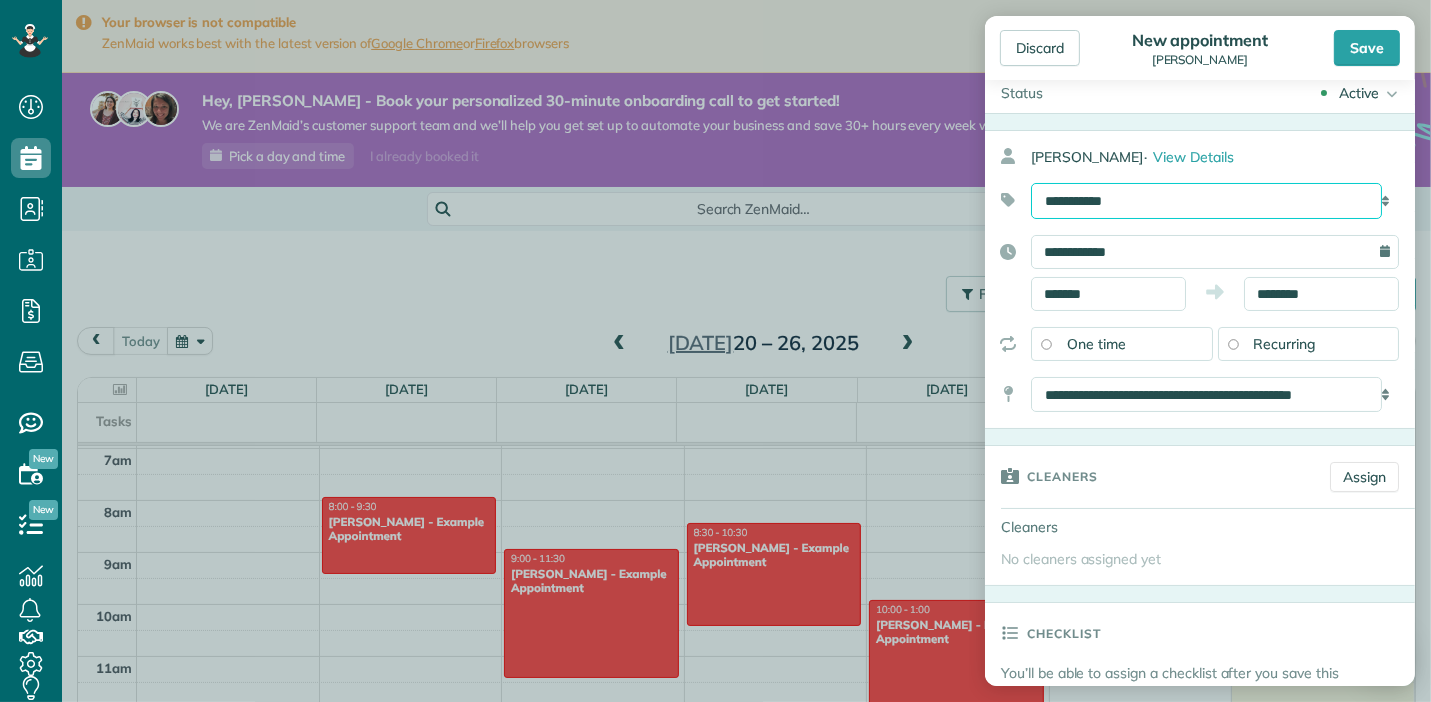 click on "**********" at bounding box center (1206, 201) 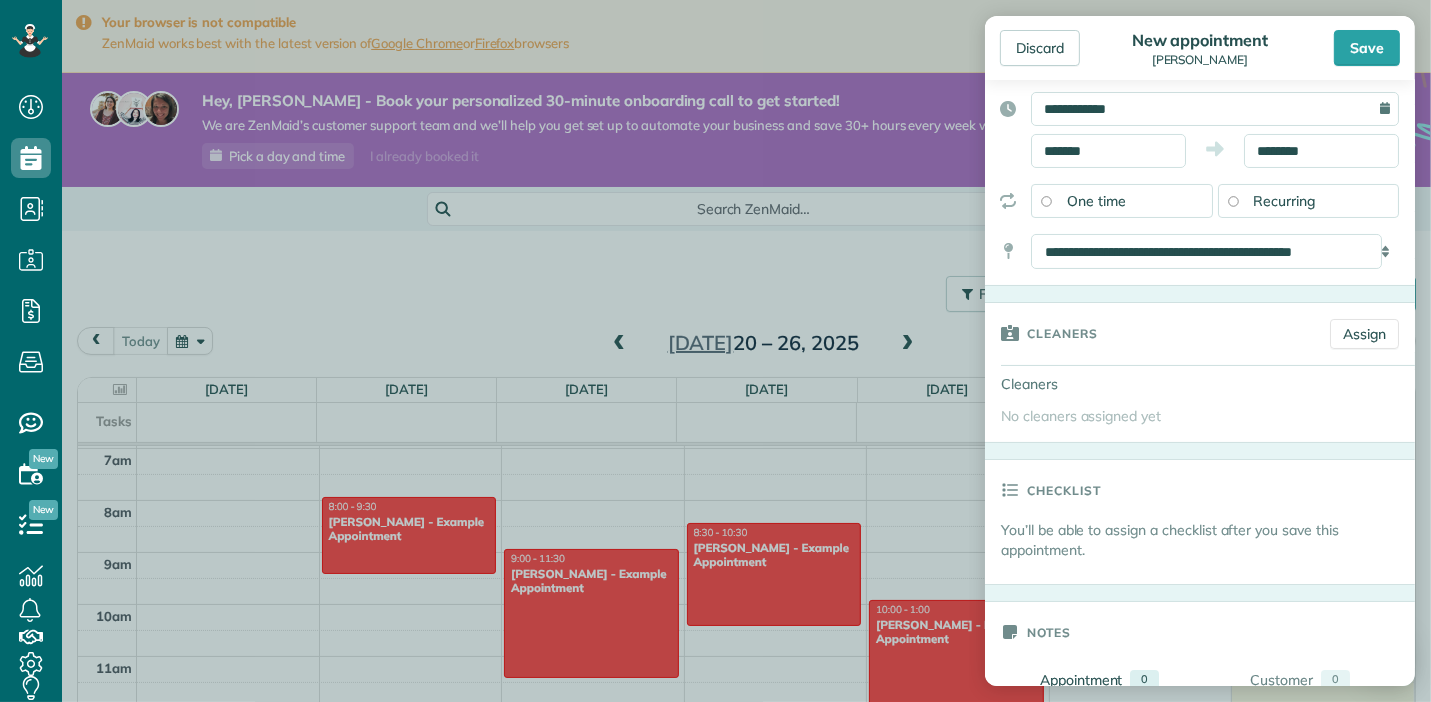 scroll, scrollTop: 0, scrollLeft: 0, axis: both 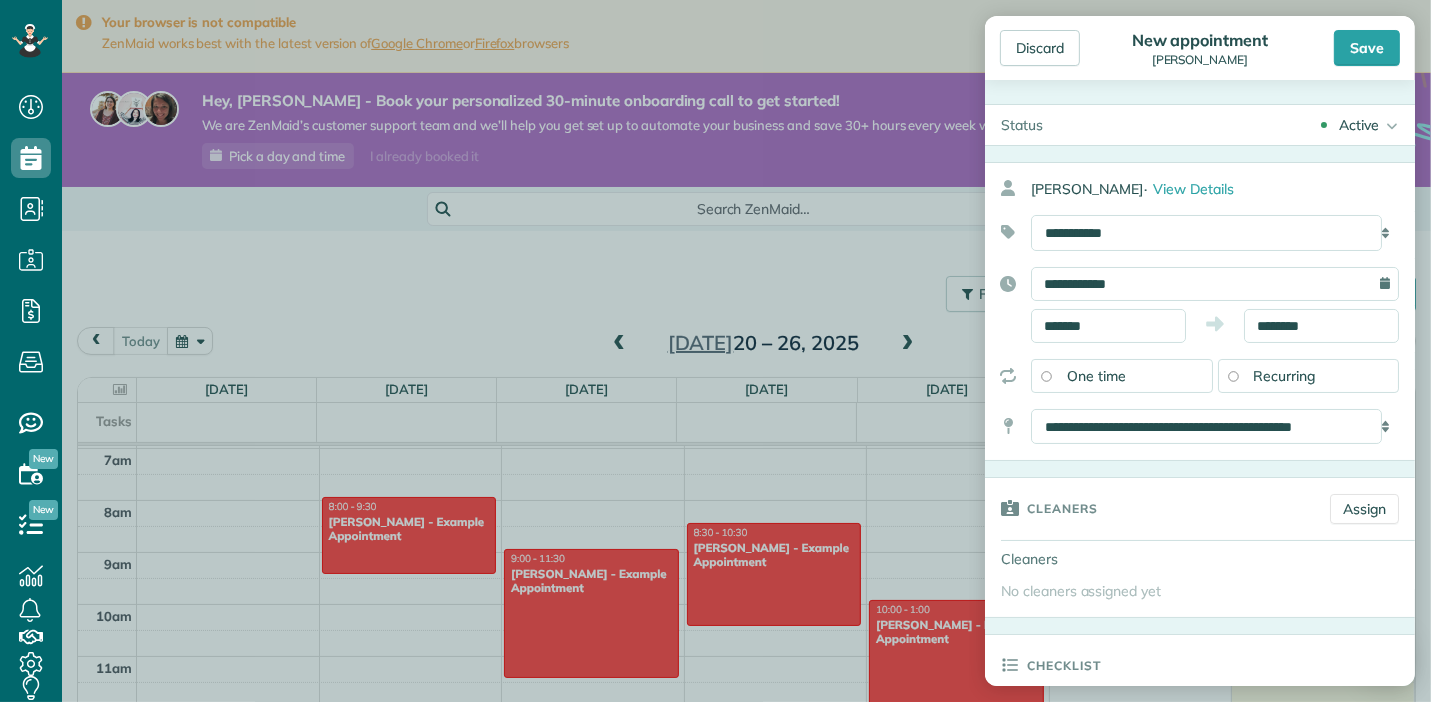click on "Active" at bounding box center (1359, 125) 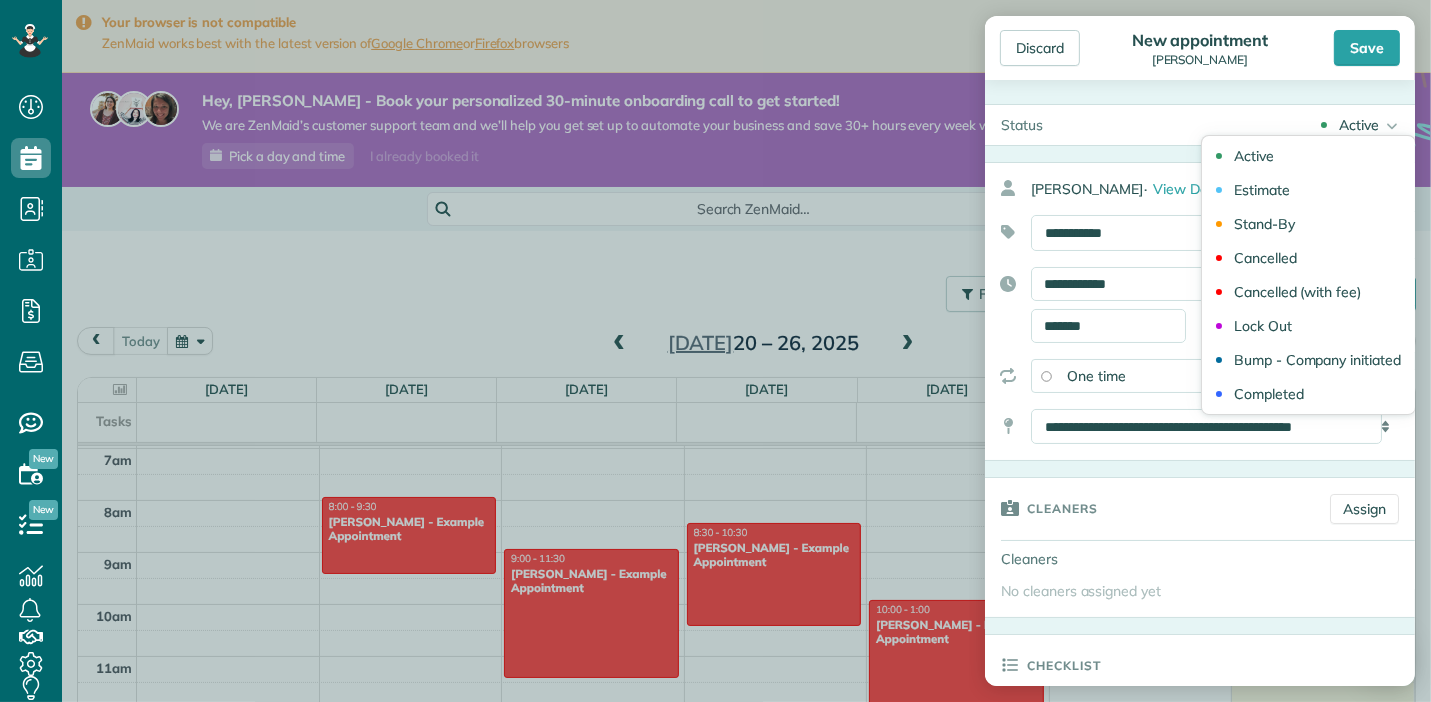 click on "Active
Active
Estimate
Stand-By
Cancelled
Cancelled (with fee)" at bounding box center (1237, 125) 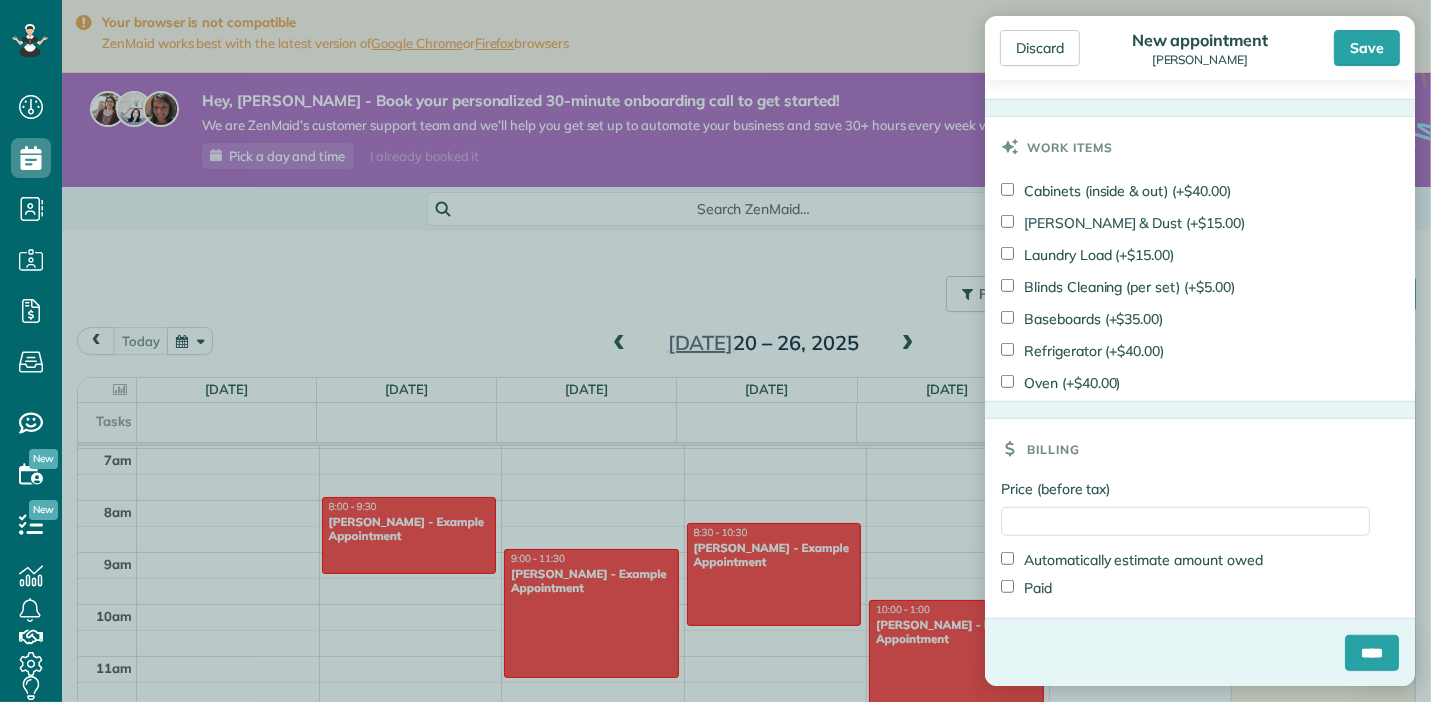 scroll, scrollTop: 0, scrollLeft: 0, axis: both 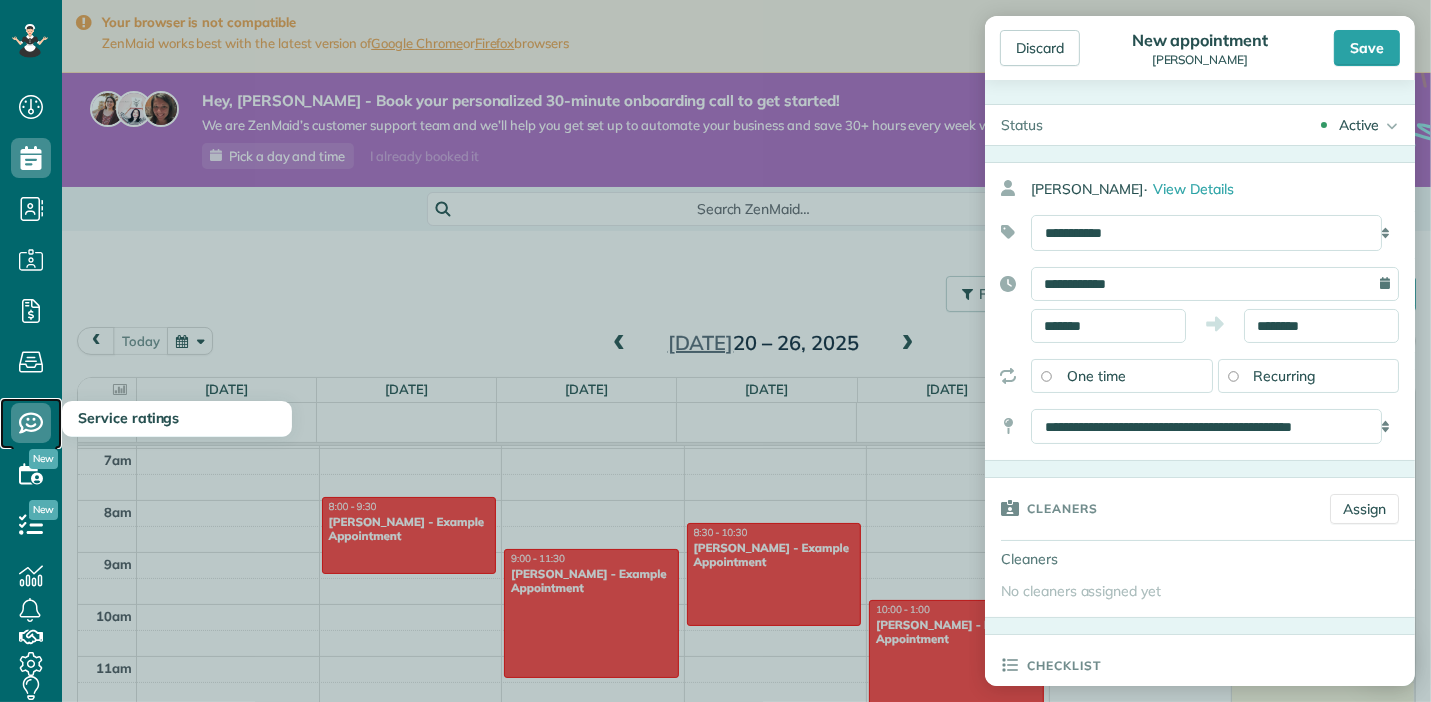 click 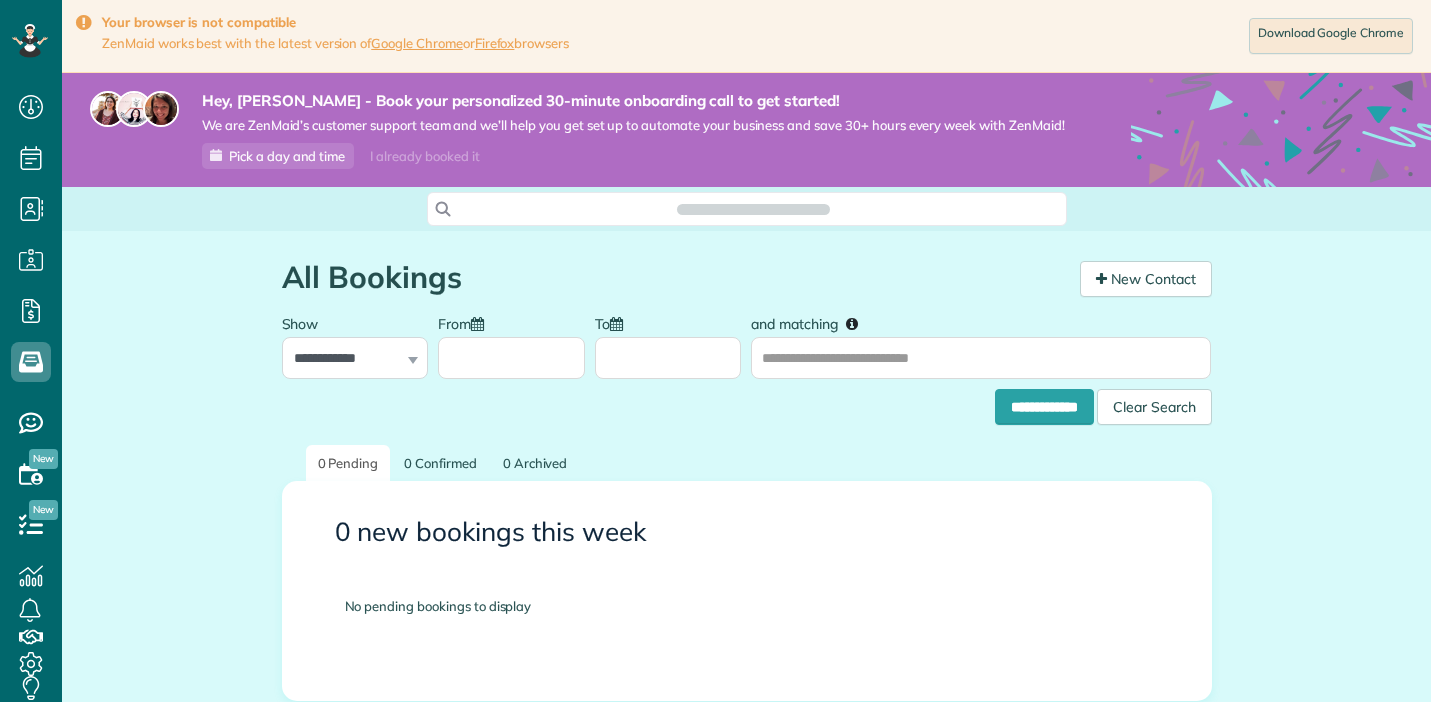 scroll, scrollTop: 0, scrollLeft: 0, axis: both 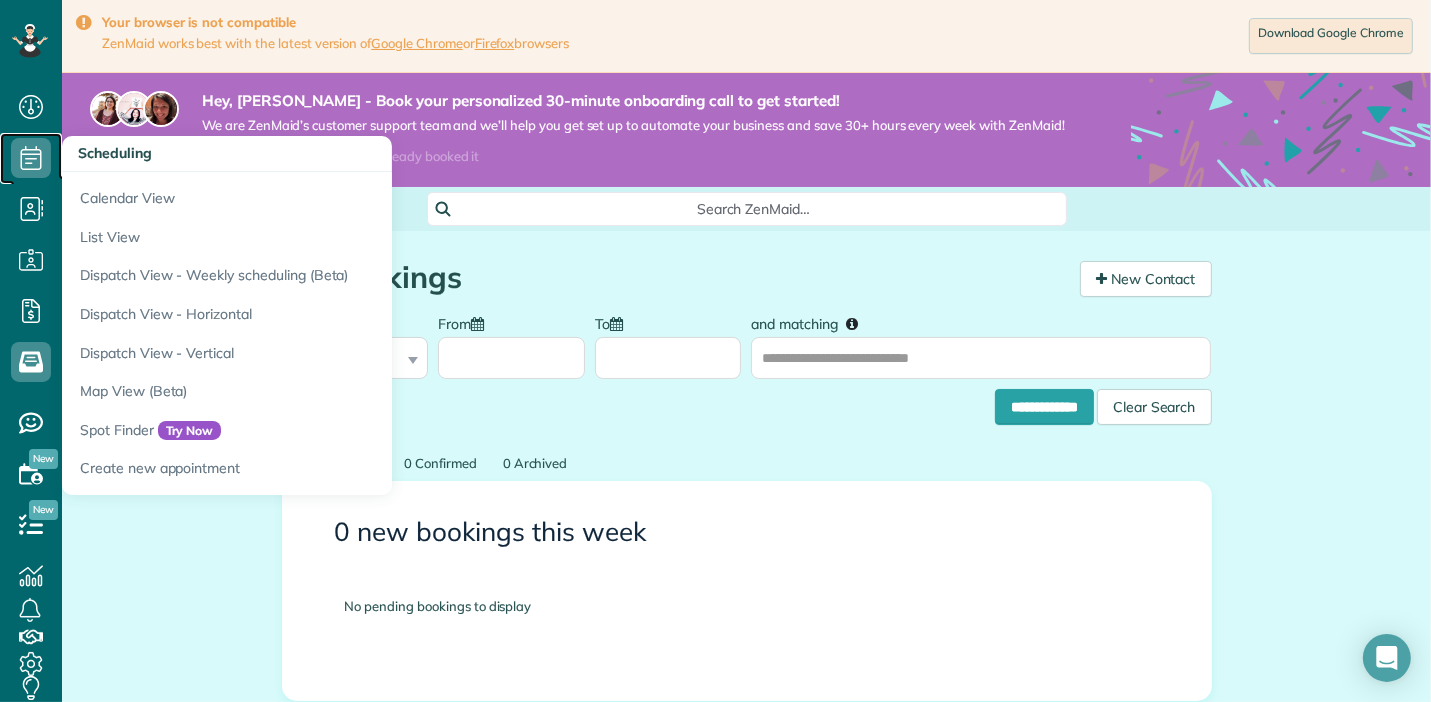 click 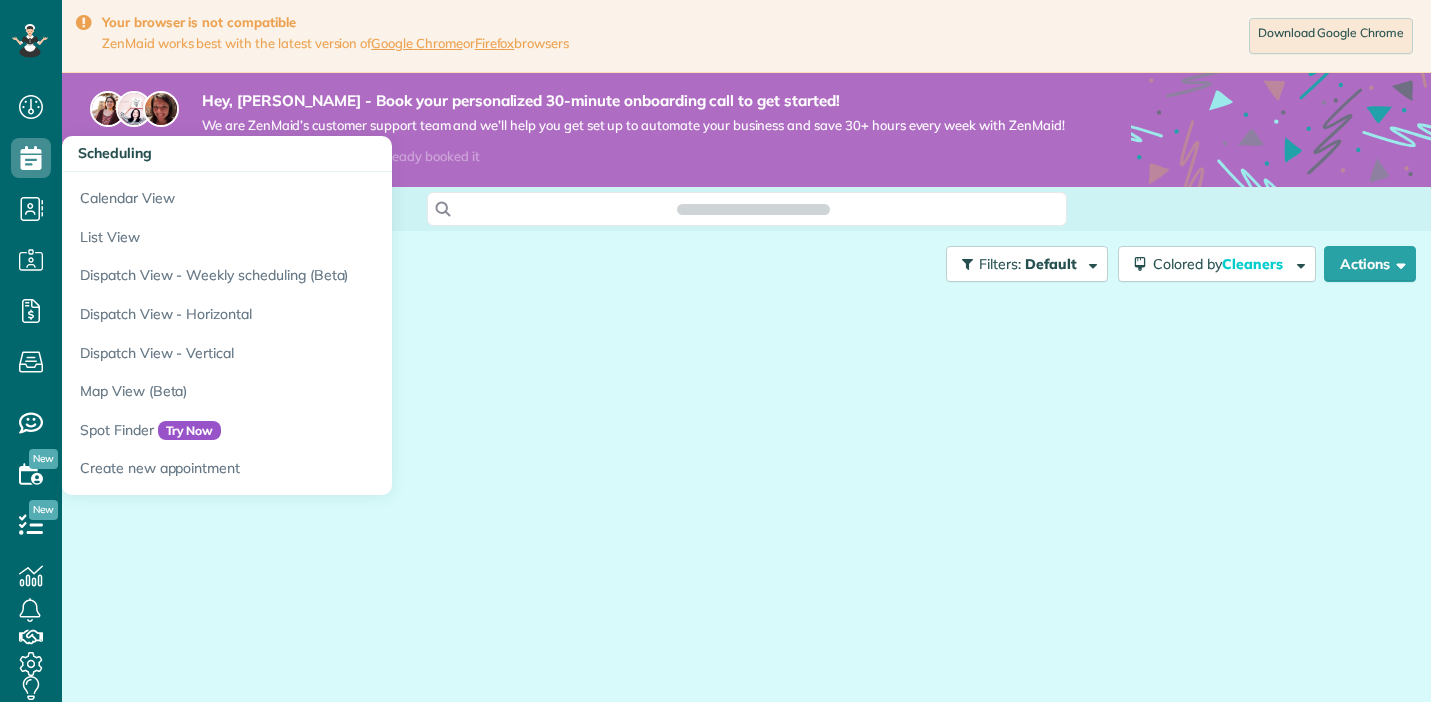 scroll, scrollTop: 0, scrollLeft: 0, axis: both 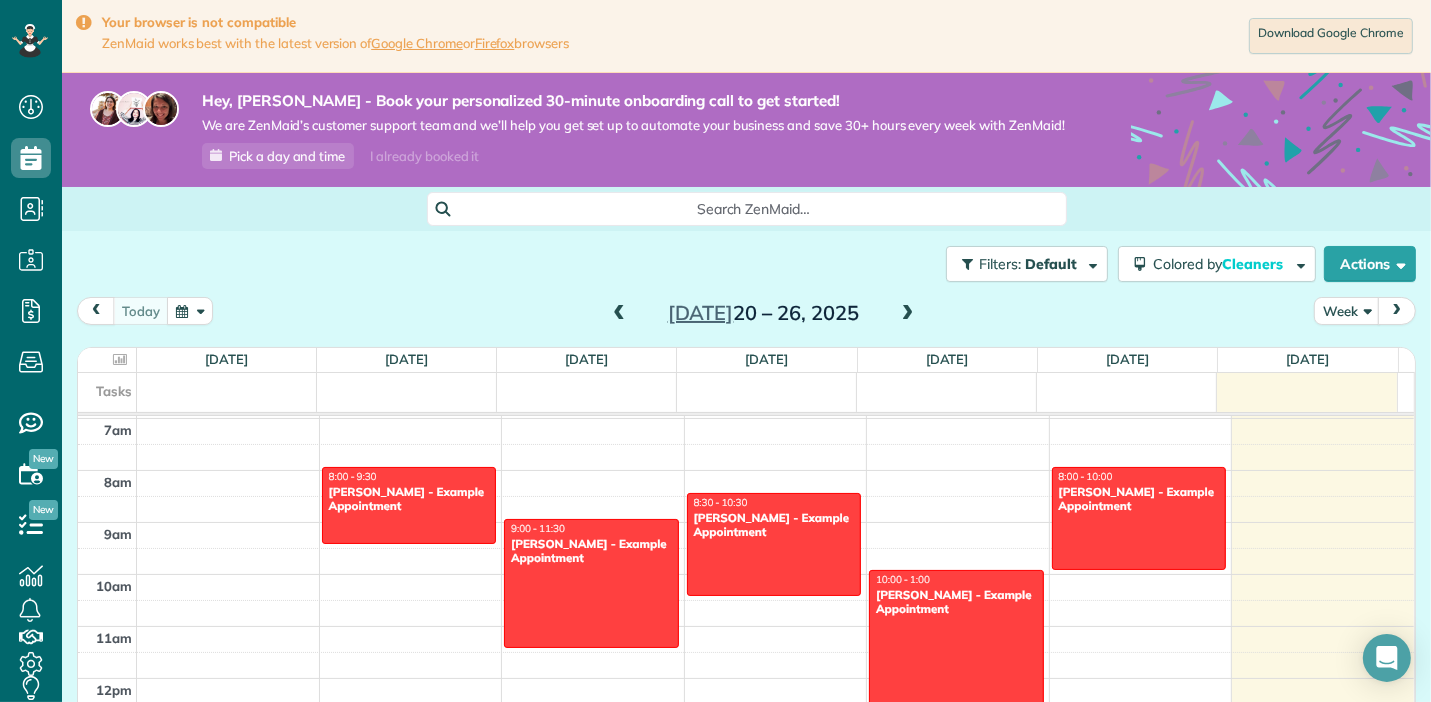 click on "Filters:   Default
Colored by  Cleaners
Color by Cleaner
Color by Team
Color by Status
Color by Recurrence
Color by Paid/Unpaid
Filters  Default
Schedule Changes
Actions
Create Appointment
Create Task
Clock In/Out
Send Work Orders
Print Route Sheets
[DATE] Emails/Texts
View Metrics" at bounding box center (746, 264) 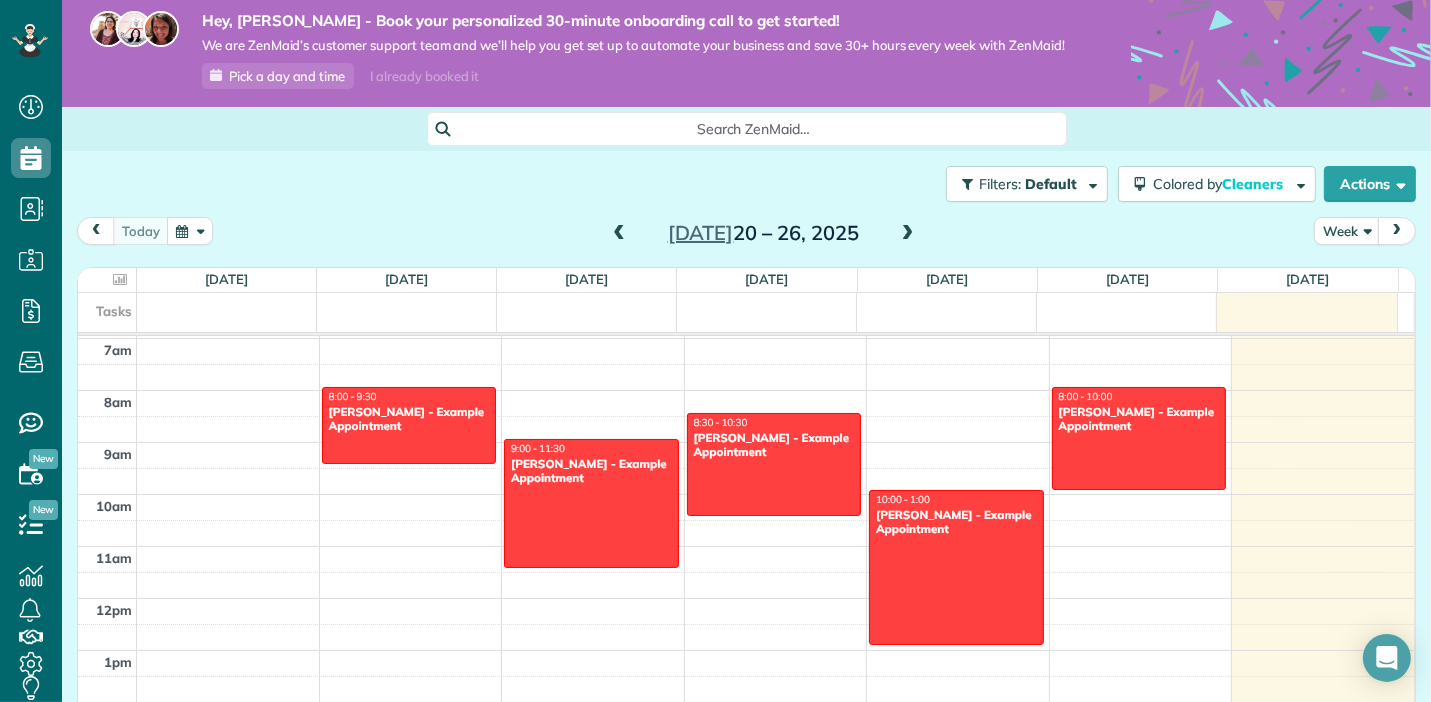 scroll, scrollTop: 230, scrollLeft: 0, axis: vertical 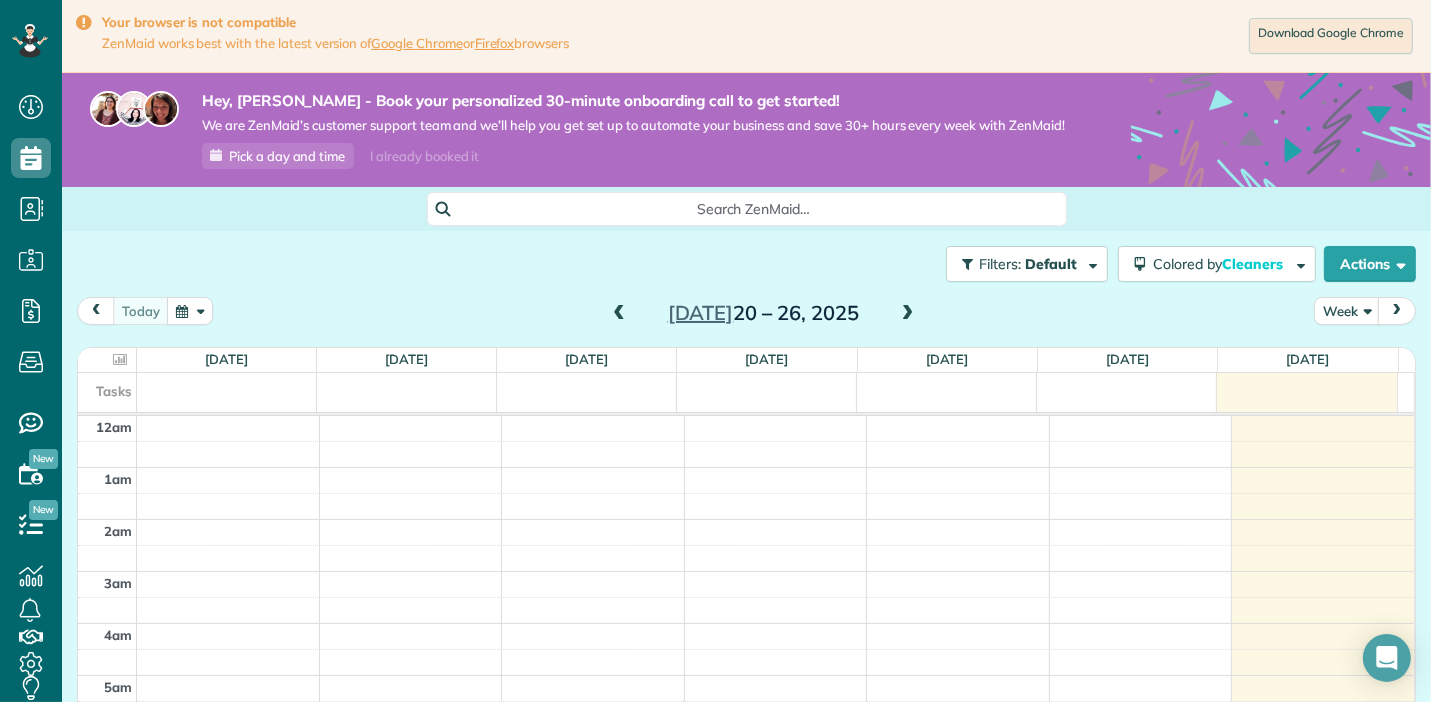 click at bounding box center [908, 314] 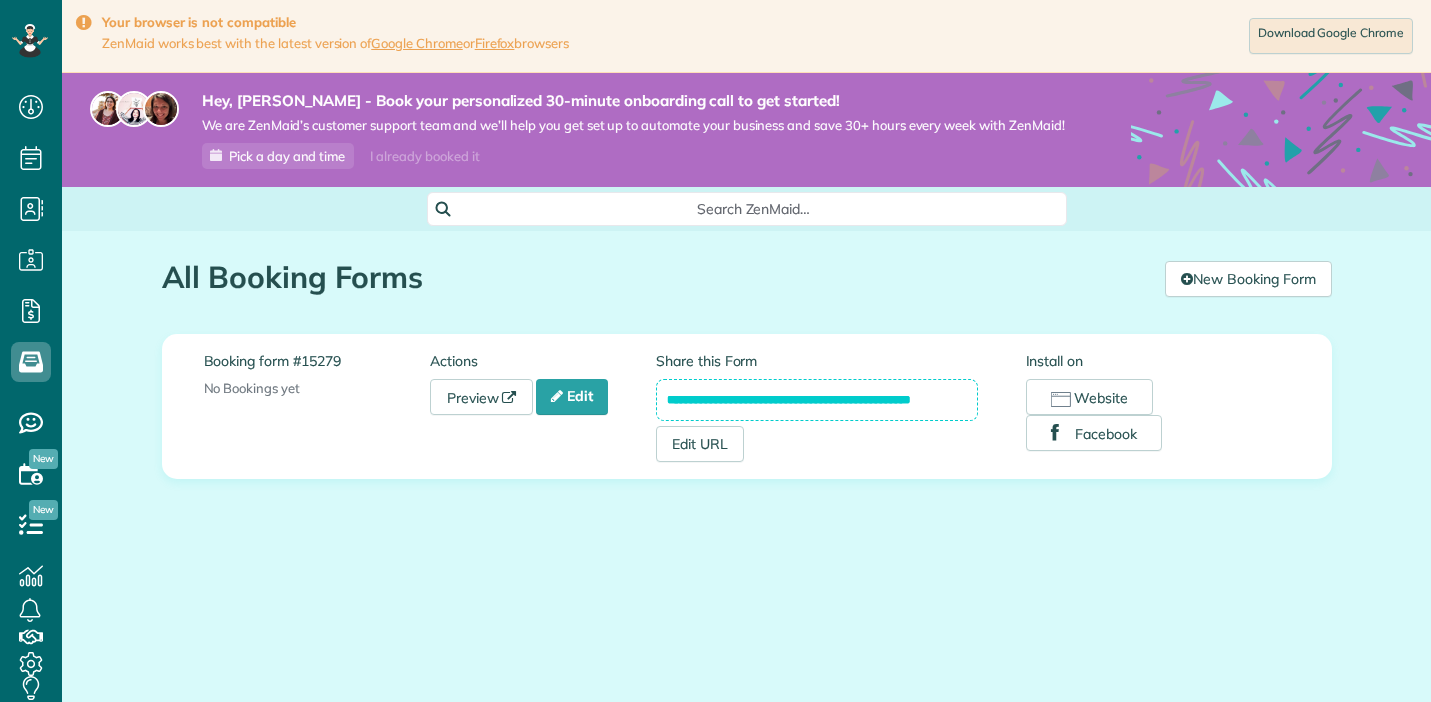 scroll, scrollTop: 0, scrollLeft: 0, axis: both 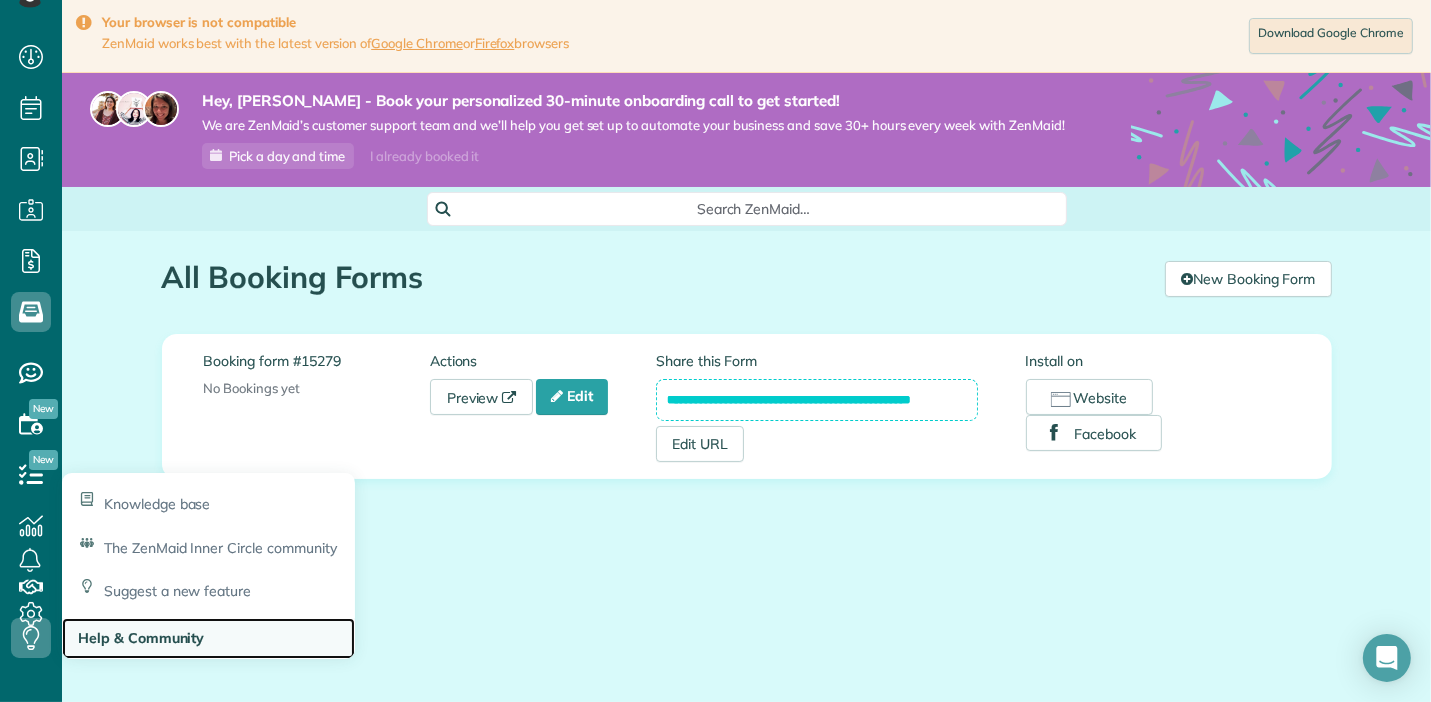 click on "Help & Community" at bounding box center [141, 638] 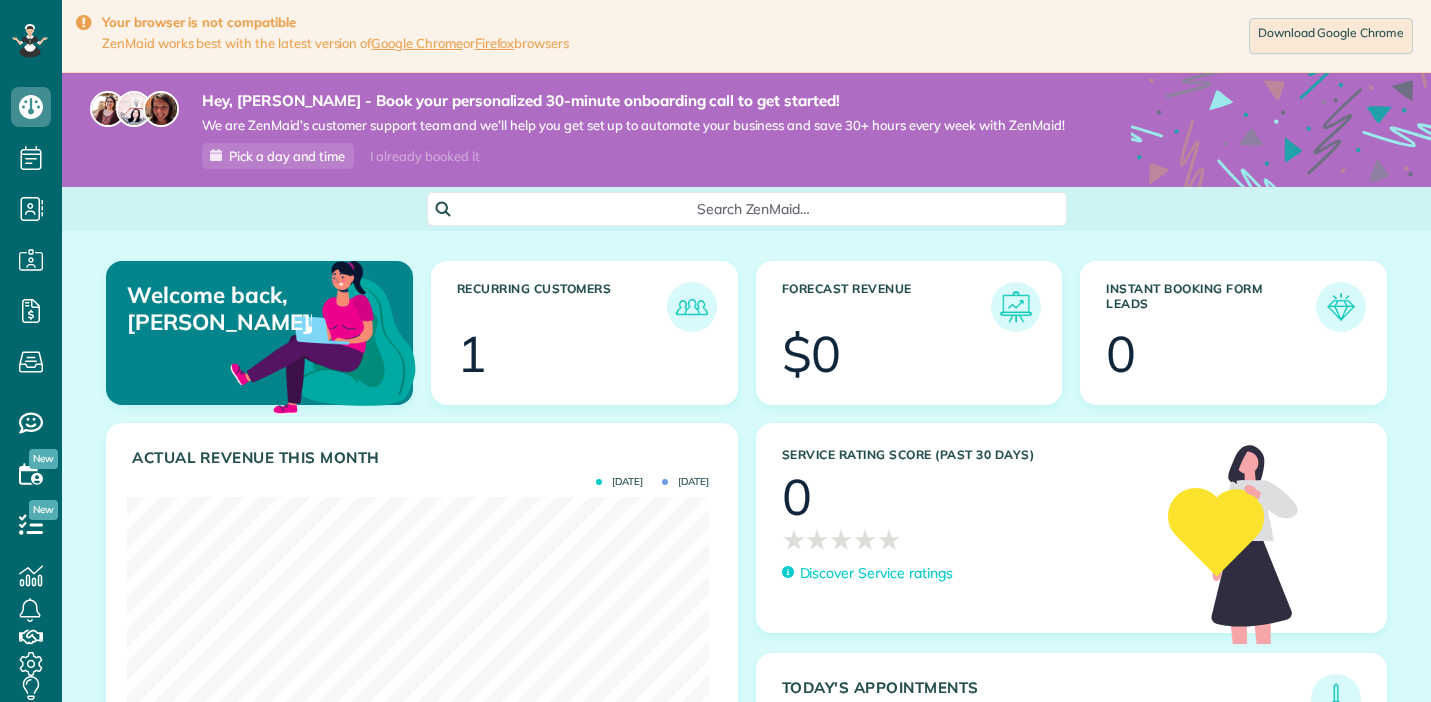 scroll, scrollTop: 0, scrollLeft: 0, axis: both 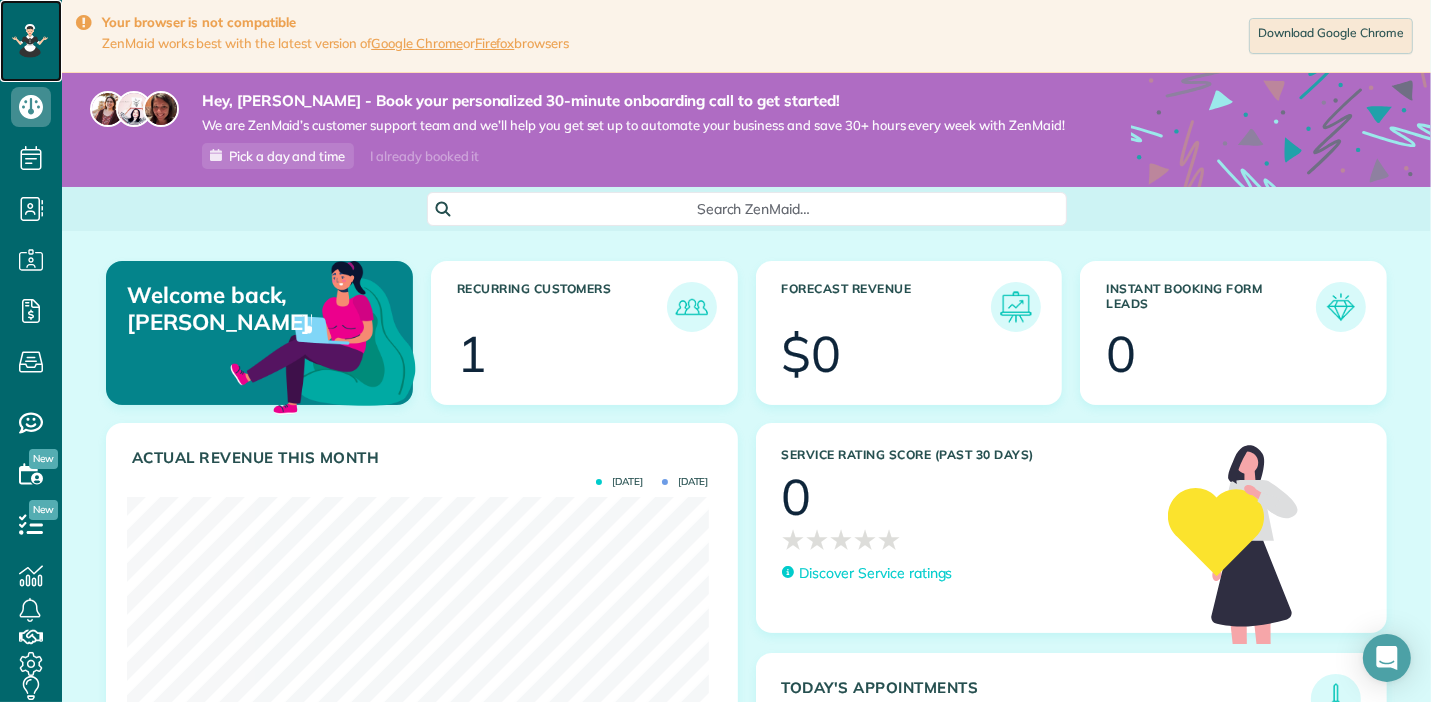 click 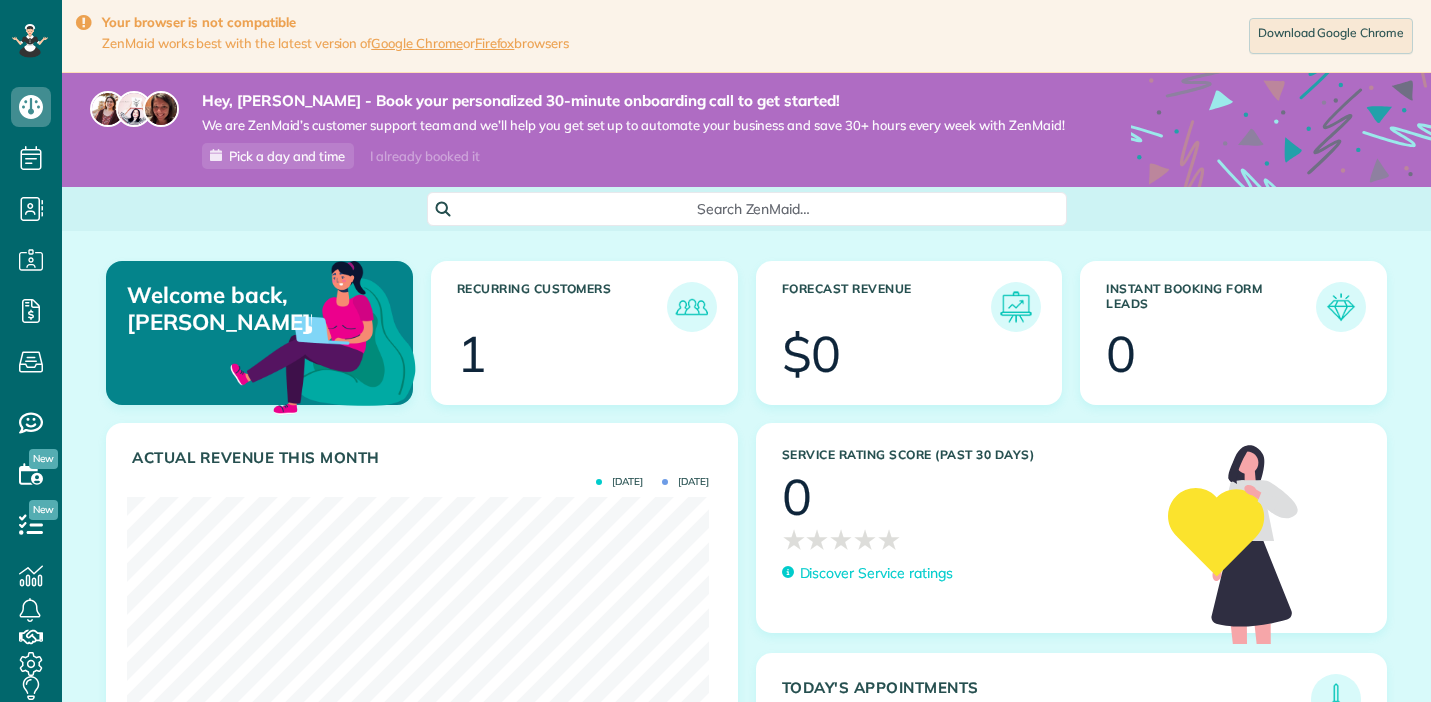 scroll, scrollTop: 0, scrollLeft: 0, axis: both 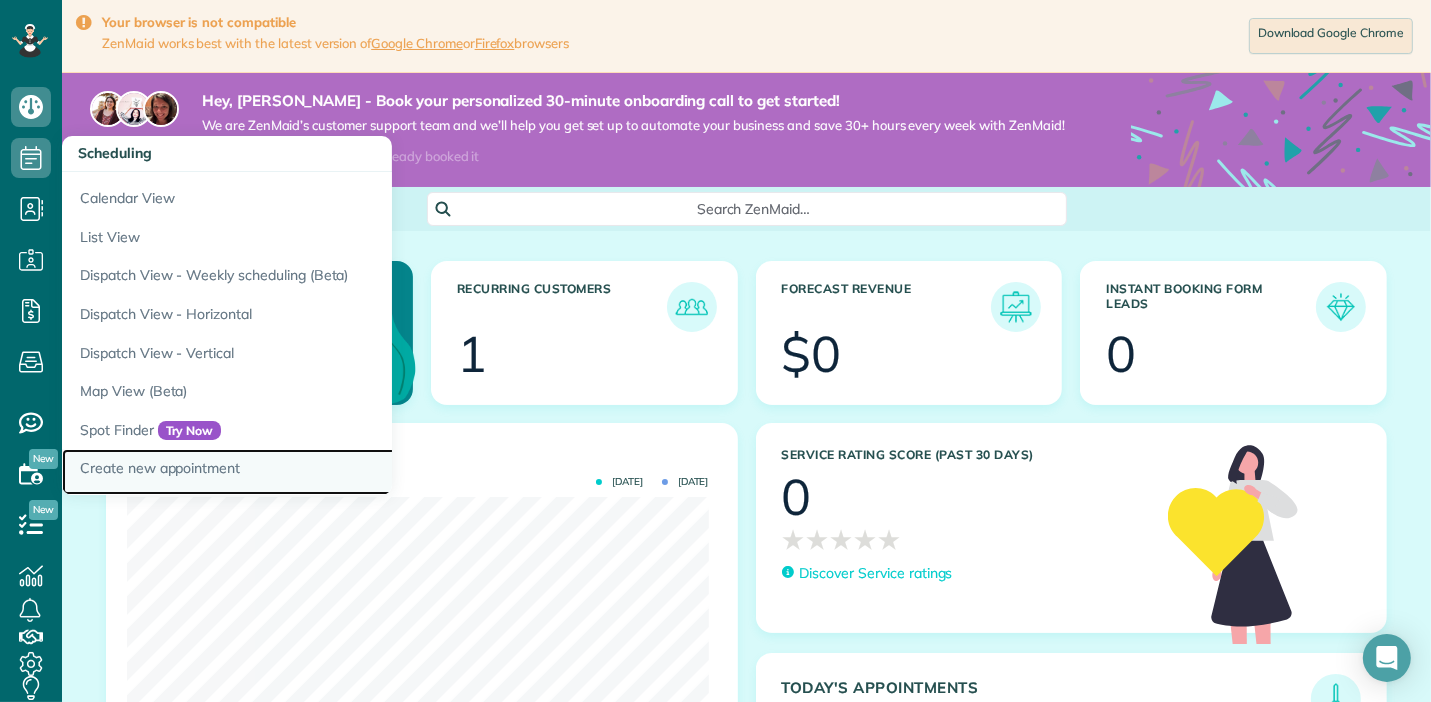 click on "Create new appointment" at bounding box center (312, 472) 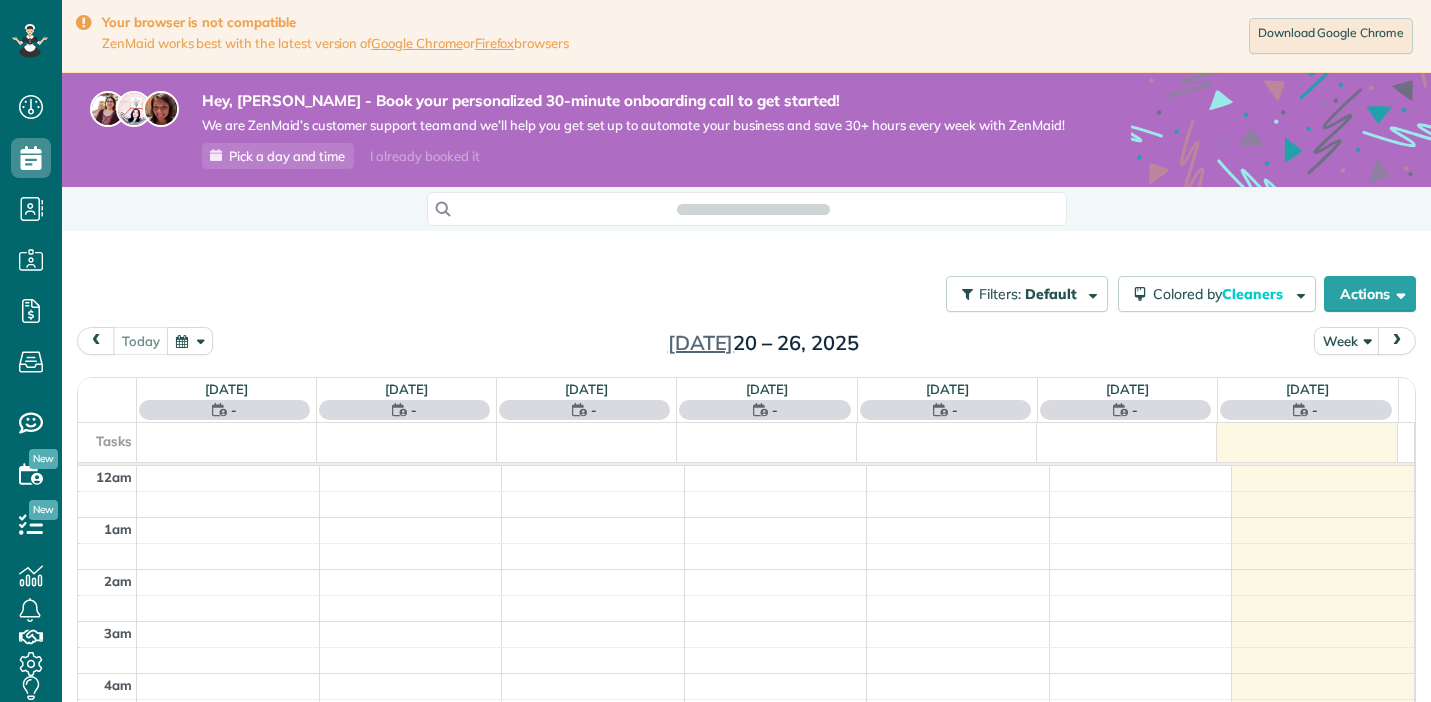 scroll, scrollTop: 0, scrollLeft: 0, axis: both 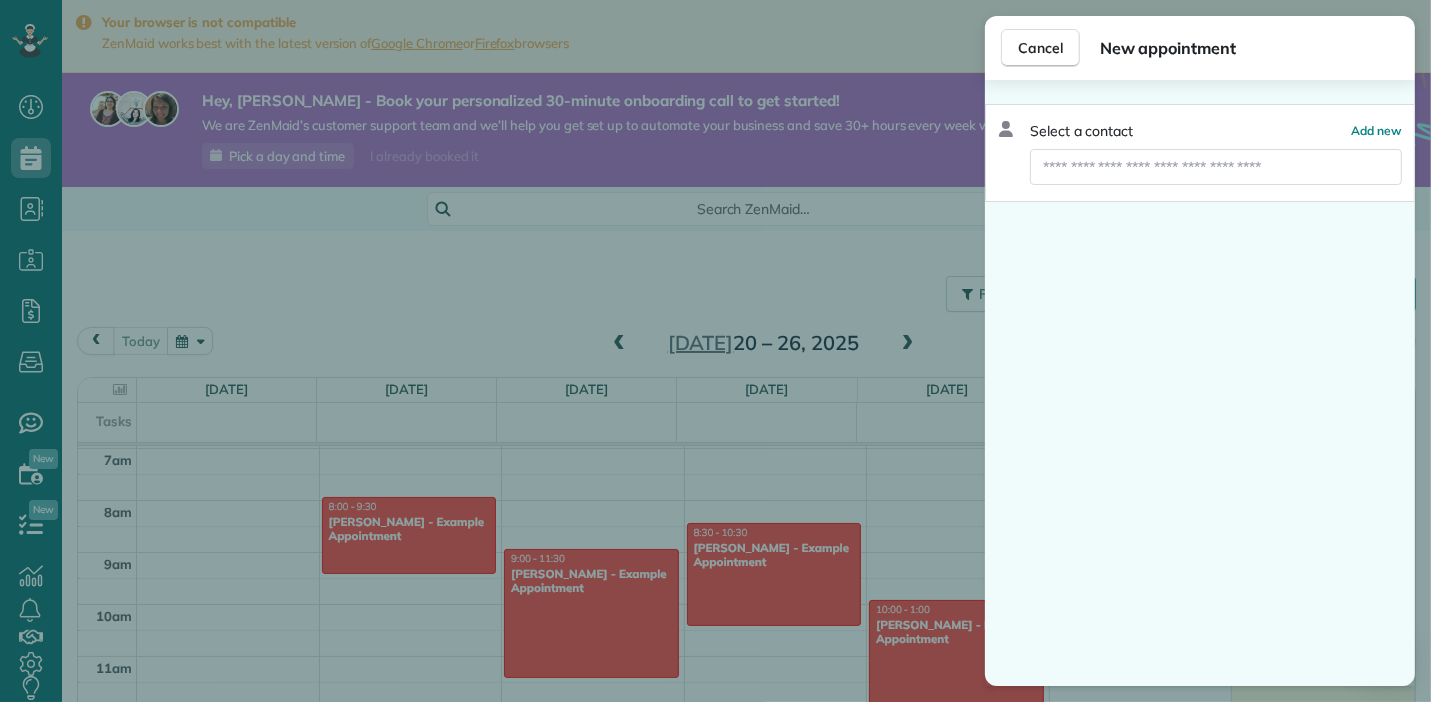click at bounding box center [1216, 167] 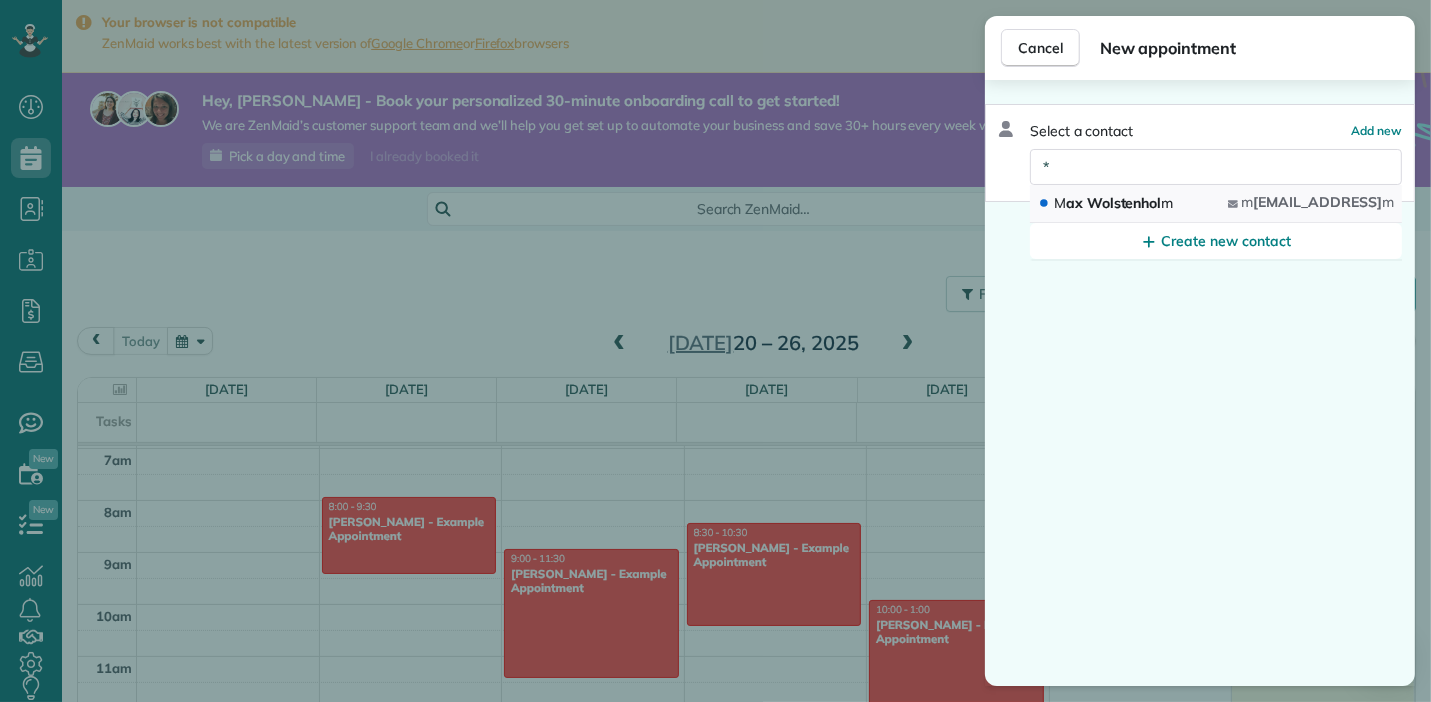 type on "*" 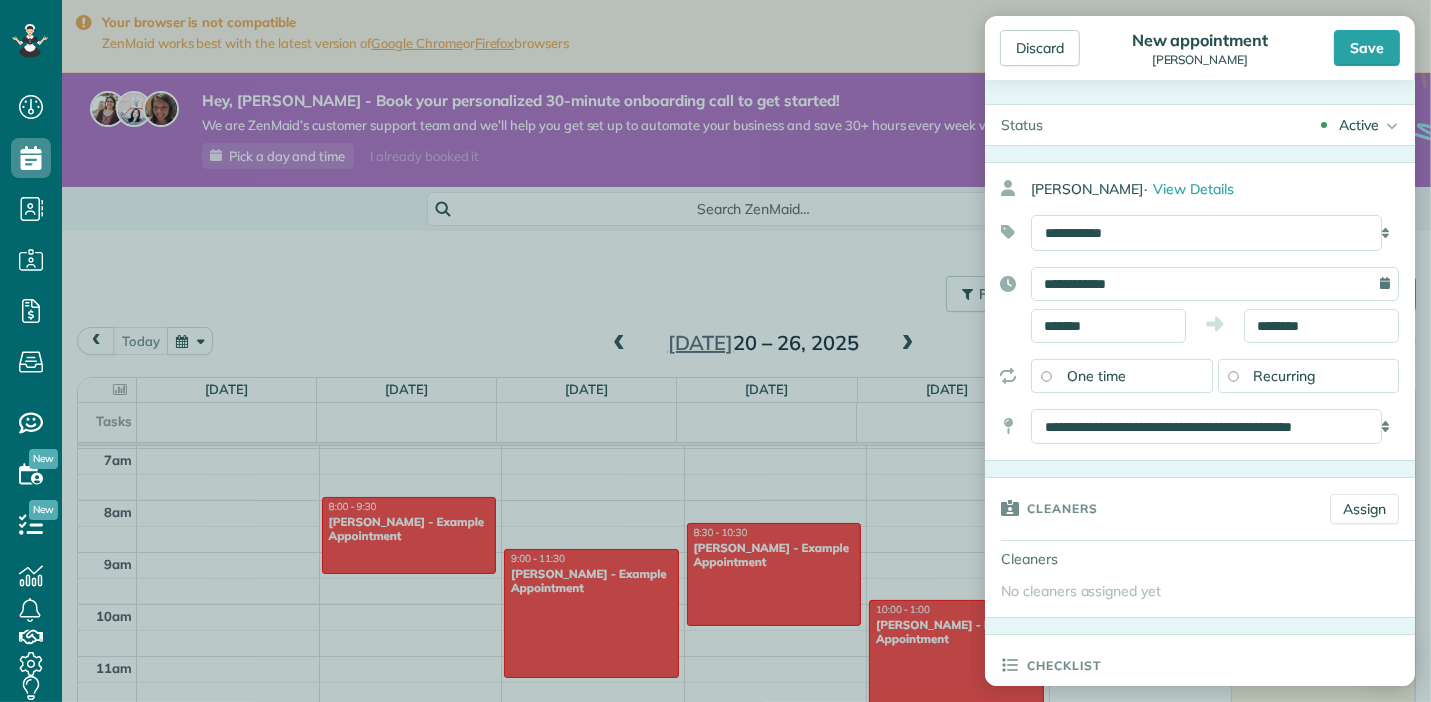 click 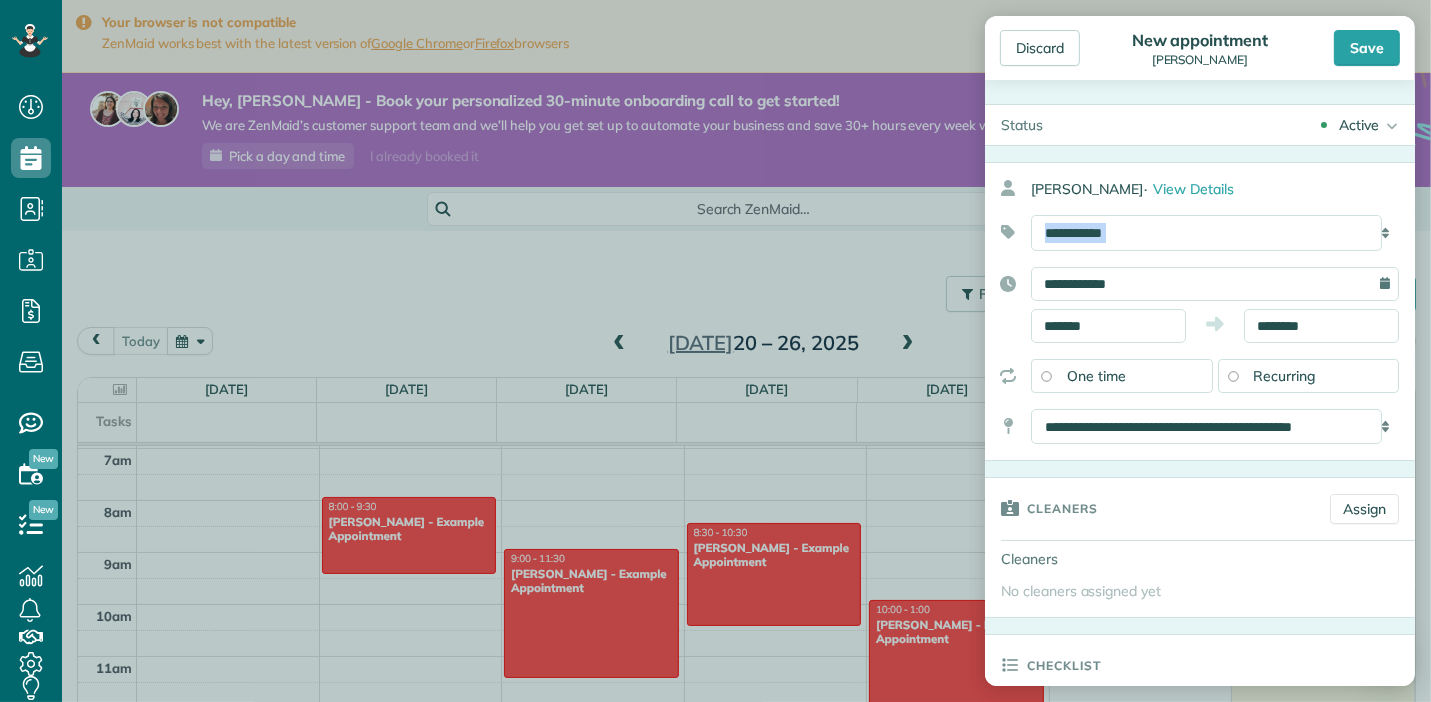 click 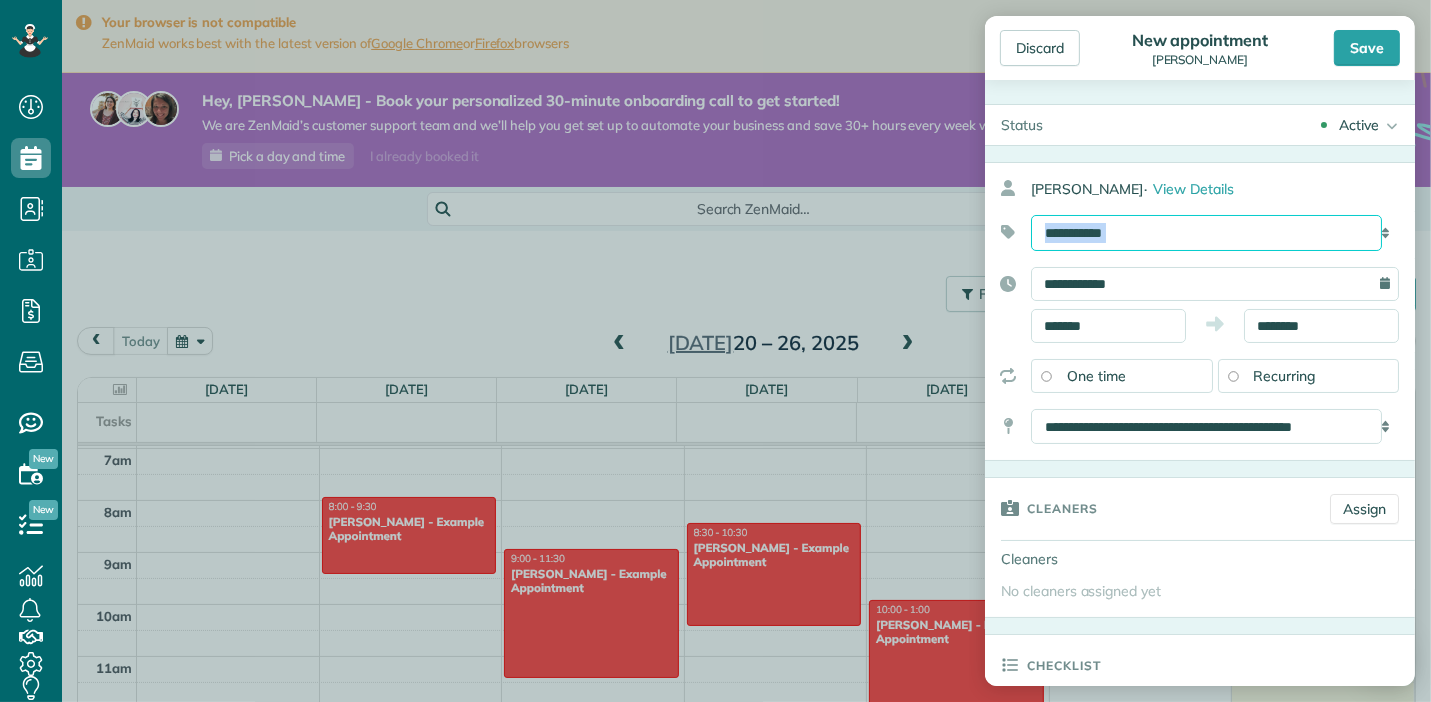 click on "**********" at bounding box center (1206, 233) 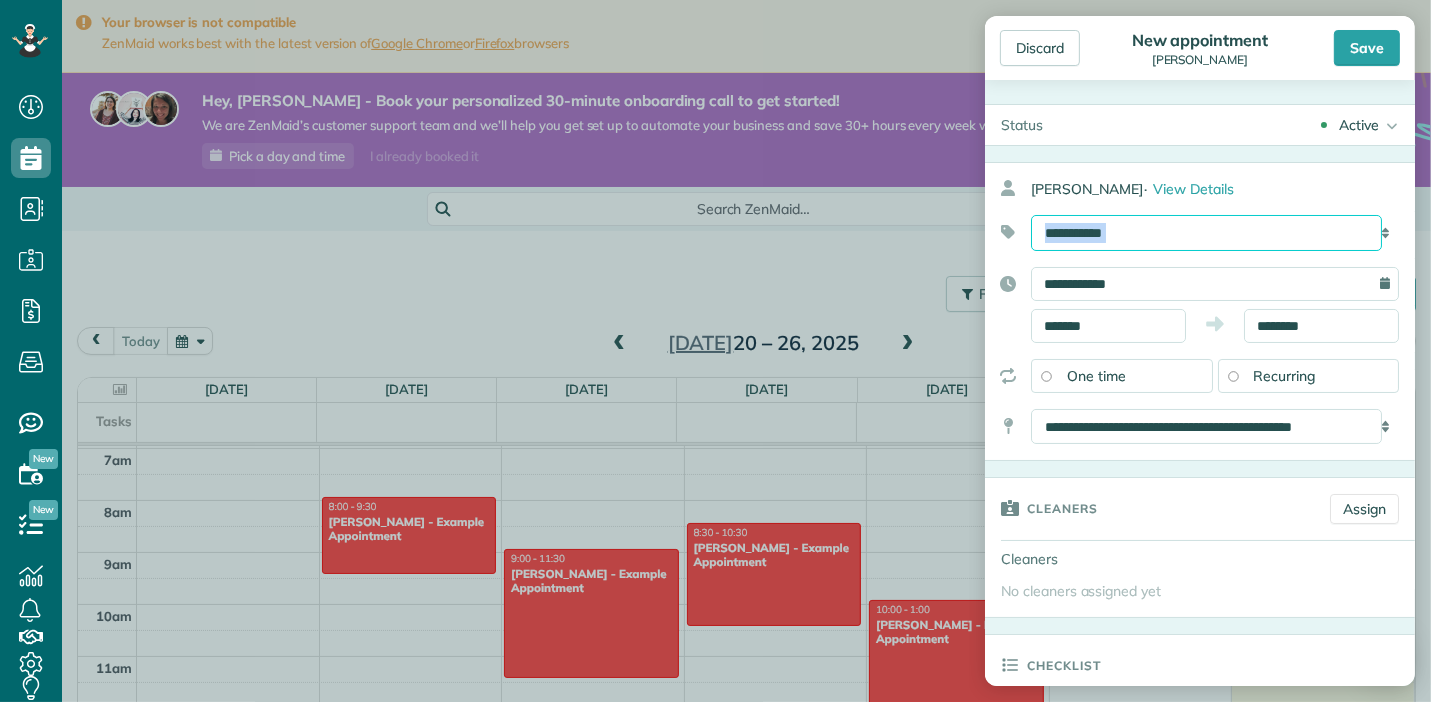 click on "**********" at bounding box center [1206, 233] 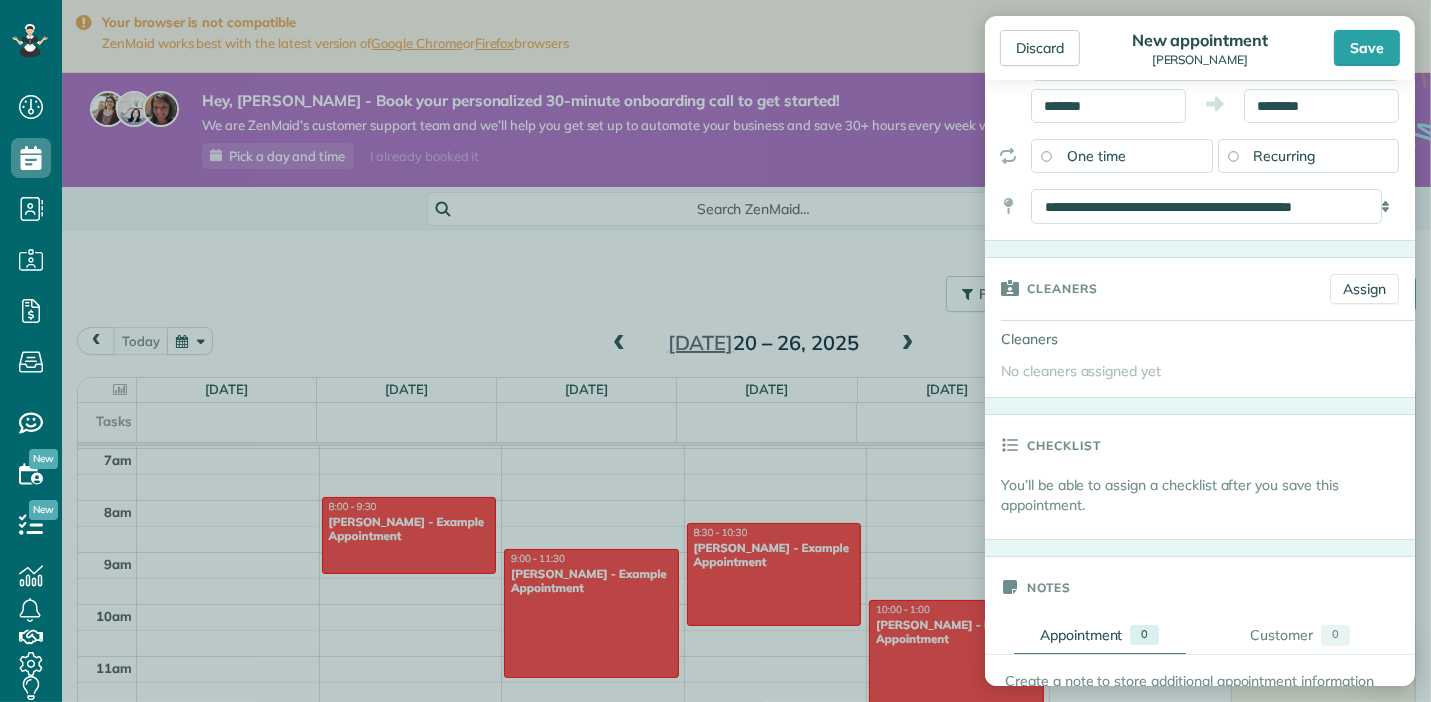 scroll, scrollTop: 224, scrollLeft: 0, axis: vertical 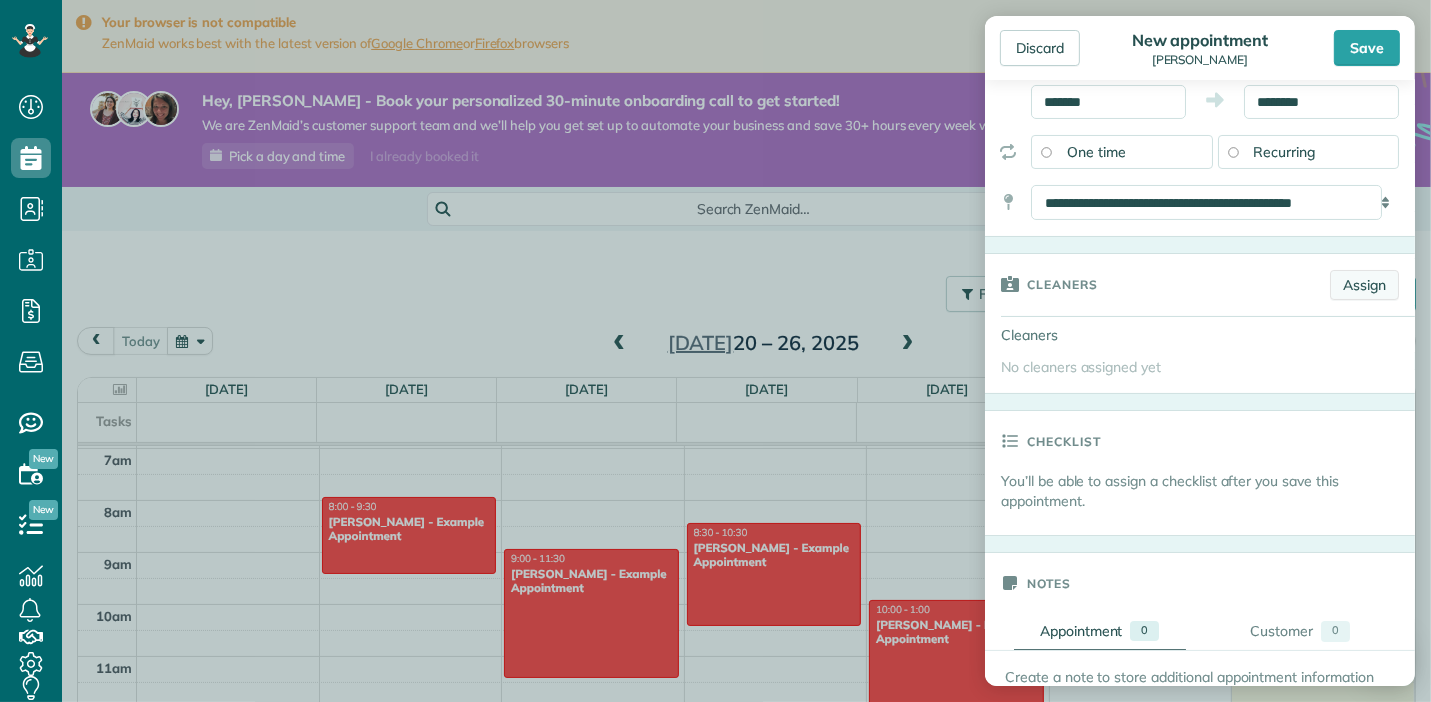click on "Assign" at bounding box center (1364, 285) 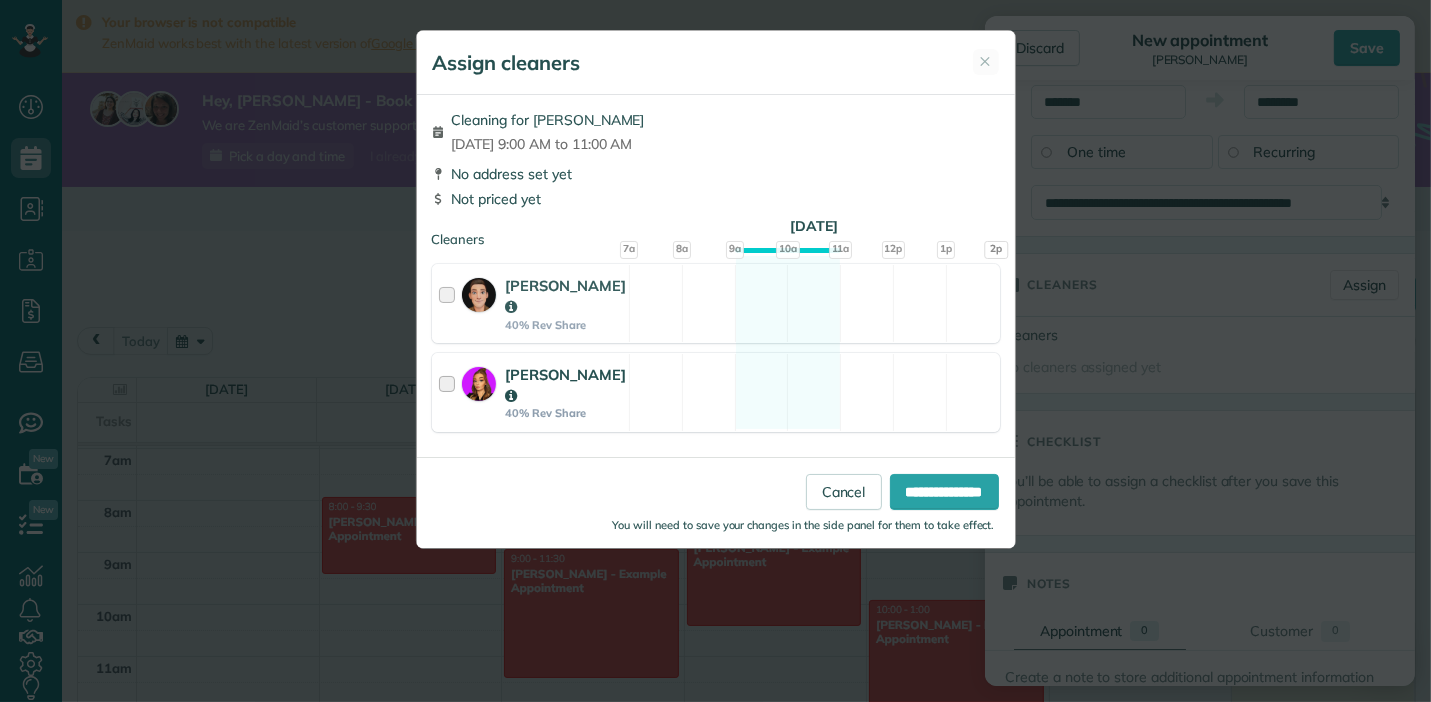 click at bounding box center [450, 392] 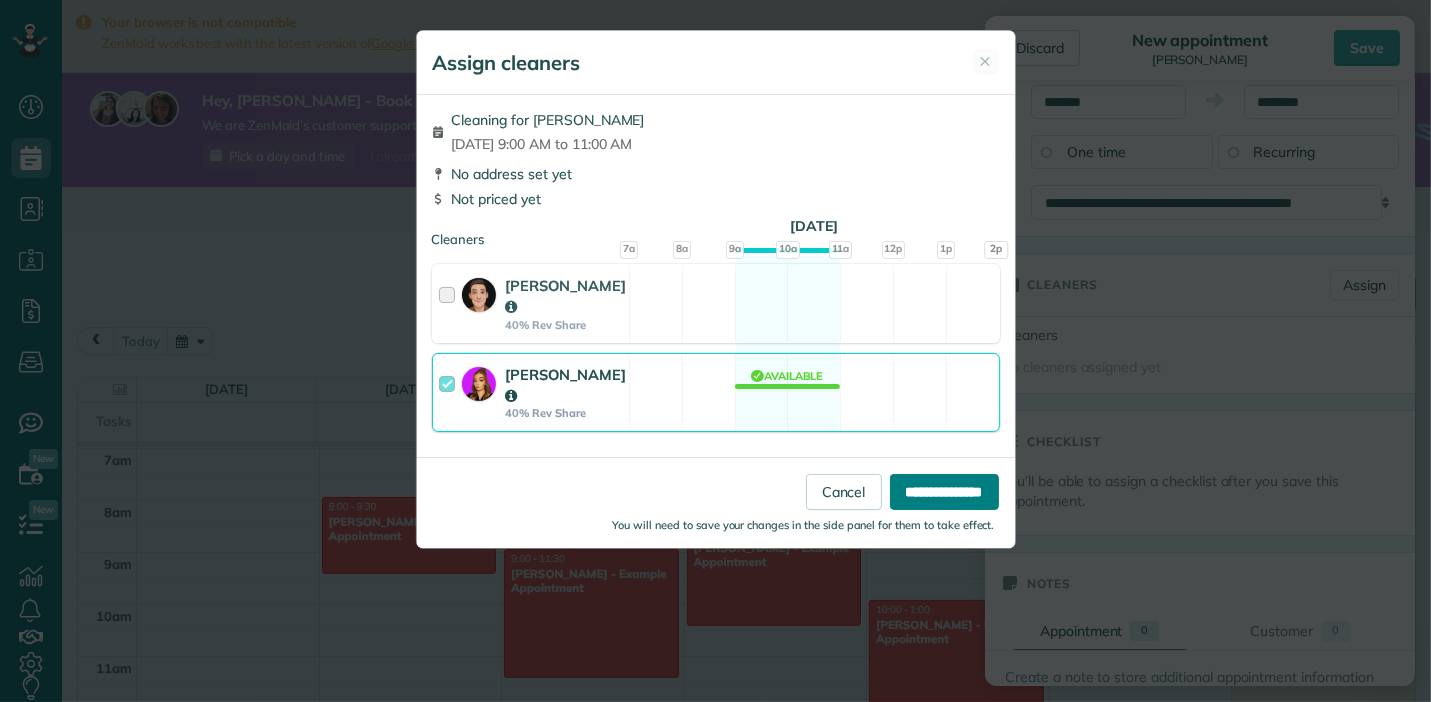click on "**********" at bounding box center (944, 492) 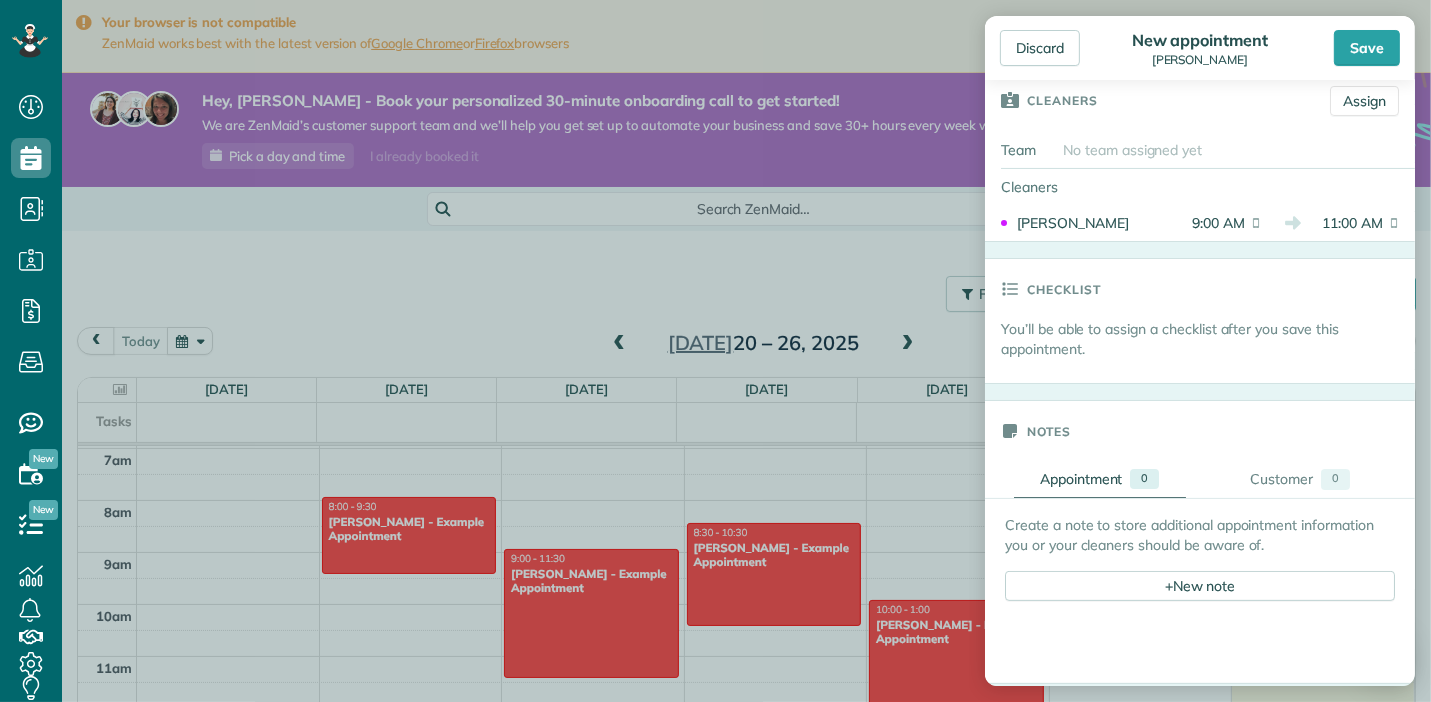 scroll, scrollTop: 412, scrollLeft: 0, axis: vertical 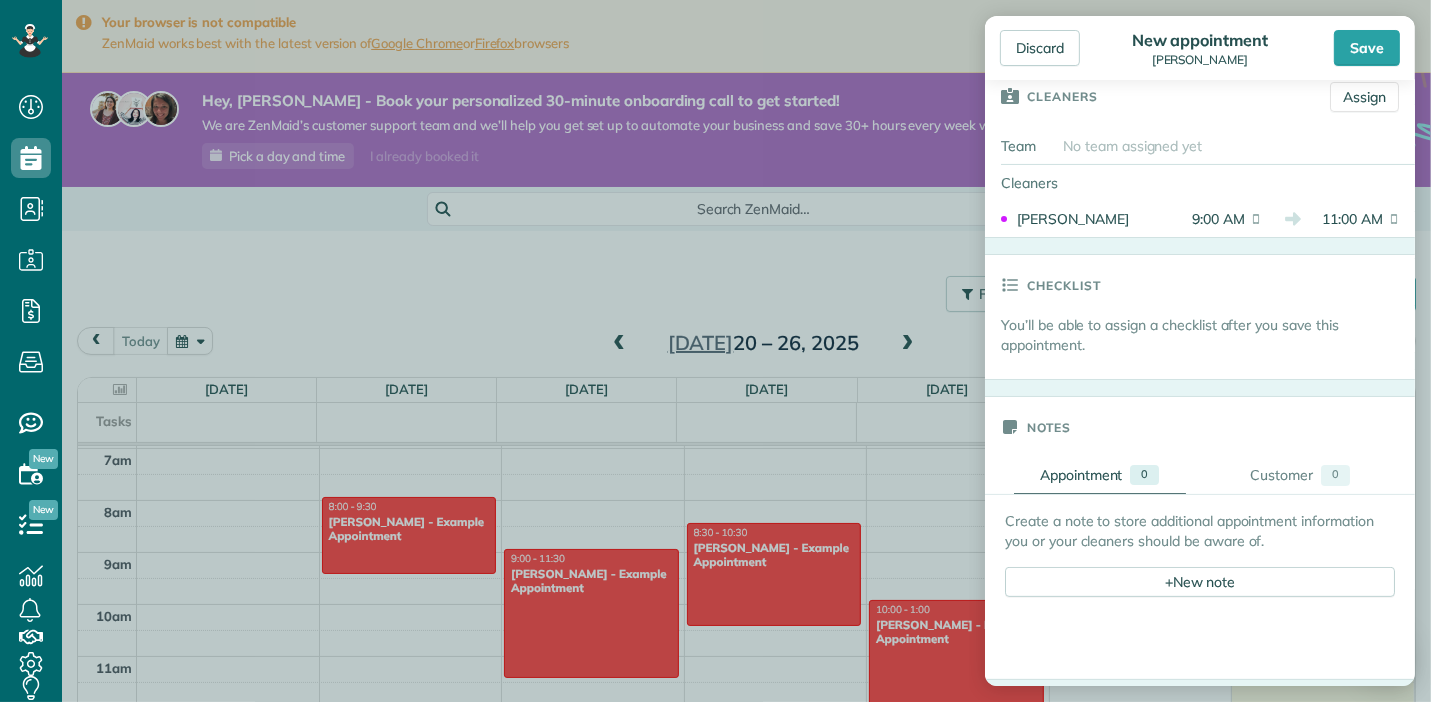 click on "You’ll be able to assign a checklist after you save this appointment." at bounding box center (1208, 335) 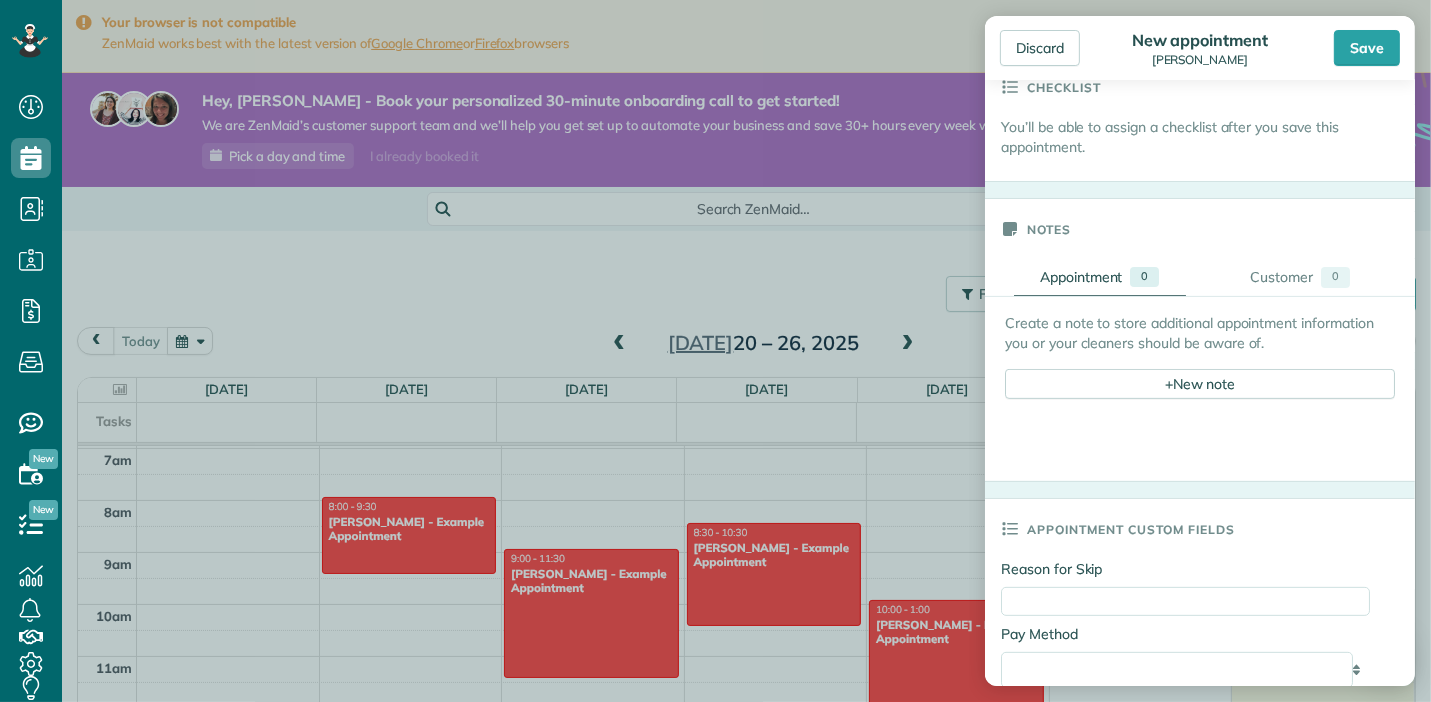 scroll, scrollTop: 611, scrollLeft: 0, axis: vertical 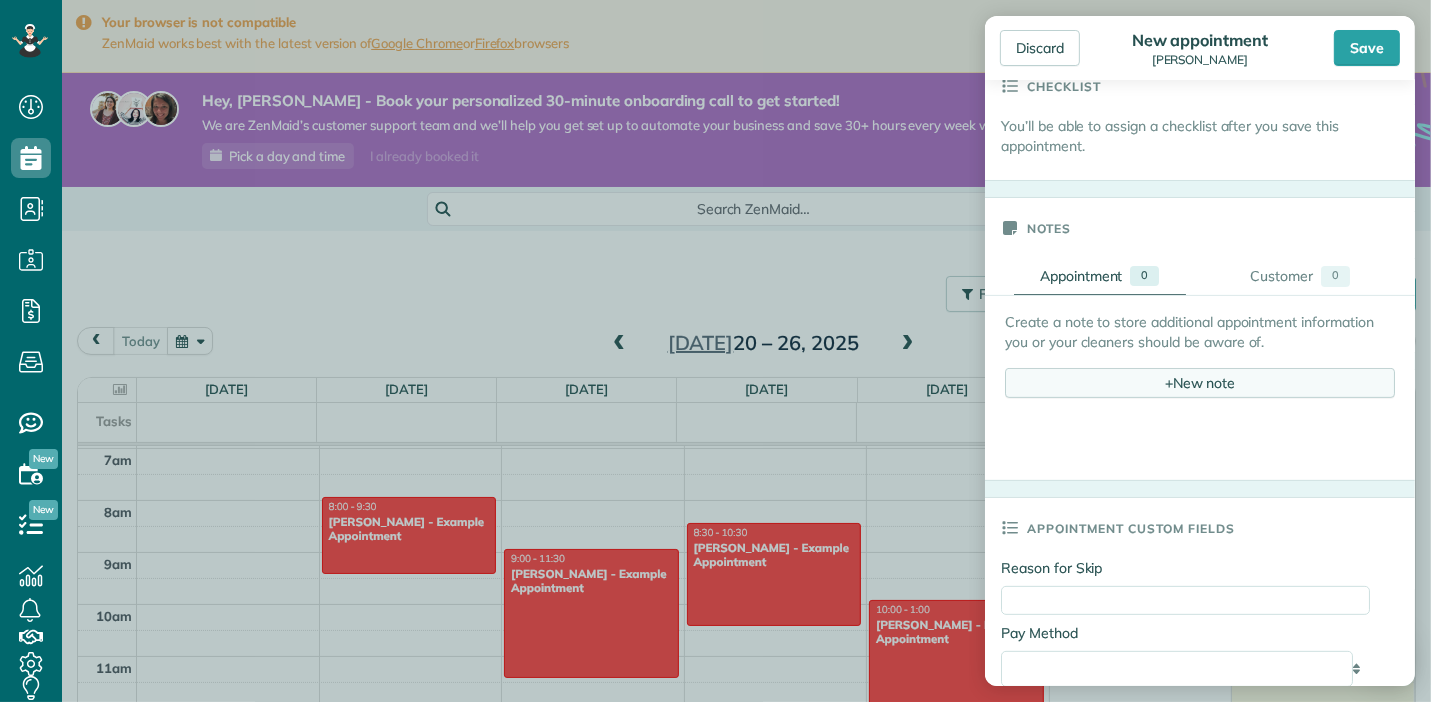 click on "+ New note" at bounding box center [1200, 383] 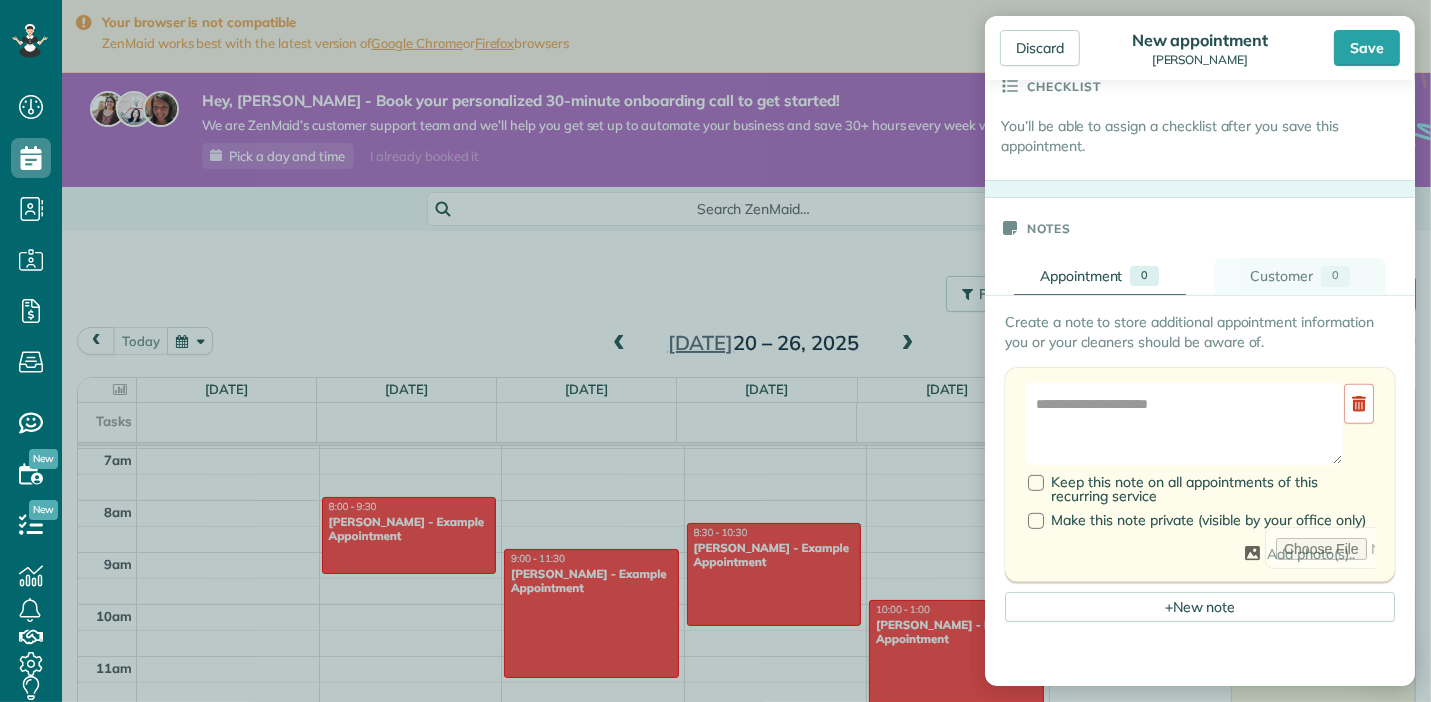 click on "Customer" at bounding box center (1281, 276) 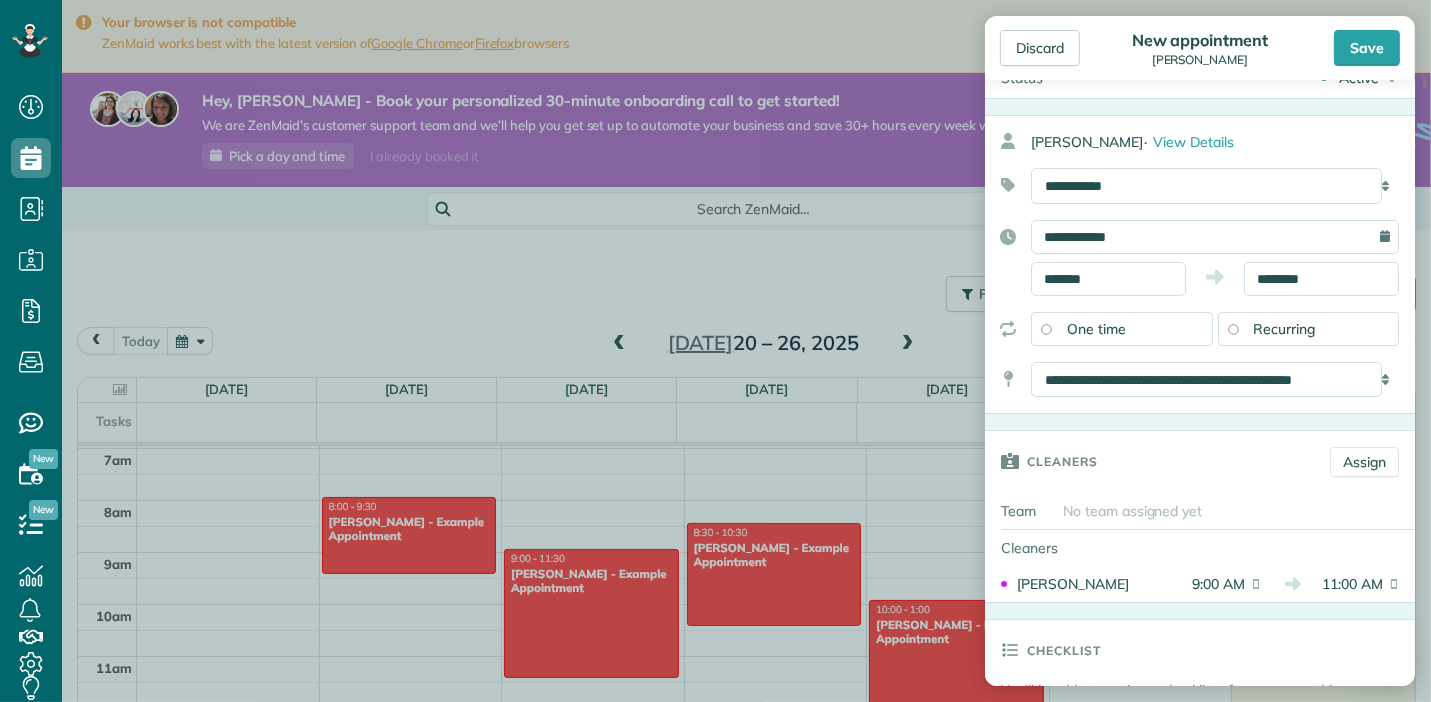 scroll, scrollTop: 0, scrollLeft: 0, axis: both 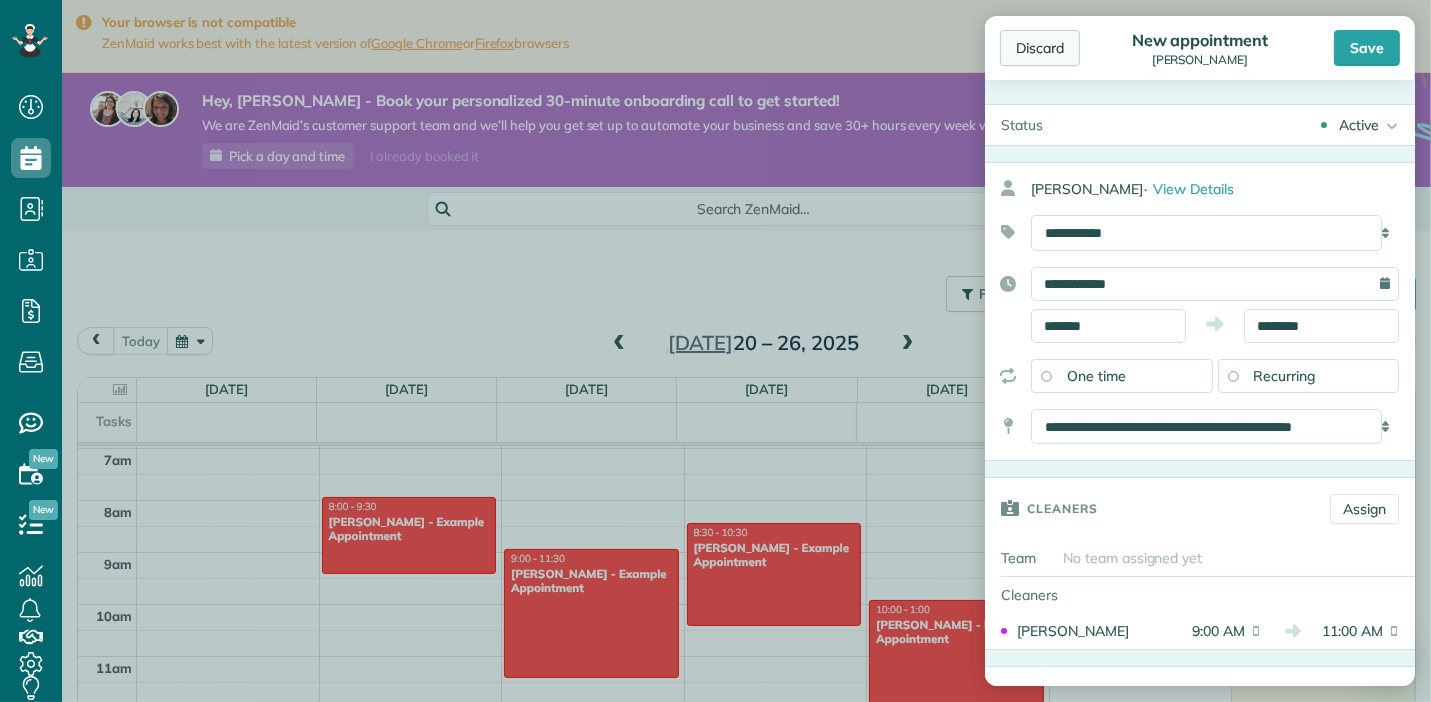 click on "Discard" at bounding box center [1040, 48] 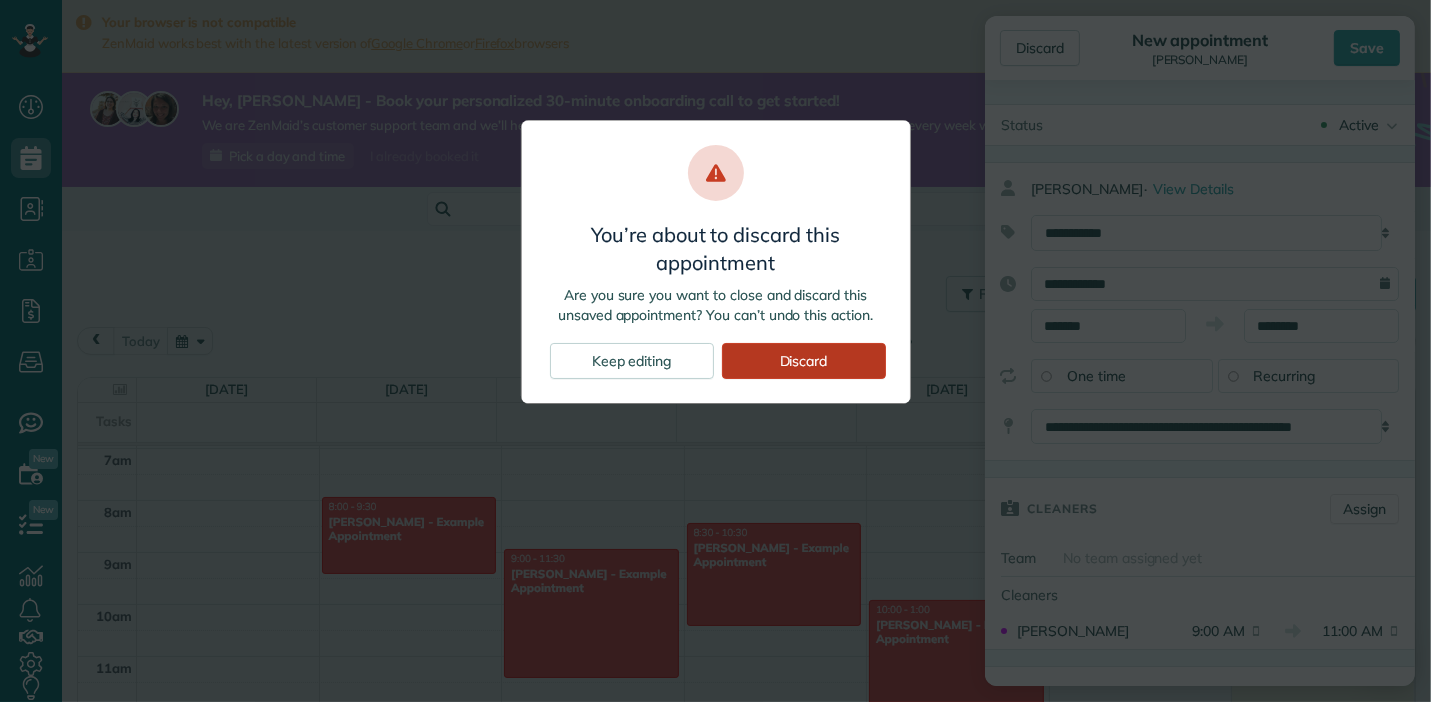click on "Discard" at bounding box center [804, 361] 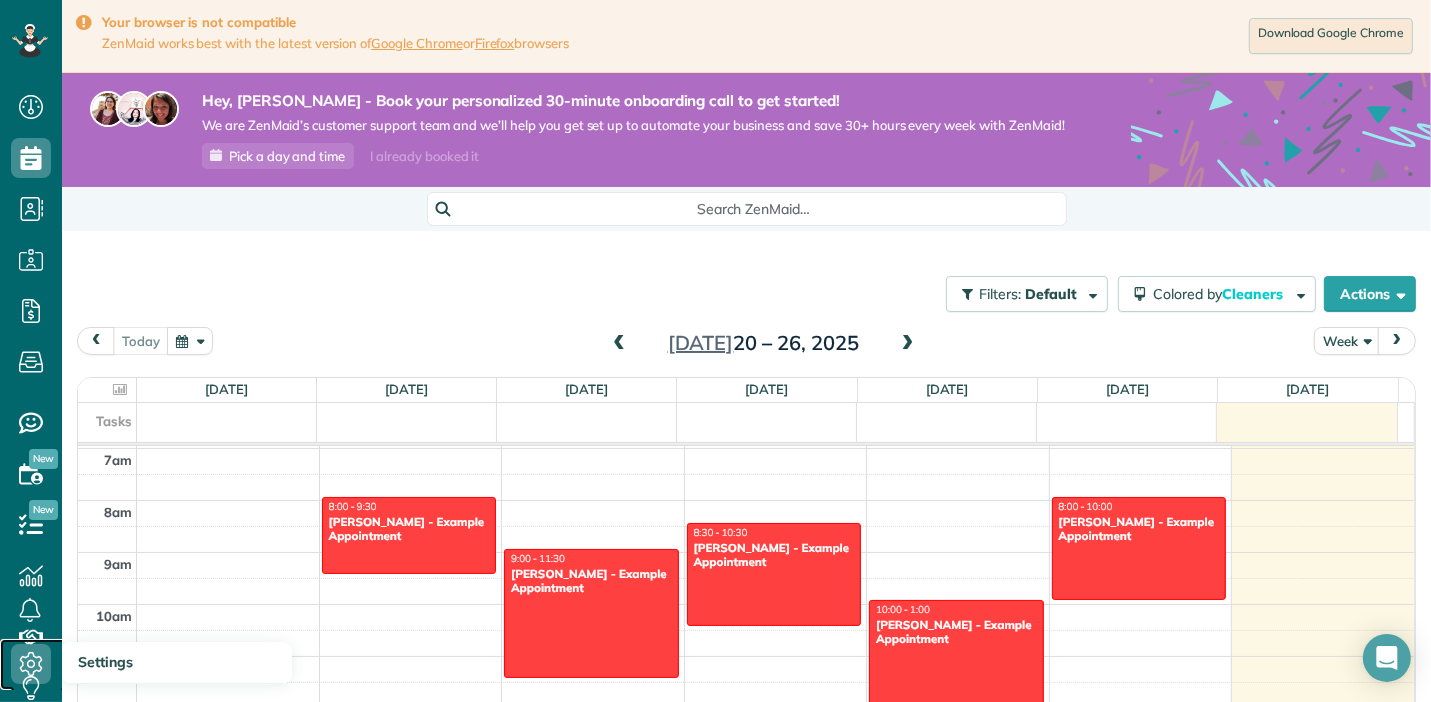 click 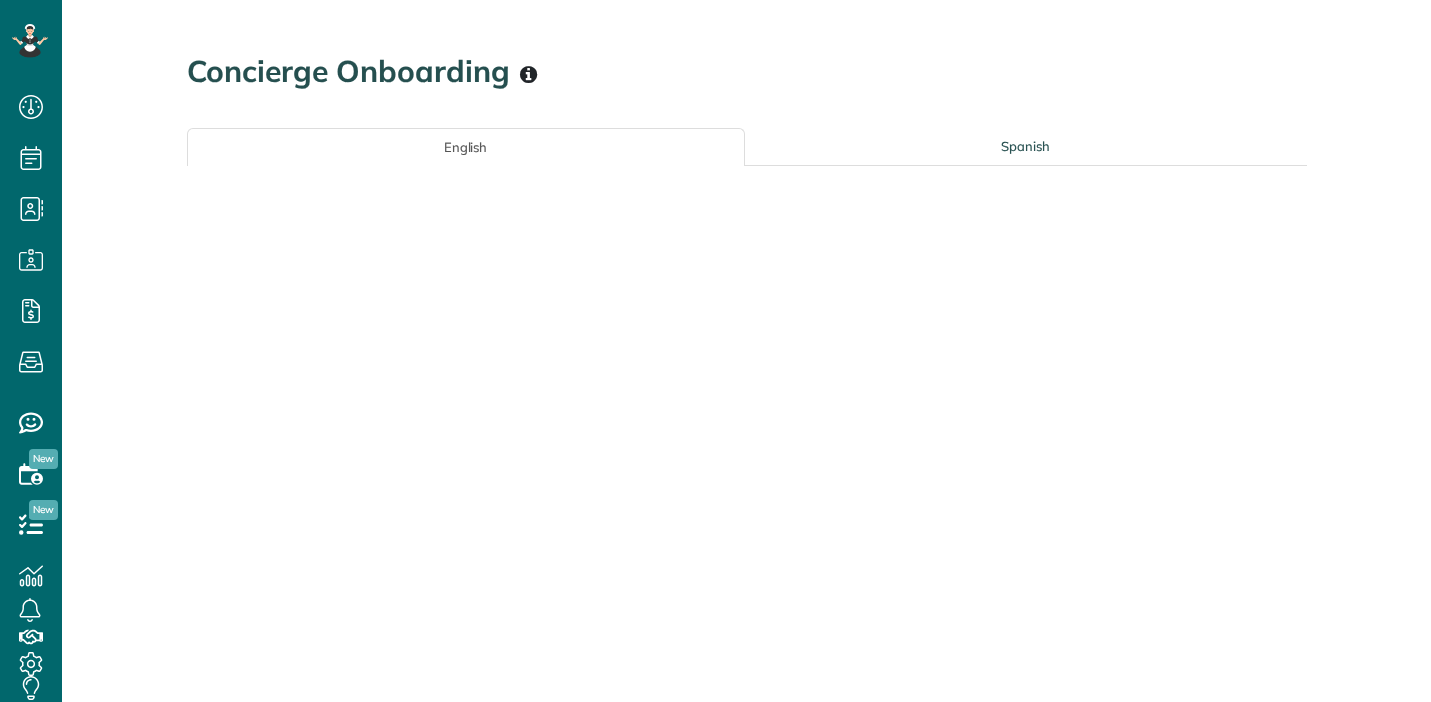 scroll, scrollTop: 0, scrollLeft: 0, axis: both 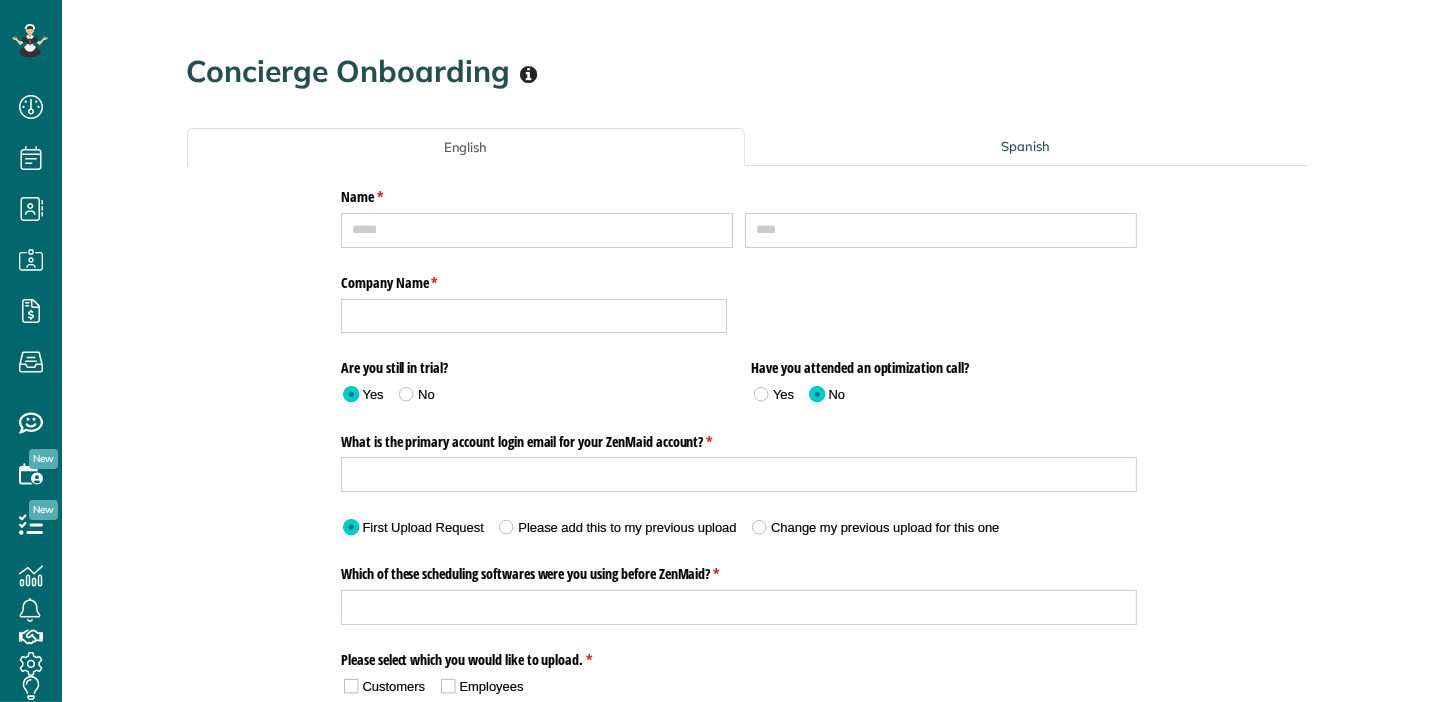 click on "Name *   (required)
Company Name *   (required)
Are you still in trial?
Yes
No
Have you attended an optimization call?
Yes
No
What is the primary account login email for your ZenMaid account? *   (required)
Is this your: *   (required)
First Upload Request
Please add this to my previous upload
Change my previous upload for this one
First Upload Request Please add this to my previous upload Change my previous upload for this one
Which of these scheduling softwares were you using before ZenMaid? *   (required)
Please select which you would like to upload. *   (required)
Customers
Employees
Customers Employees
Yes" at bounding box center [739, 1063] 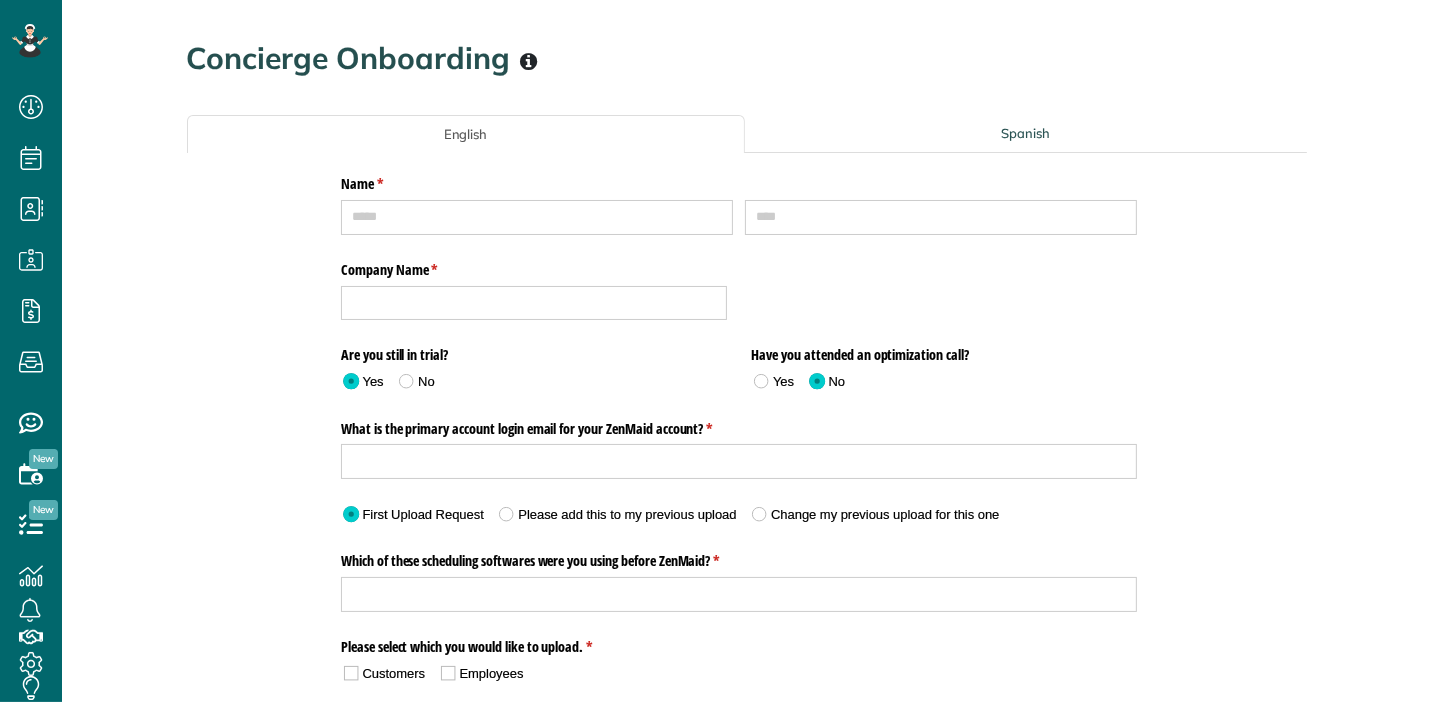 scroll, scrollTop: 11, scrollLeft: 0, axis: vertical 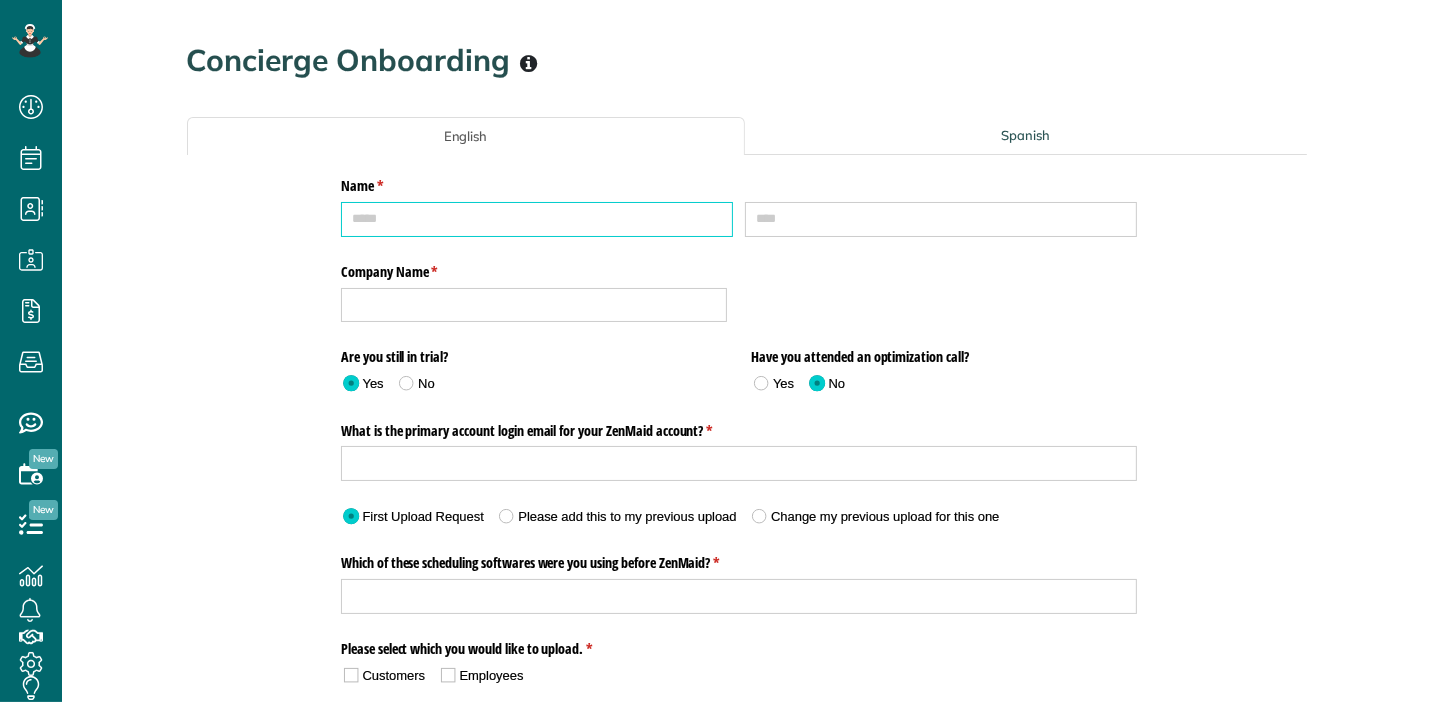 click at bounding box center (537, 219) 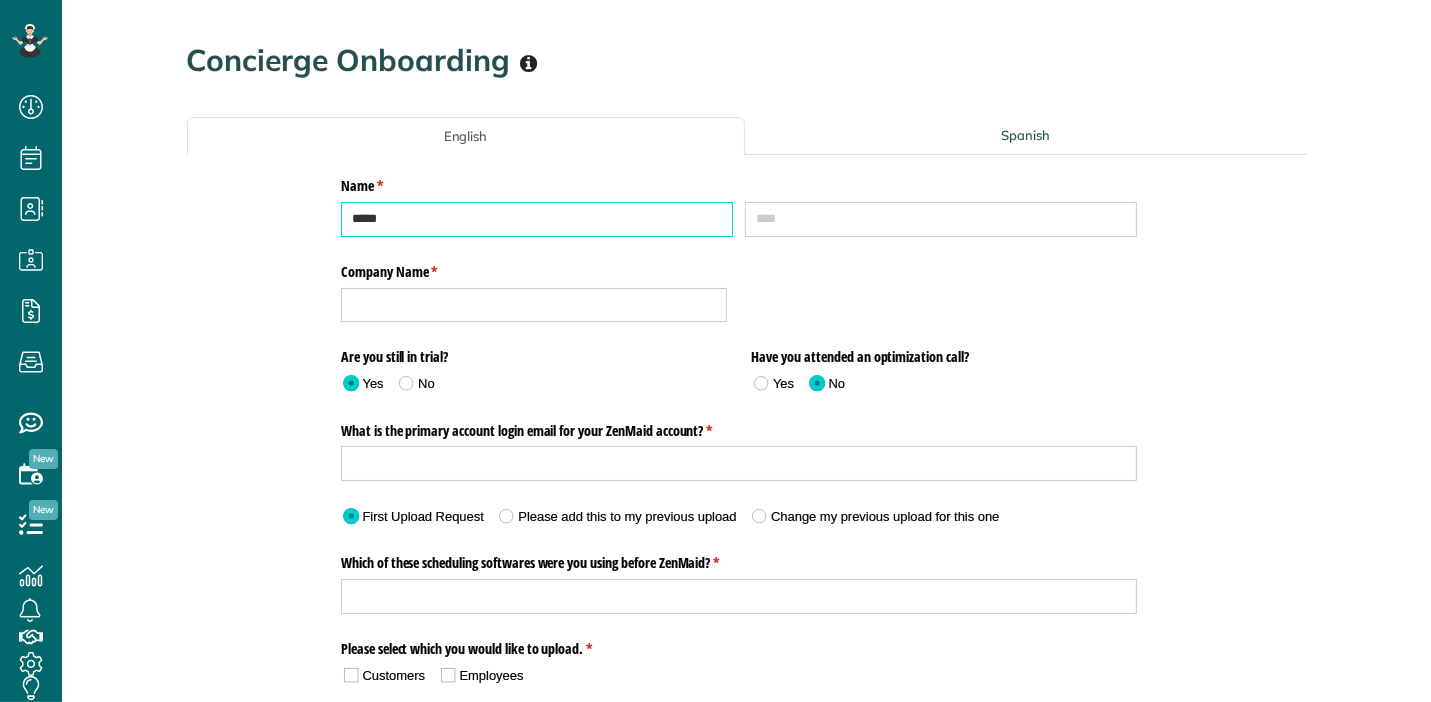 type on "*****" 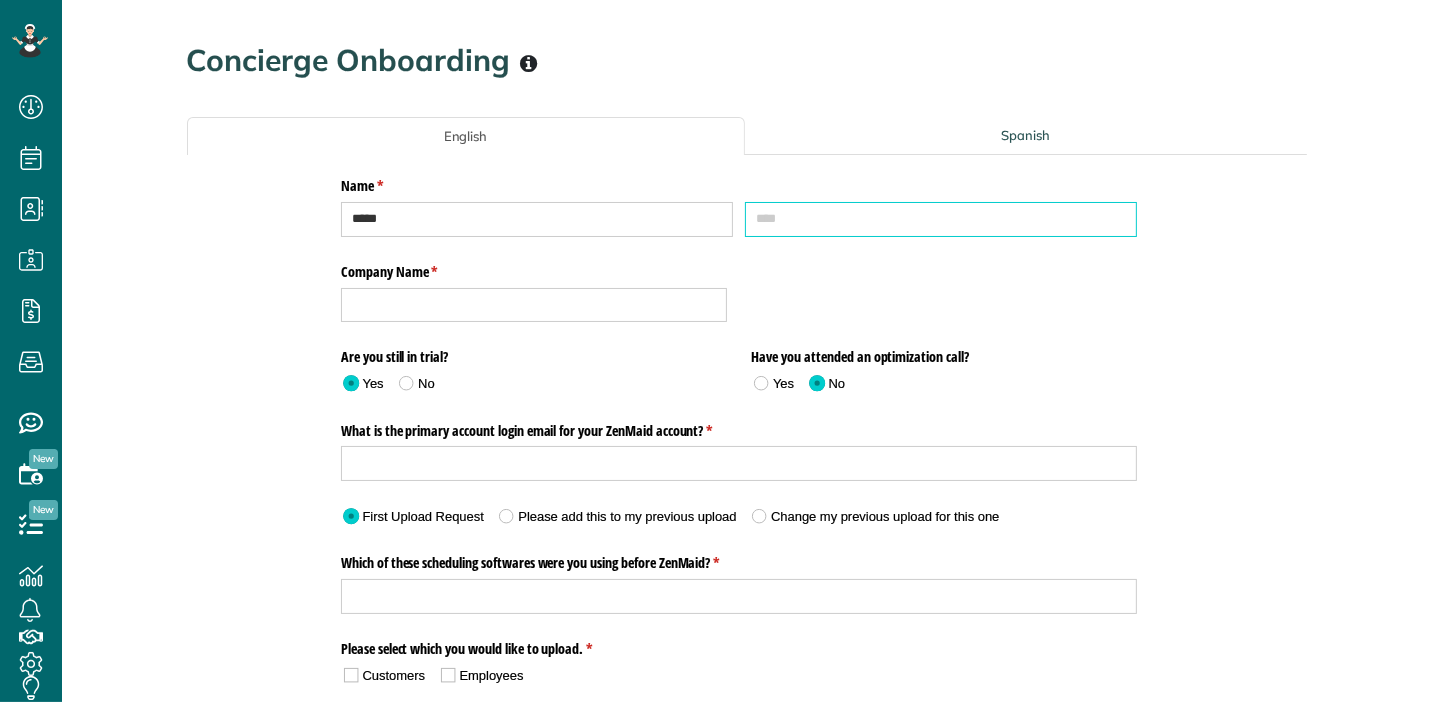 type on "**********" 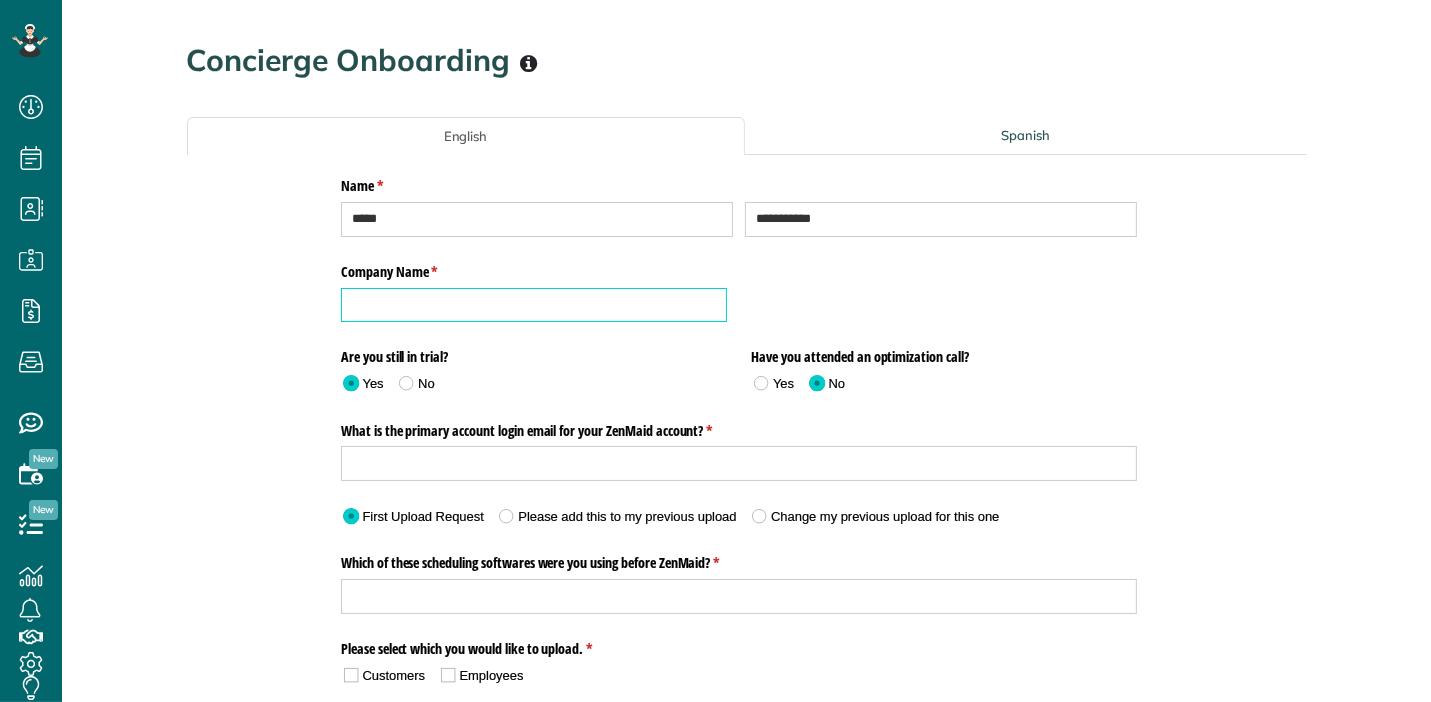 type on "**********" 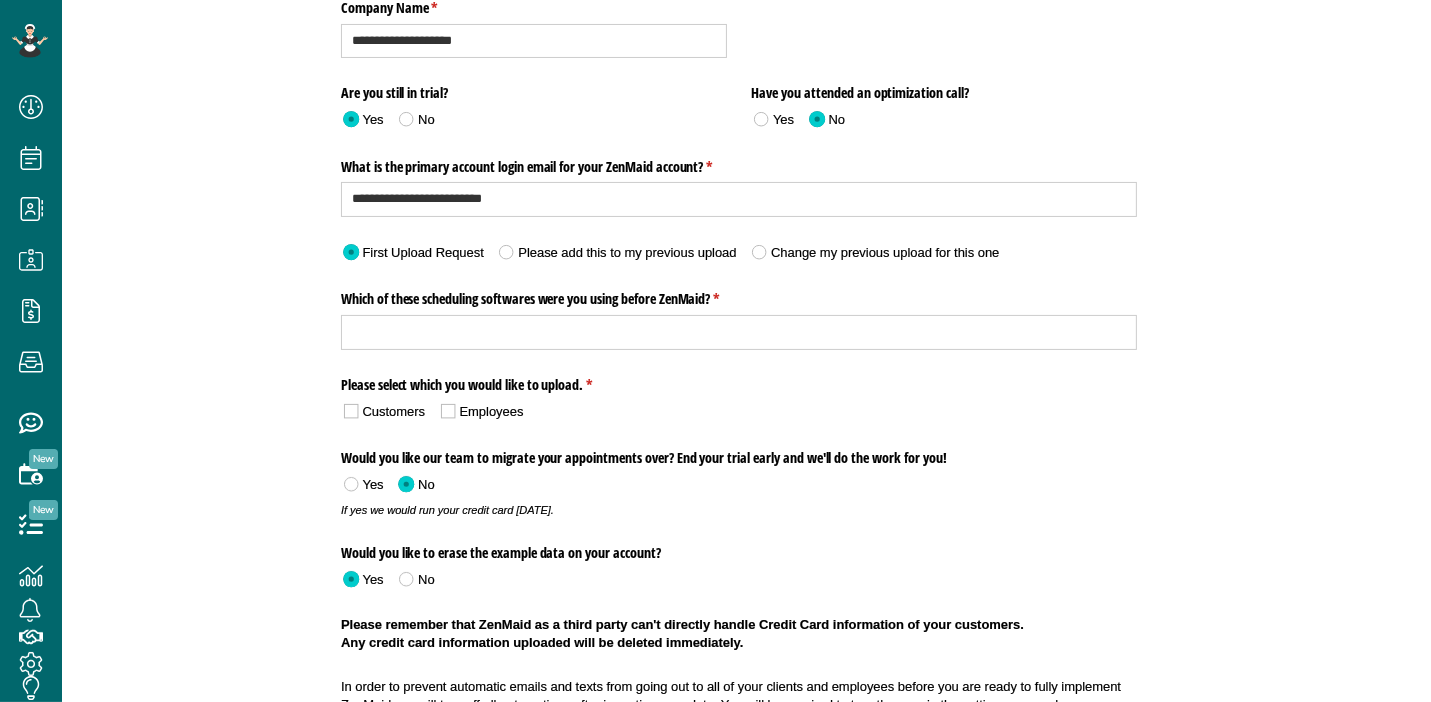 scroll, scrollTop: 277, scrollLeft: 0, axis: vertical 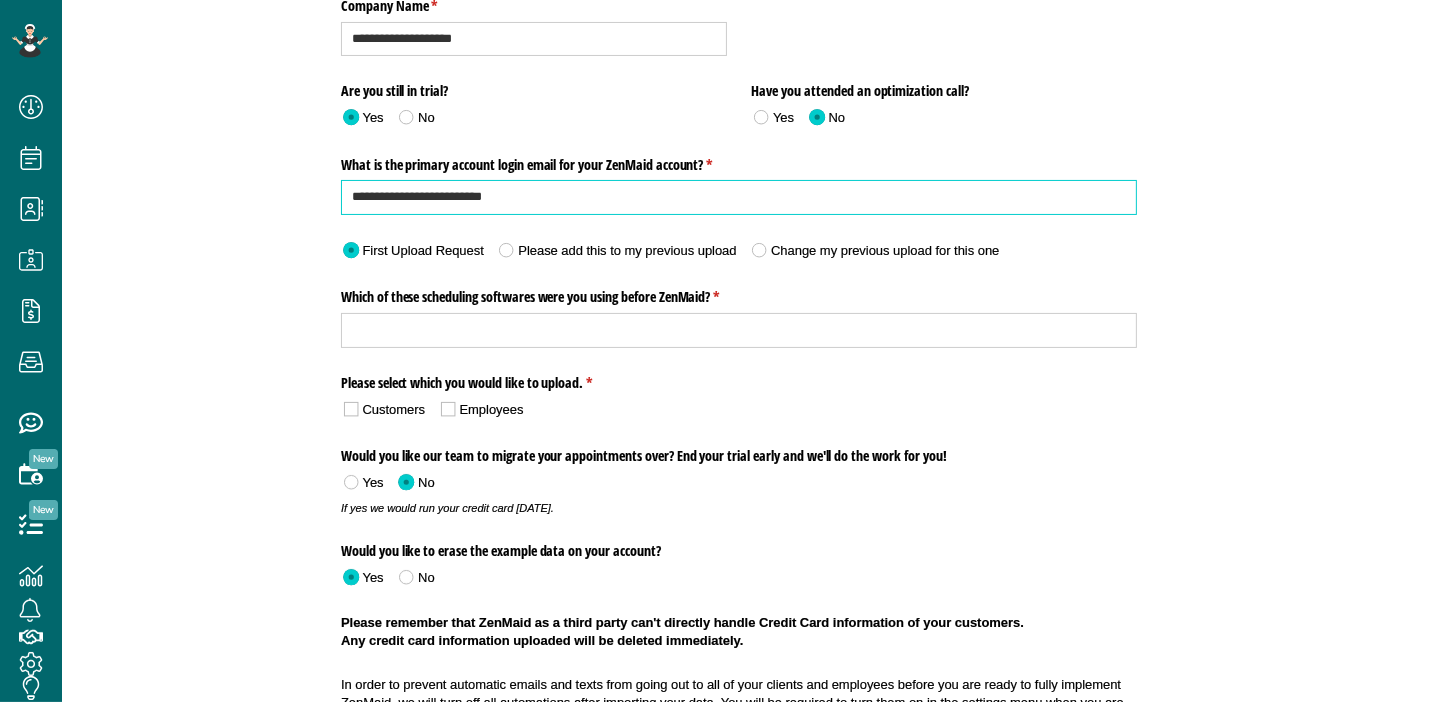 drag, startPoint x: 536, startPoint y: 194, endPoint x: 278, endPoint y: 257, distance: 265.5805 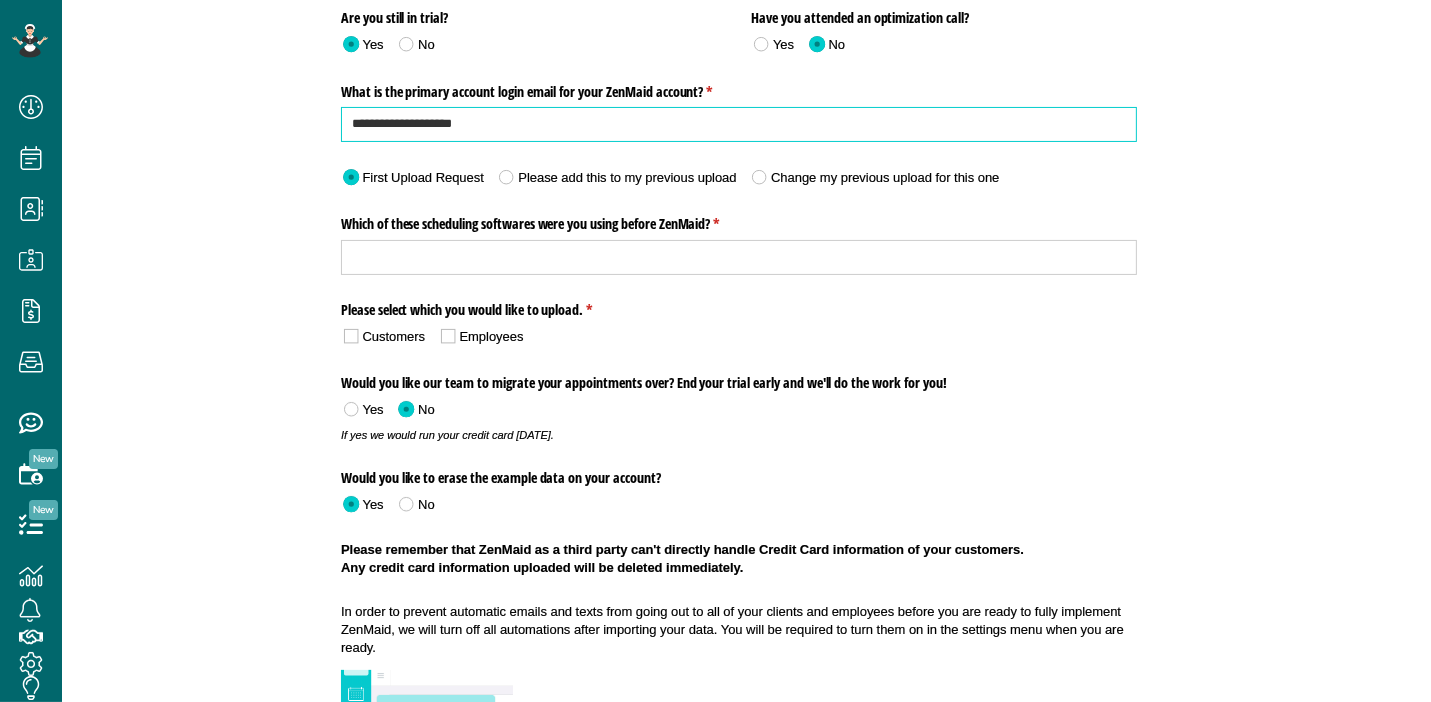 scroll, scrollTop: 354, scrollLeft: 0, axis: vertical 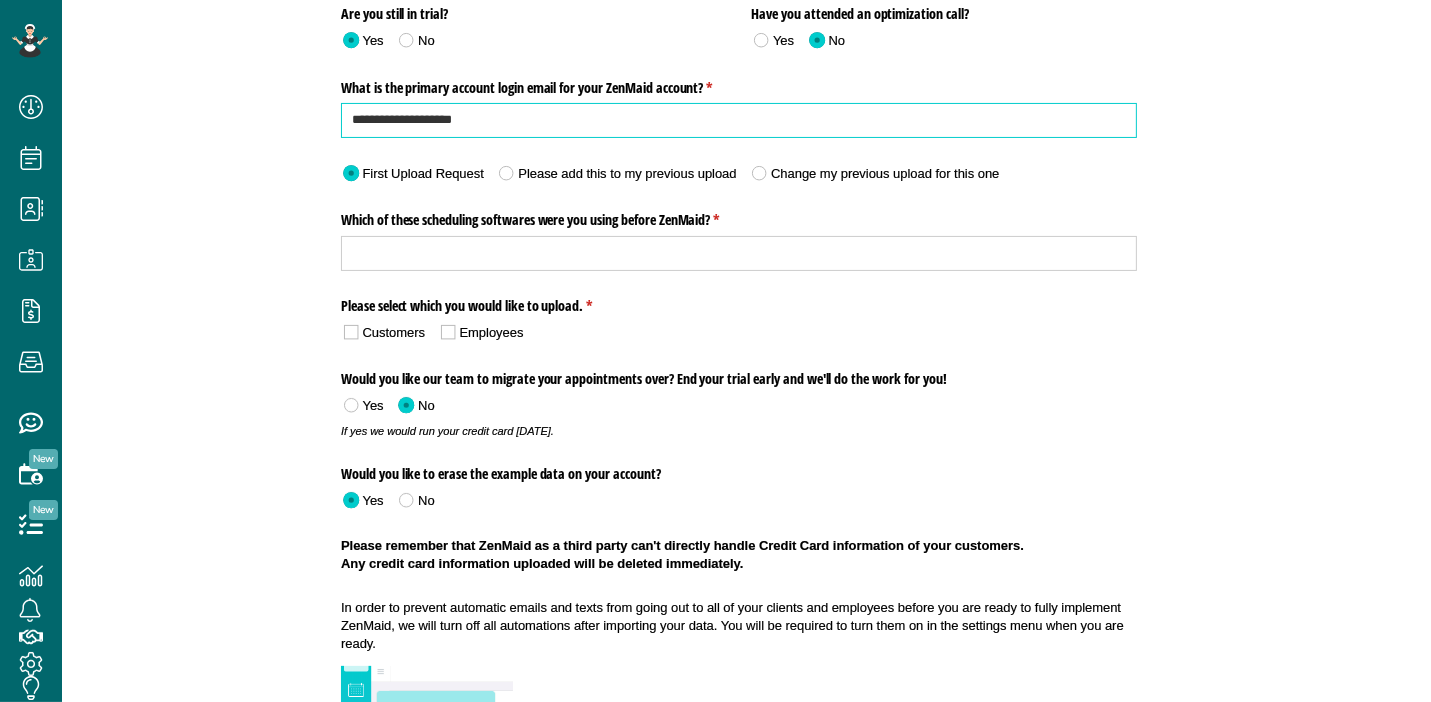 type on "**********" 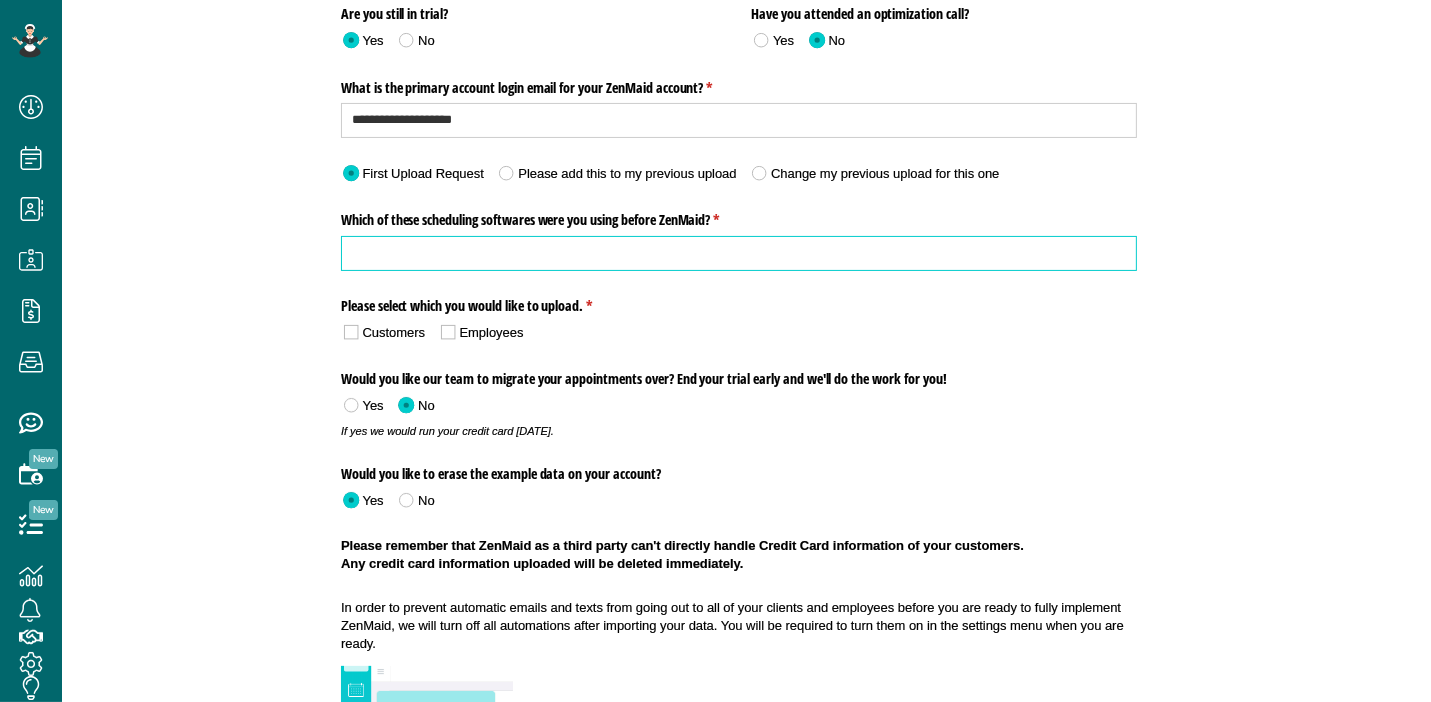 click on "Which of these scheduling softwares were you using before ZenMaid? *   (required)" at bounding box center (739, 253) 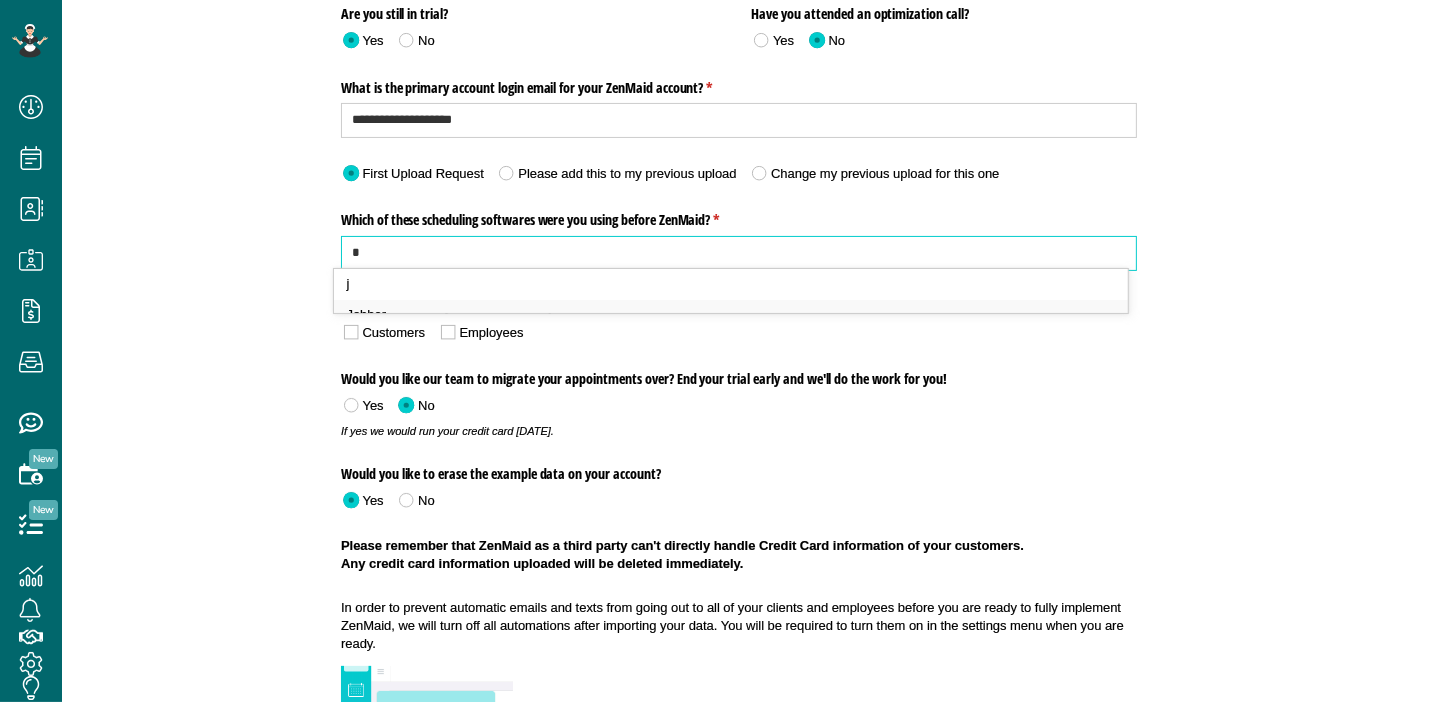 click on "Jobber" at bounding box center [739, 315] 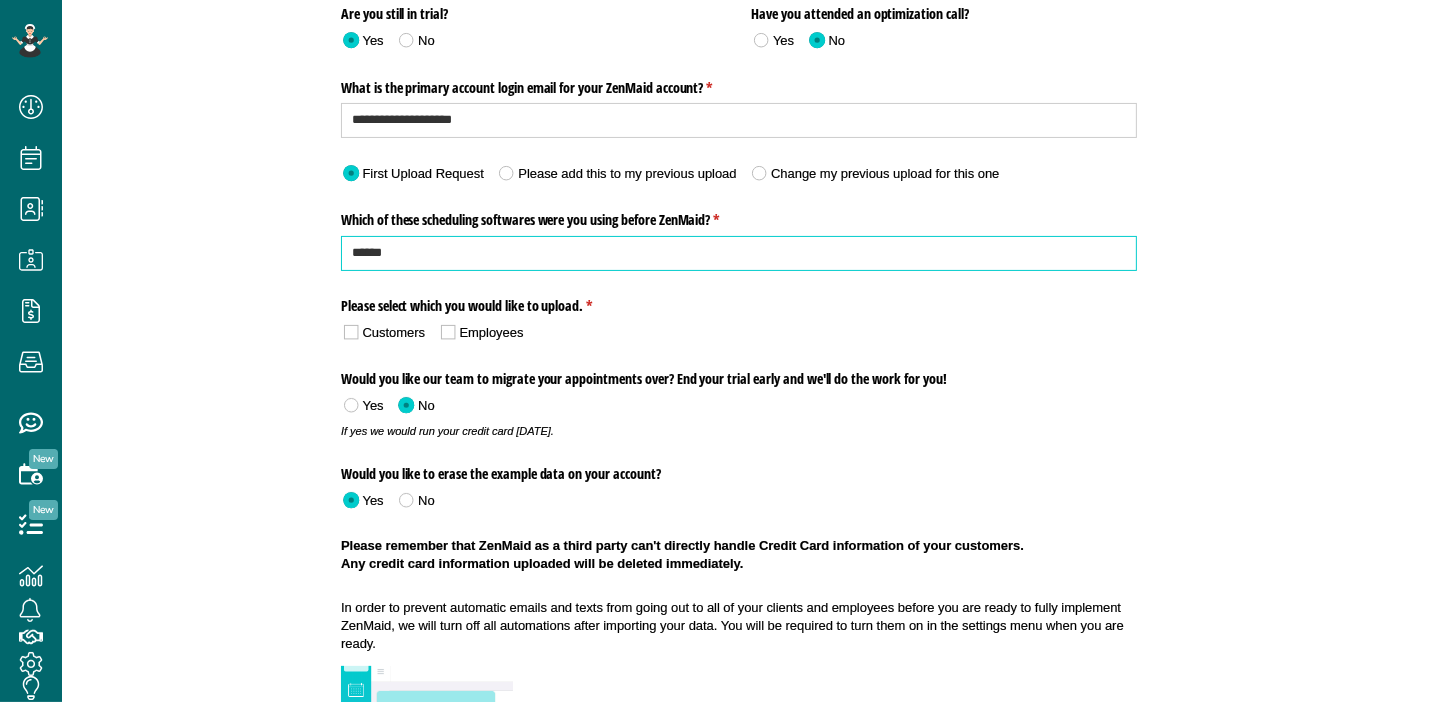 type on "******" 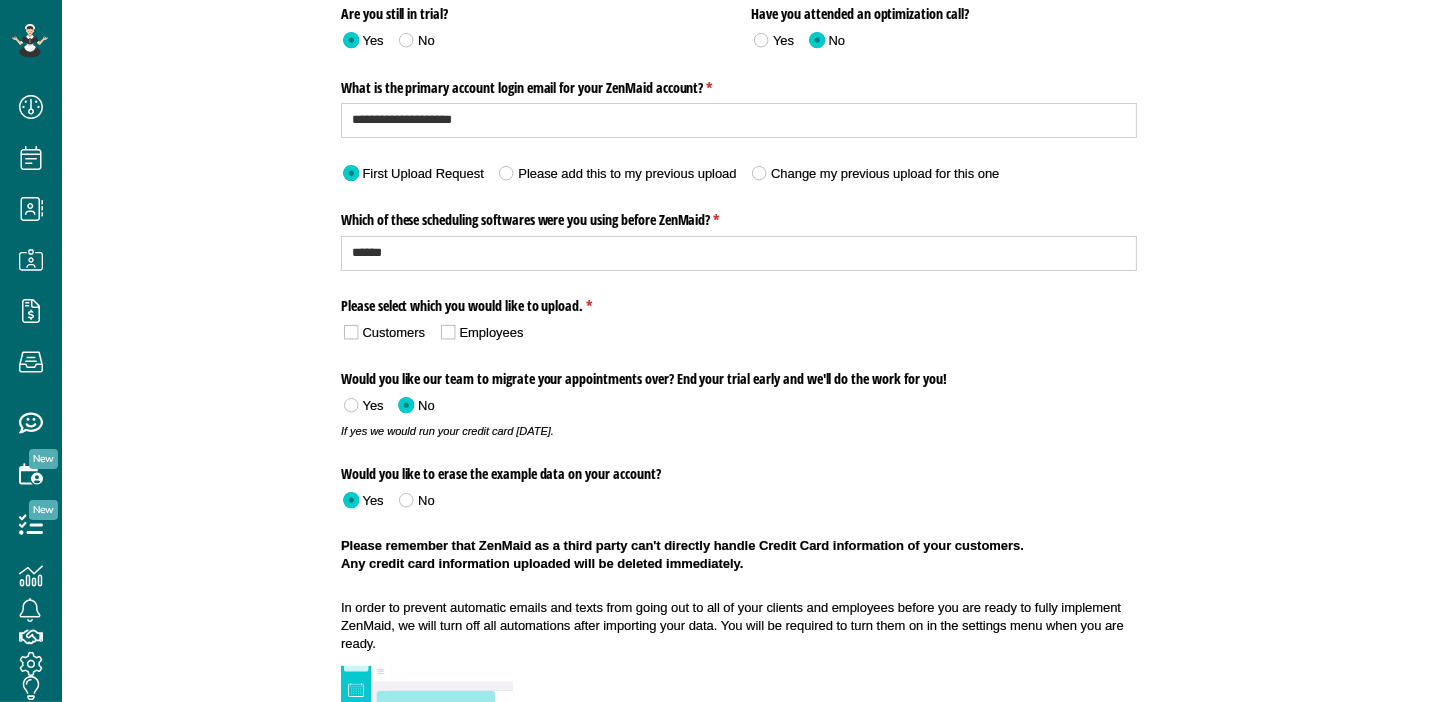 click on "**********" at bounding box center (739, 709) 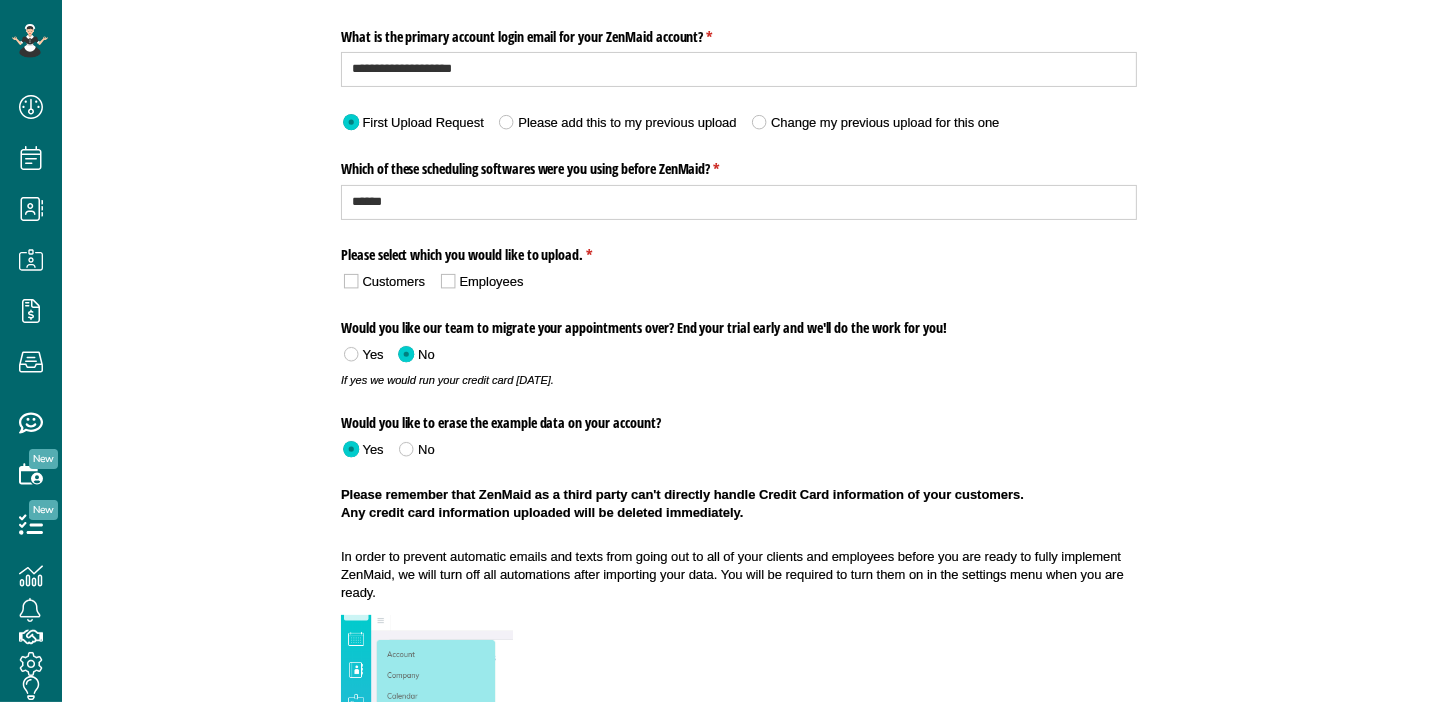 scroll, scrollTop: 415, scrollLeft: 0, axis: vertical 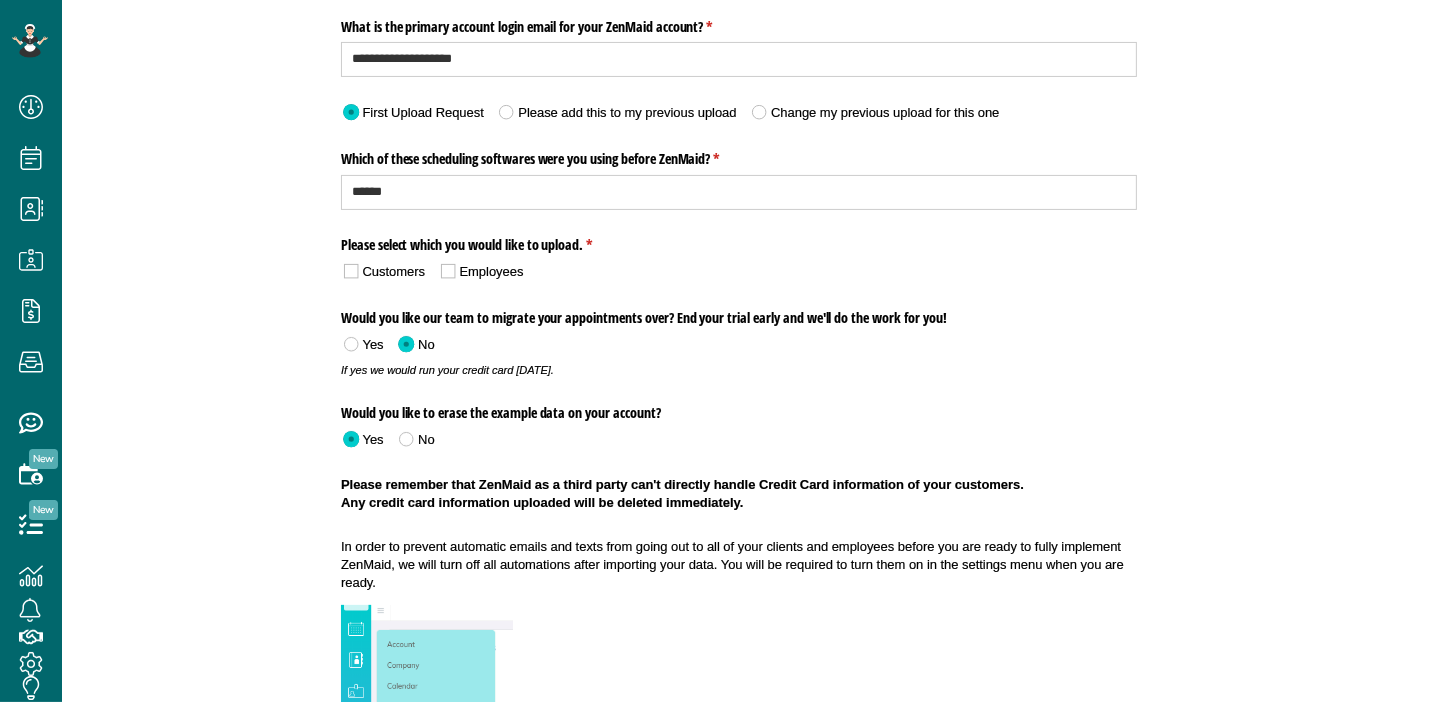 click at bounding box center (350, 271) 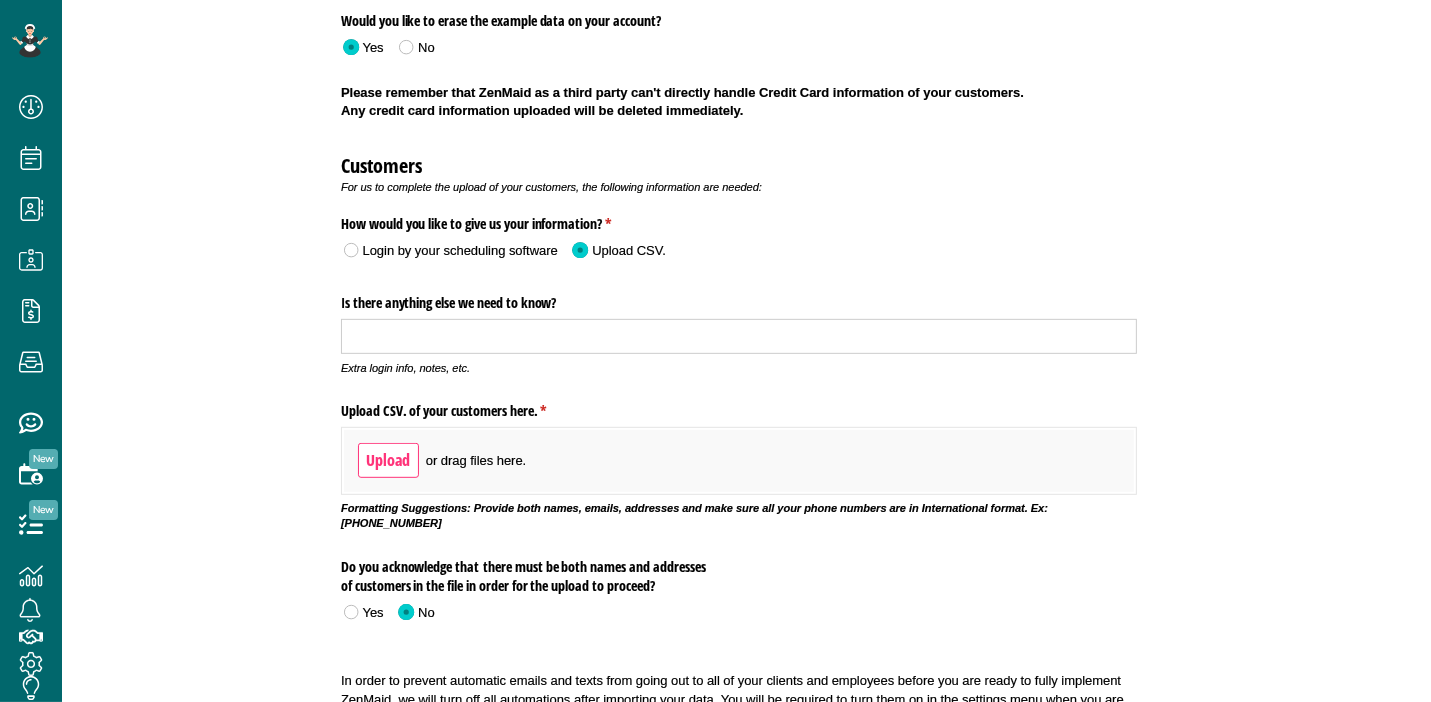 scroll, scrollTop: 811, scrollLeft: 0, axis: vertical 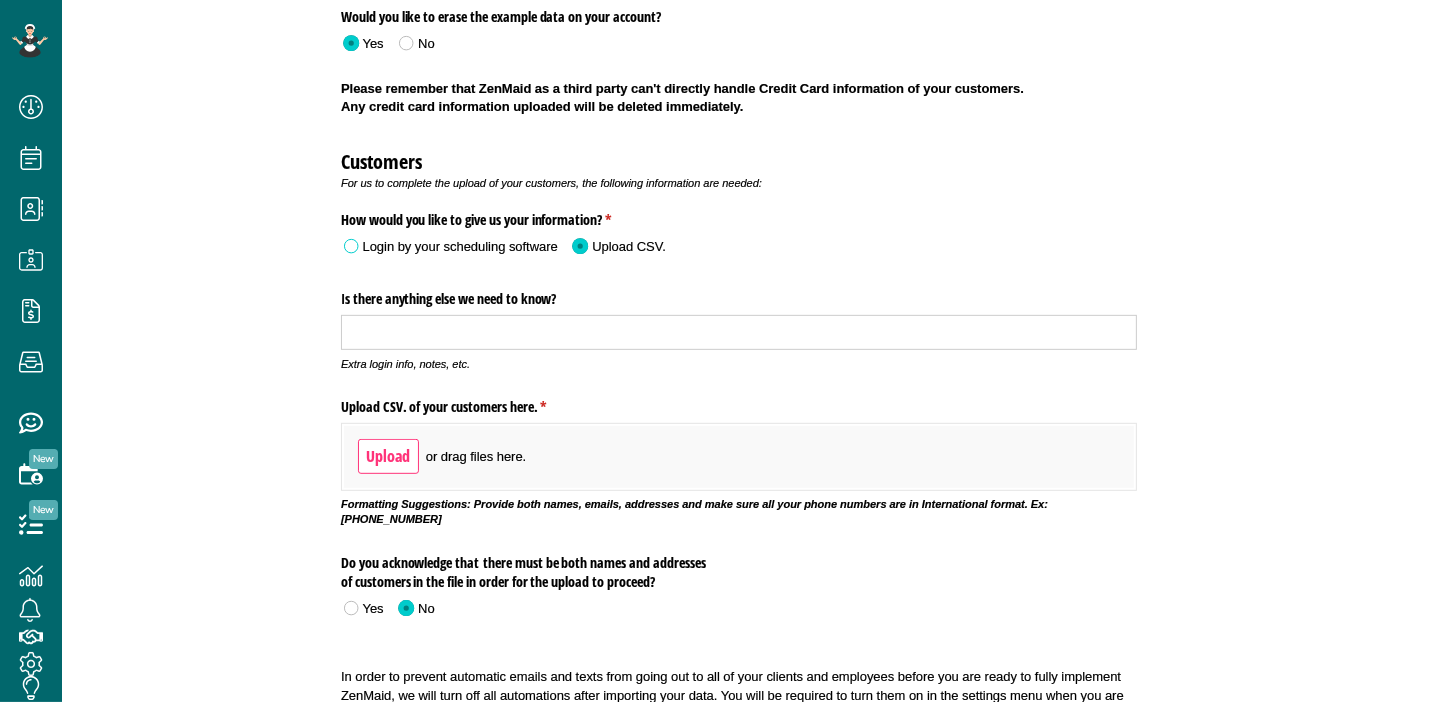 click at bounding box center [350, 246] 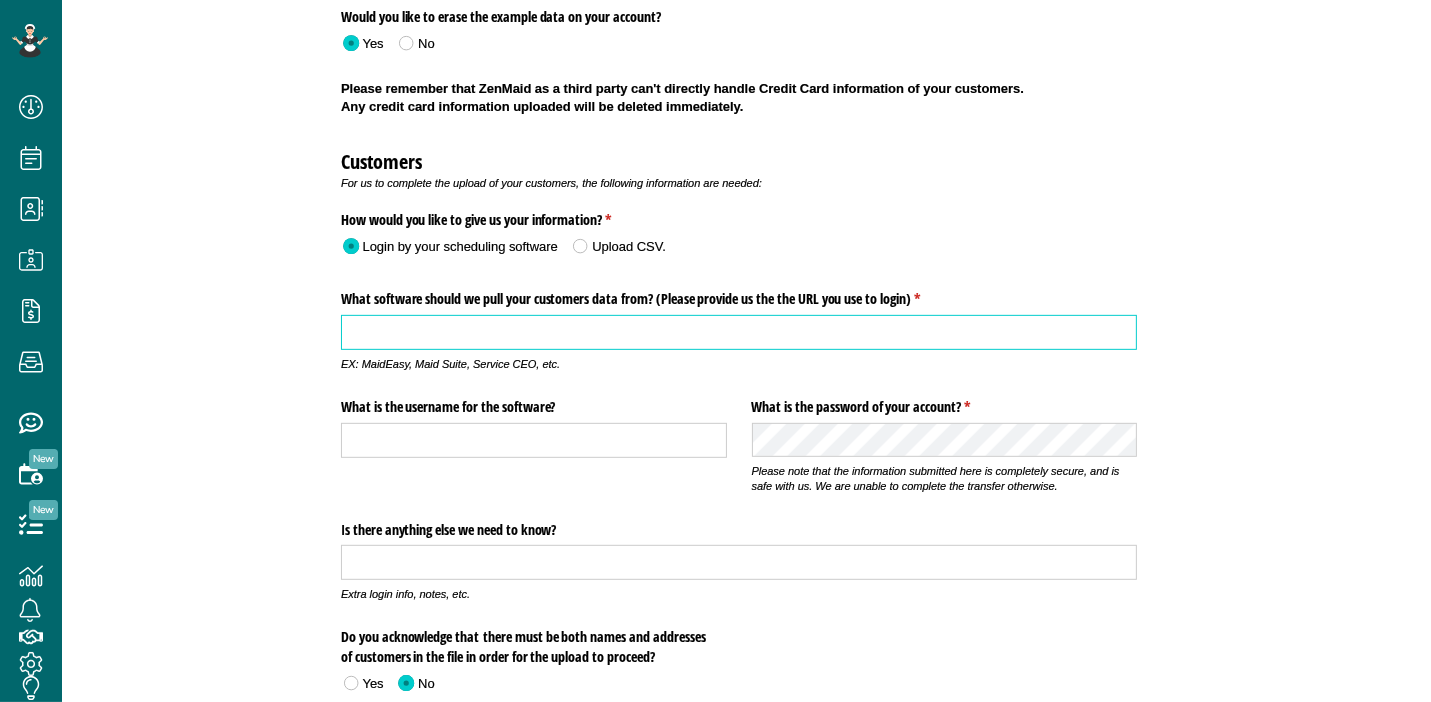 click on "What software should we pull your customers data from? (Please provide us the the URL you use to login) *   (required)" at bounding box center (739, 332) 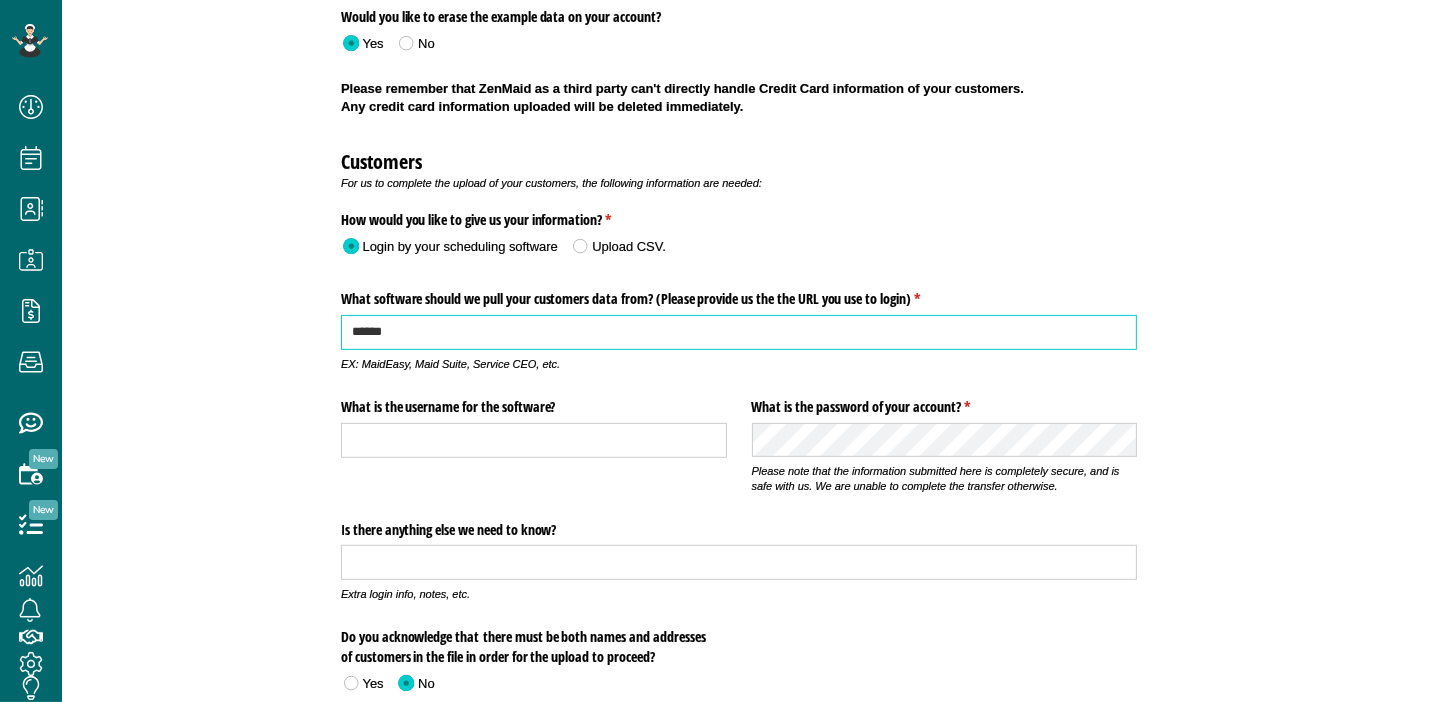 type on "******" 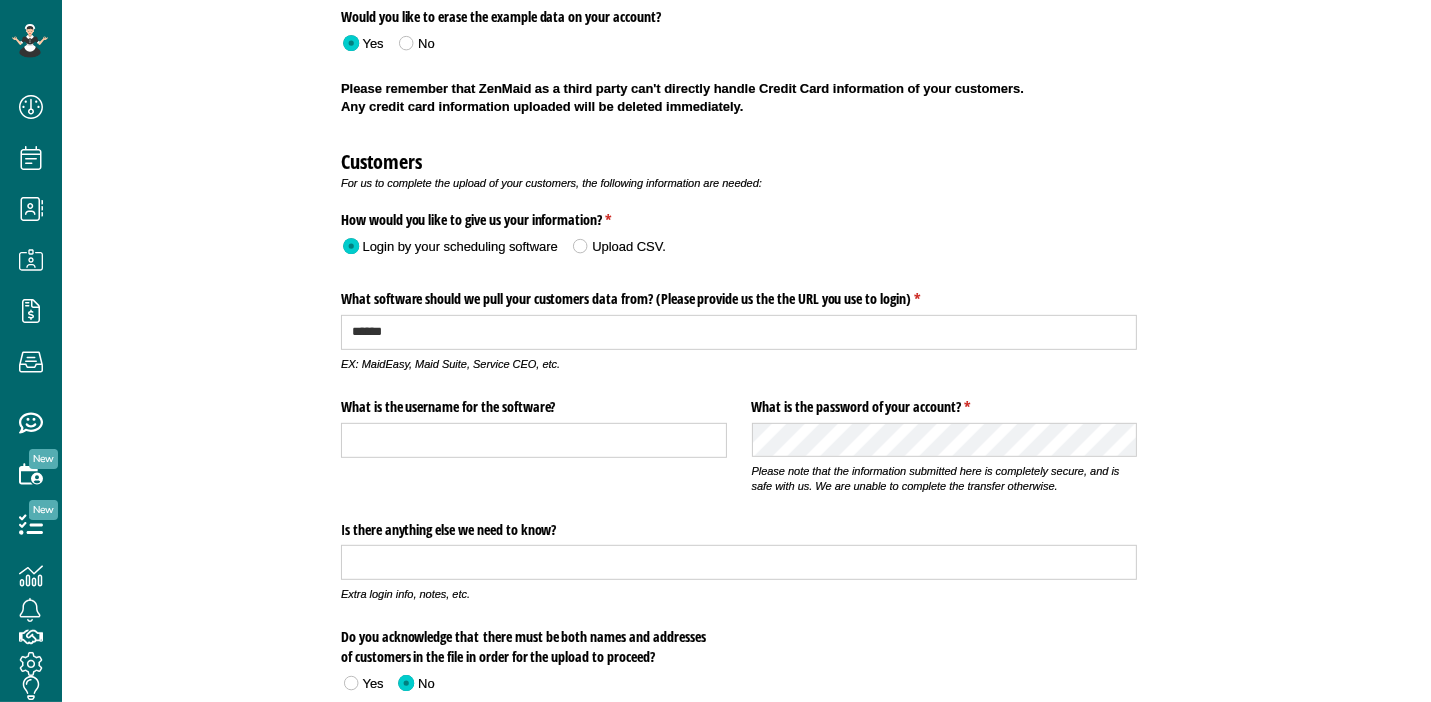 click on "**********" at bounding box center (739, 552) 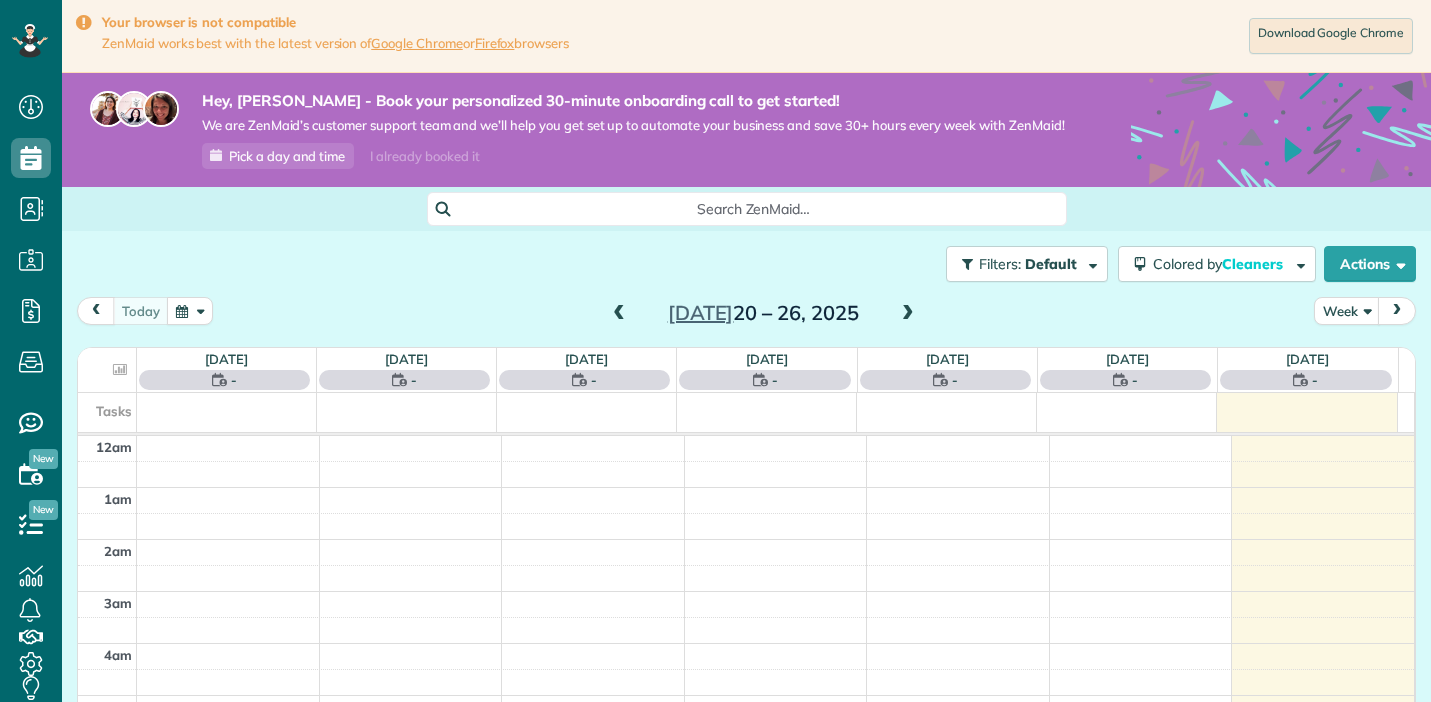 scroll, scrollTop: 0, scrollLeft: 0, axis: both 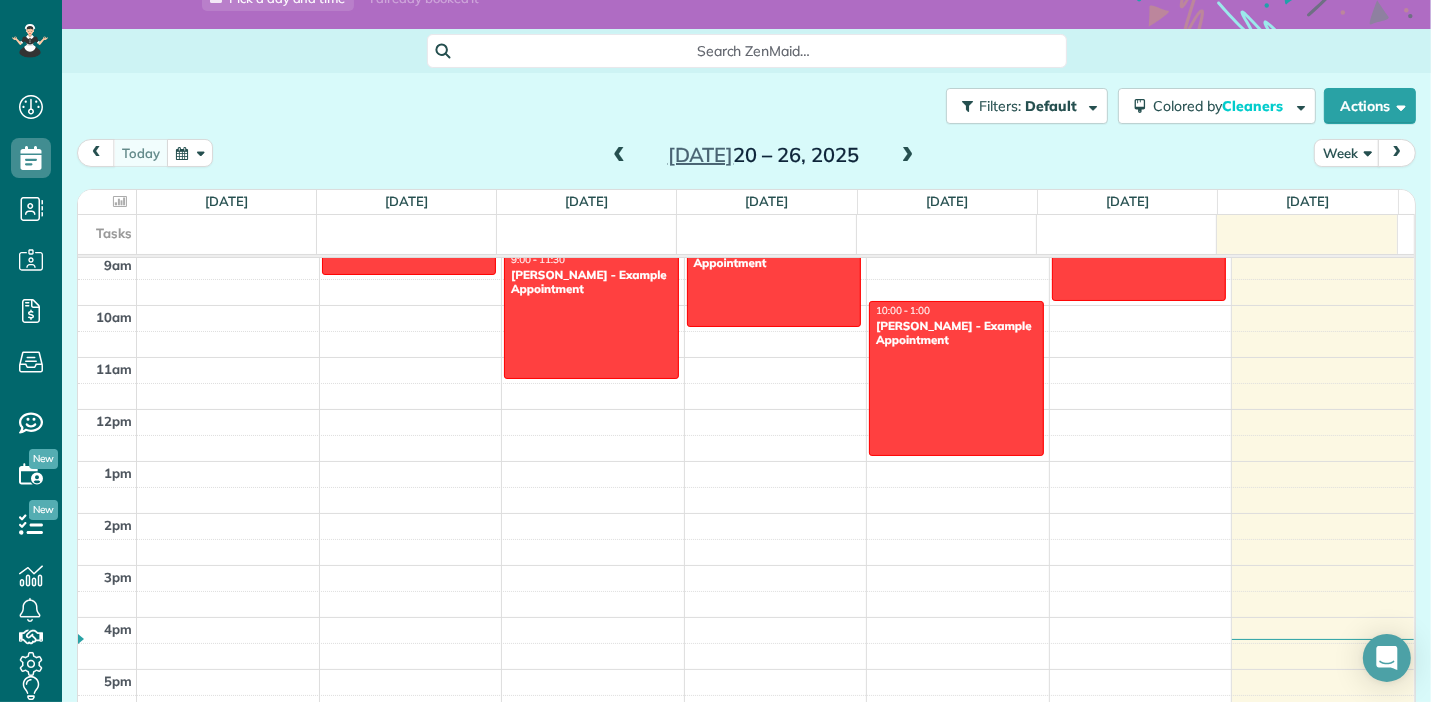 click on "Tasks" at bounding box center (738, 234) 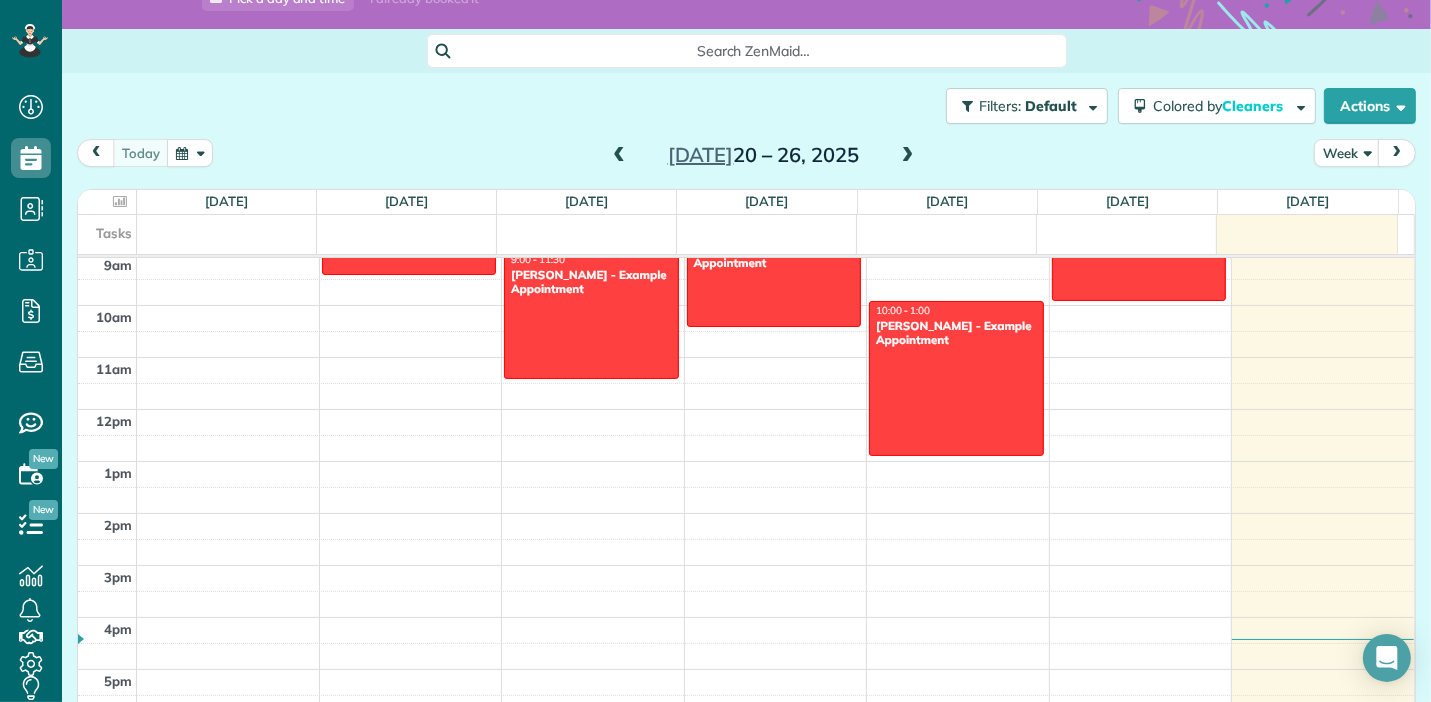 click on "**********" at bounding box center (715, 351) 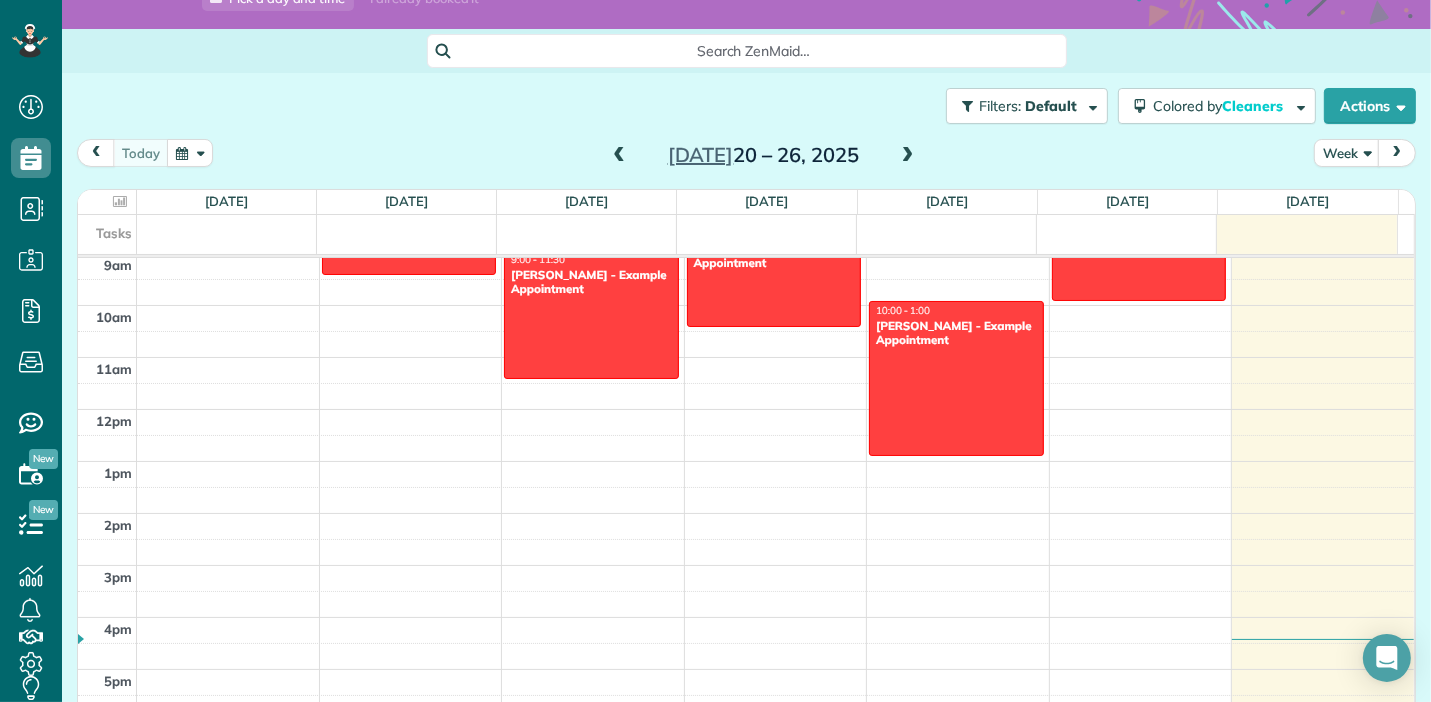 click at bounding box center (908, 156) 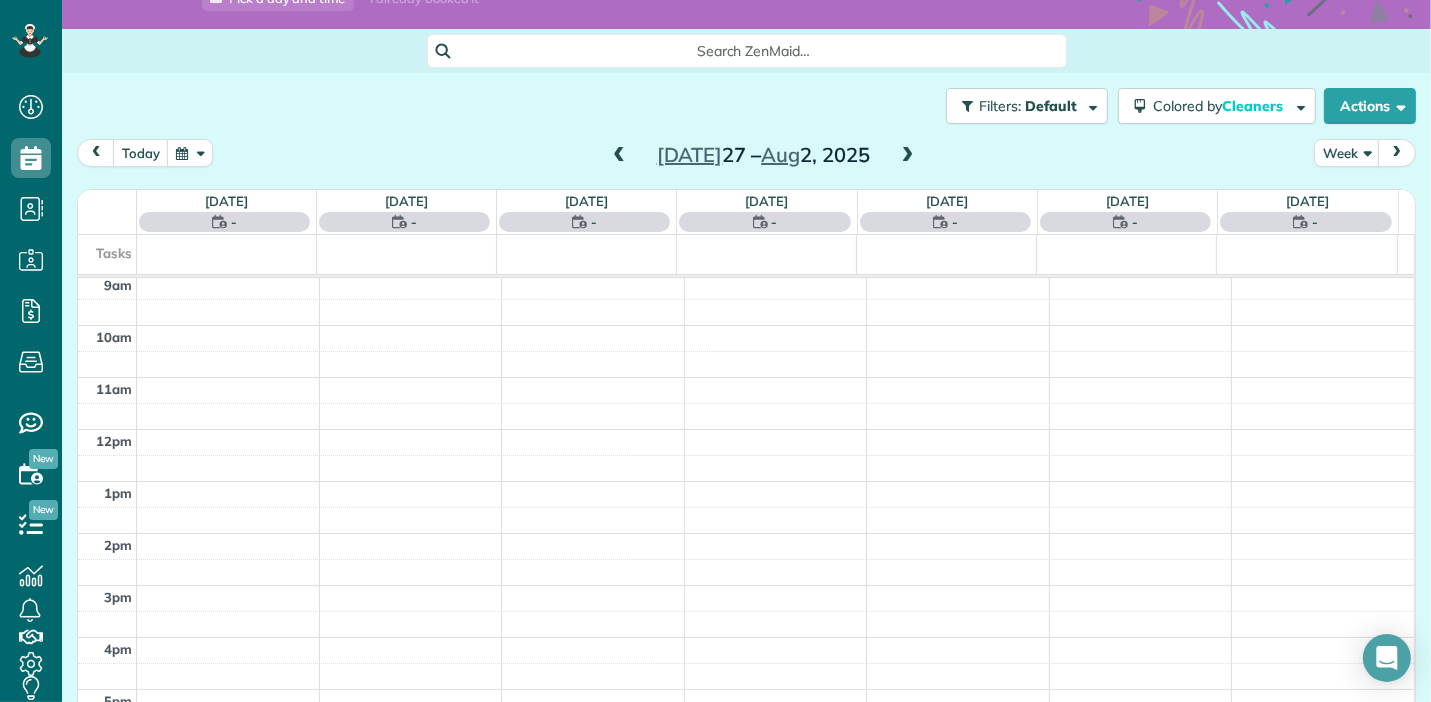 scroll, scrollTop: 361, scrollLeft: 0, axis: vertical 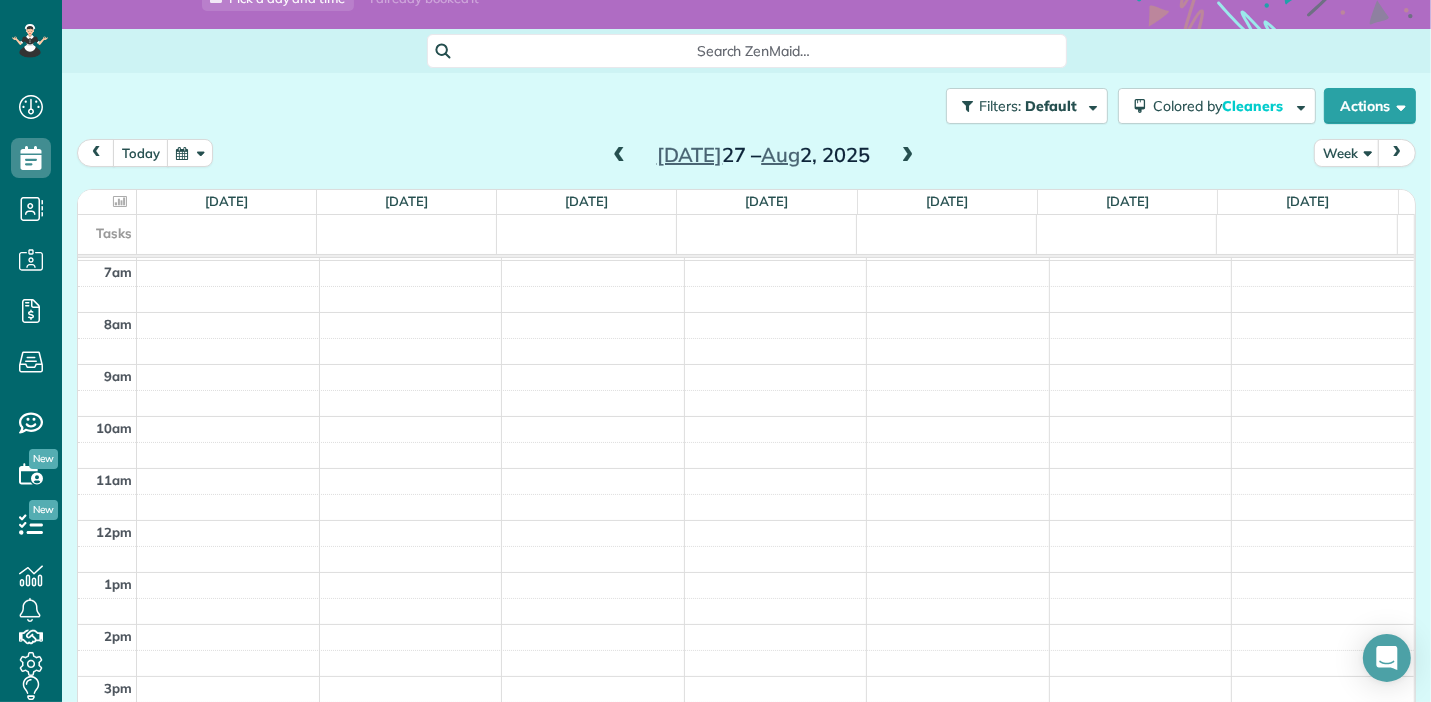 click on "12am 1am 2am 3am 4am 5am 6am 7am 8am 9am 10am 11am 12pm 1pm 2pm 3pm 4pm 5pm 6pm 7pm 8pm 9pm 10pm 11pm" at bounding box center [746, 520] 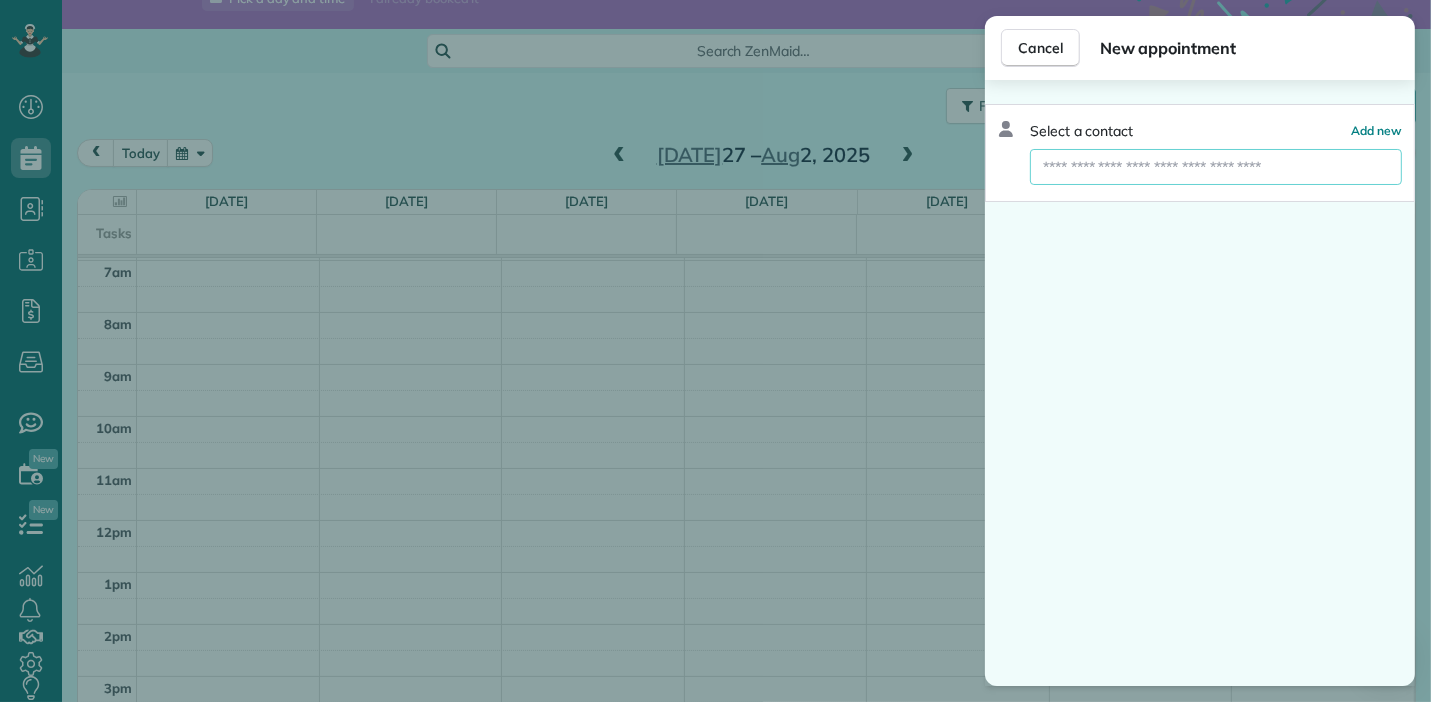 click at bounding box center [1216, 167] 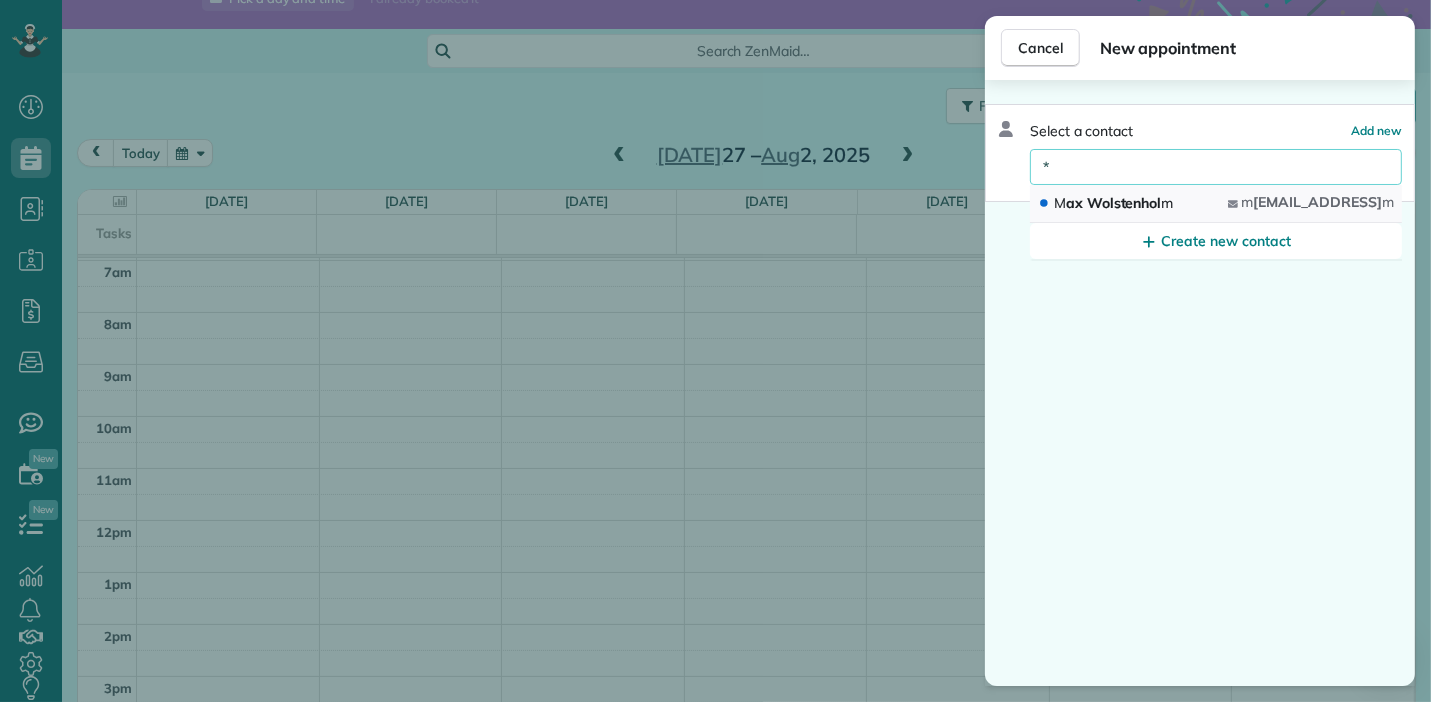 type on "*" 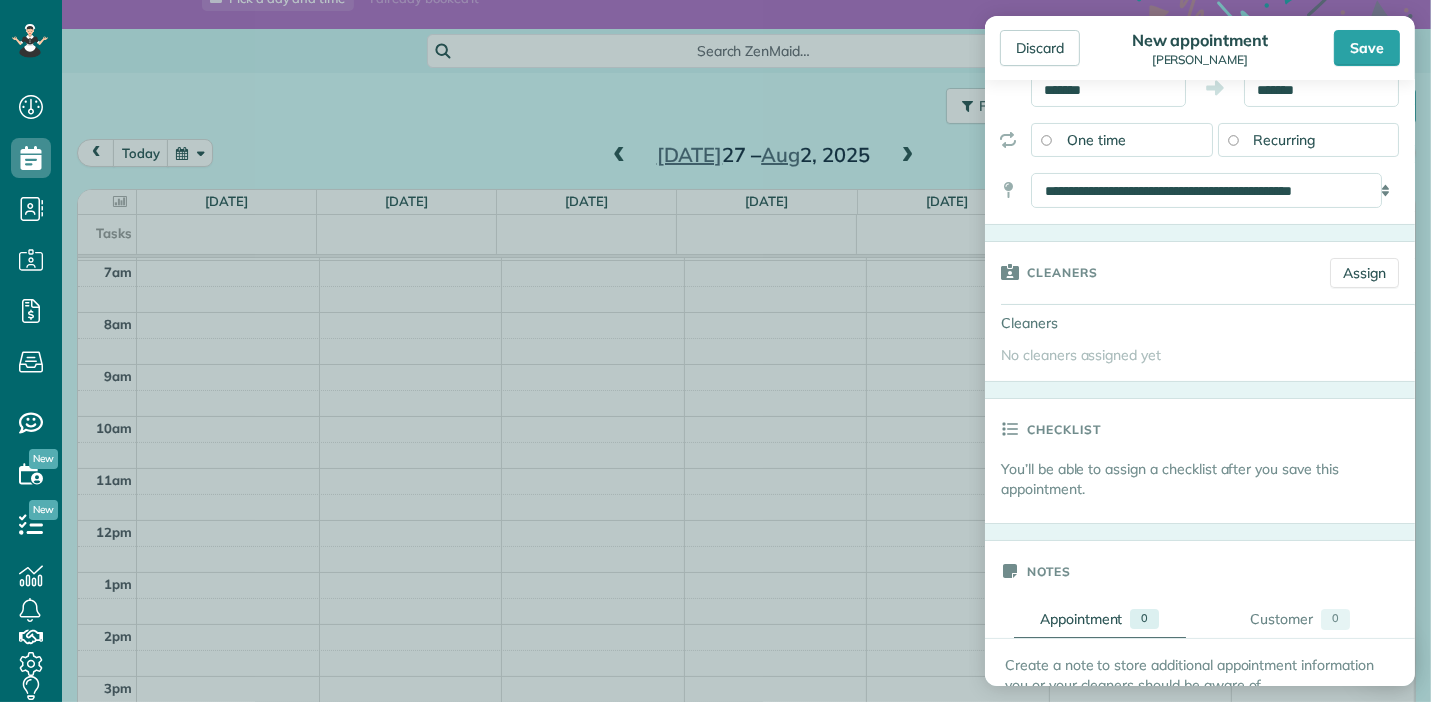 scroll, scrollTop: 236, scrollLeft: 0, axis: vertical 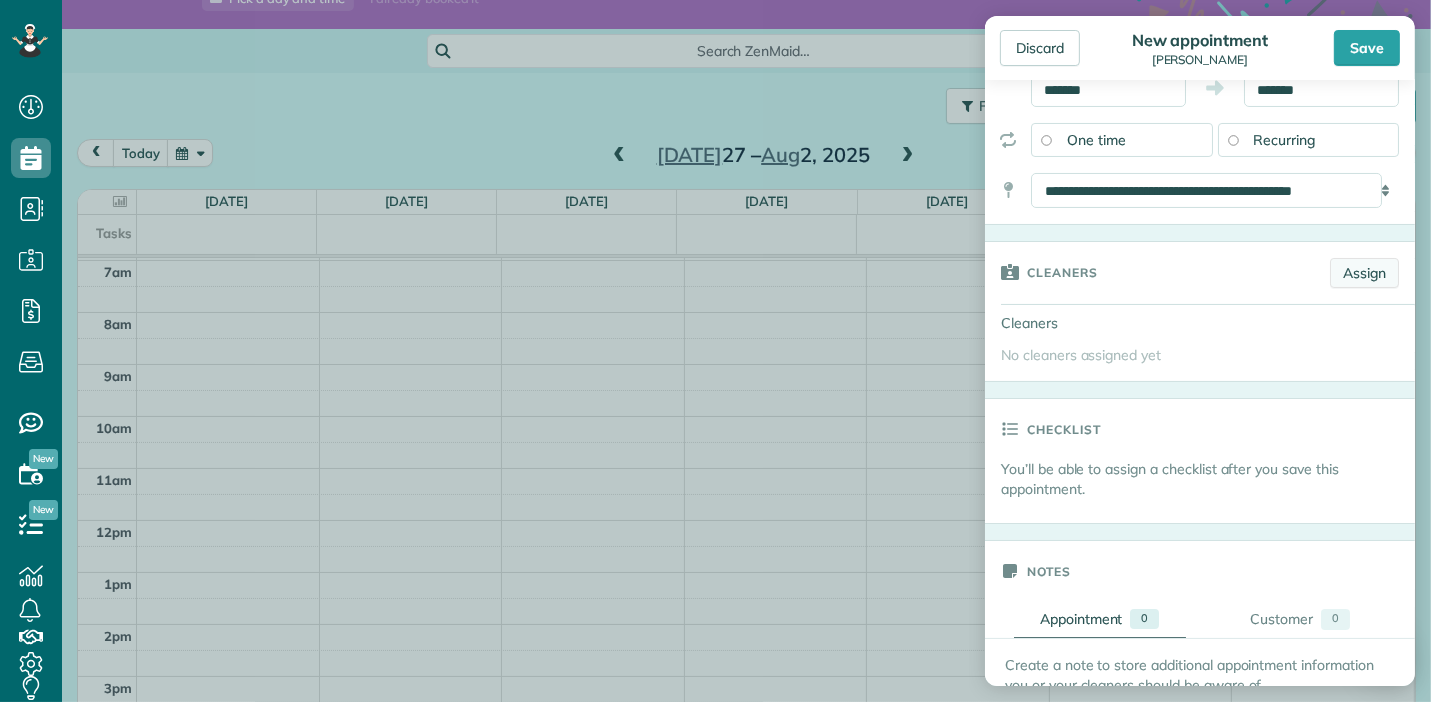 click on "Assign" at bounding box center [1364, 273] 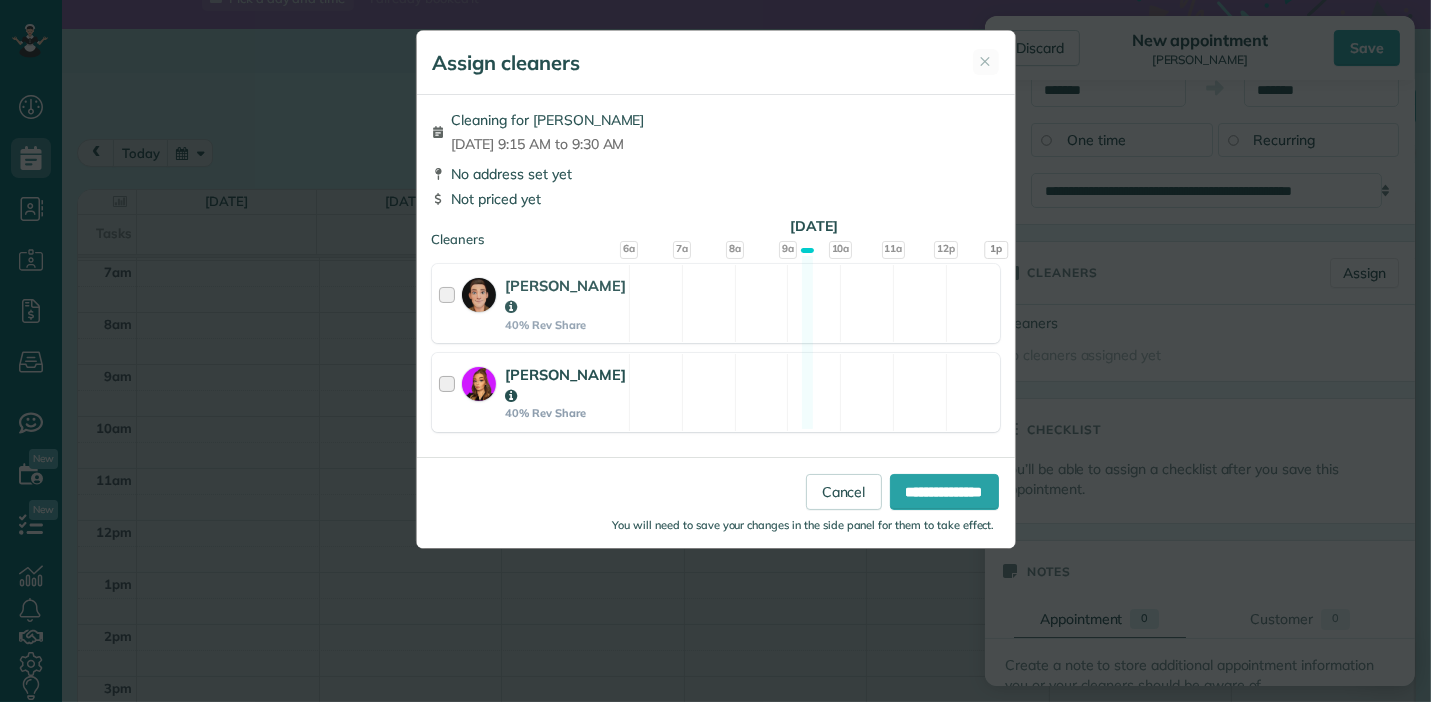 click at bounding box center (484, 392) 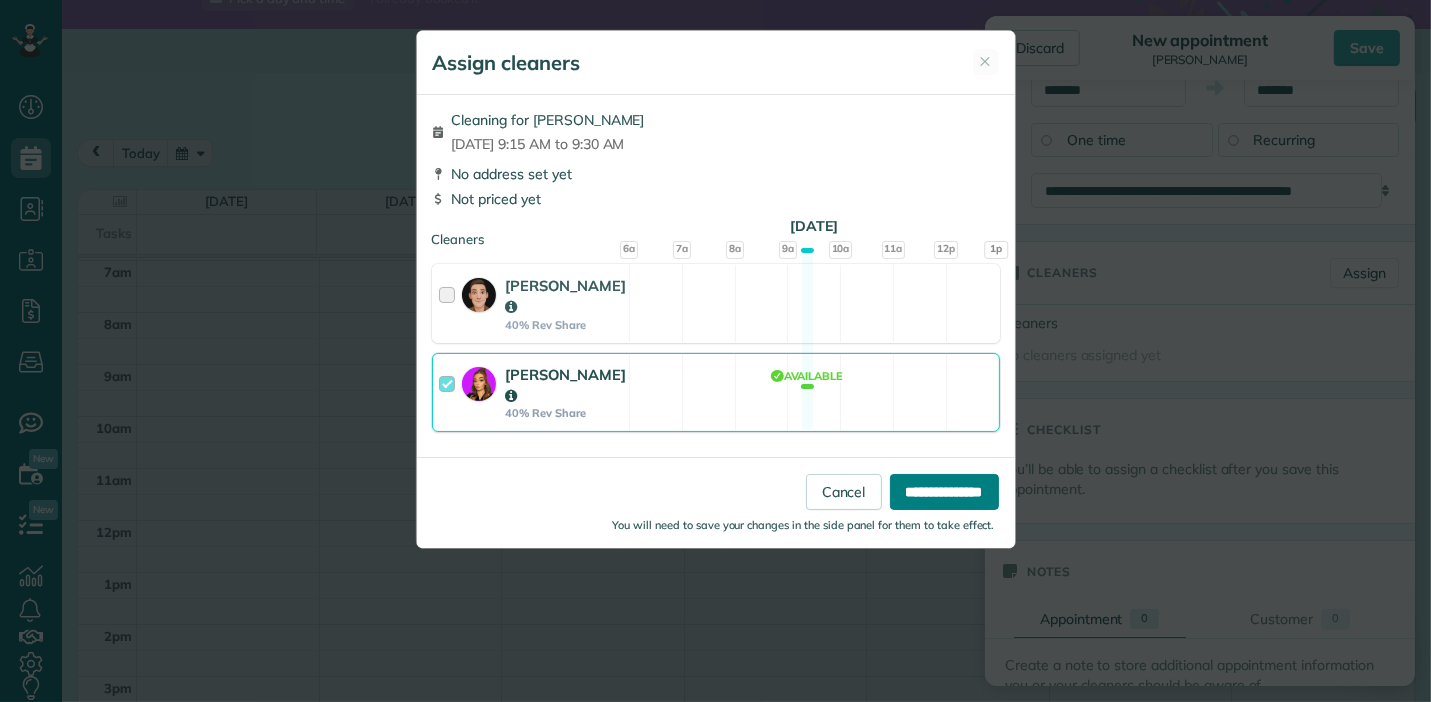click on "**********" at bounding box center (944, 492) 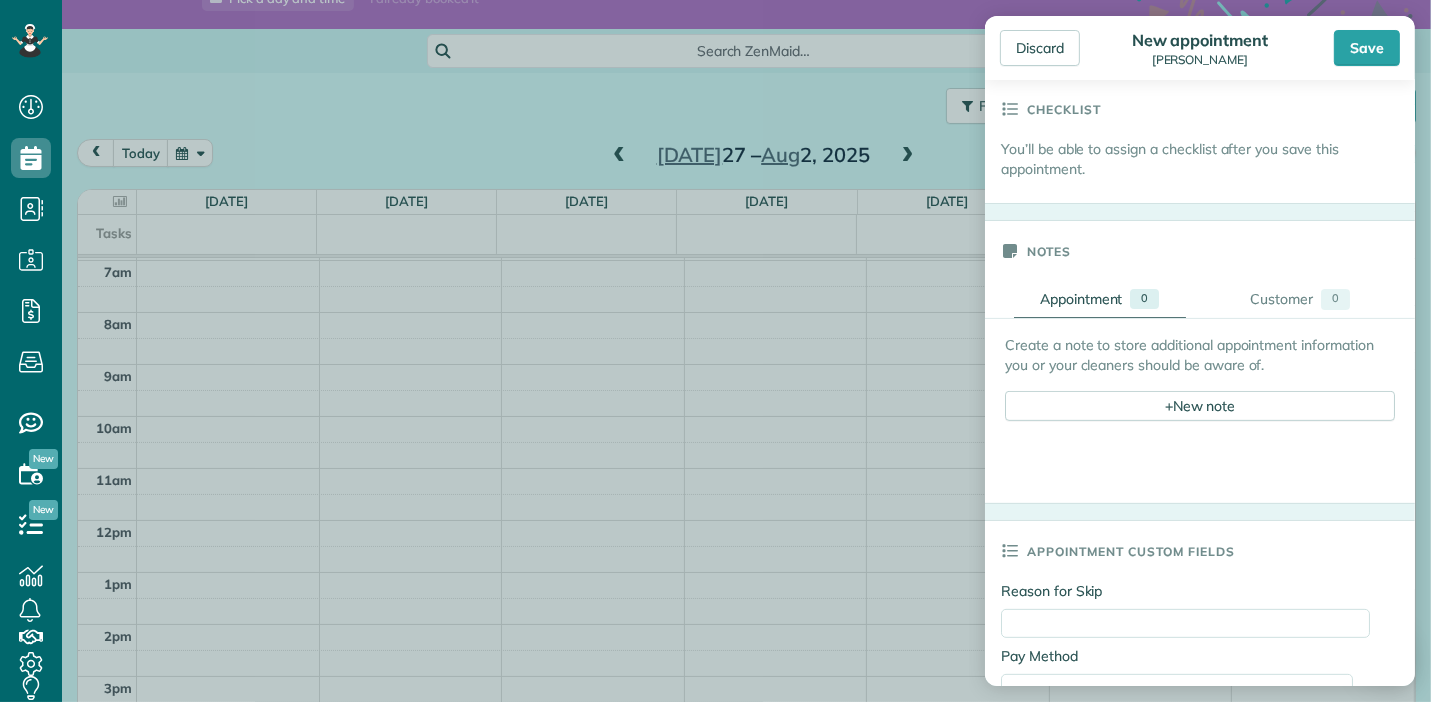 scroll, scrollTop: 590, scrollLeft: 0, axis: vertical 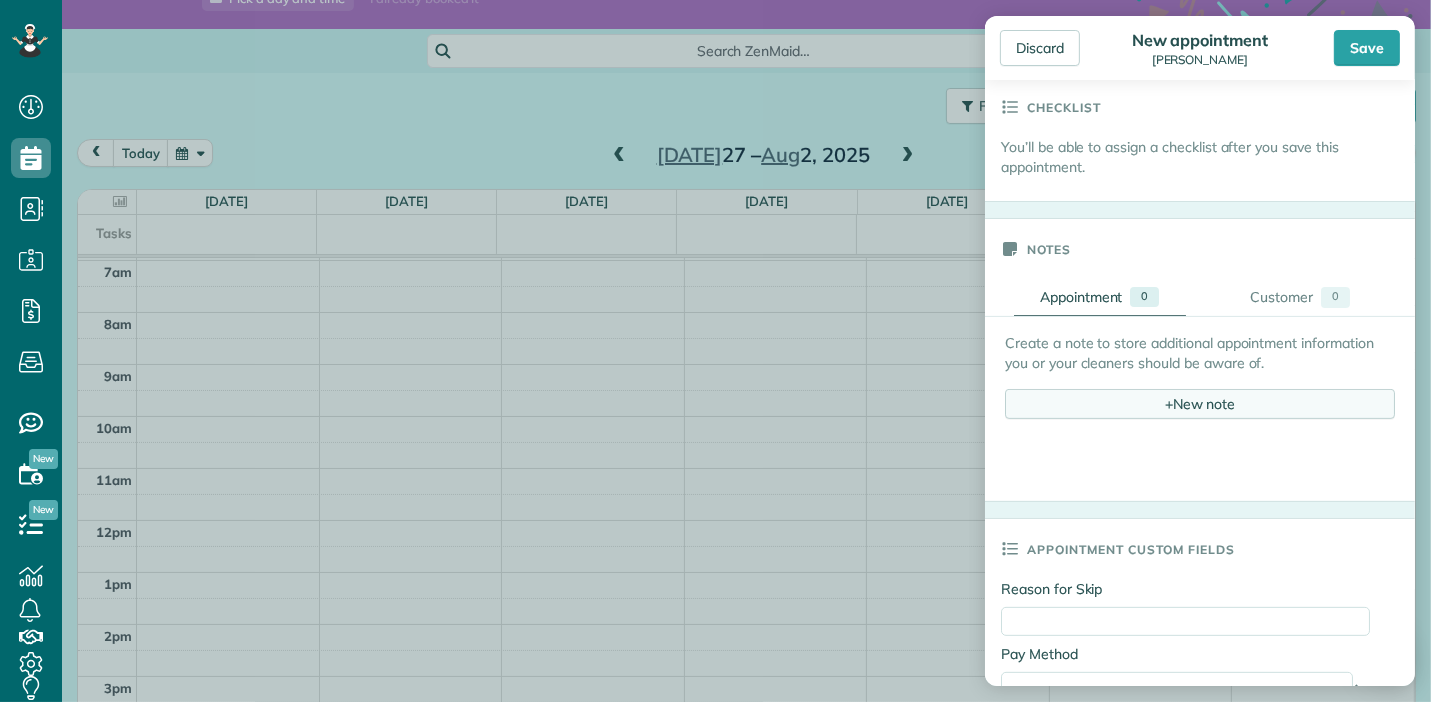 click on "+" at bounding box center (1169, 403) 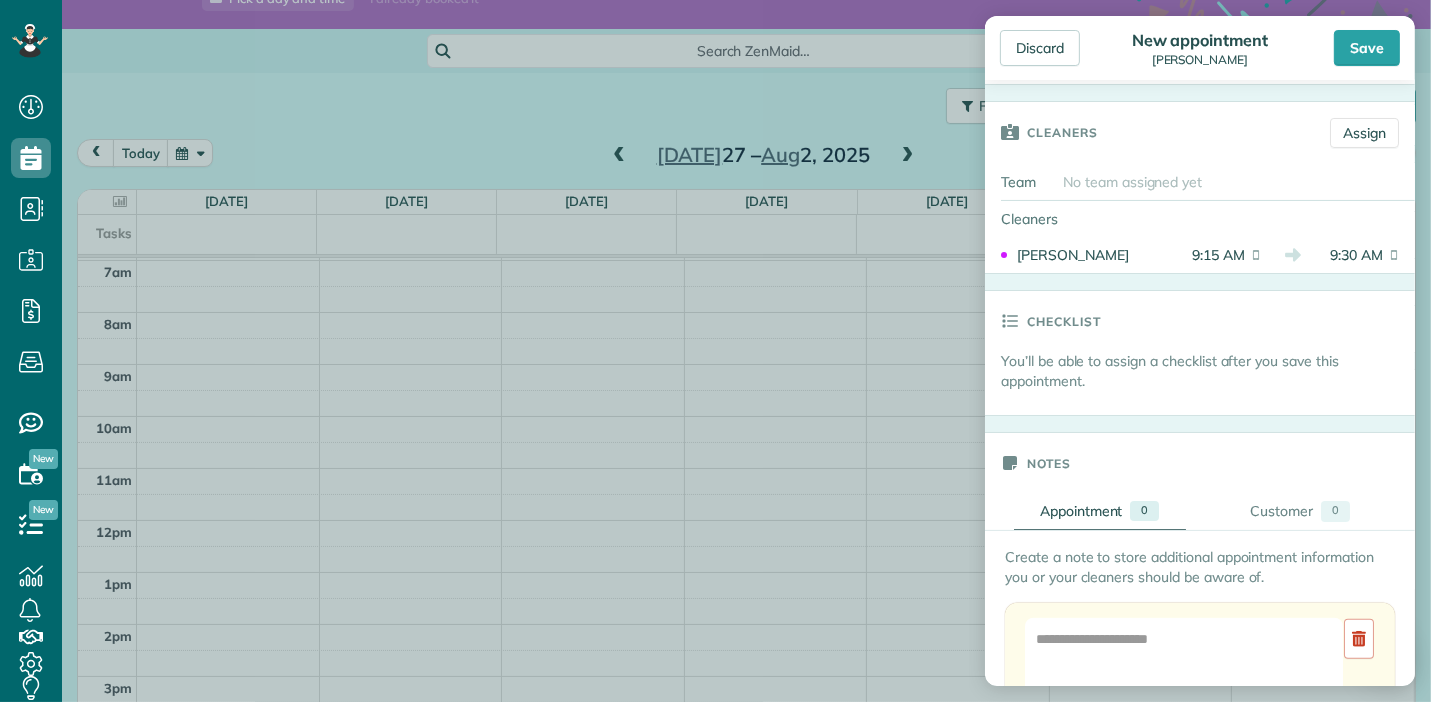 scroll, scrollTop: 0, scrollLeft: 0, axis: both 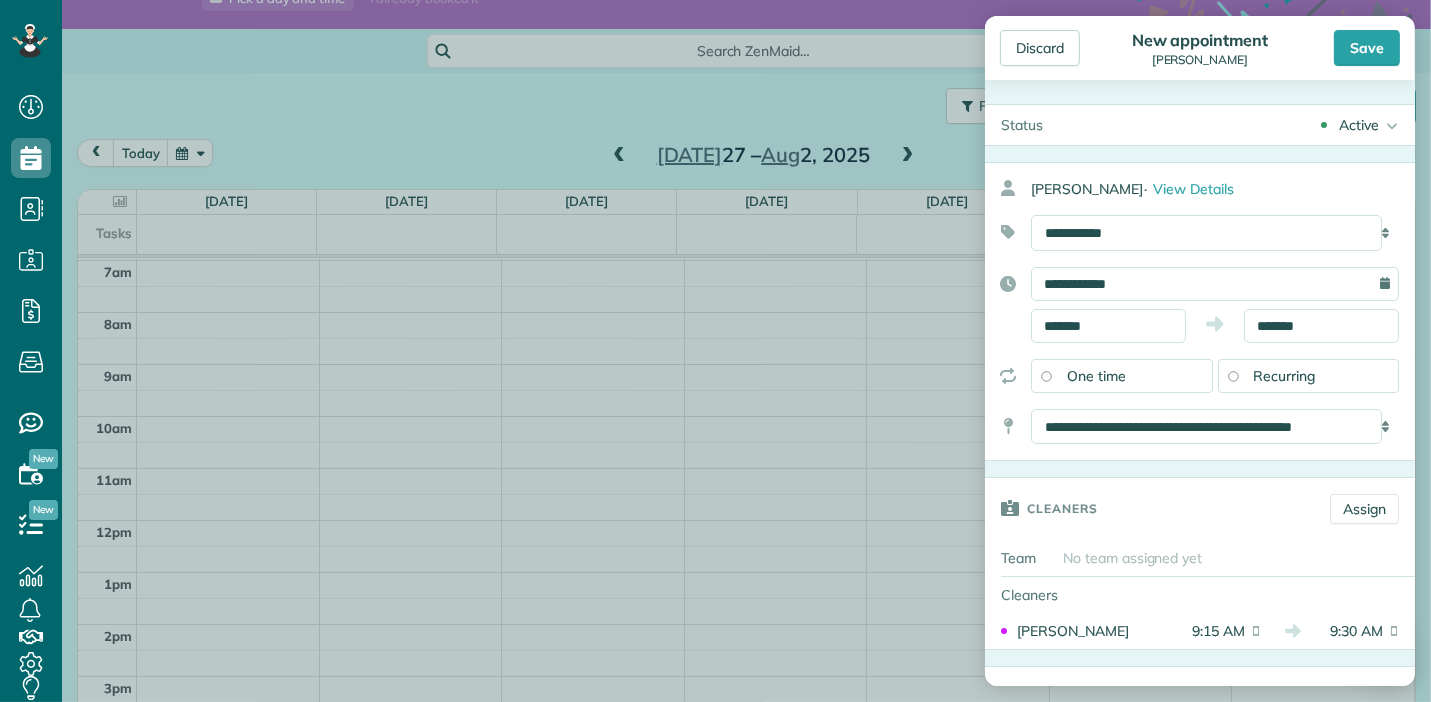 click on "Active" at bounding box center [1359, 125] 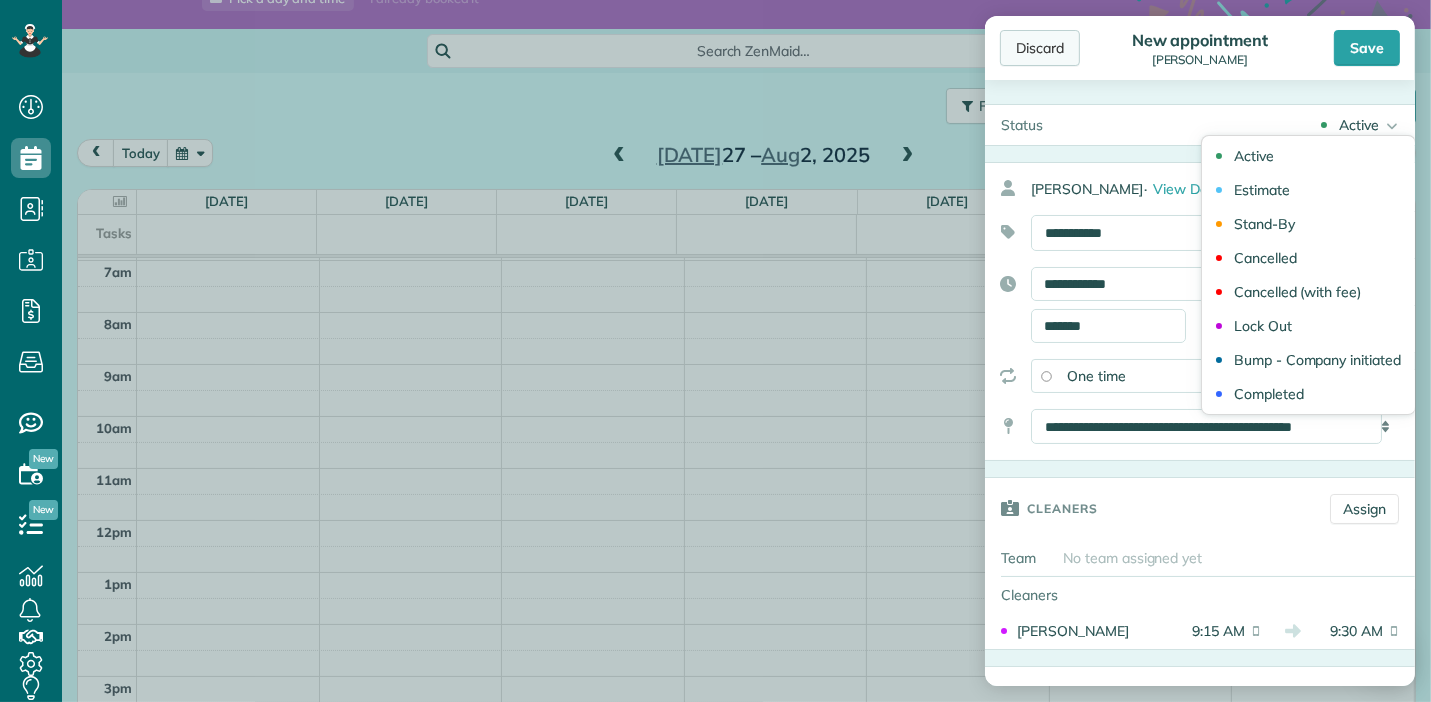 click on "Discard" at bounding box center (1040, 48) 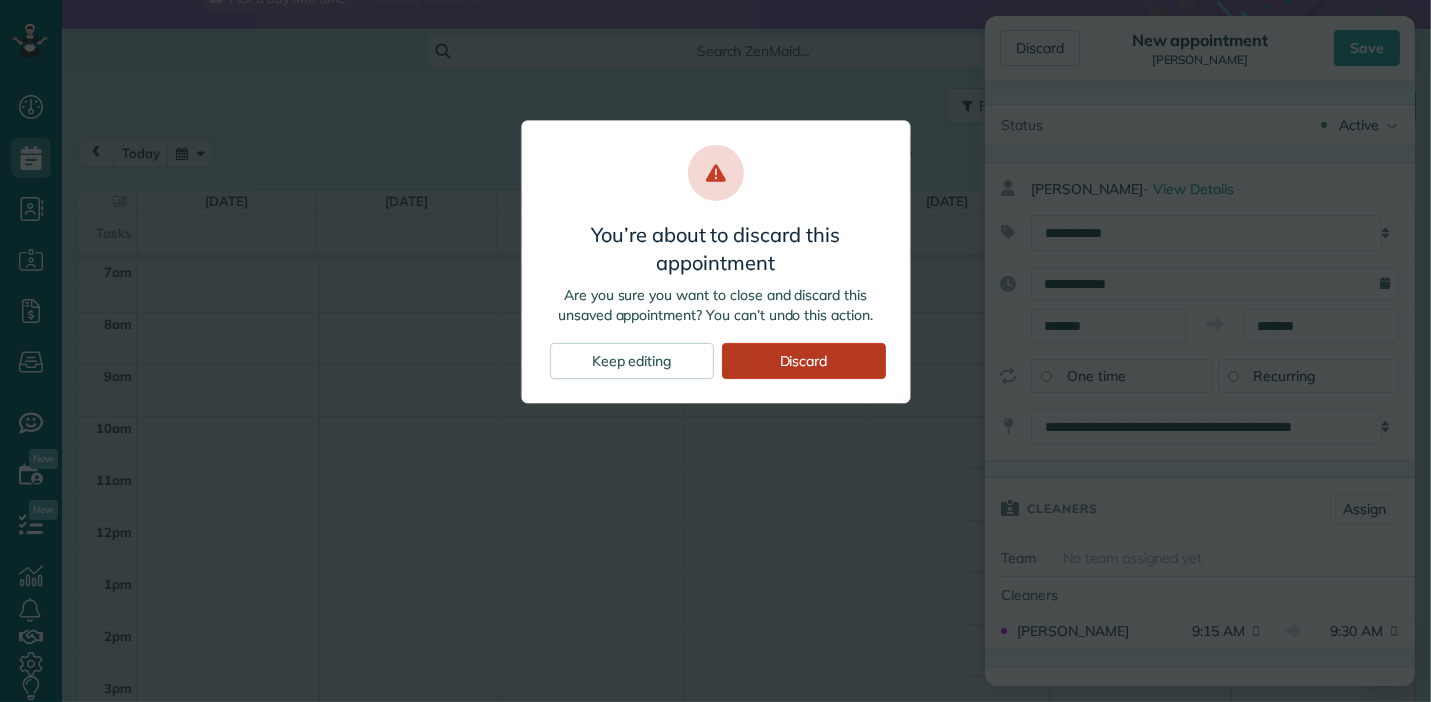 click on "Discard" at bounding box center (804, 361) 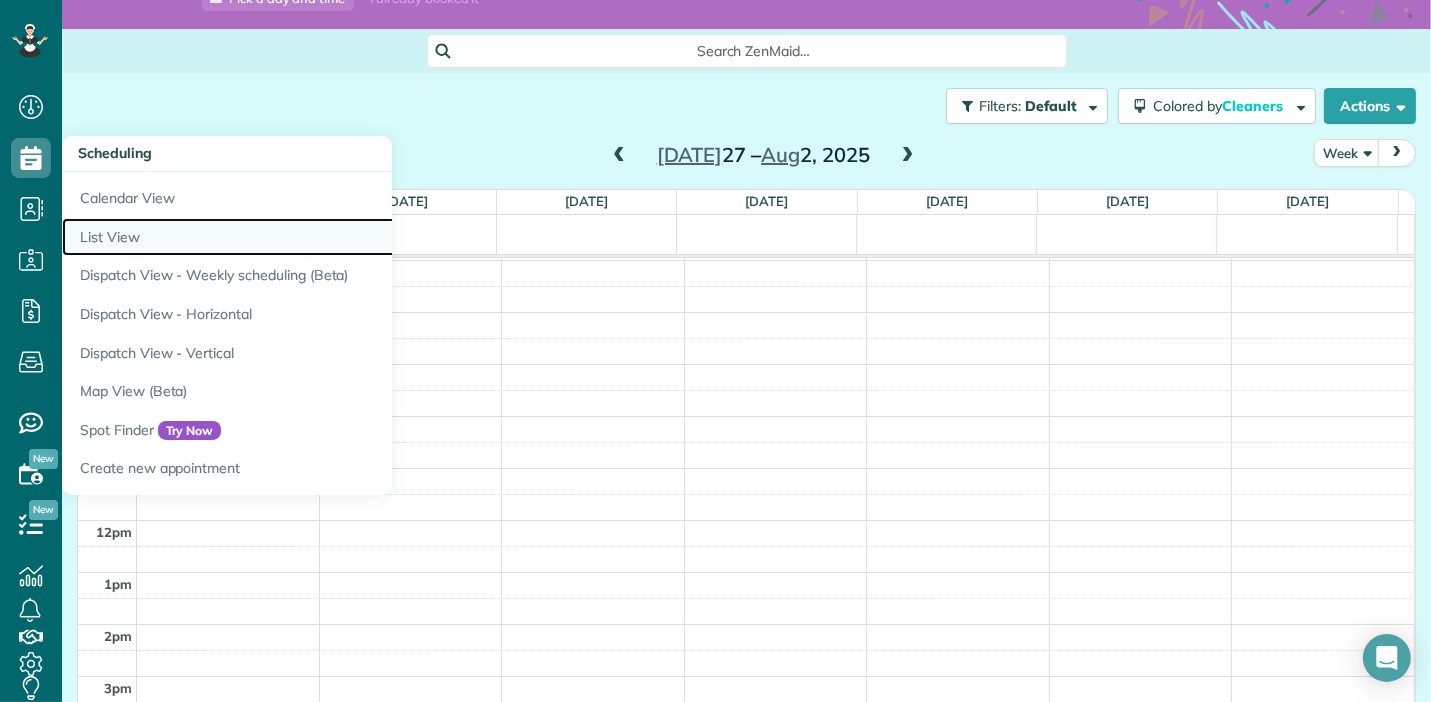 click on "List View" at bounding box center [312, 237] 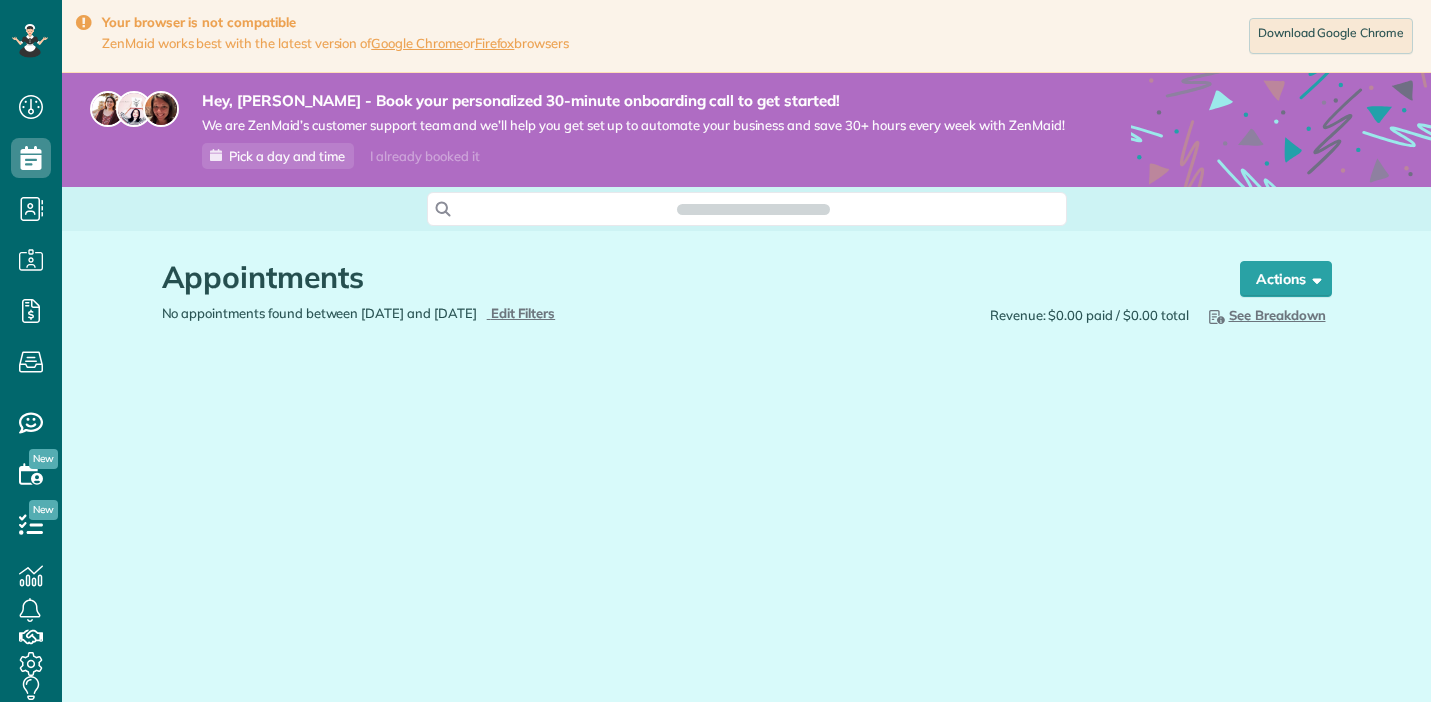 scroll, scrollTop: 0, scrollLeft: 0, axis: both 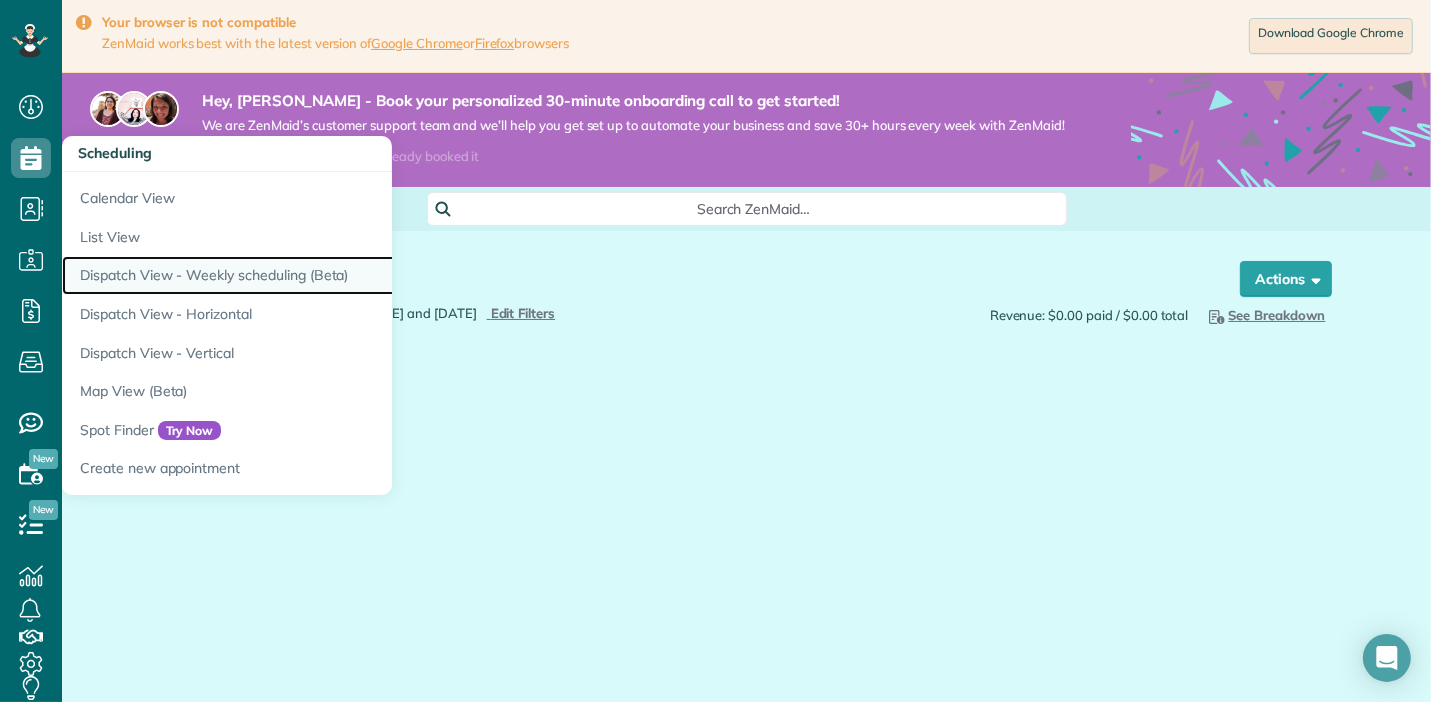 click on "Dispatch View - Weekly scheduling (Beta)" at bounding box center [312, 275] 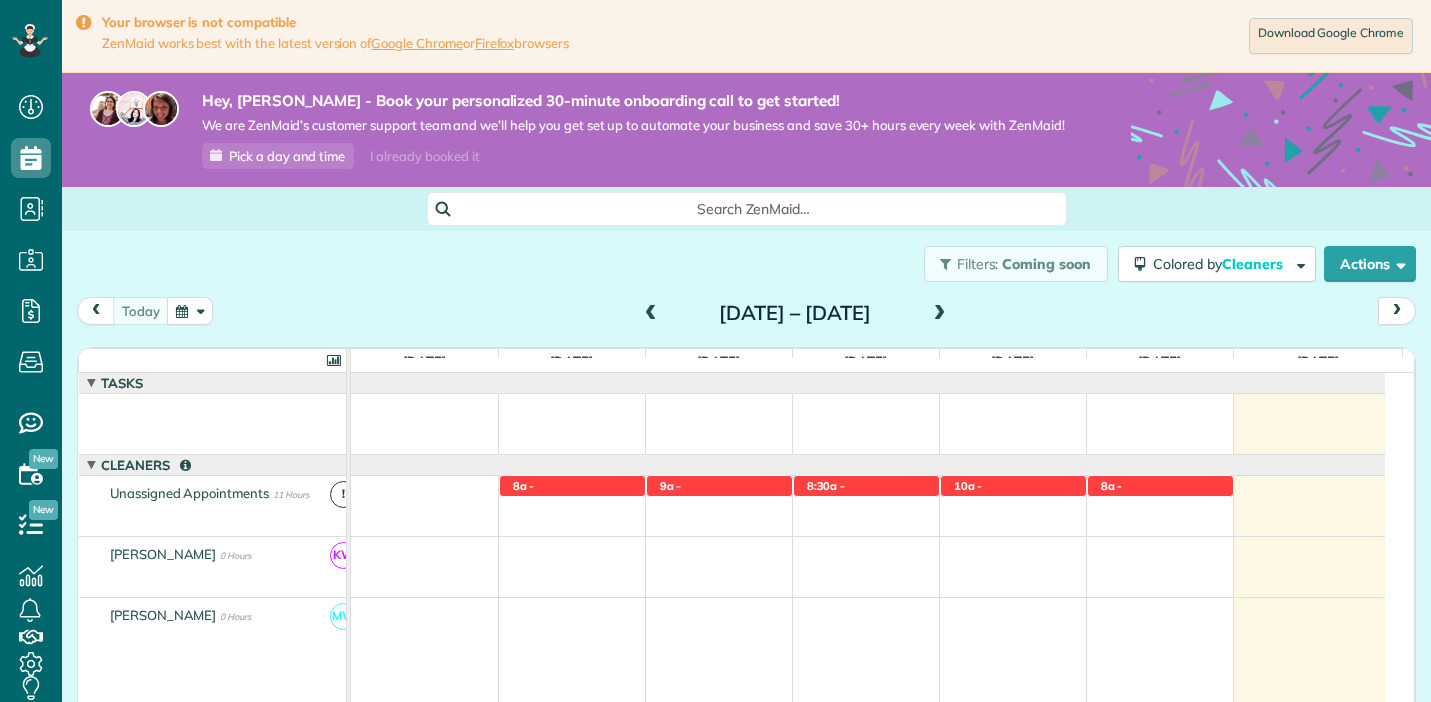 scroll, scrollTop: 0, scrollLeft: 0, axis: both 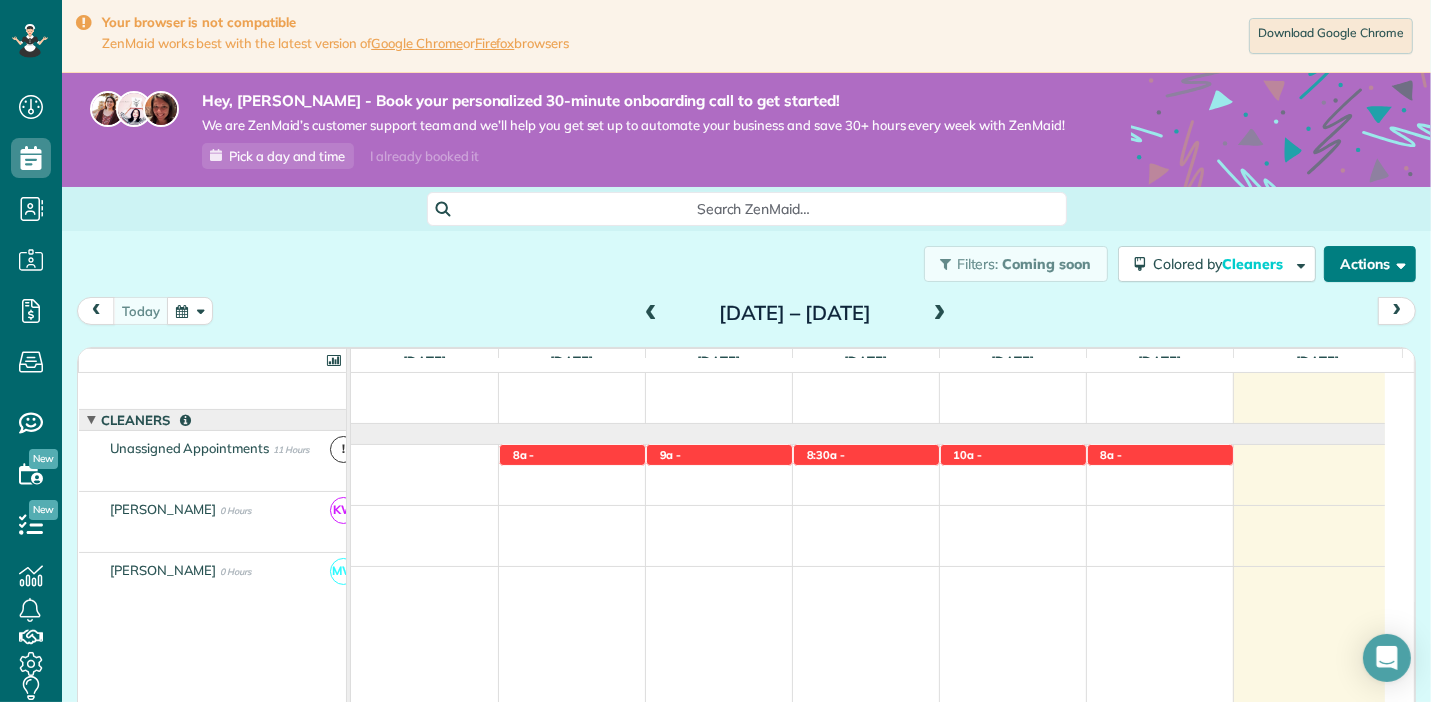 click on "Actions" at bounding box center (1370, 264) 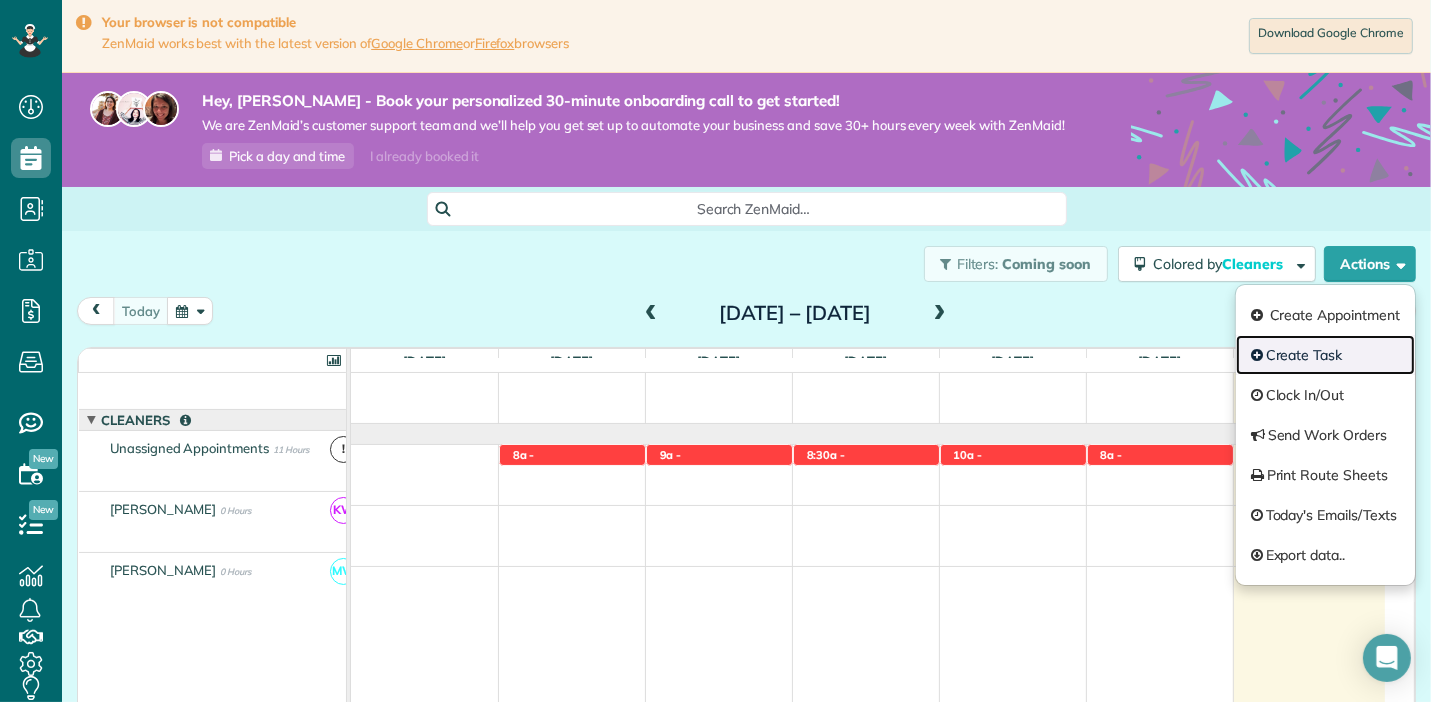 click on "Create Task" at bounding box center [1325, 355] 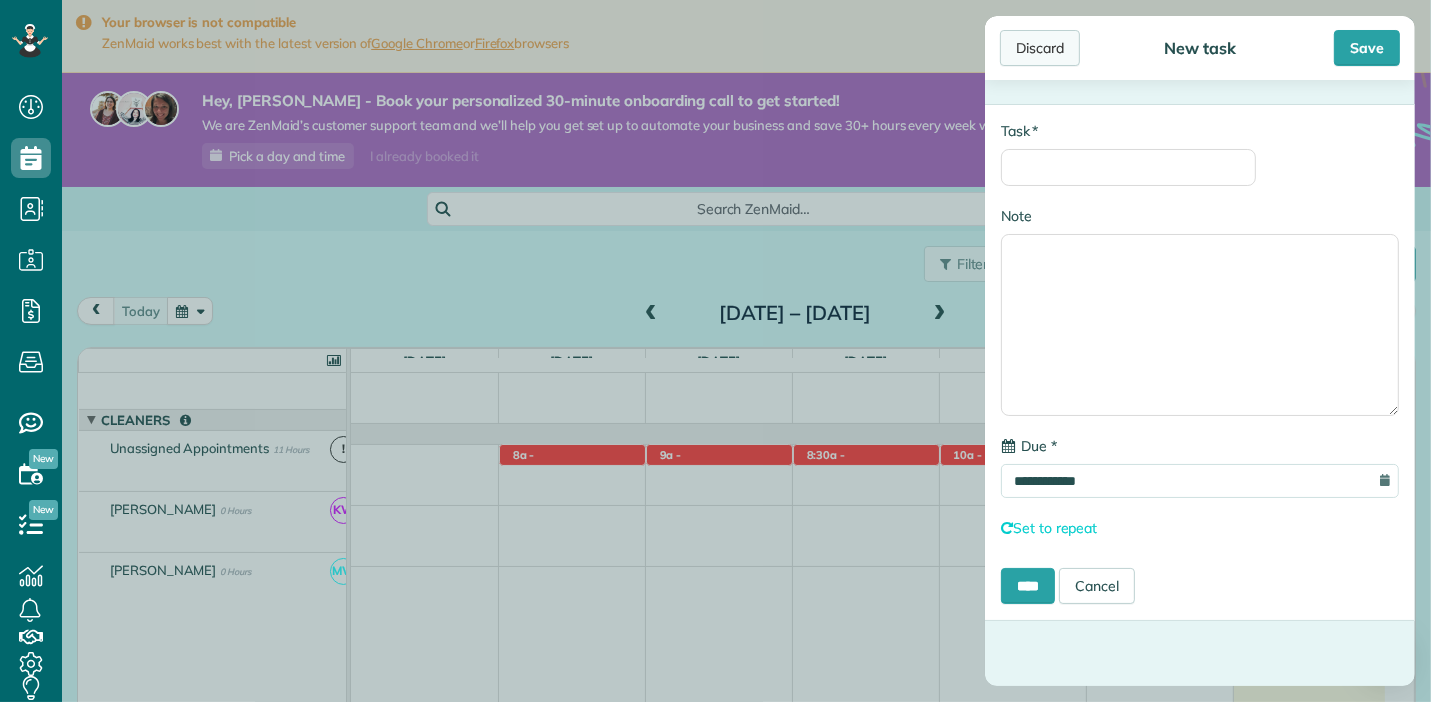 click on "Discard" at bounding box center (1040, 48) 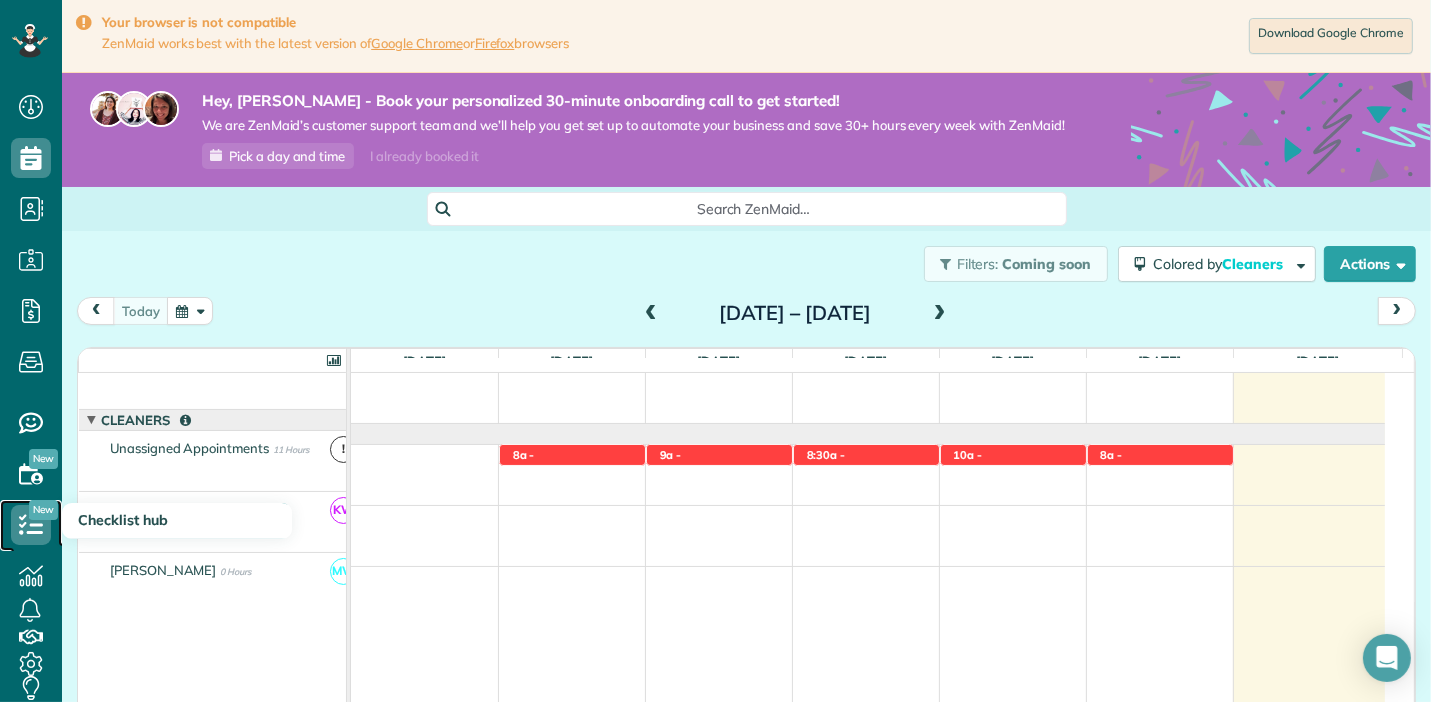 click 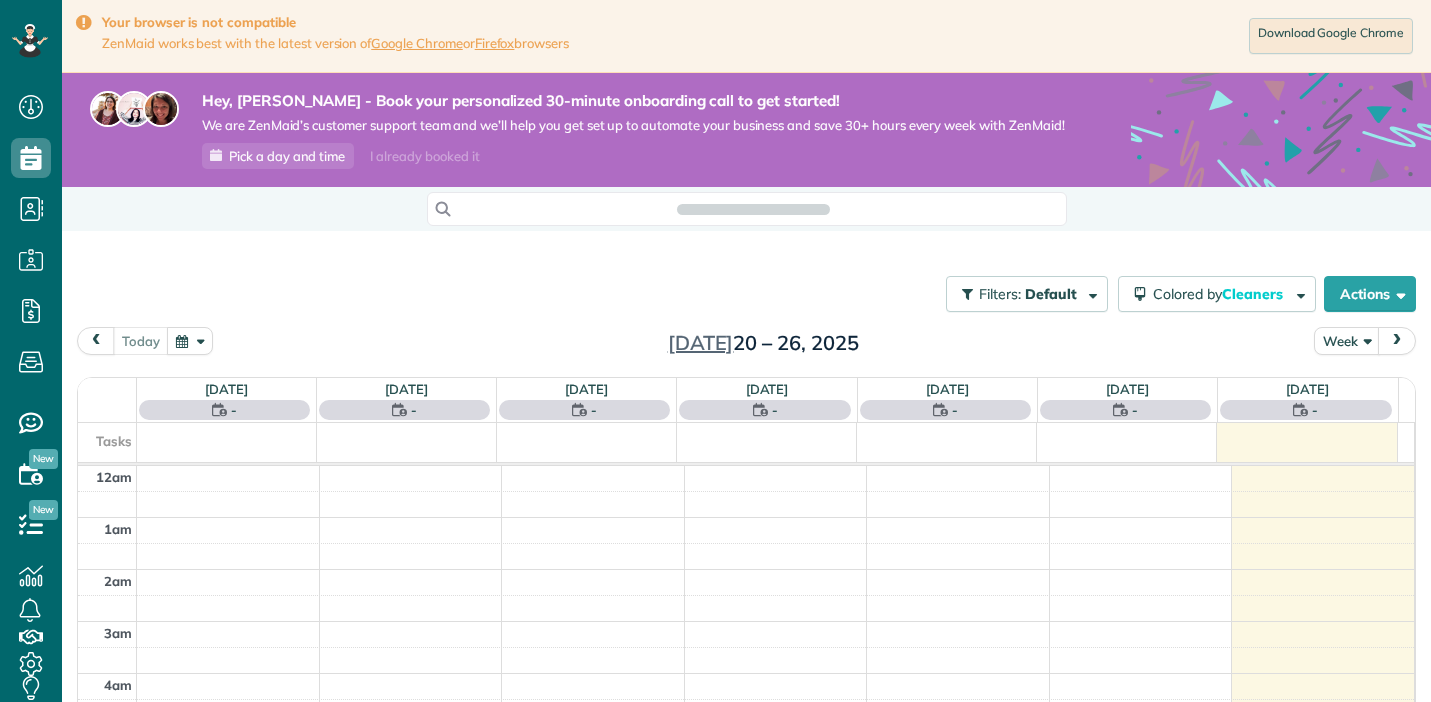 scroll, scrollTop: 0, scrollLeft: 0, axis: both 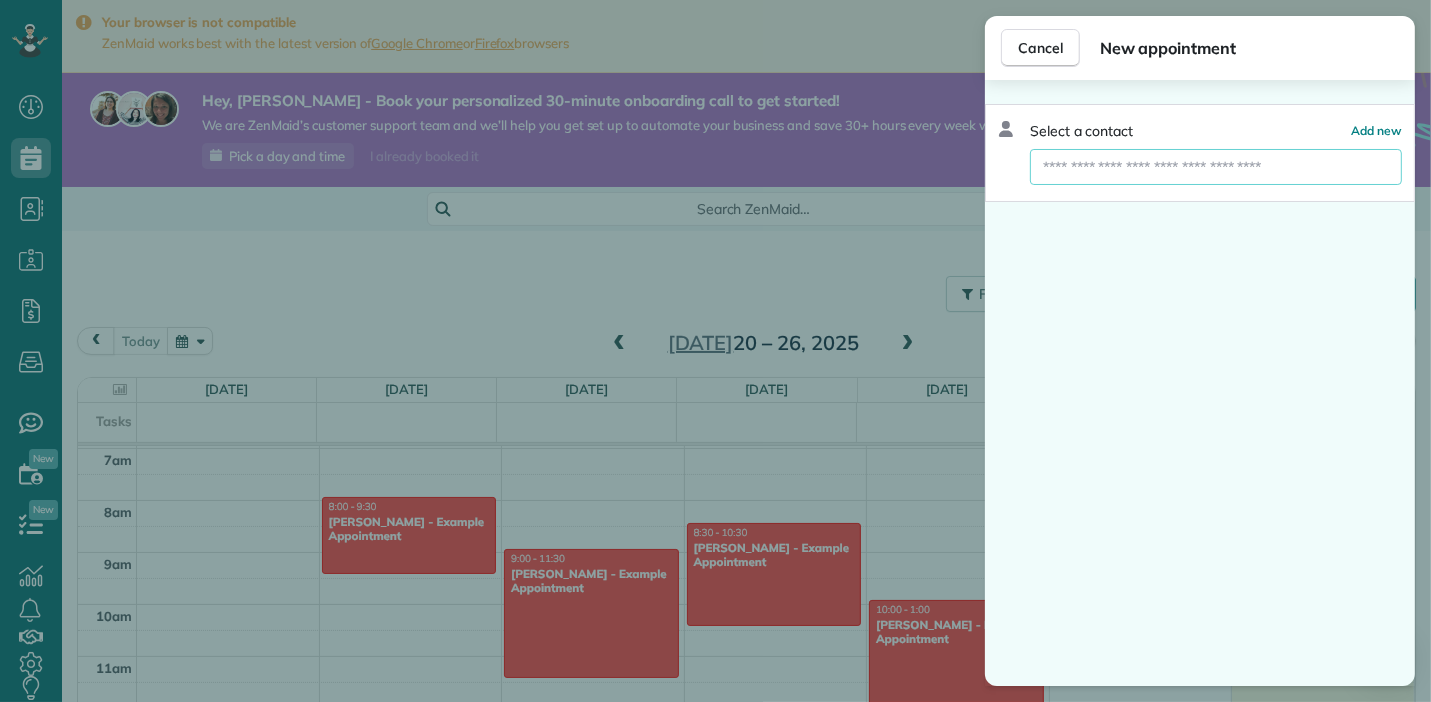 click at bounding box center (1216, 167) 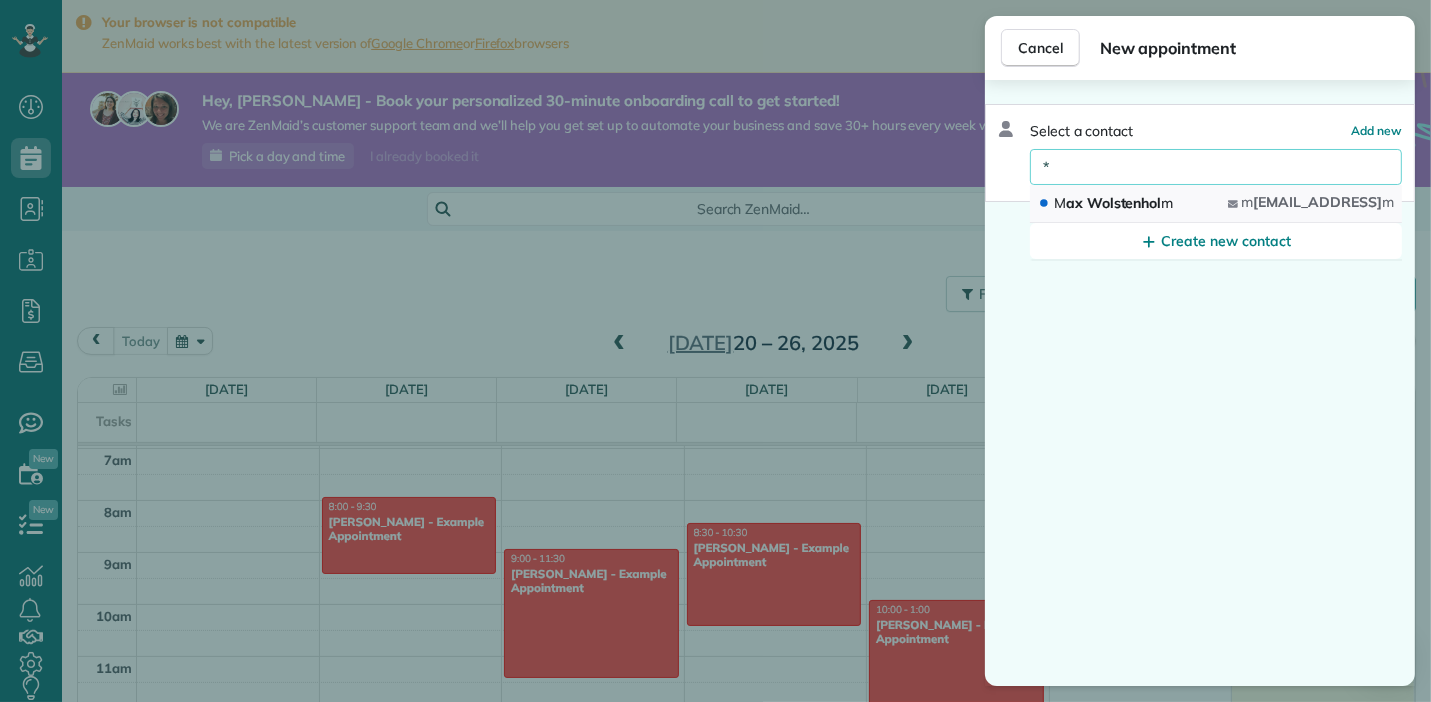 type on "*" 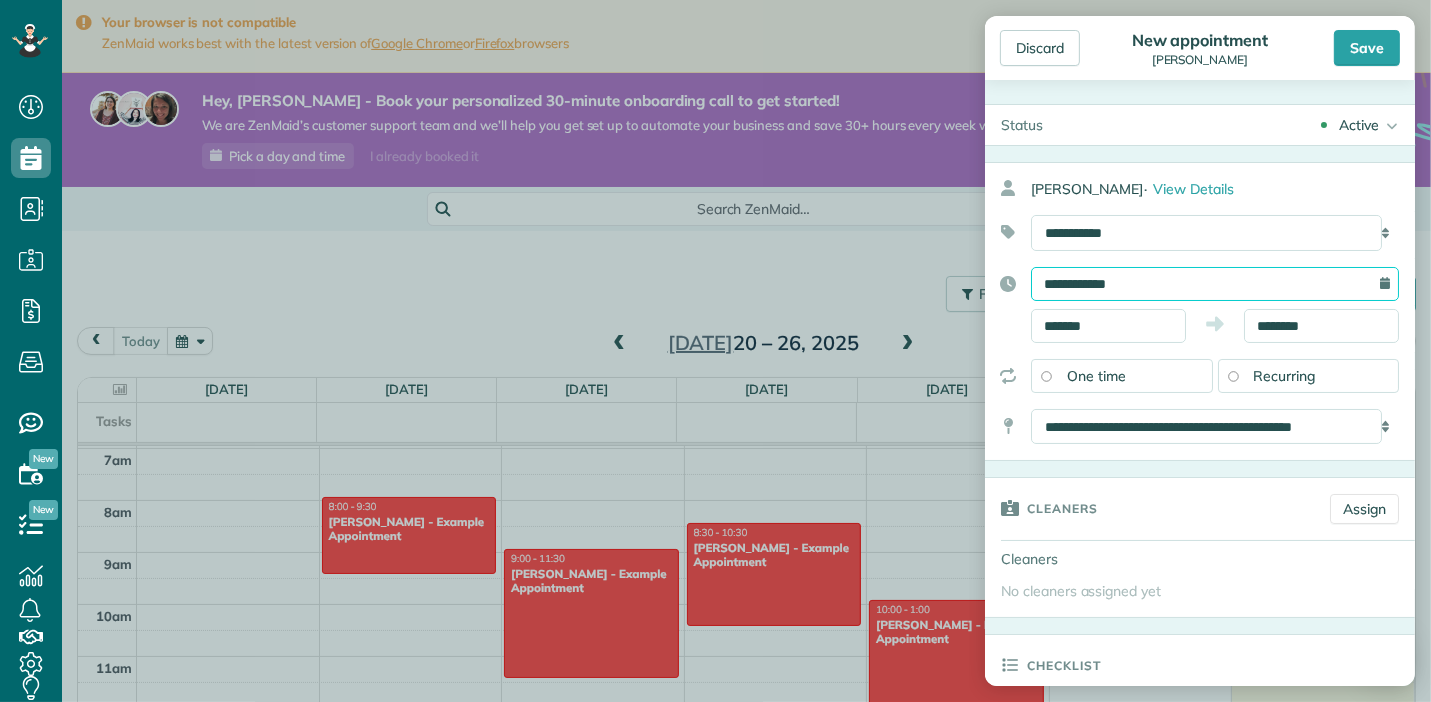 click on "**********" at bounding box center (1215, 284) 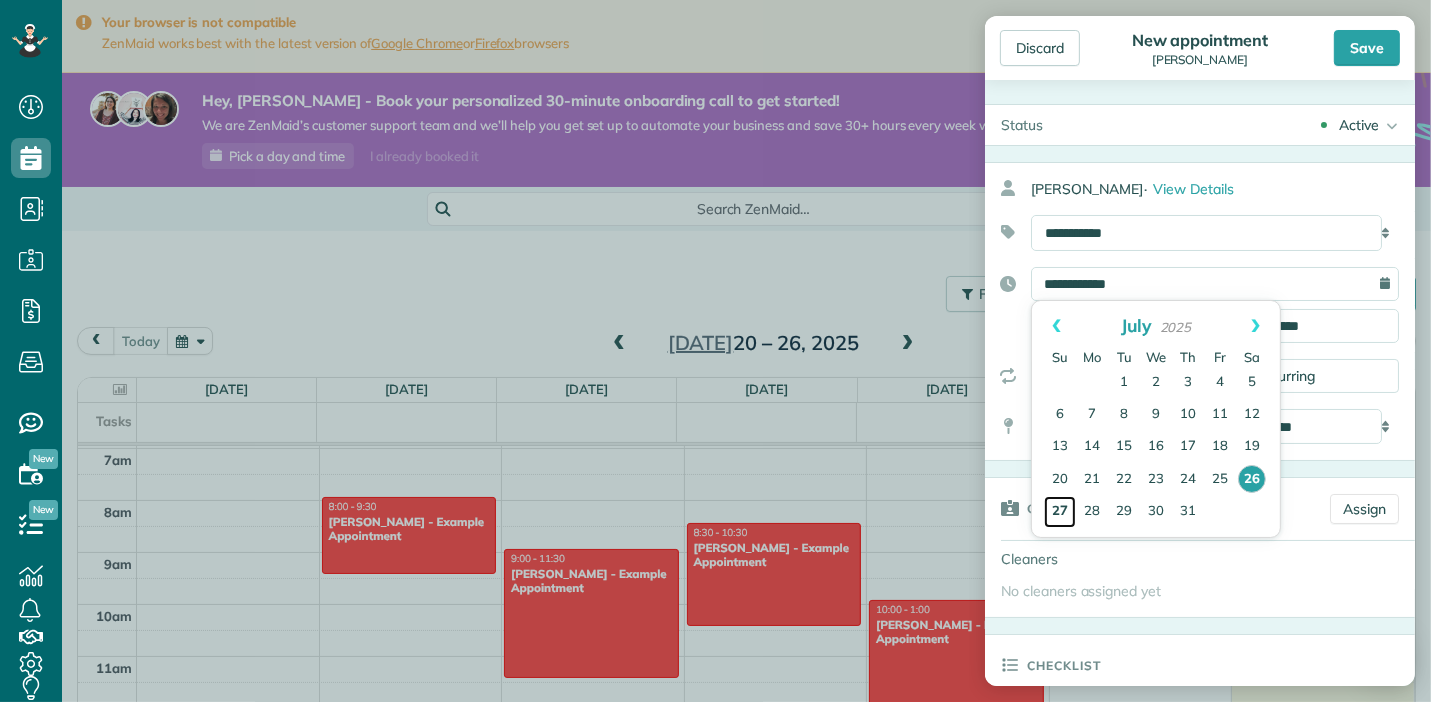 click on "27" at bounding box center (1060, 512) 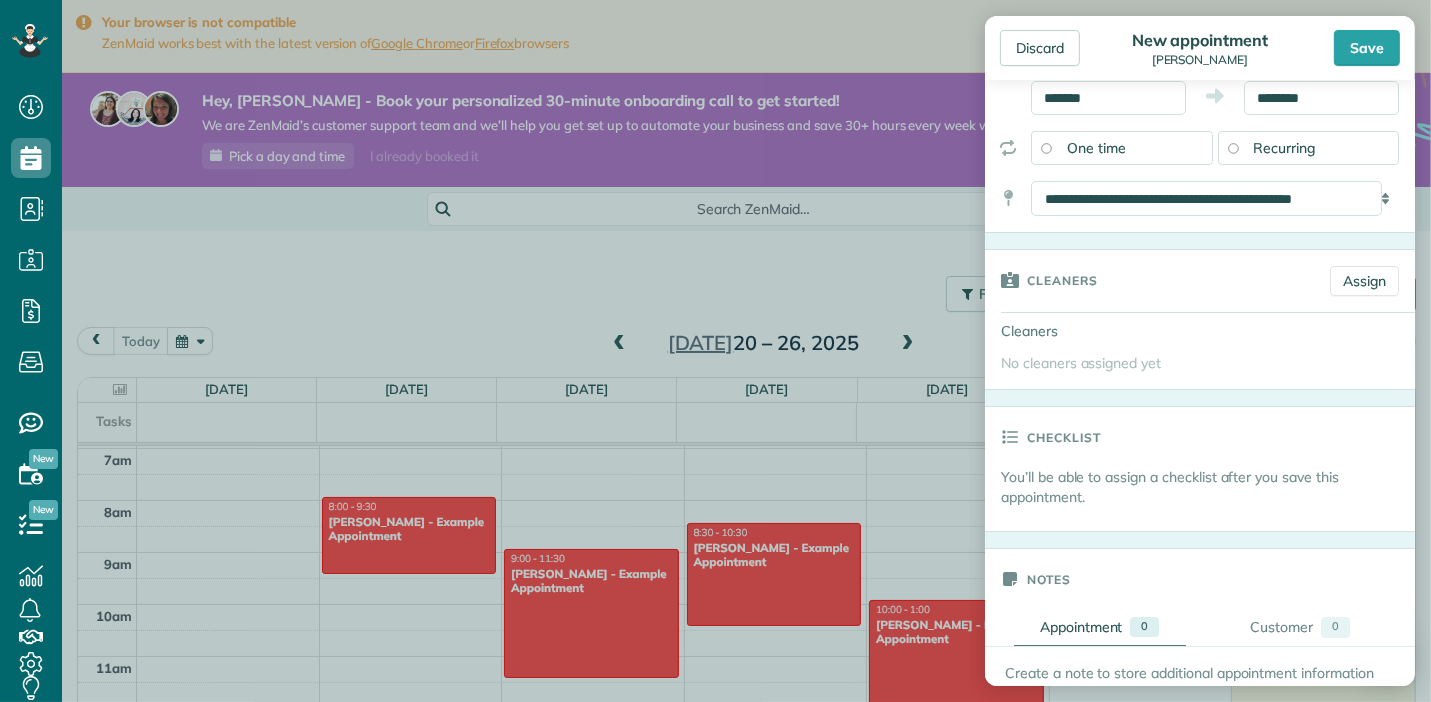scroll, scrollTop: 232, scrollLeft: 0, axis: vertical 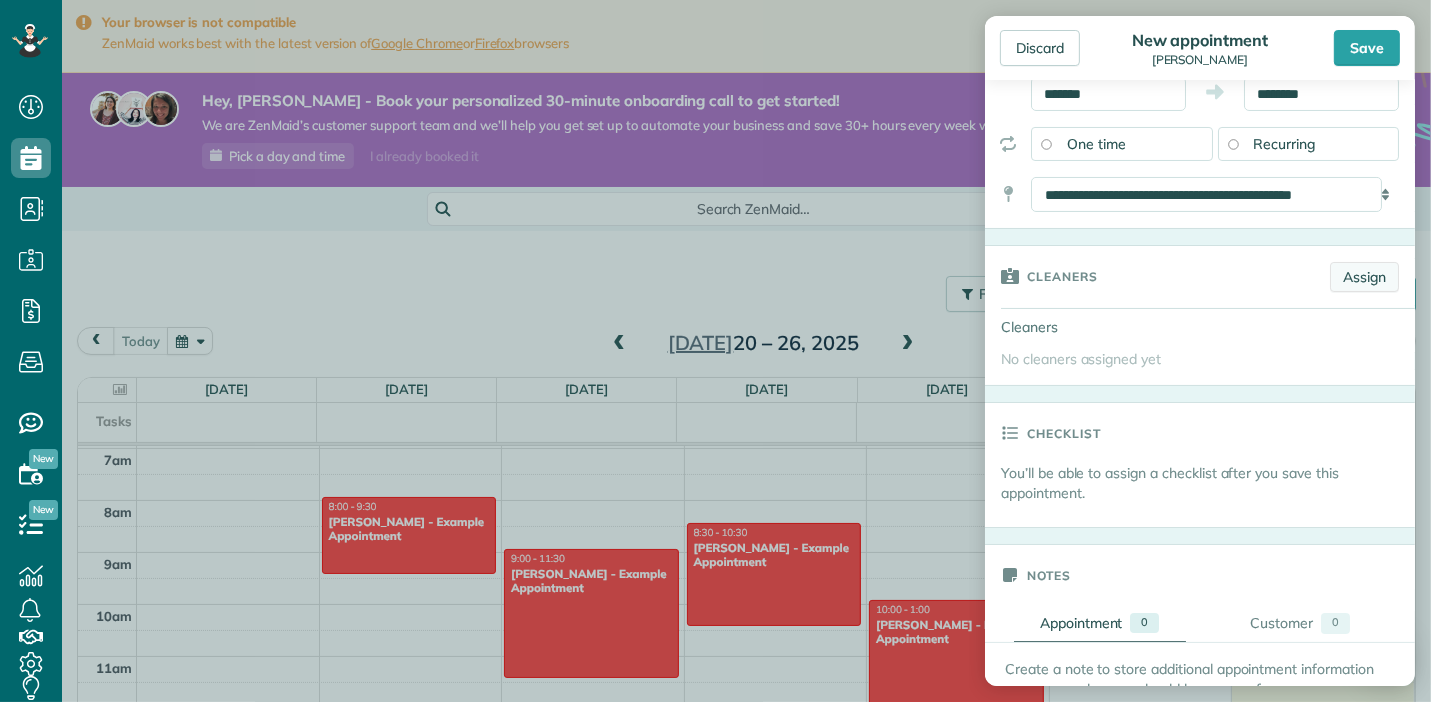 click on "Assign" at bounding box center (1364, 277) 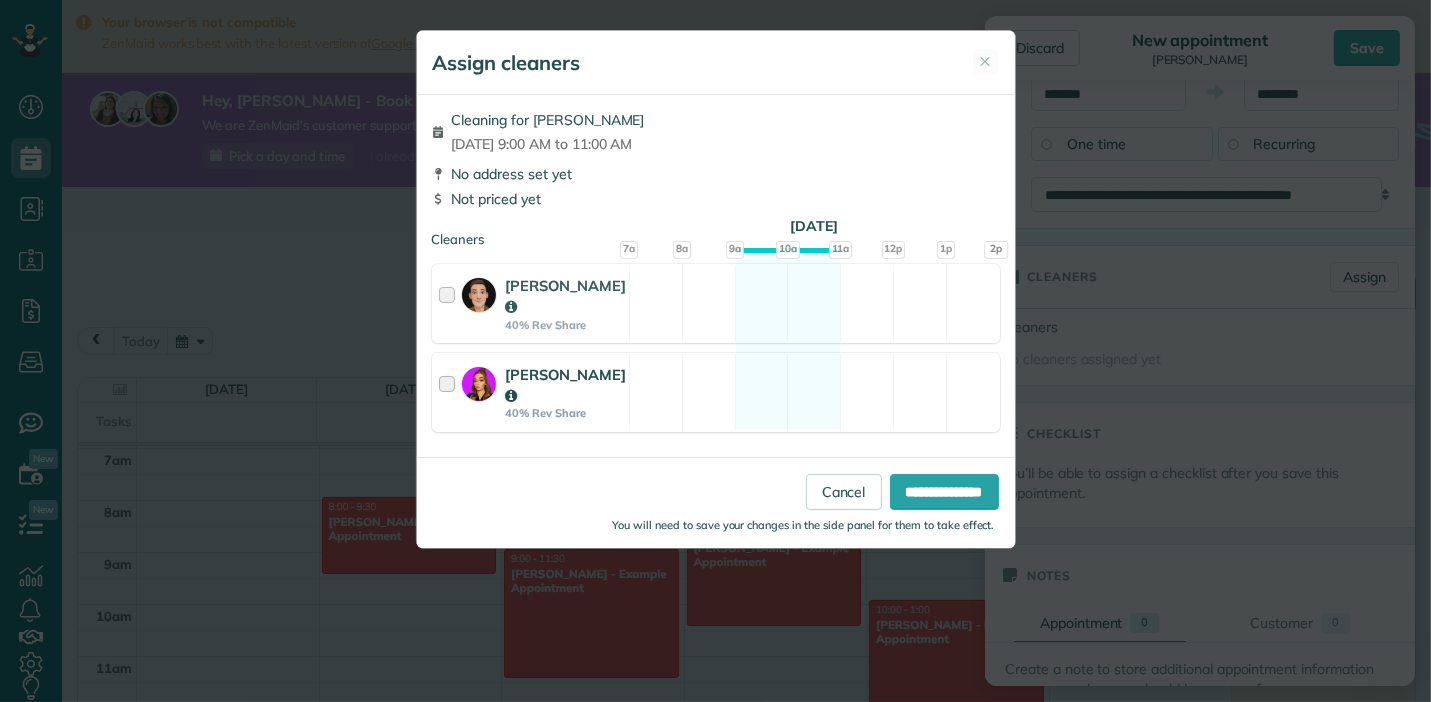 click at bounding box center [450, 392] 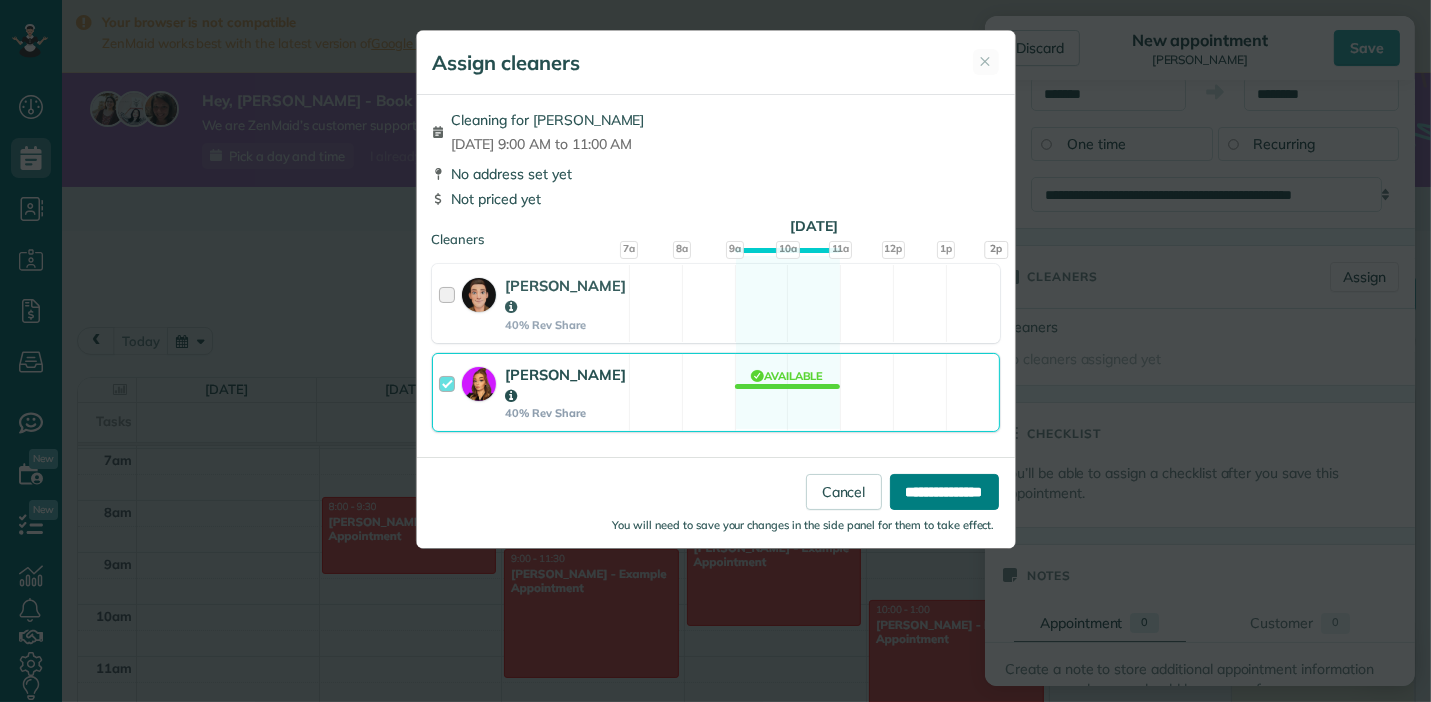 click on "**********" at bounding box center (944, 492) 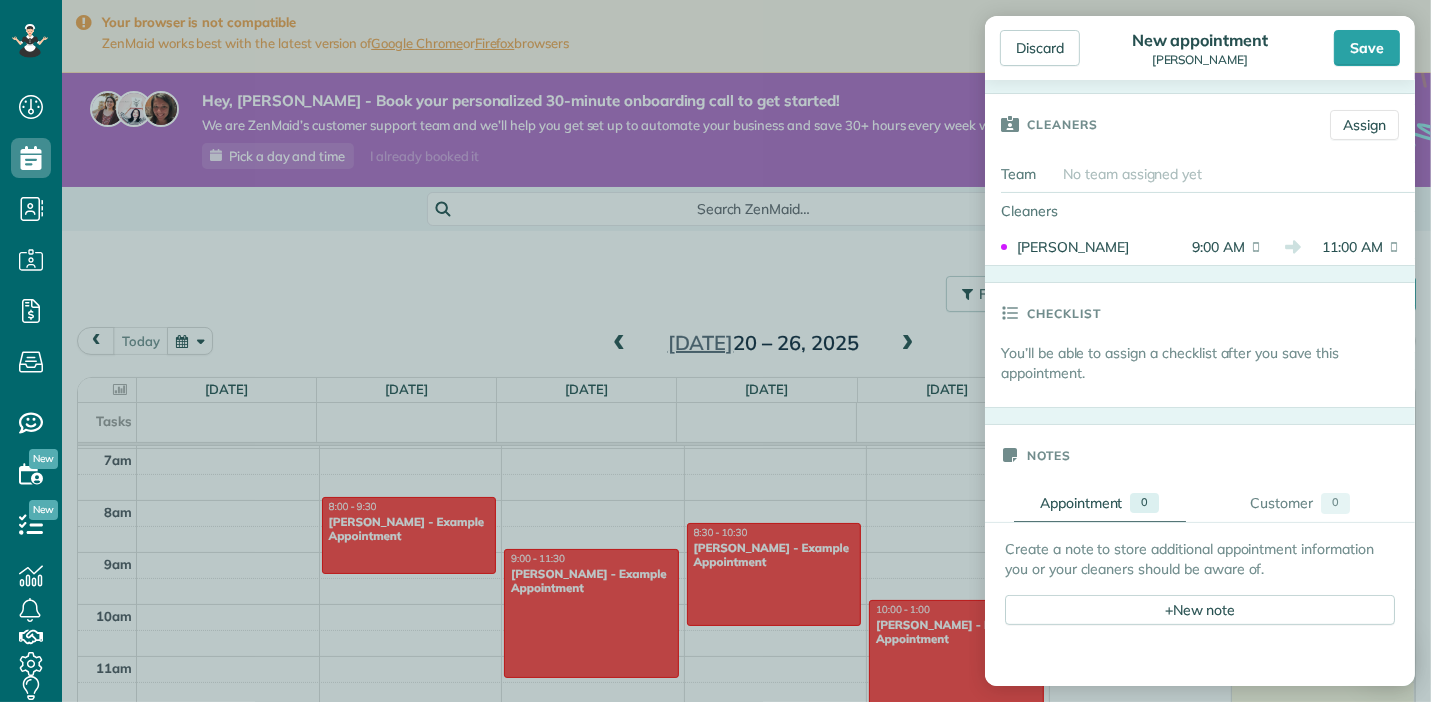 scroll, scrollTop: 384, scrollLeft: 0, axis: vertical 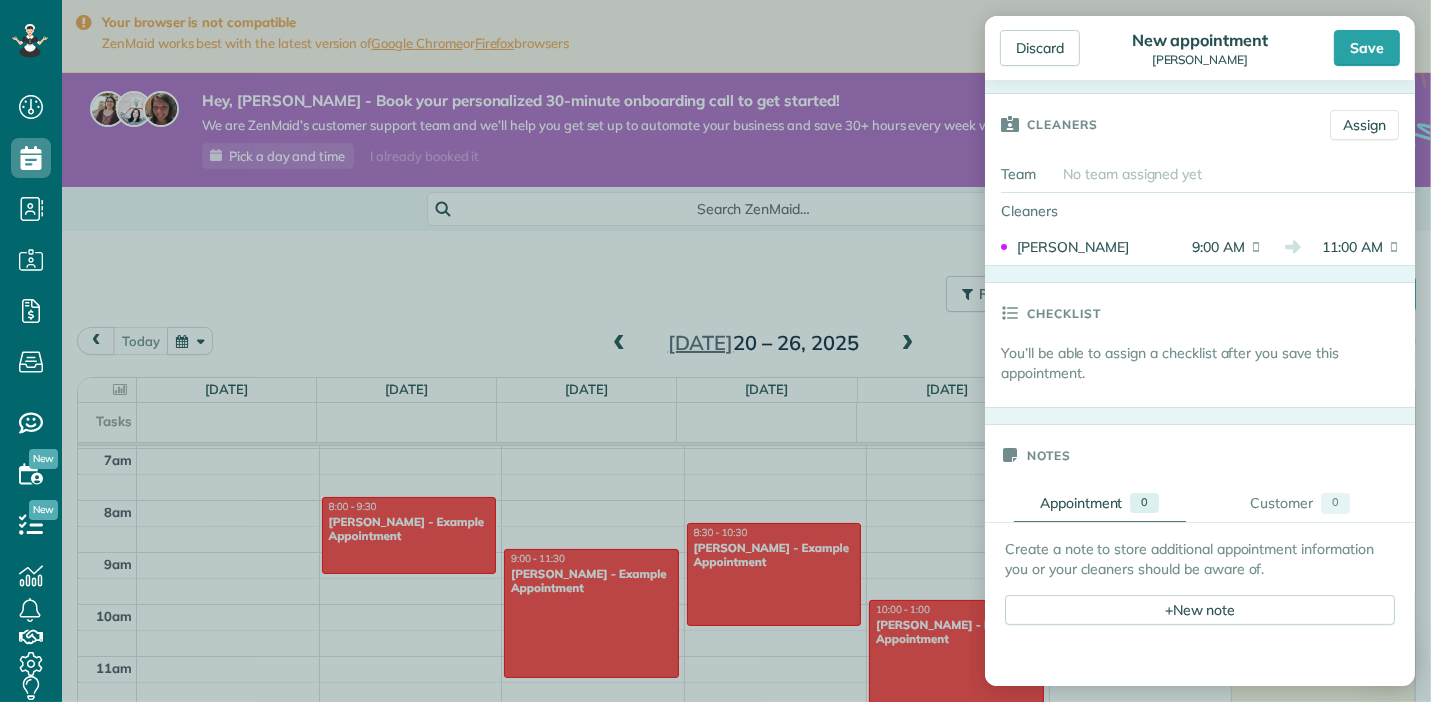 click on "You’ll be able to assign a checklist after you save this appointment." at bounding box center (1208, 363) 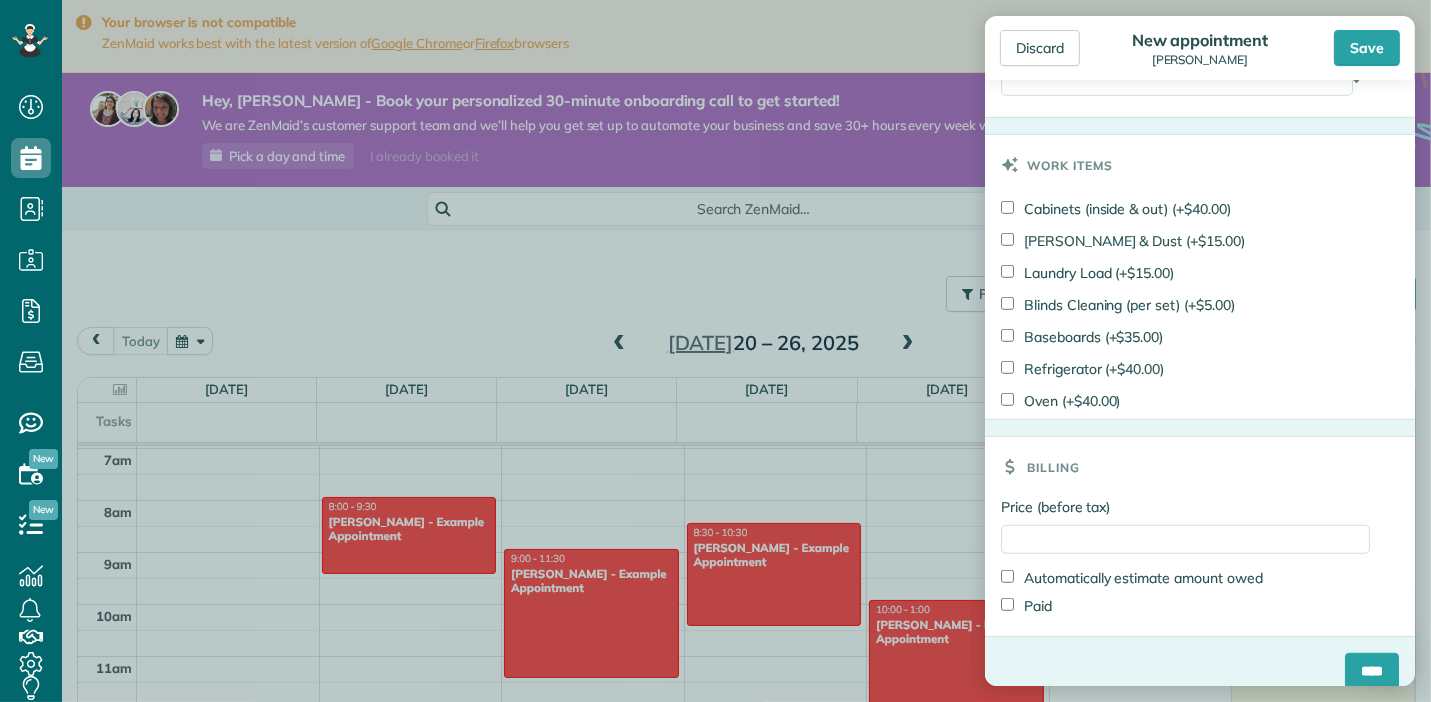scroll, scrollTop: 1220, scrollLeft: 0, axis: vertical 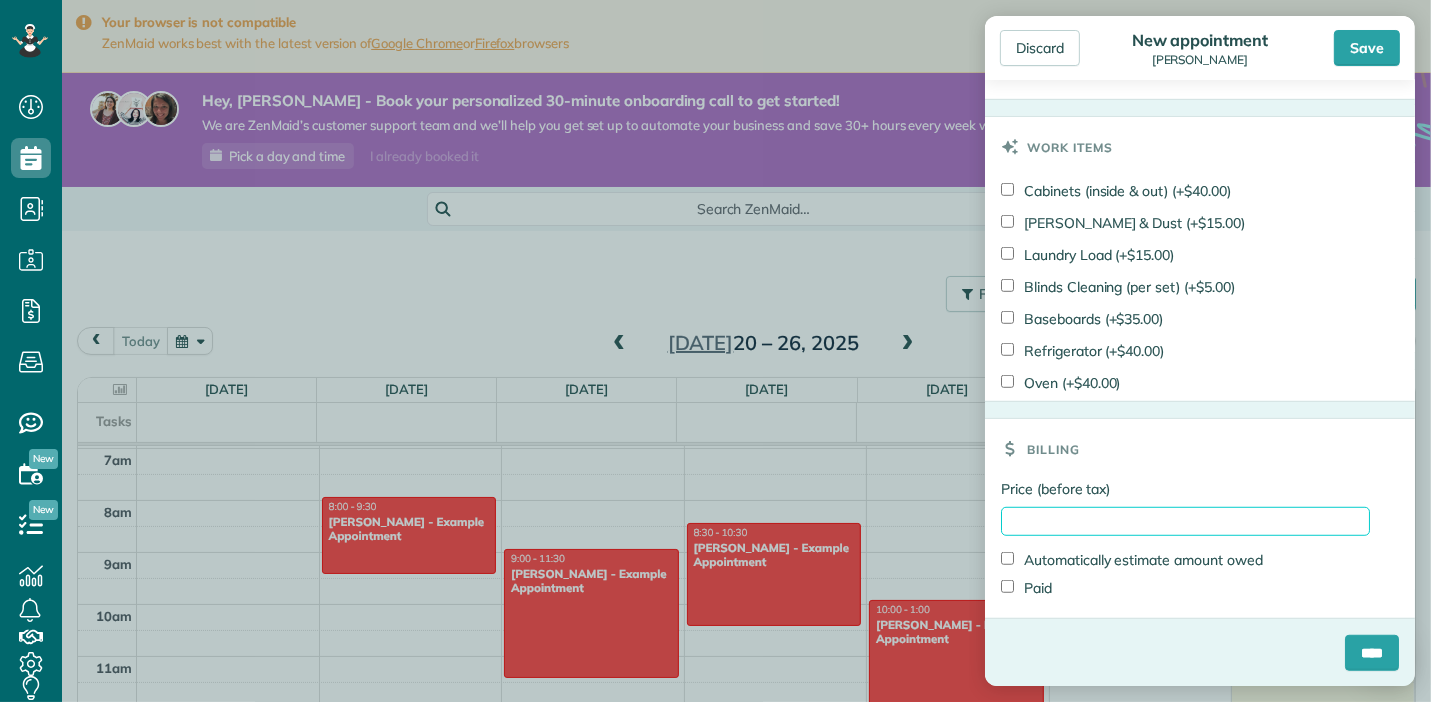 click on "Price (before tax)" at bounding box center (1185, 521) 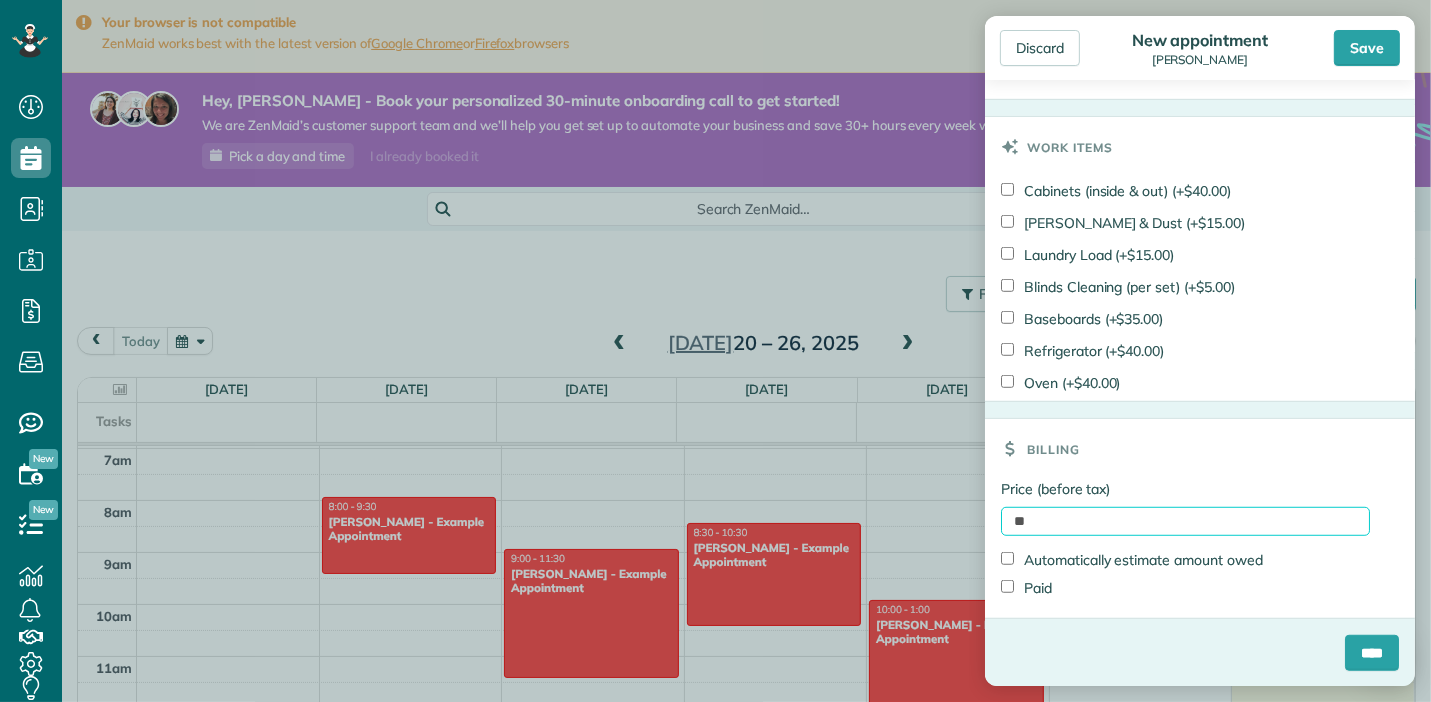 type on "*" 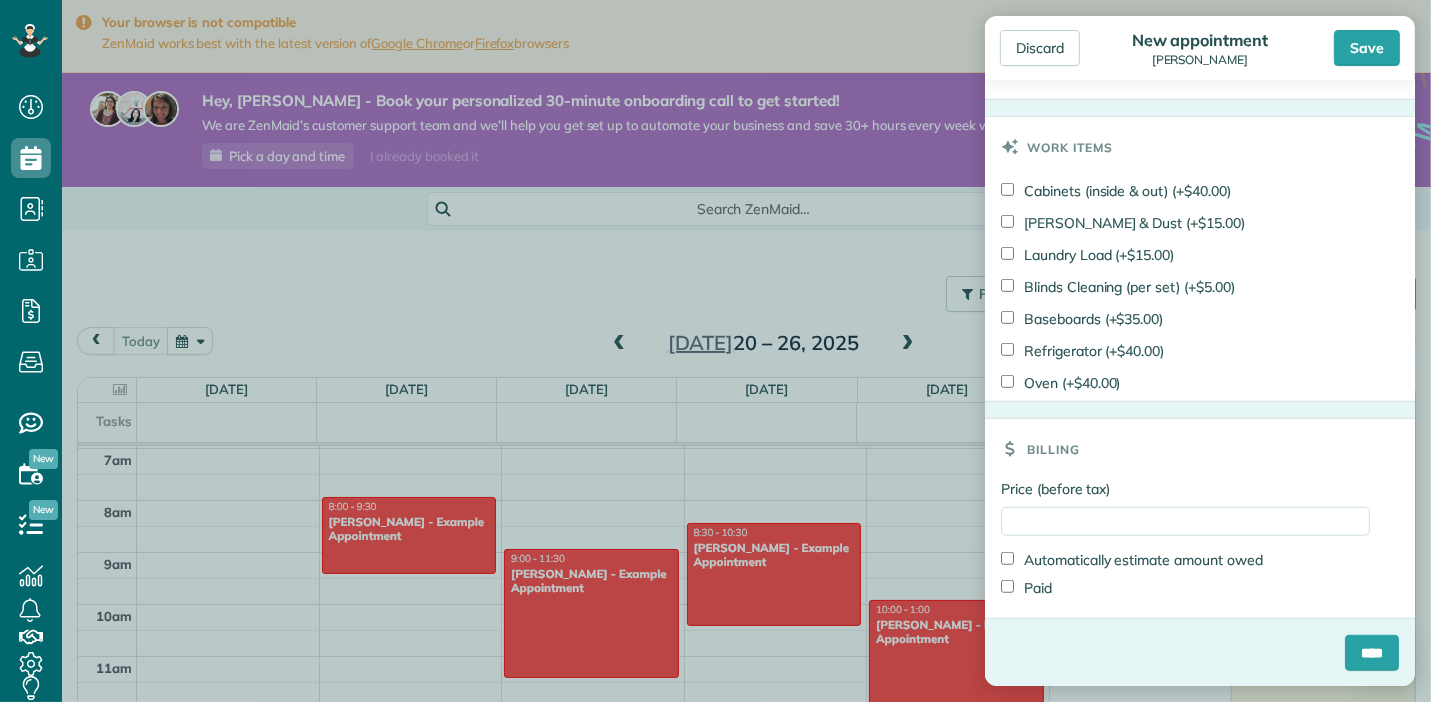 click on "Automatically estimate amount owed" at bounding box center (1132, 560) 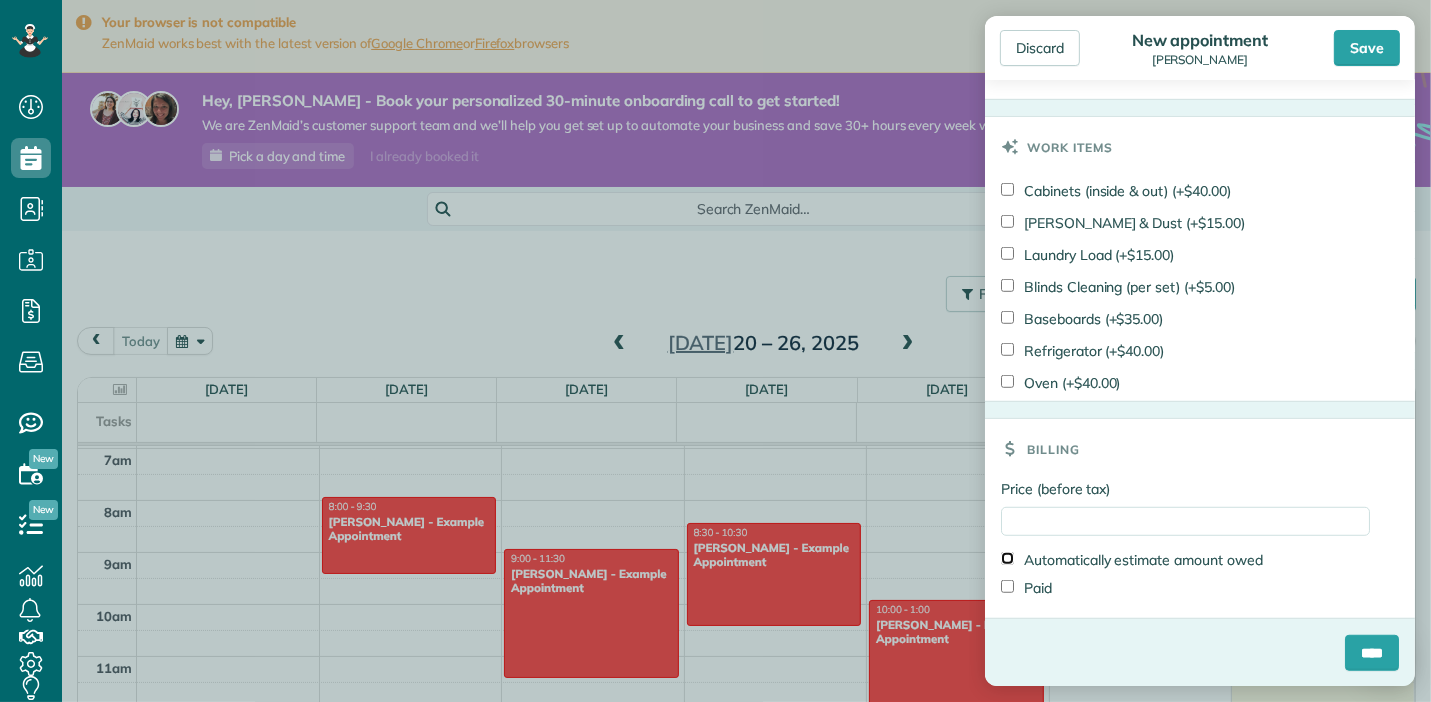type on "*****" 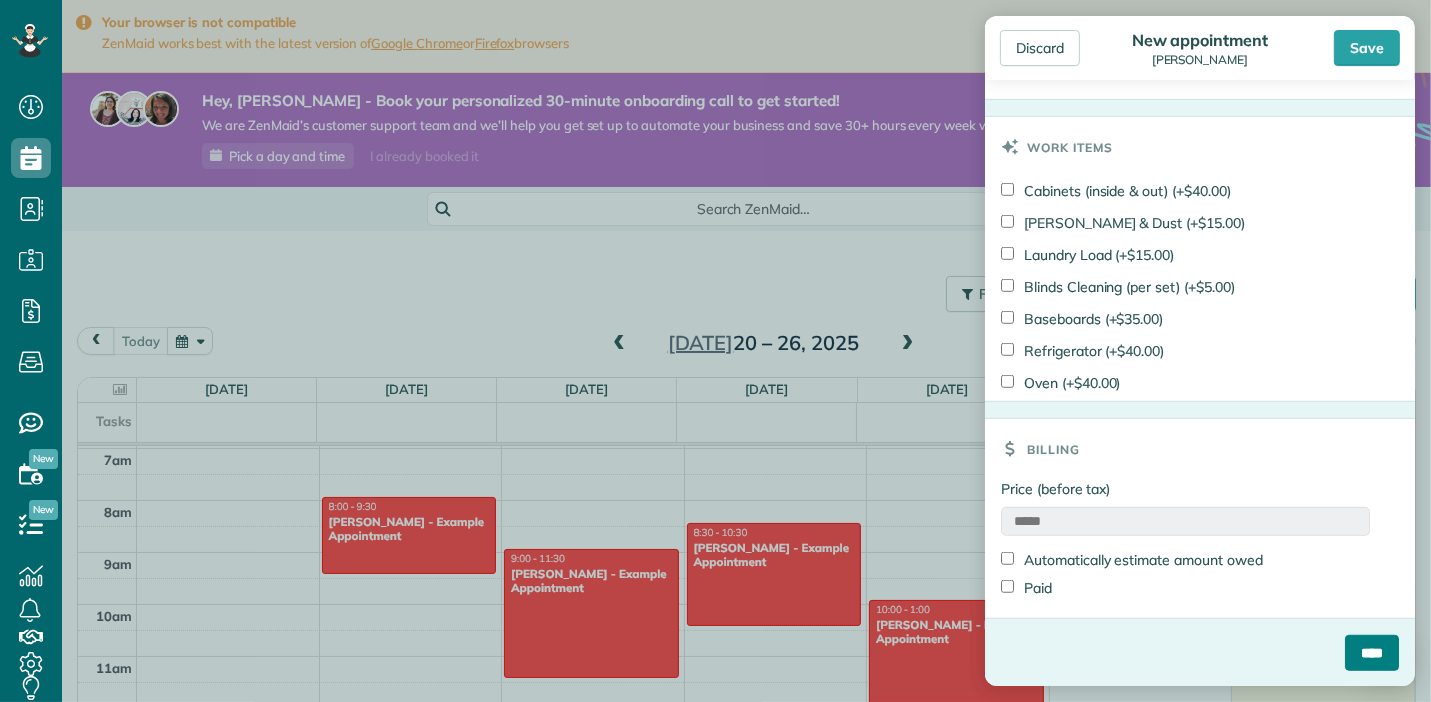 click on "****" at bounding box center [1372, 653] 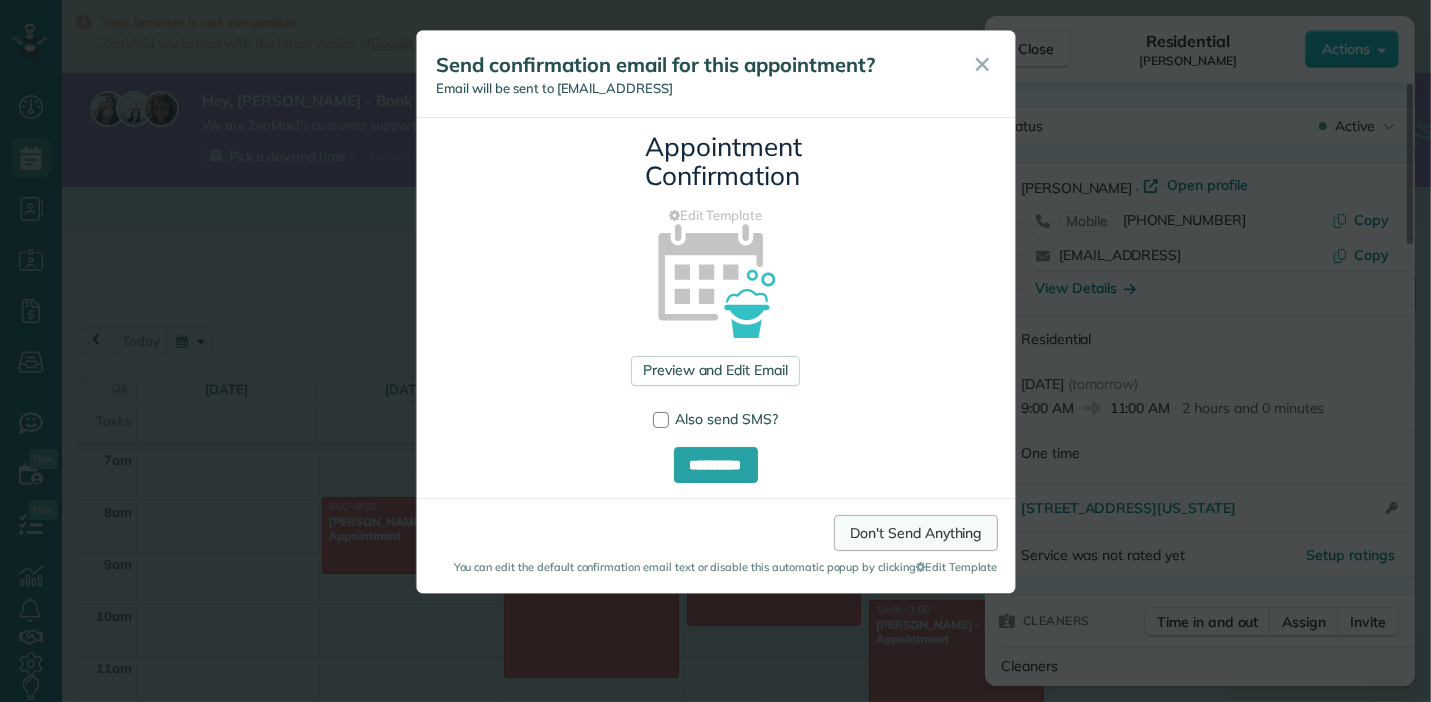 click on "Don't Send Anything" at bounding box center (915, 533) 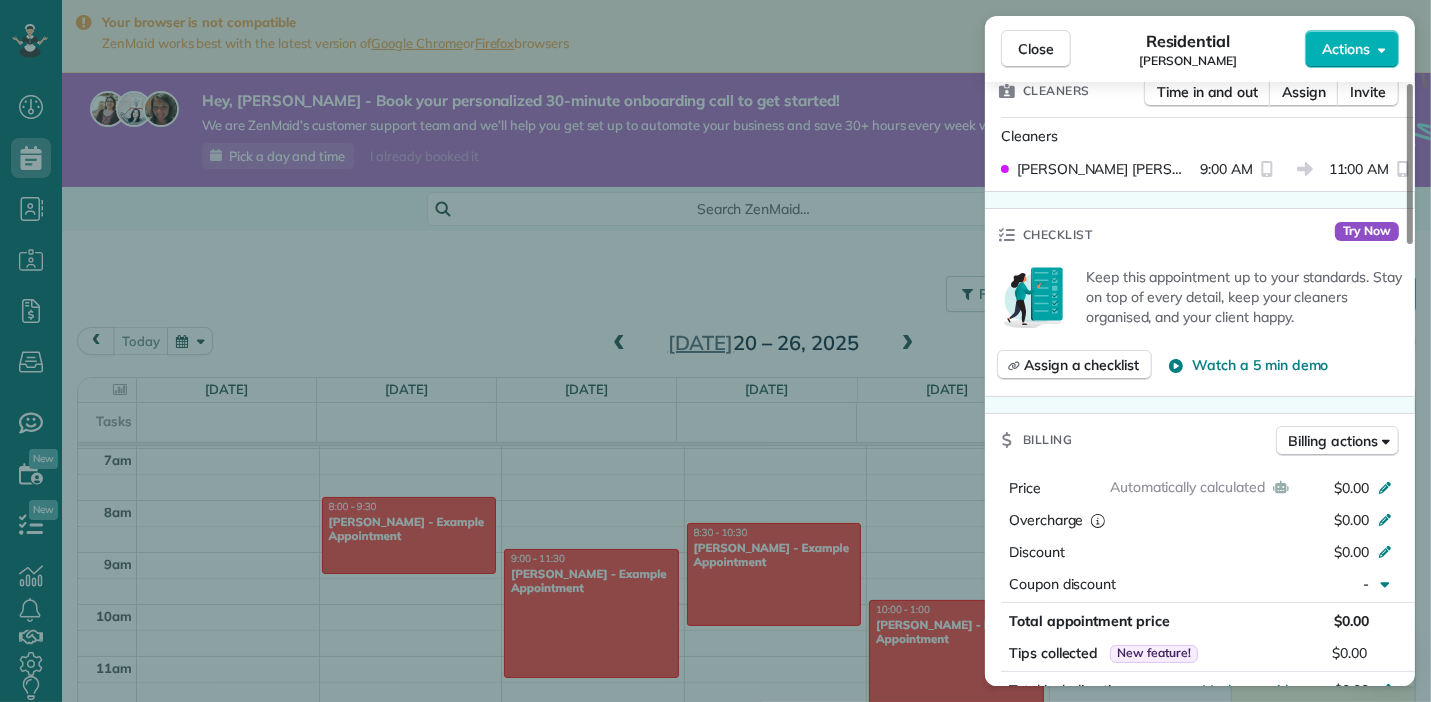 scroll, scrollTop: 535, scrollLeft: 0, axis: vertical 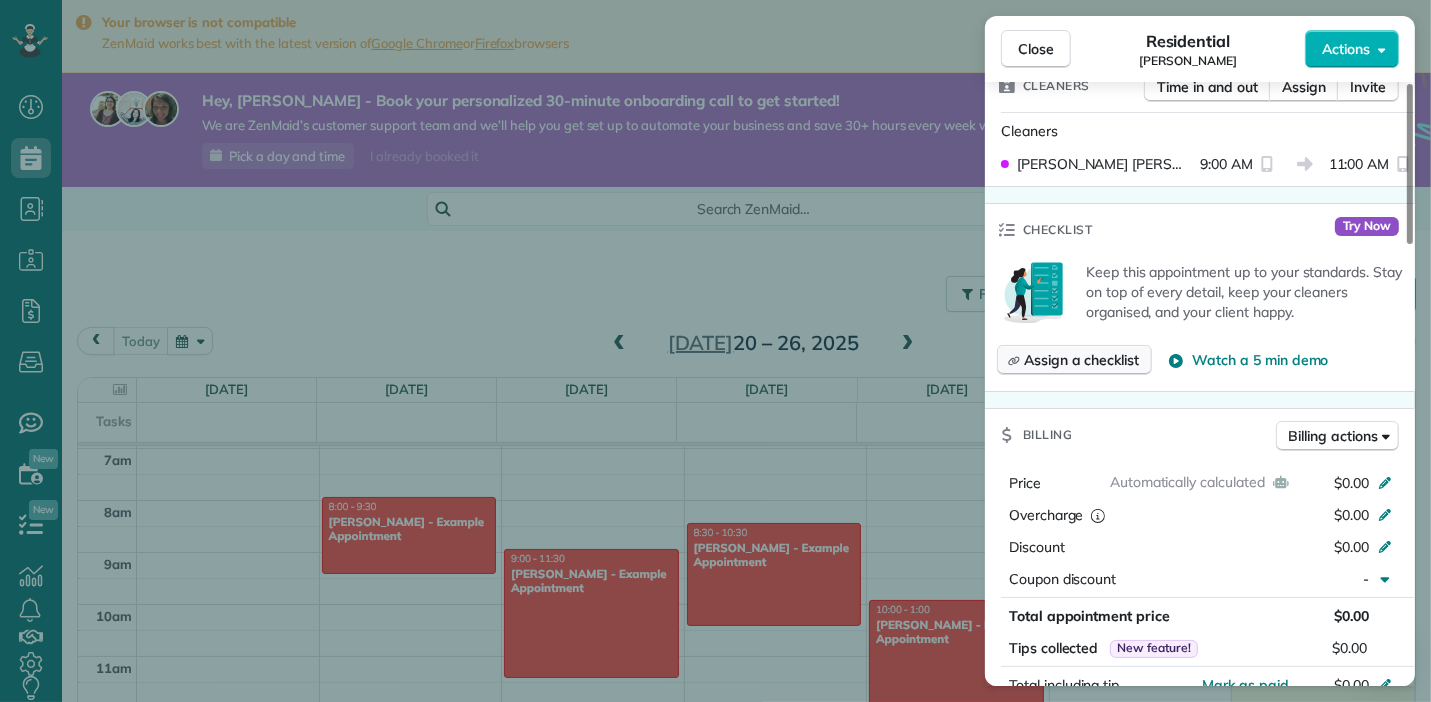 click on "Assign a checklist" at bounding box center [1081, 360] 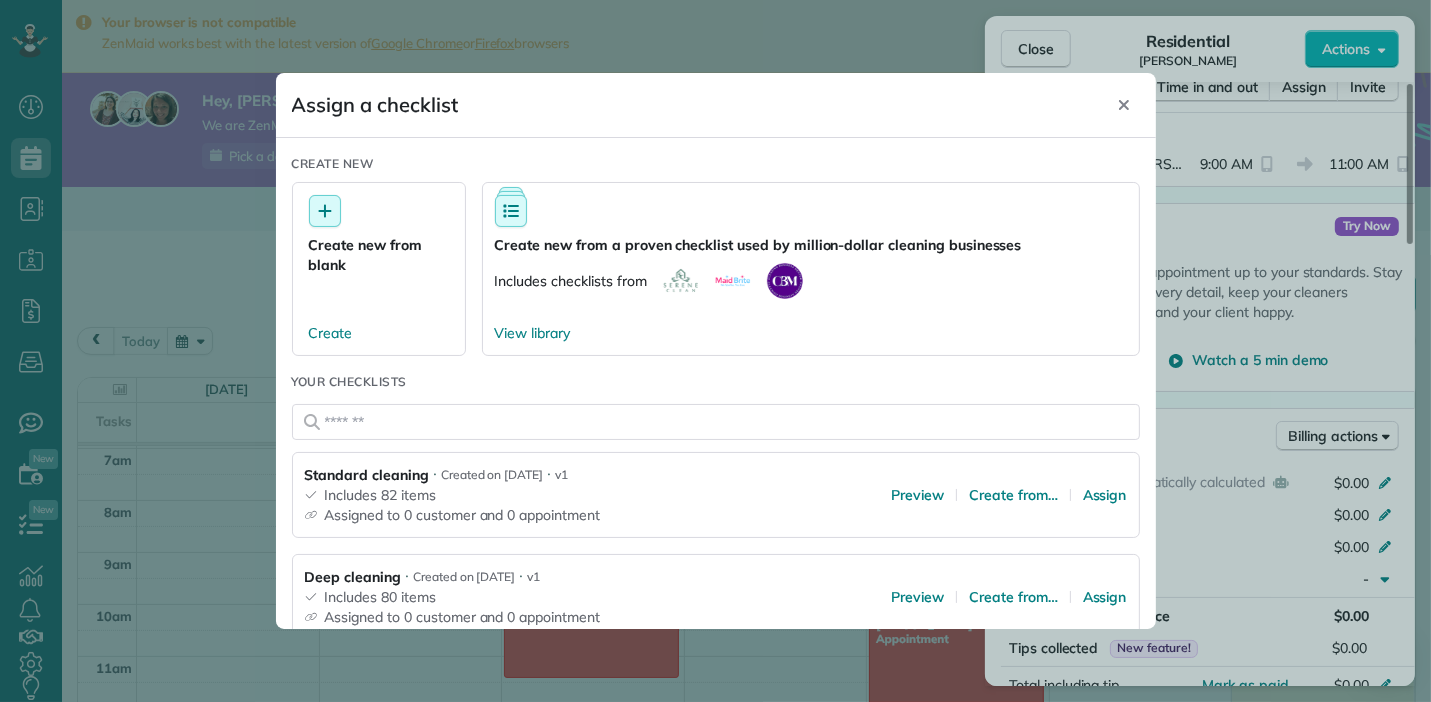 click on "Standard cleaning  ⋅  Created on 07/23/25  ⋅  v1 Includes 82 items Assigned to 0 customer and 0 appointment   Preview   Create from…   Assign" at bounding box center (716, 495) 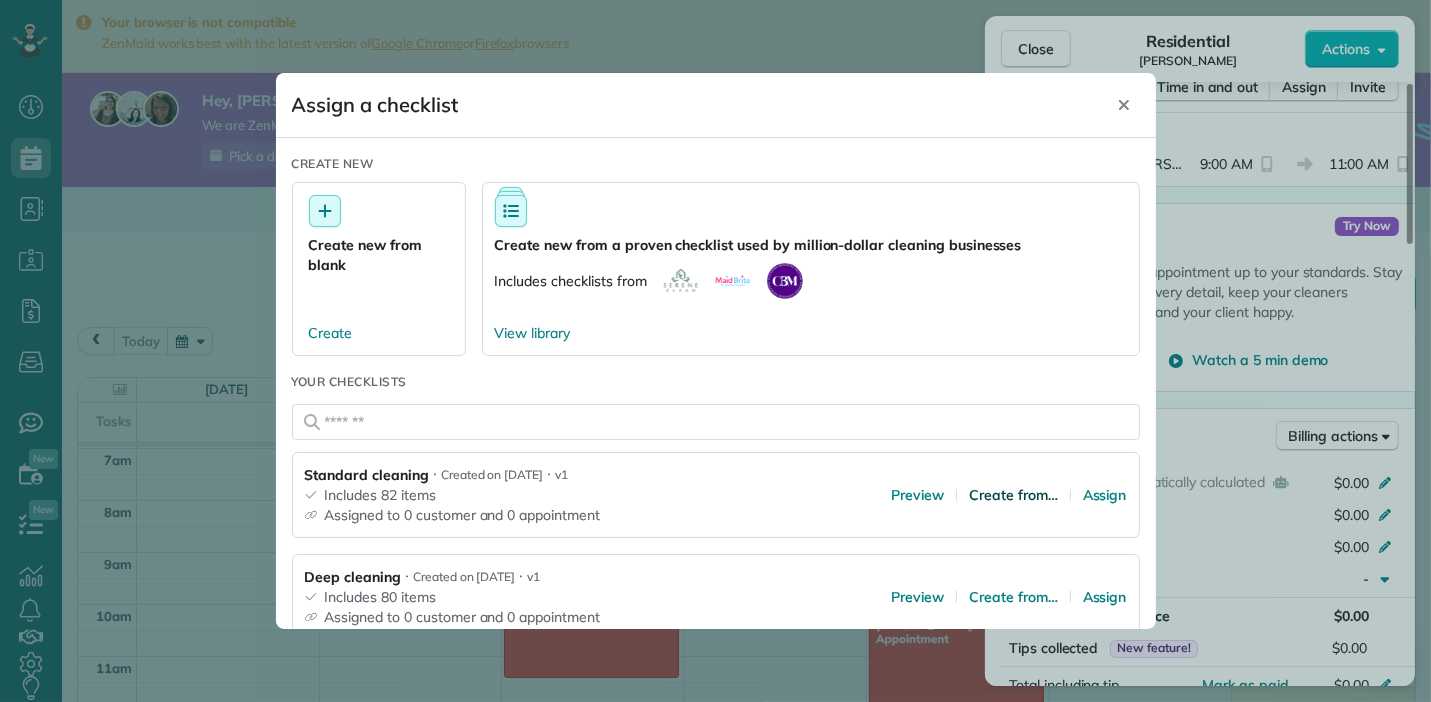 click on "Create from…" at bounding box center (1013, 495) 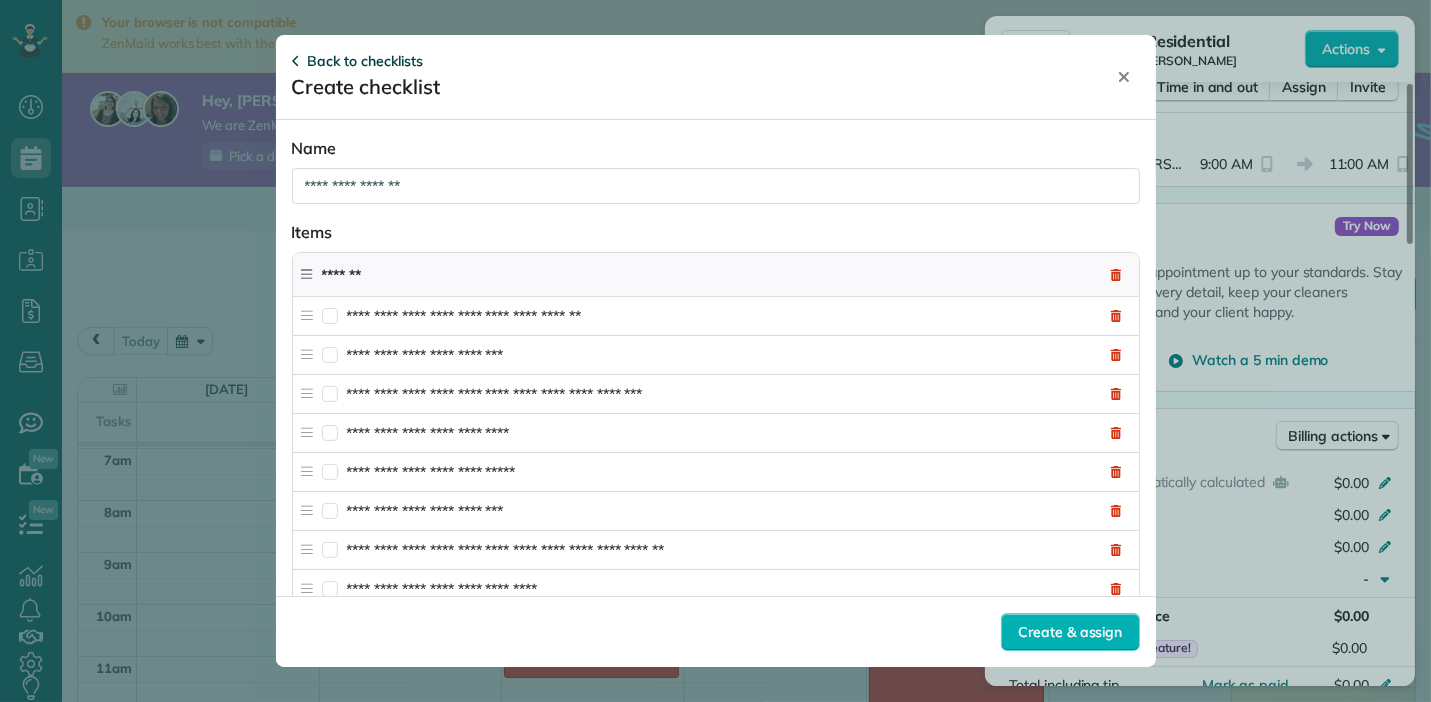 click on "Back to checklists" at bounding box center (365, 61) 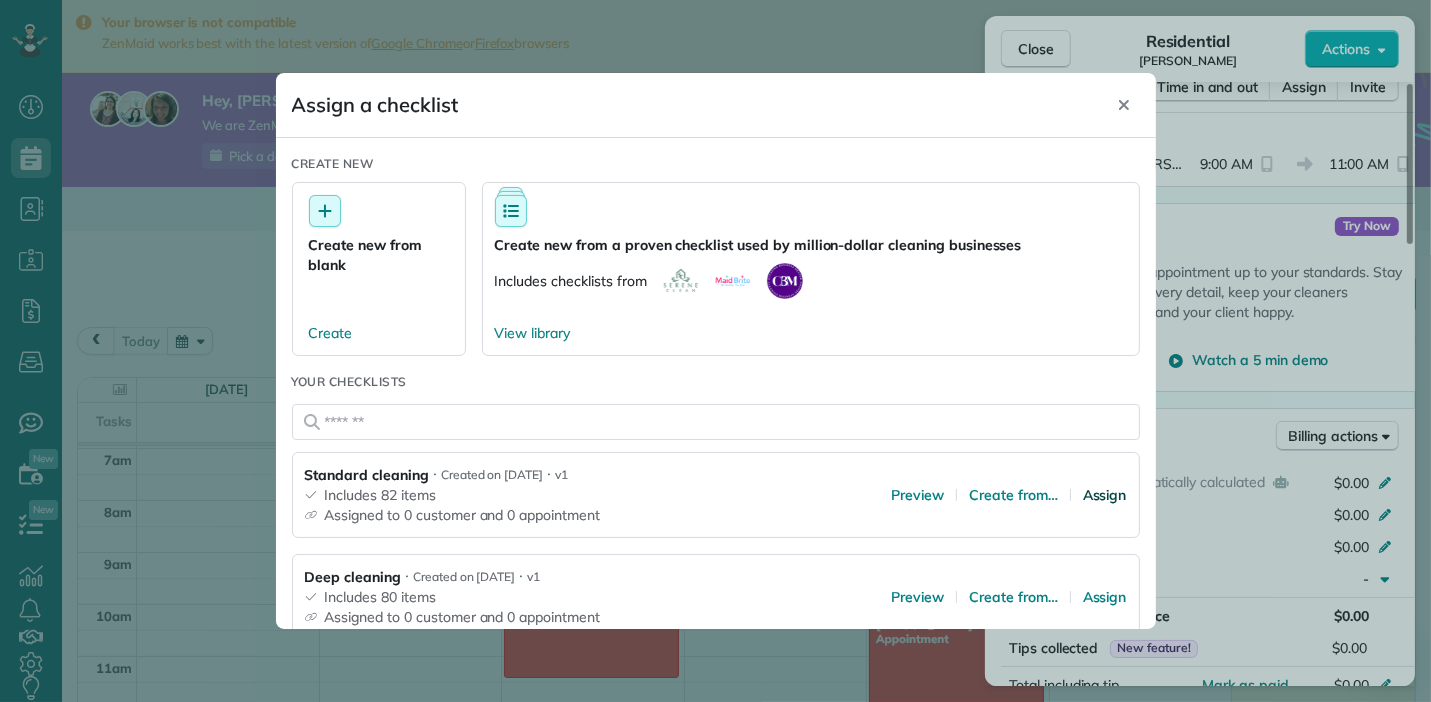 click on "Assign" at bounding box center (1105, 495) 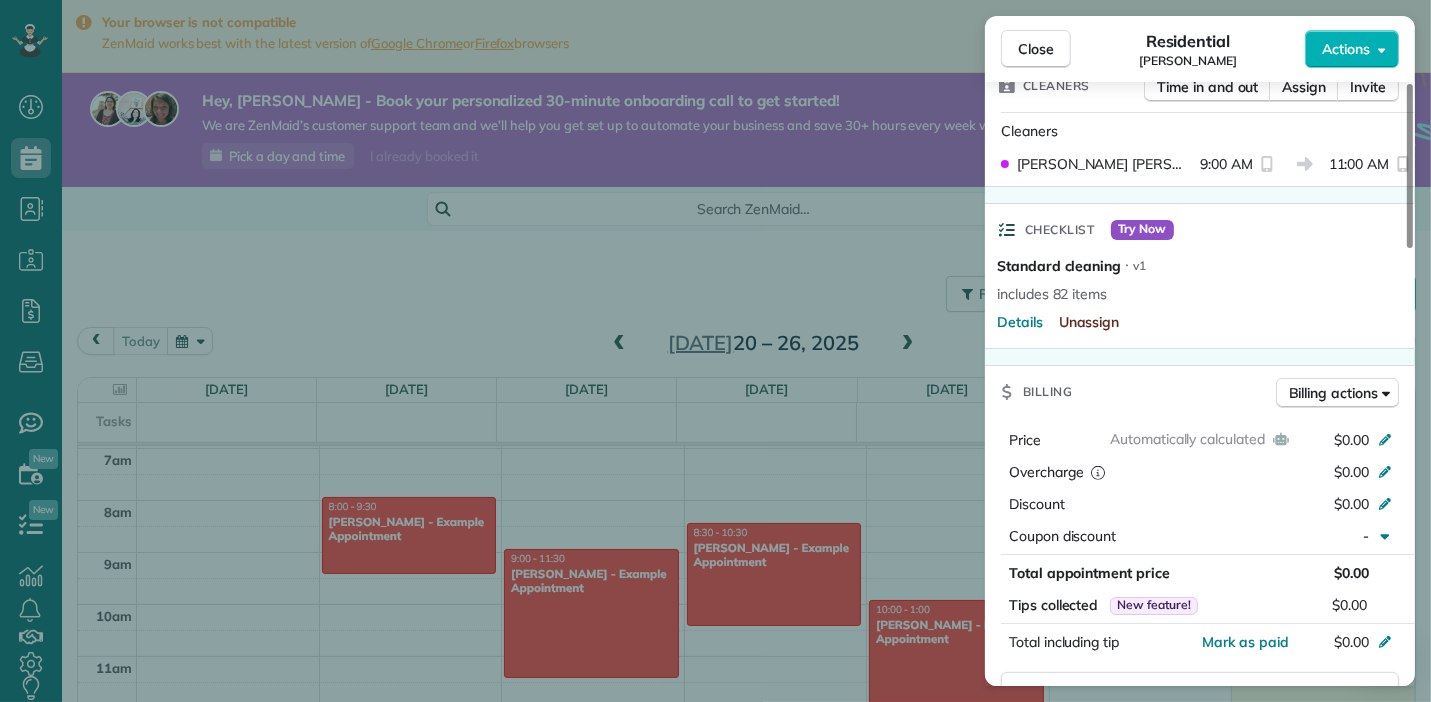 click on "Unassign" at bounding box center (1089, 322) 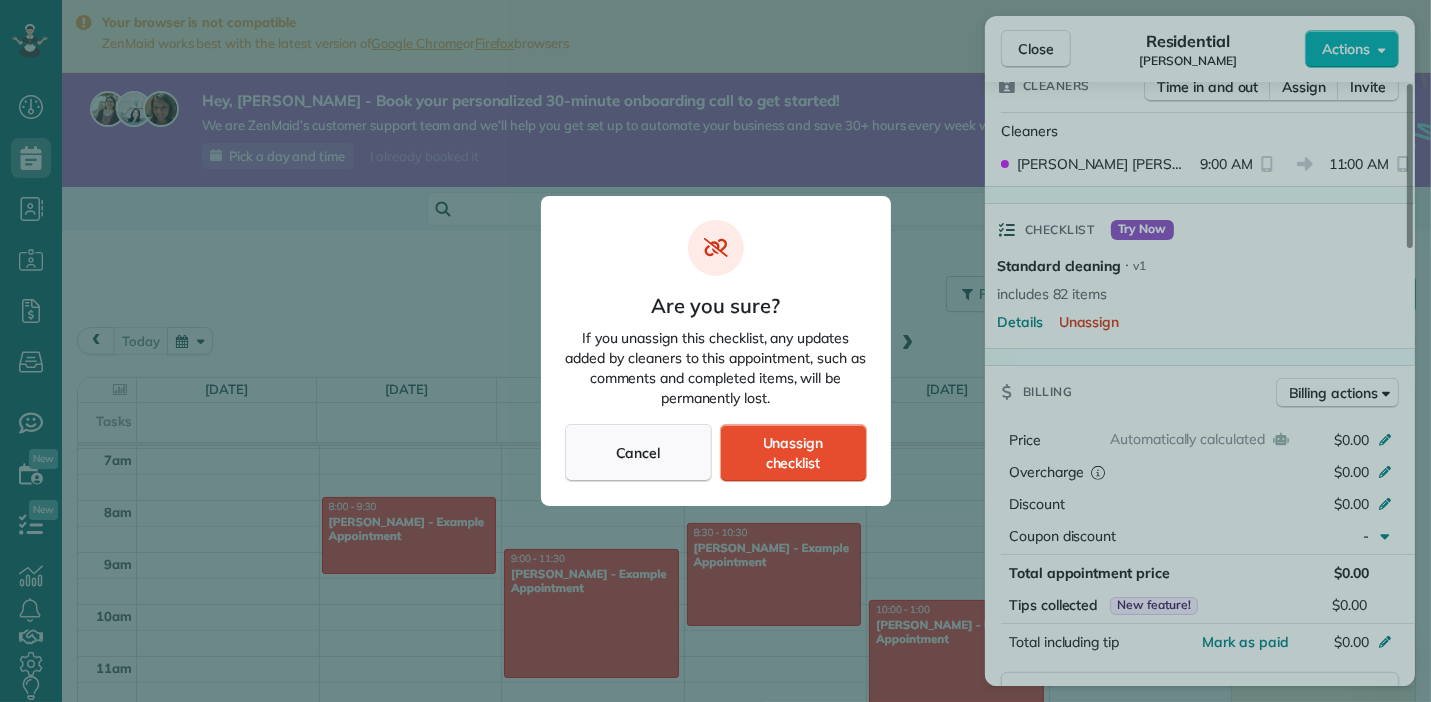 click on "Cancel" at bounding box center (638, 453) 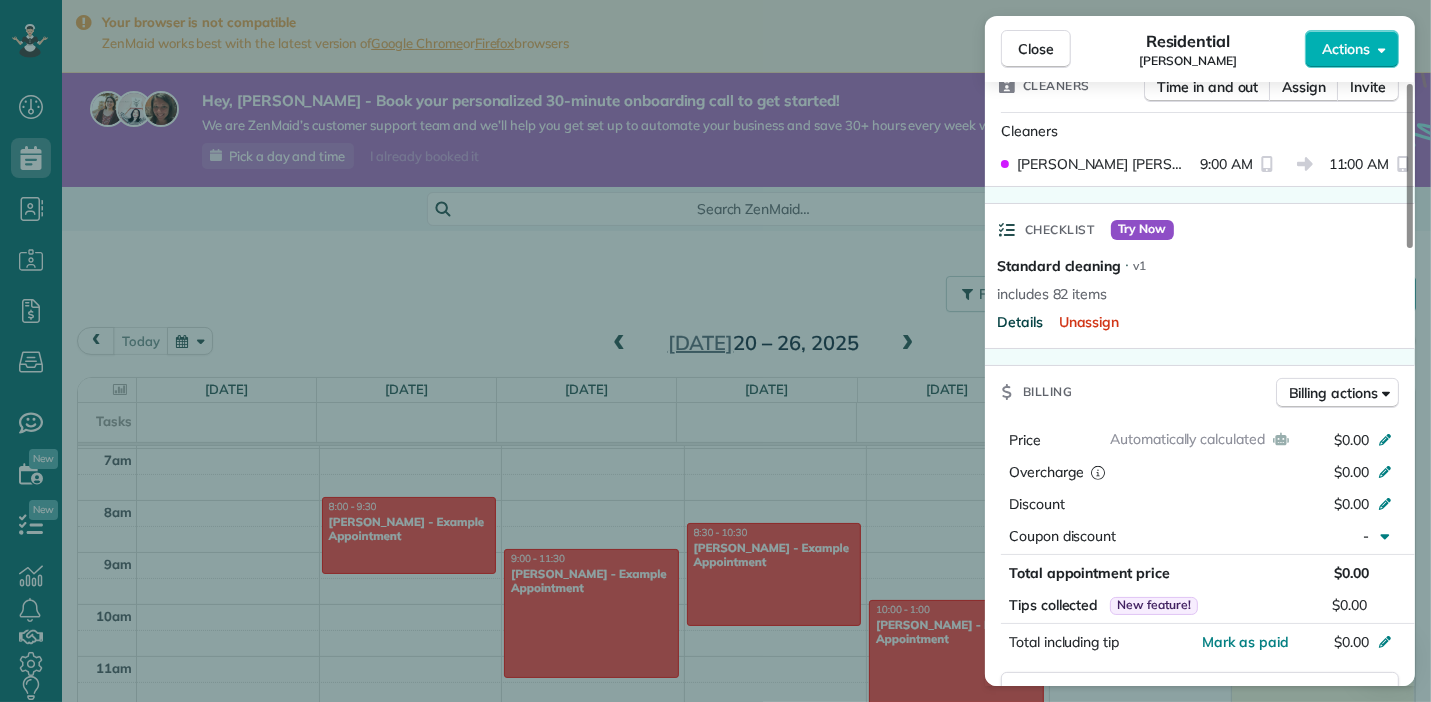 click on "Details" at bounding box center (1020, 322) 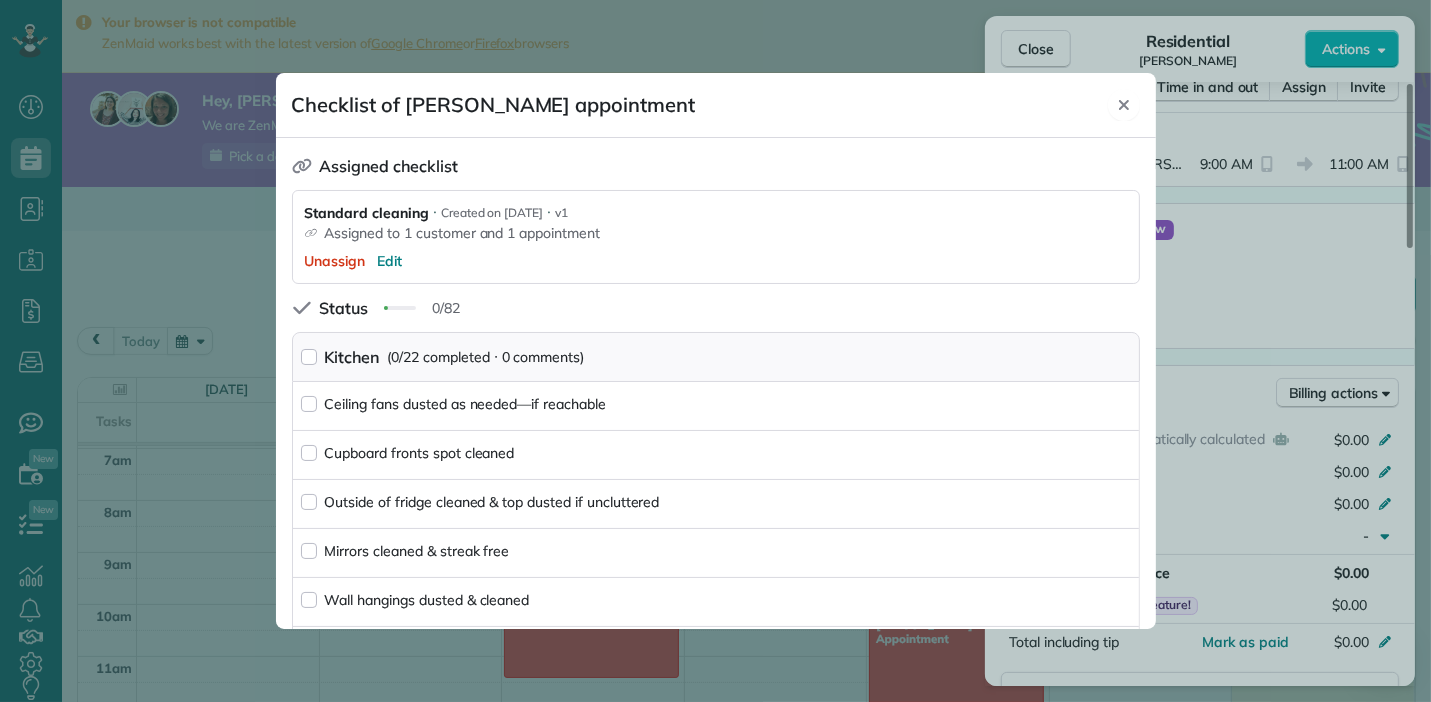 click 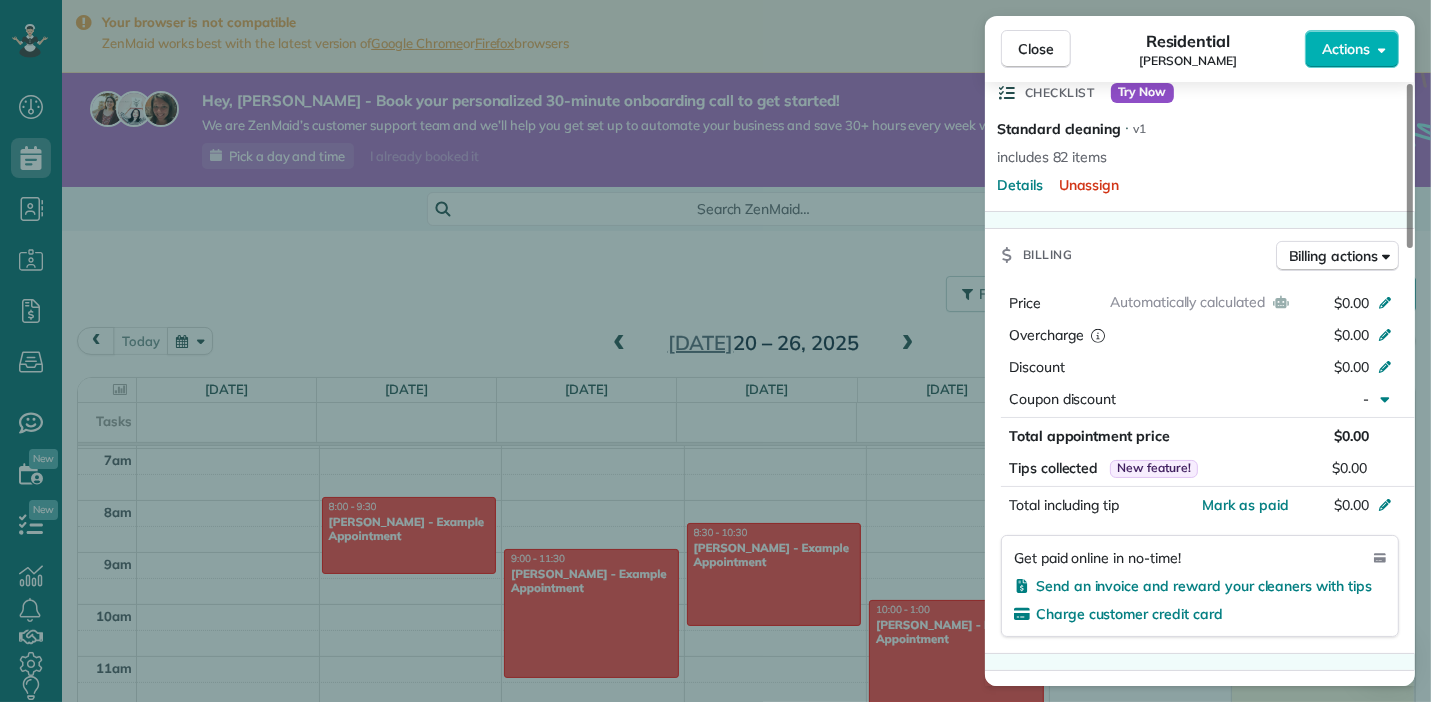 scroll, scrollTop: 675, scrollLeft: 0, axis: vertical 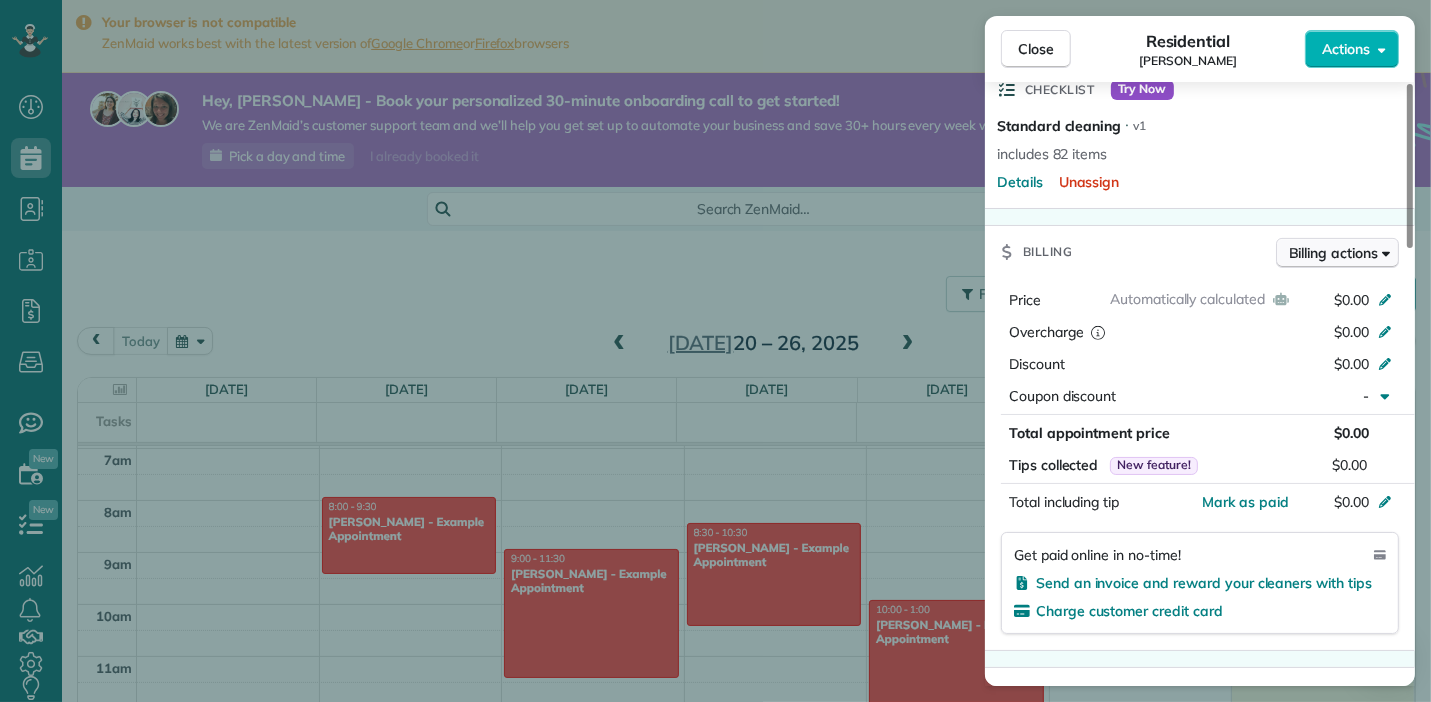 click on "Billing actions" at bounding box center [1333, 253] 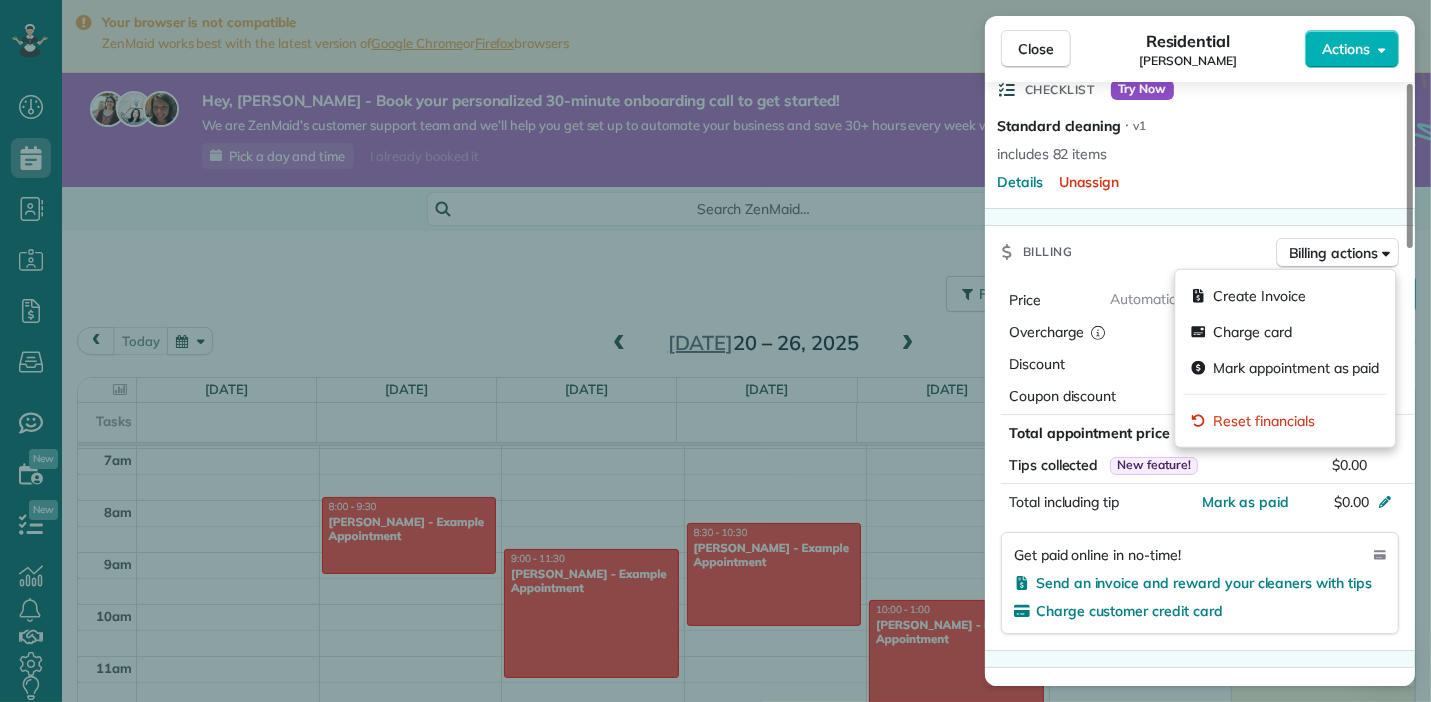 click on "Billing Billing actions" at bounding box center [1200, 252] 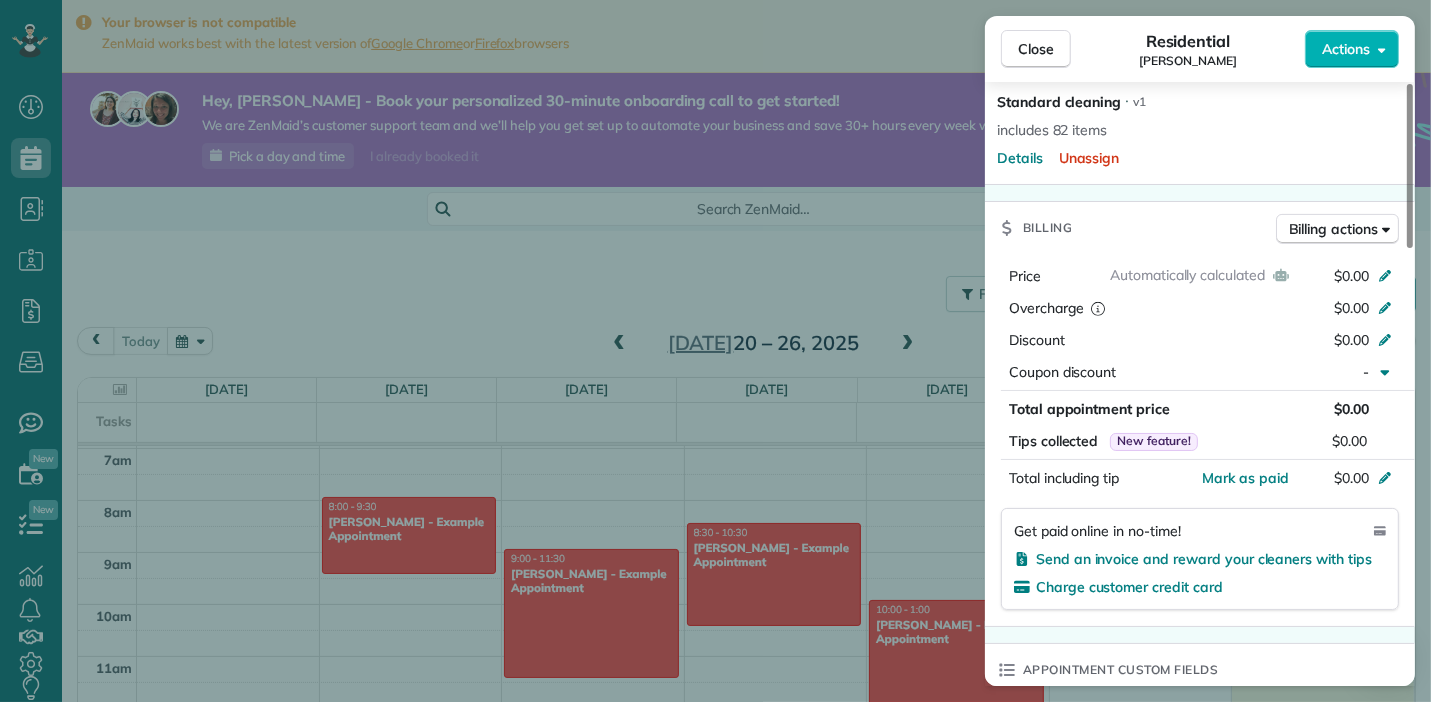 scroll, scrollTop: 702, scrollLeft: 0, axis: vertical 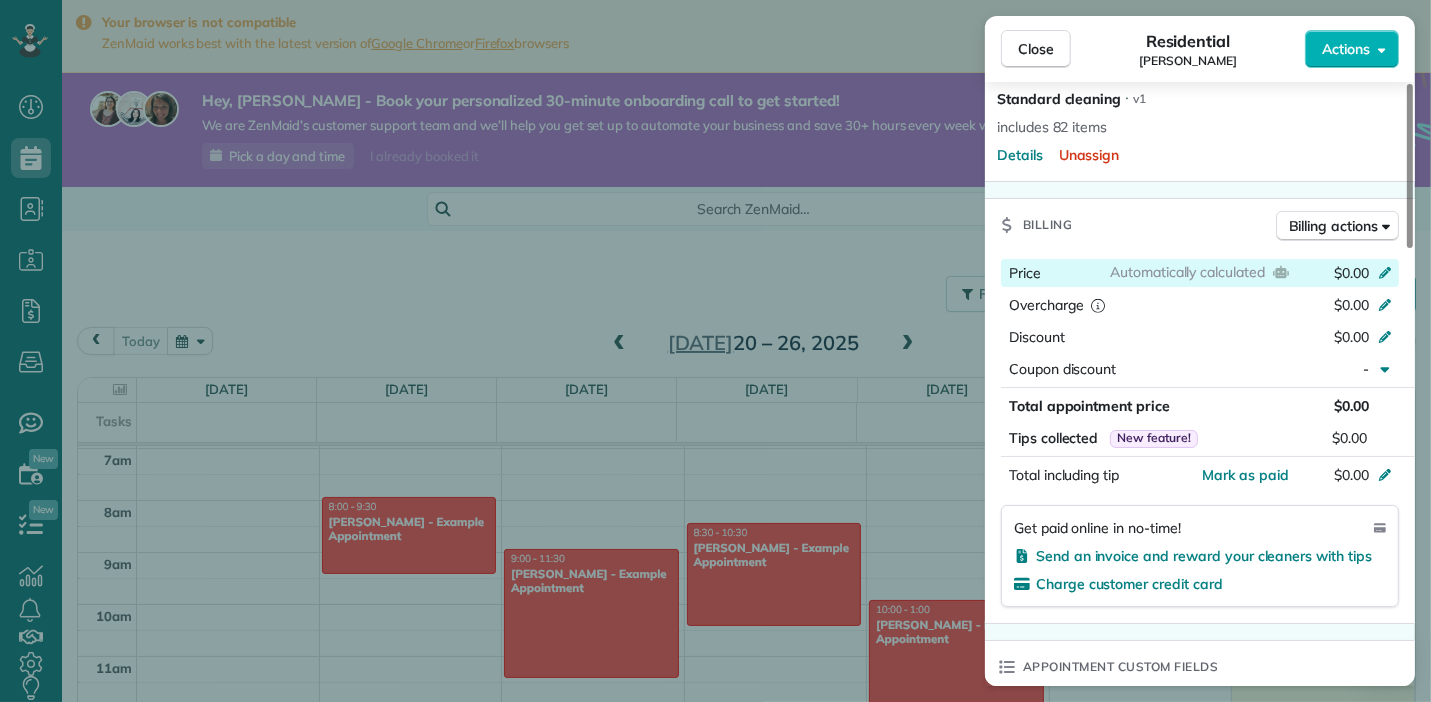 click on "$0.00" at bounding box center [1279, 275] 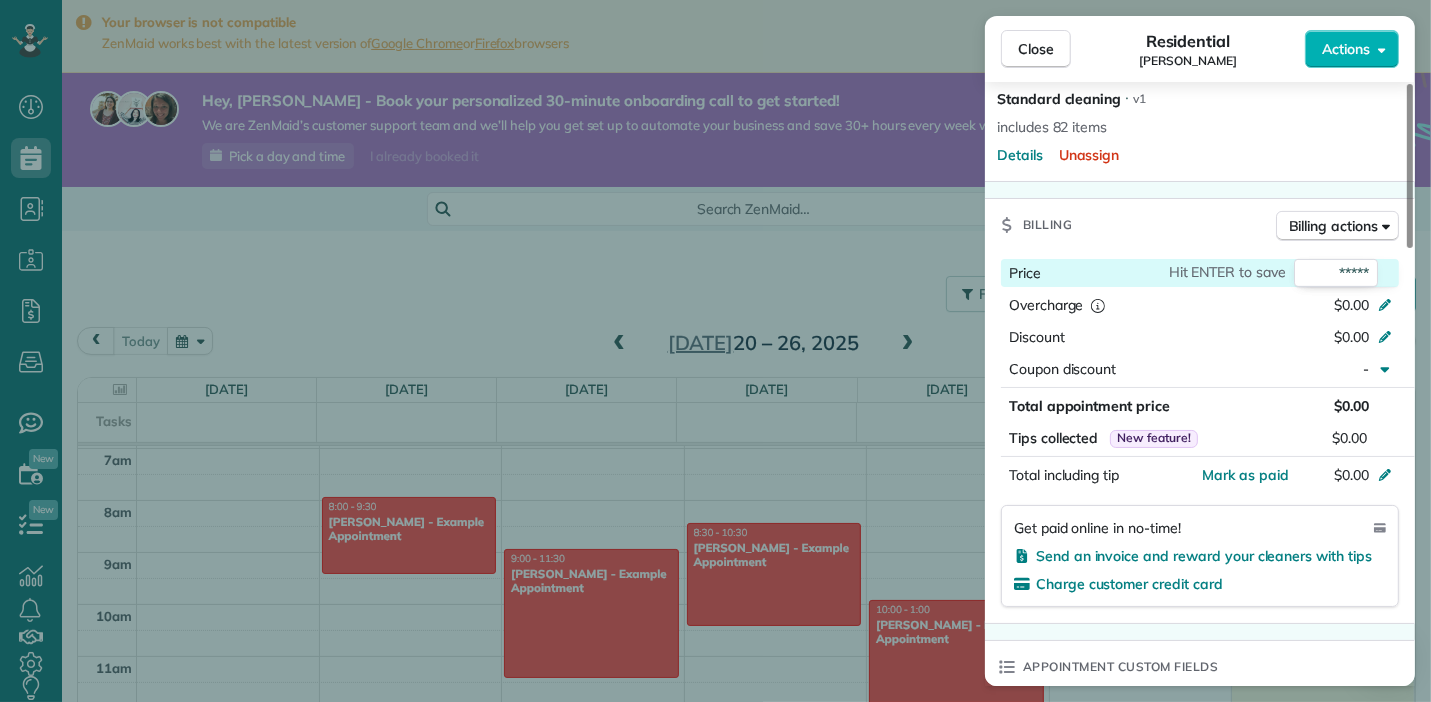 click on "Billing Billing actions" at bounding box center (1200, 225) 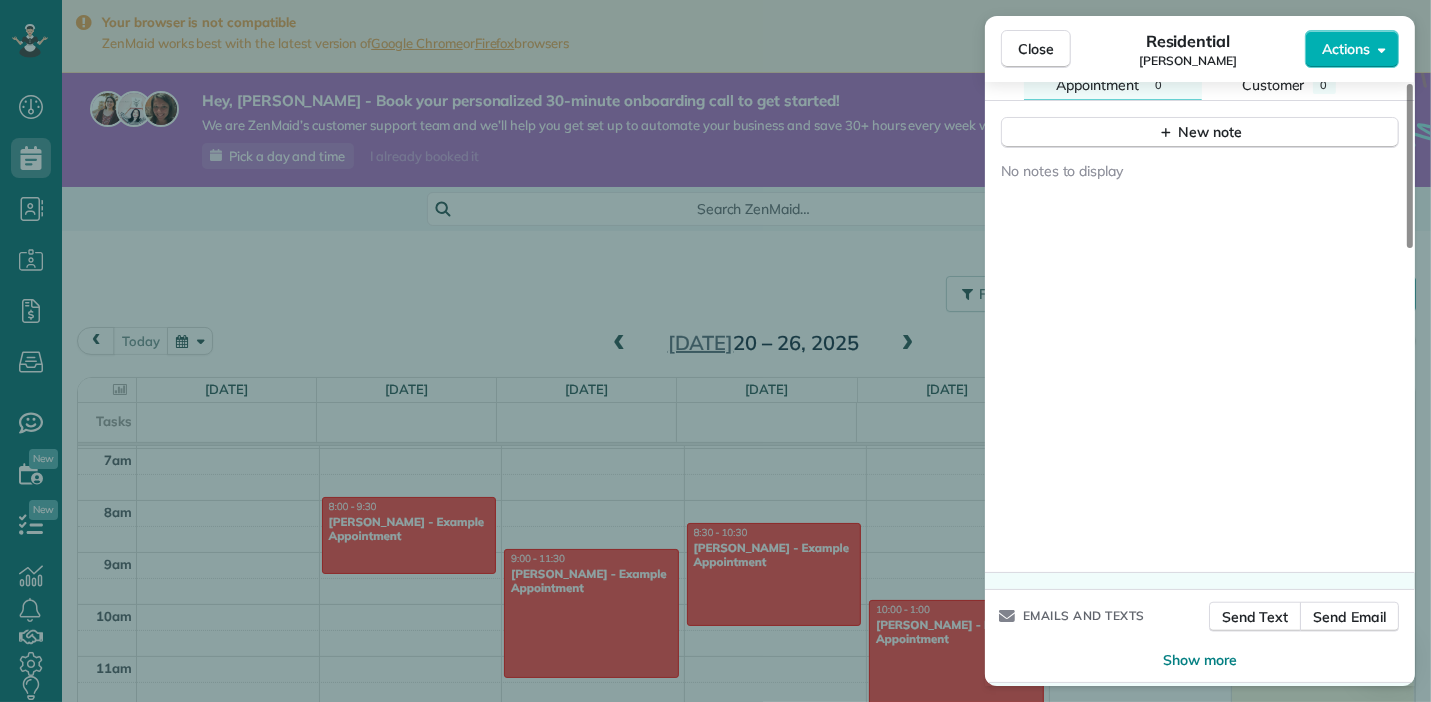 scroll, scrollTop: 1612, scrollLeft: 0, axis: vertical 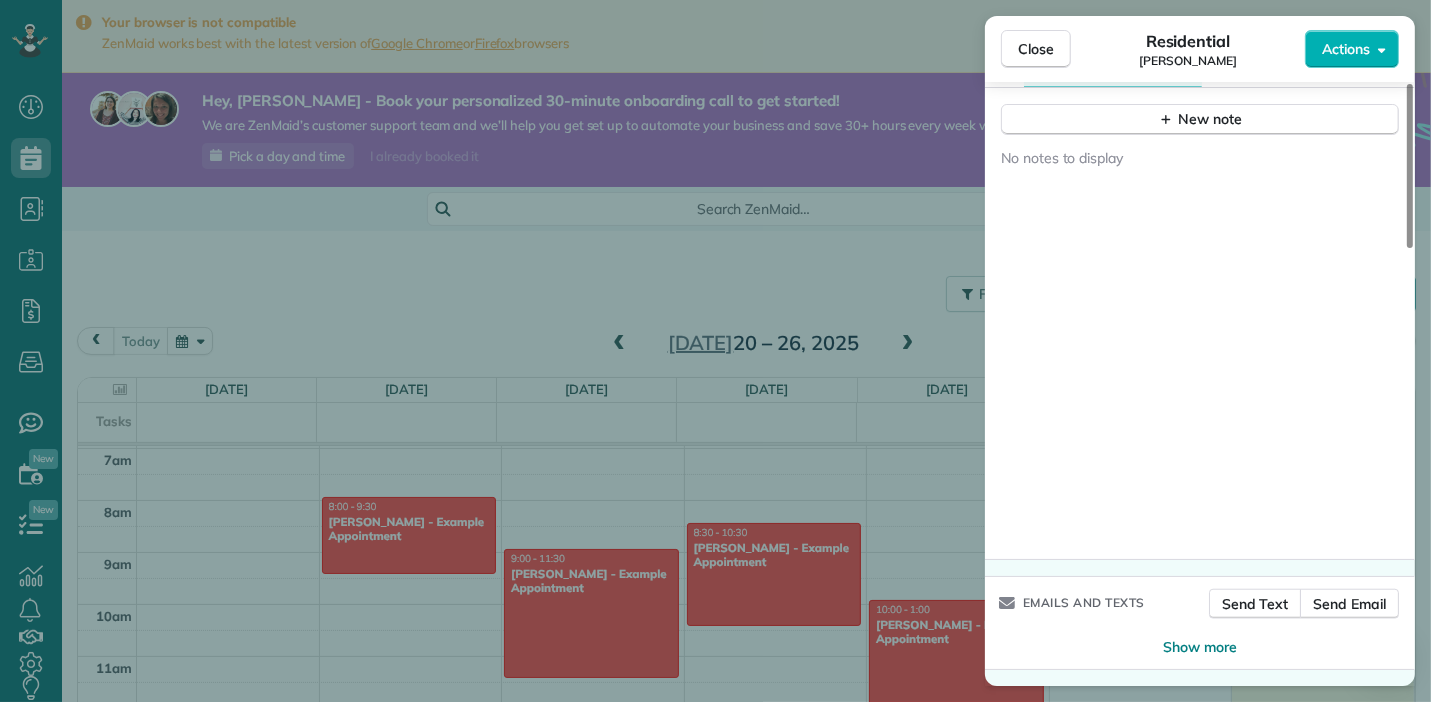 drag, startPoint x: 1143, startPoint y: 390, endPoint x: 1288, endPoint y: 13, distance: 403.92325 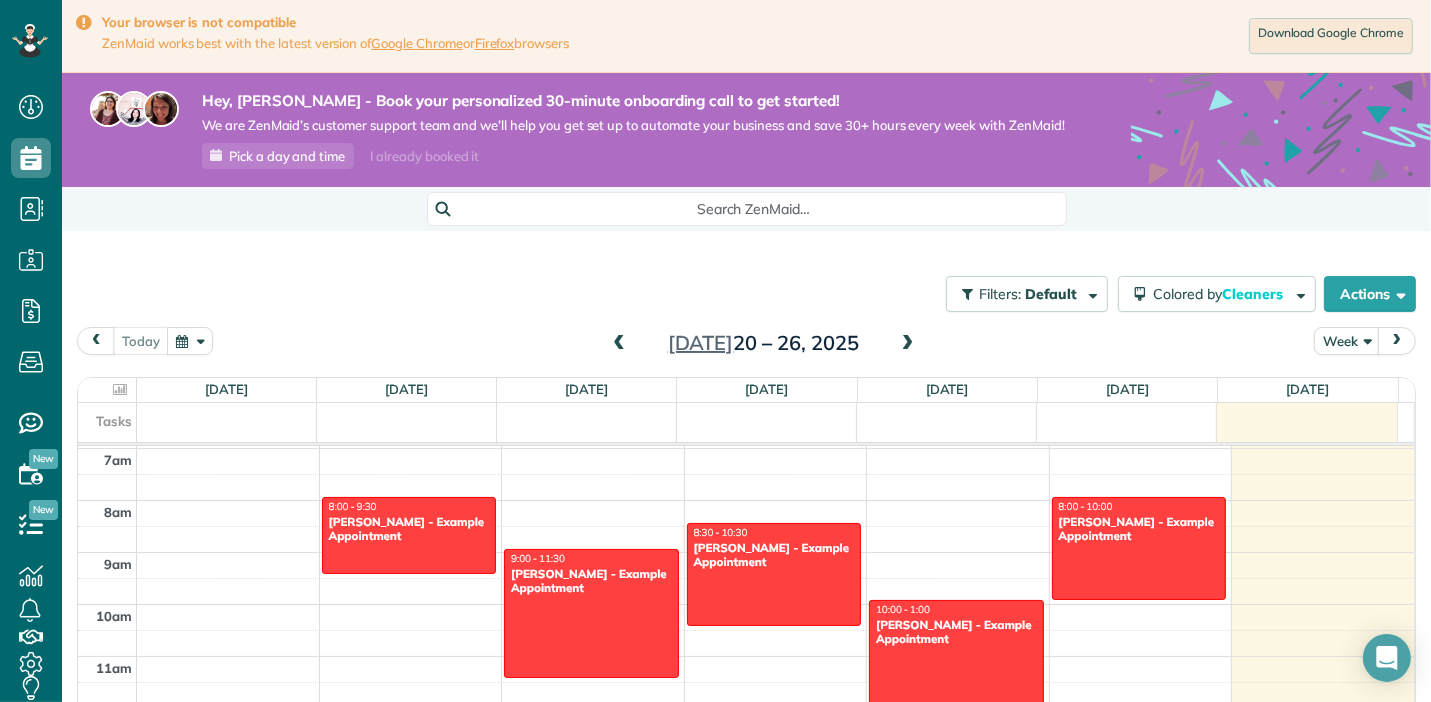 click at bounding box center (908, 344) 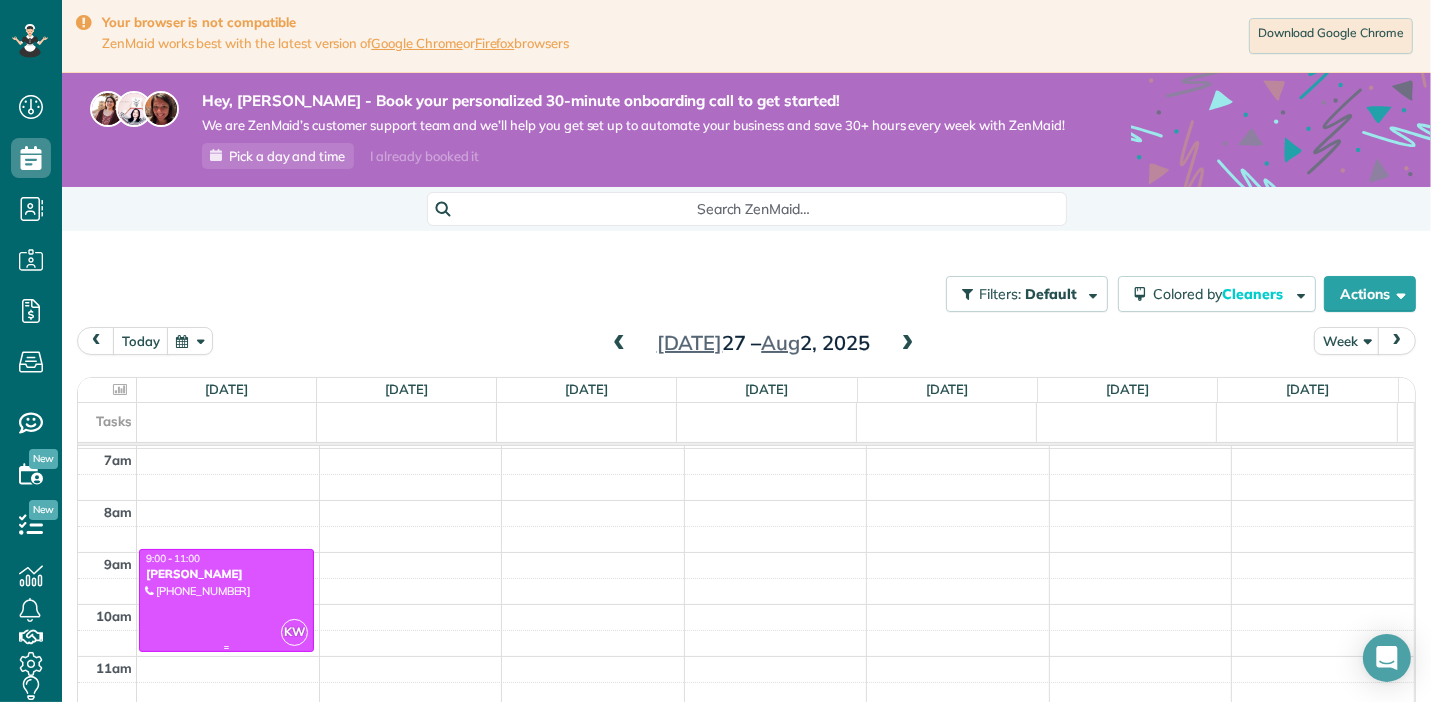 click at bounding box center [226, 600] 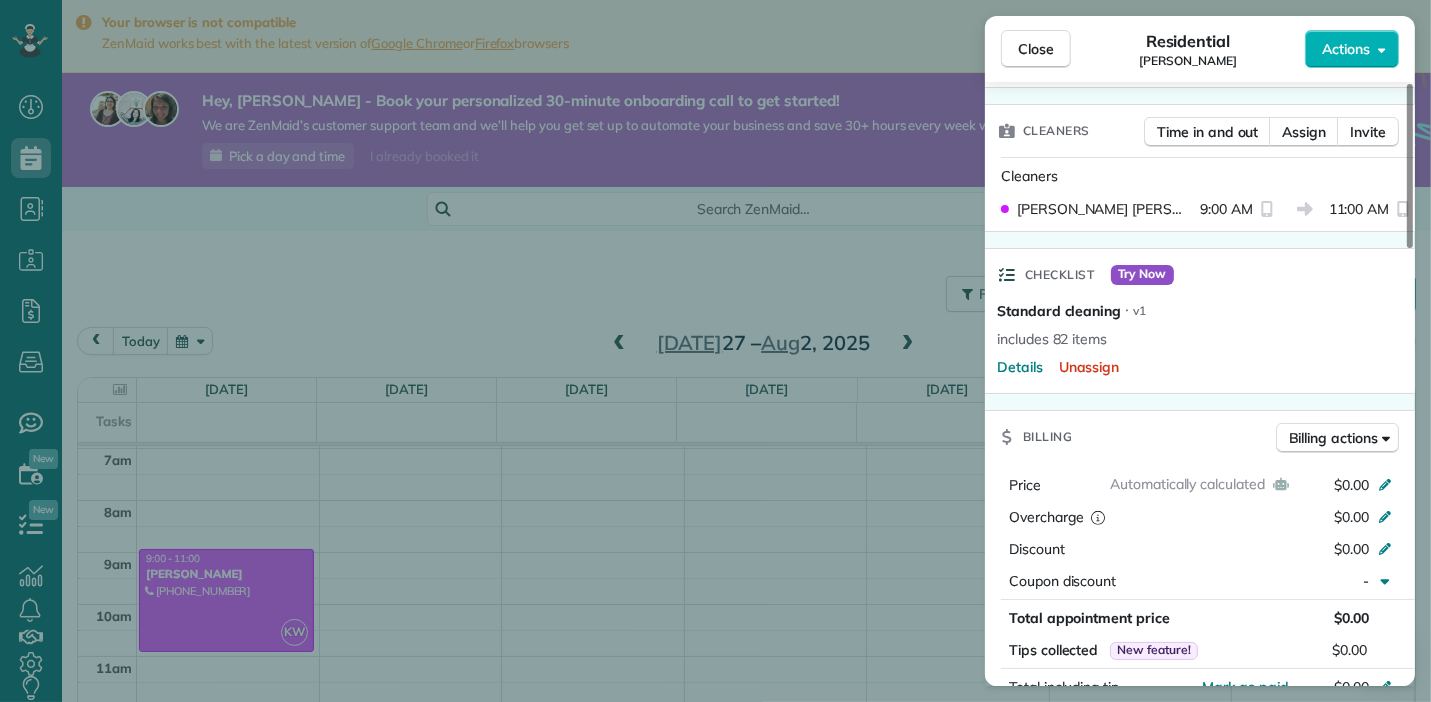 scroll, scrollTop: 491, scrollLeft: 0, axis: vertical 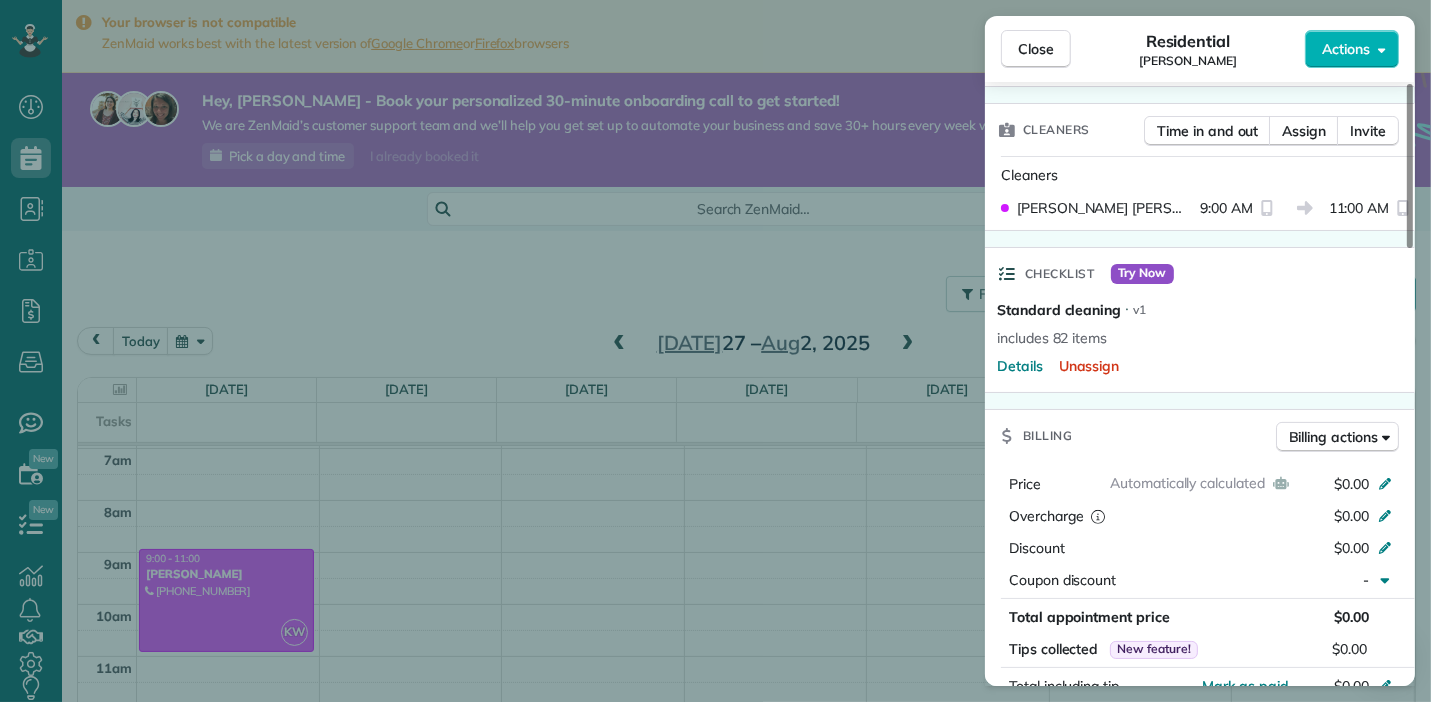 click on "Try Now" at bounding box center (1143, 274) 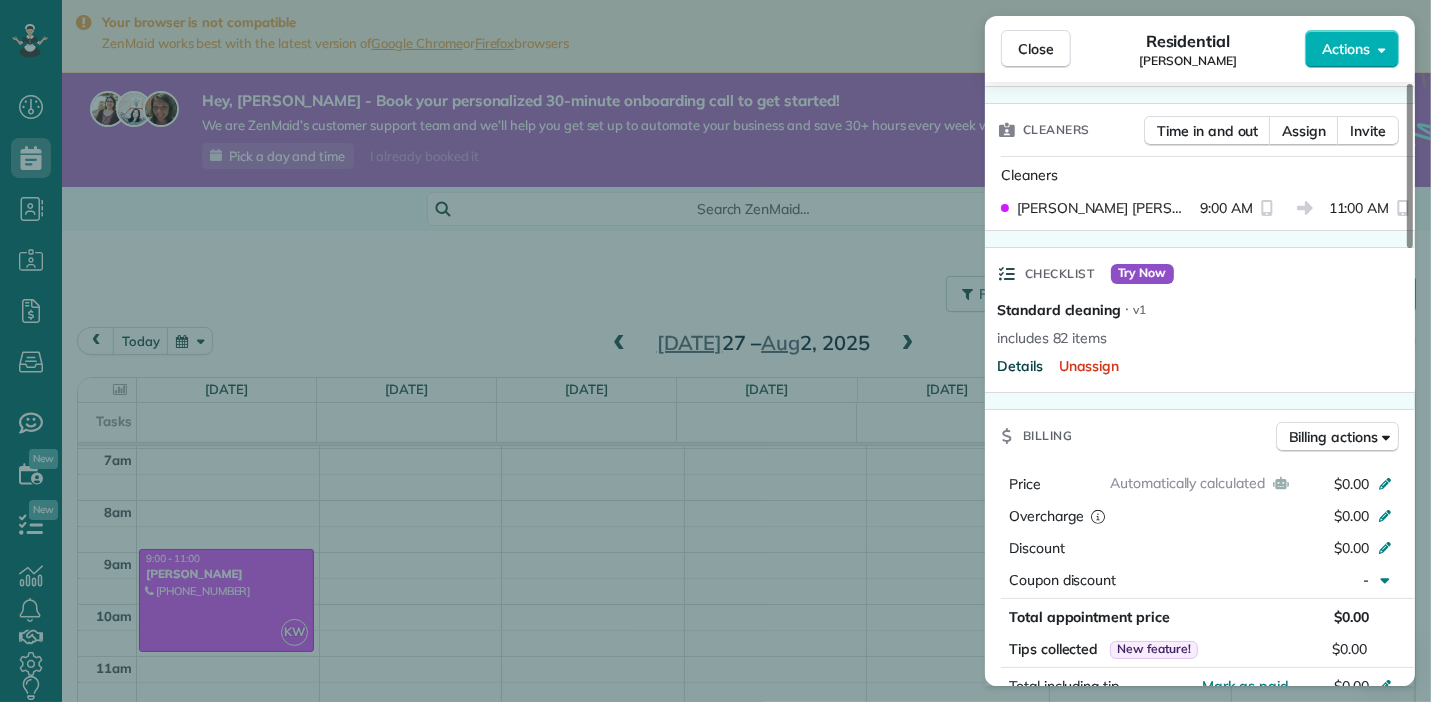 click on "Details" at bounding box center (1020, 366) 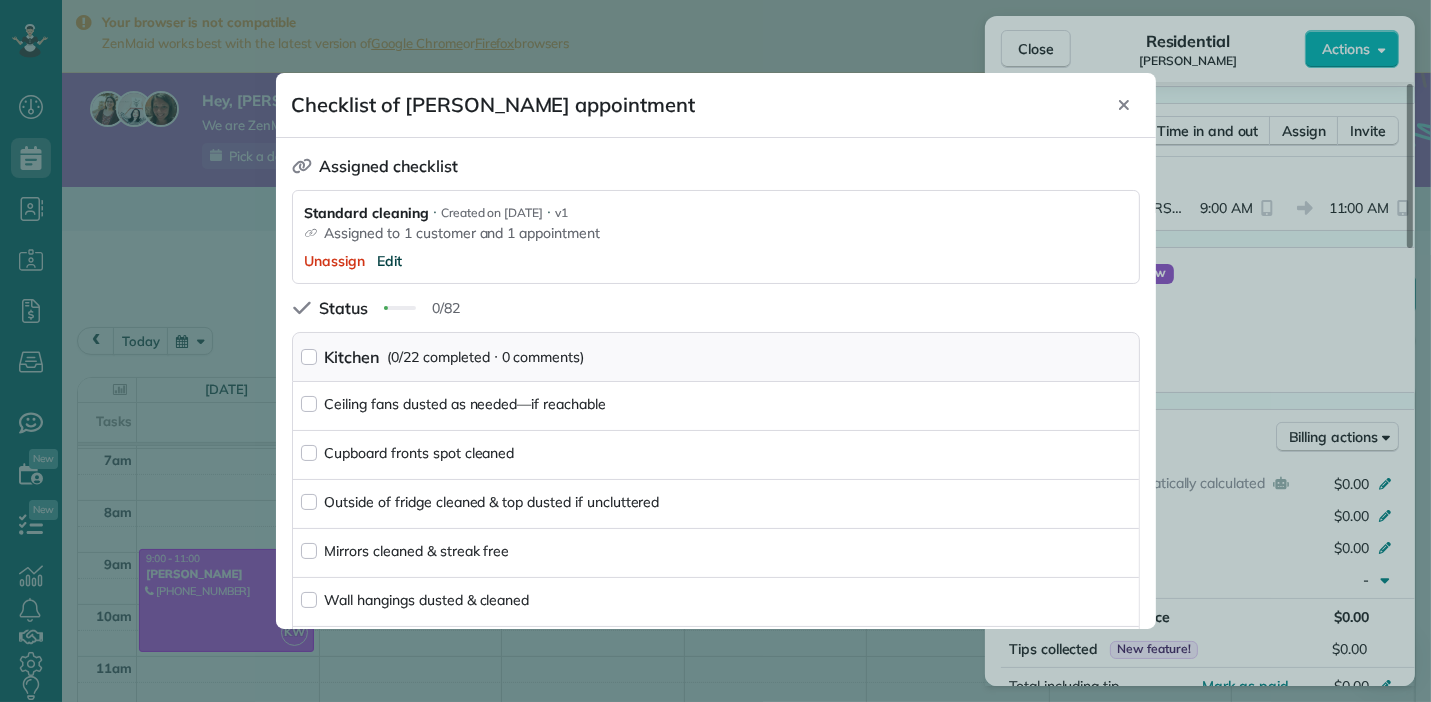 click on "Edit" at bounding box center [389, 261] 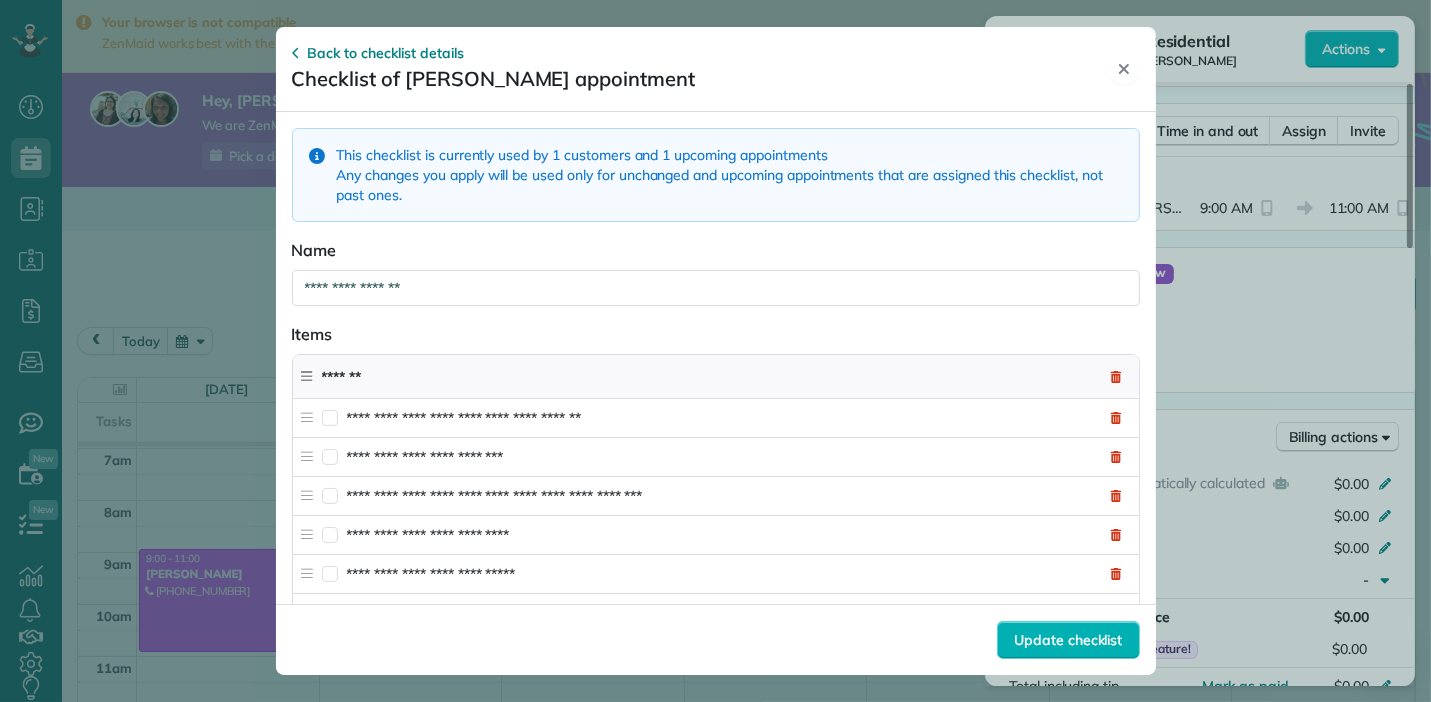 click 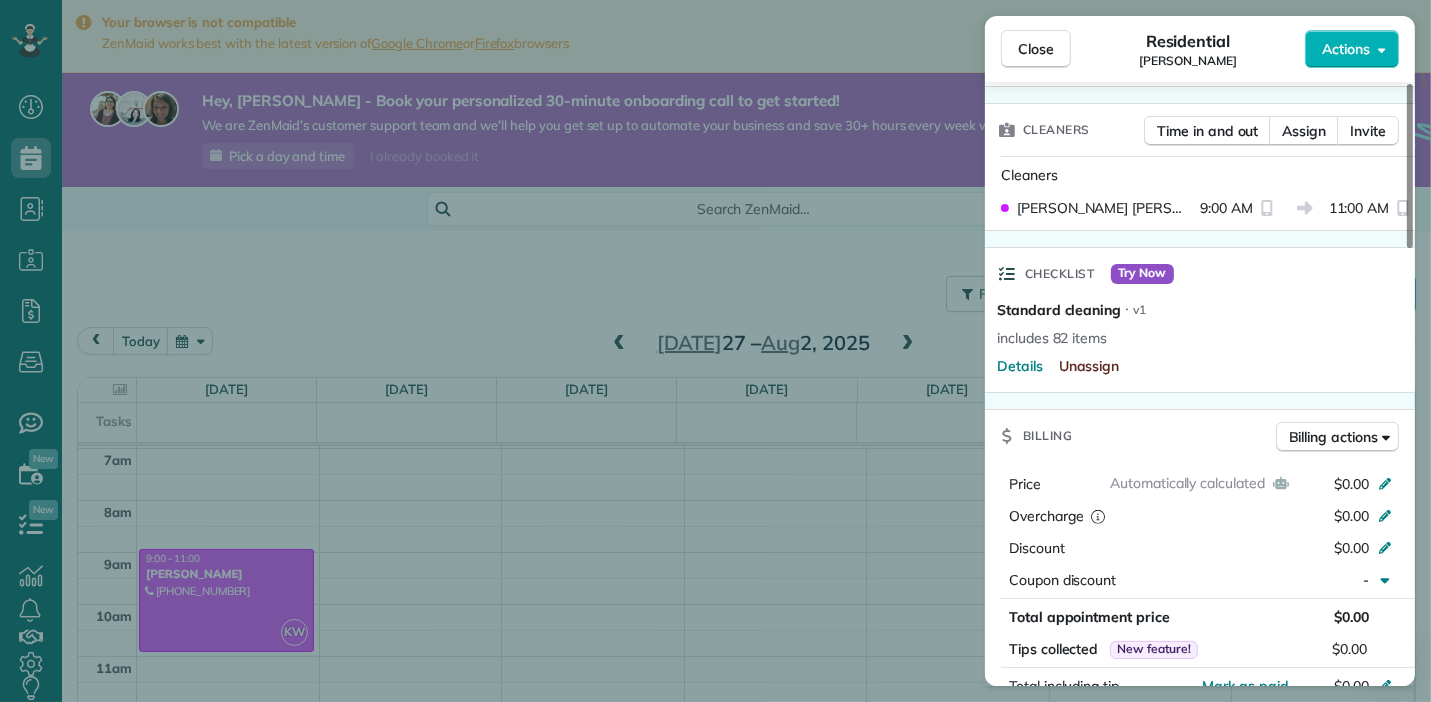 click on "Unassign" at bounding box center [1089, 366] 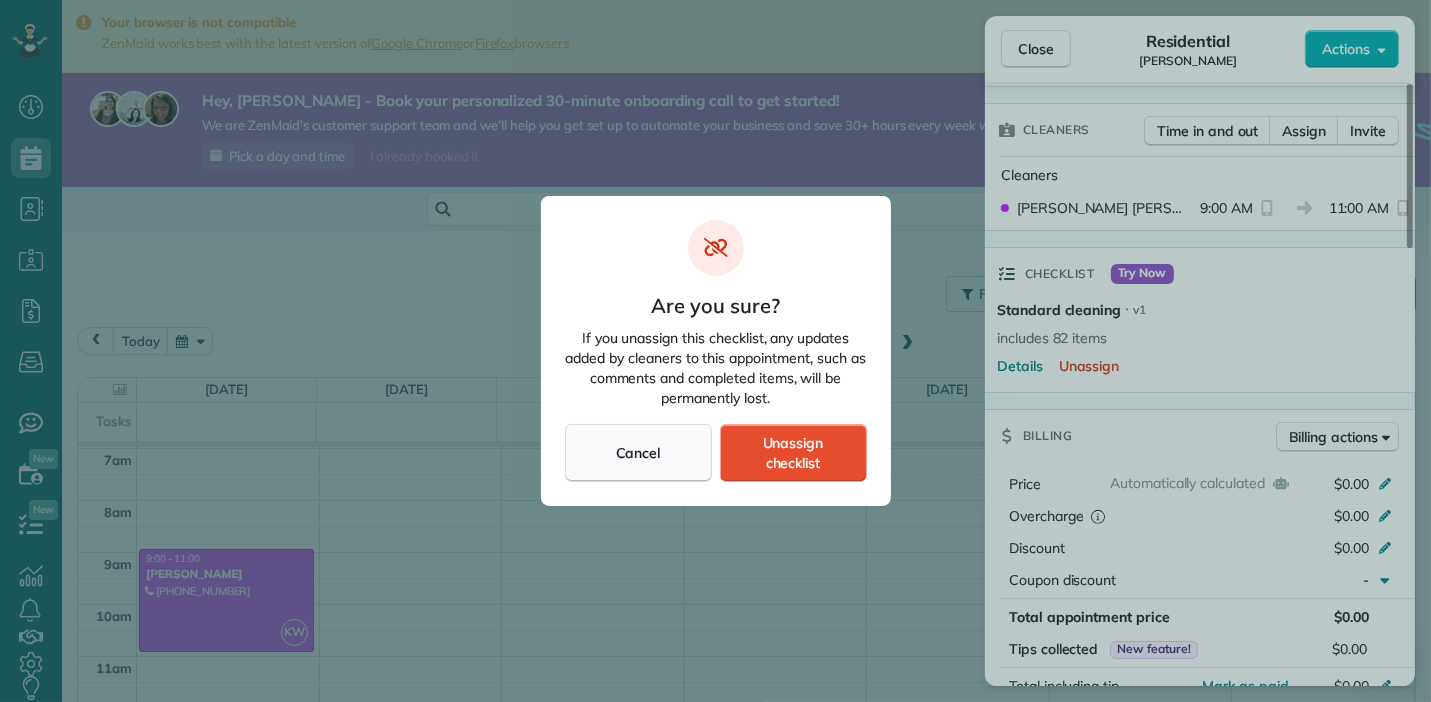 click on "Cancel" at bounding box center (638, 453) 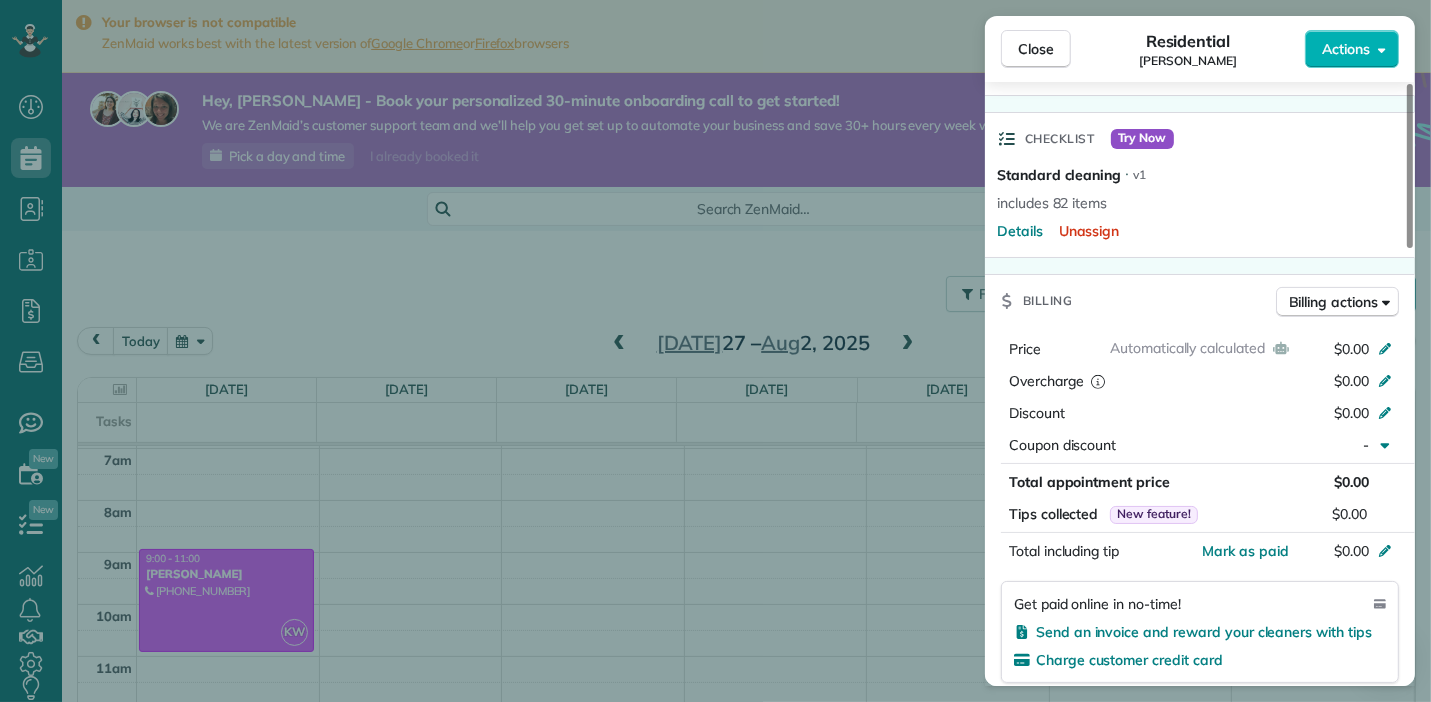 scroll, scrollTop: 627, scrollLeft: 0, axis: vertical 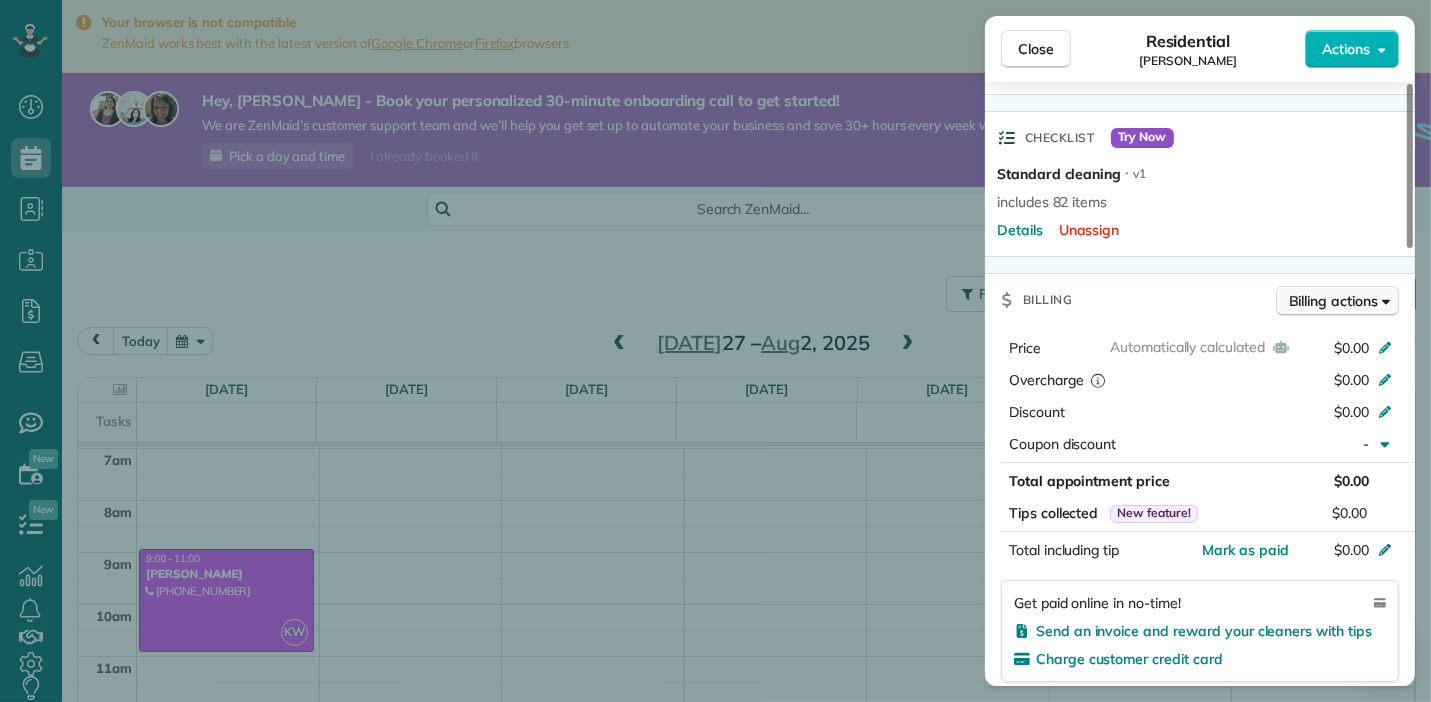 click on "Billing actions" at bounding box center [1337, 301] 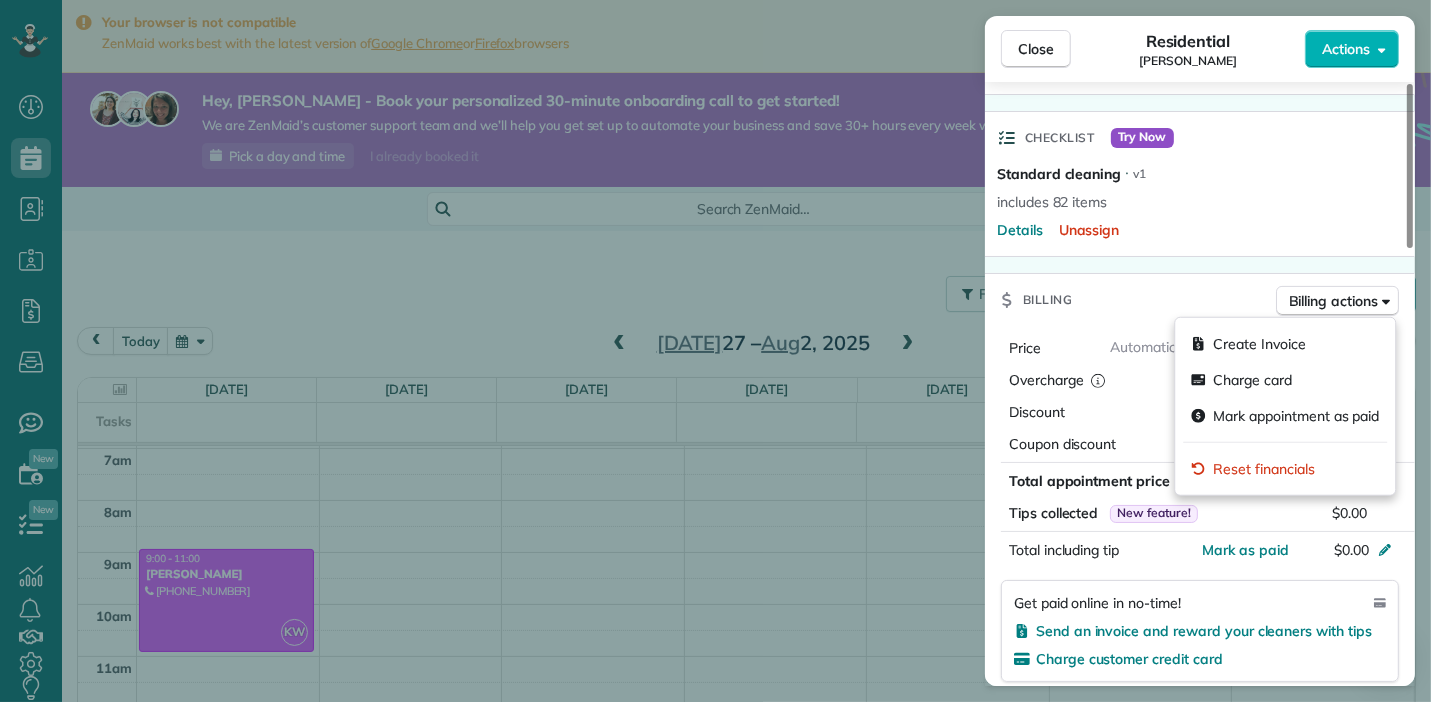 click on "Billing Billing actions" at bounding box center [1200, 300] 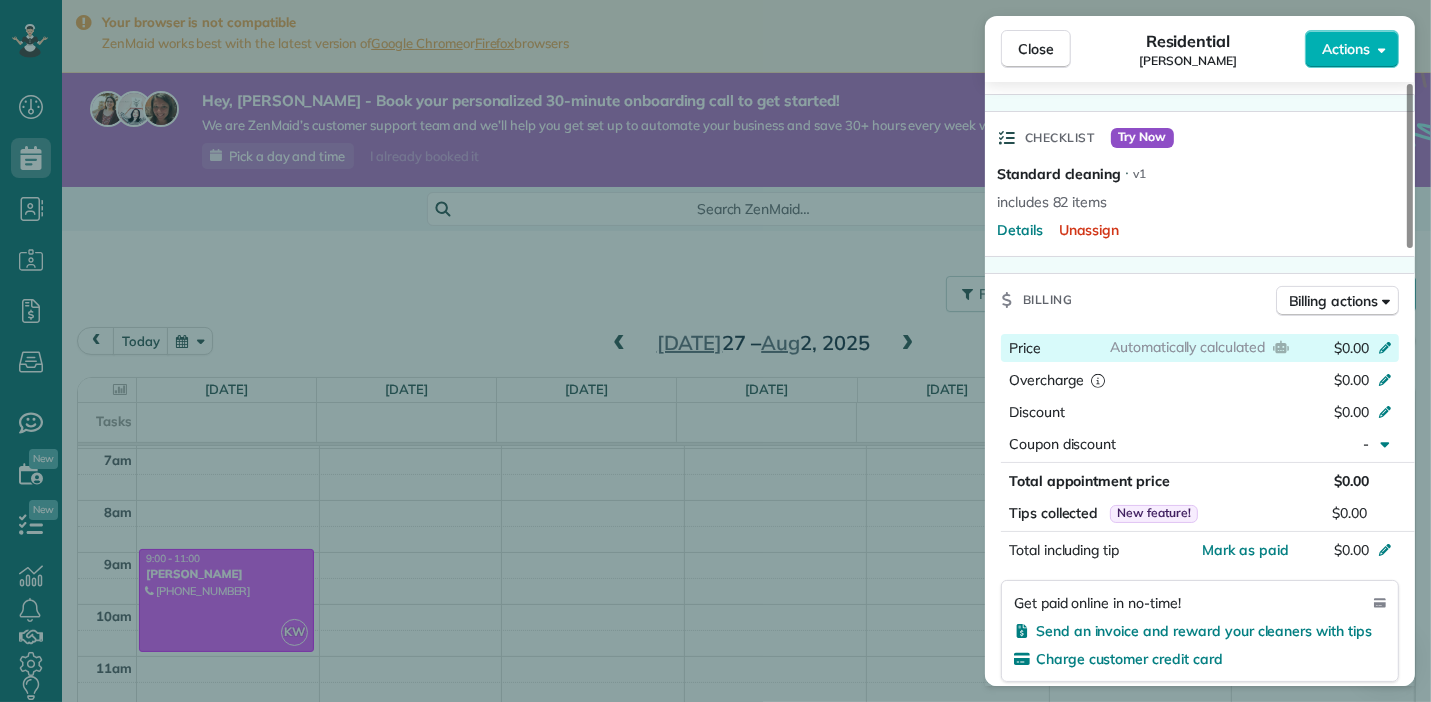 click on "$0.00" at bounding box center [1351, 348] 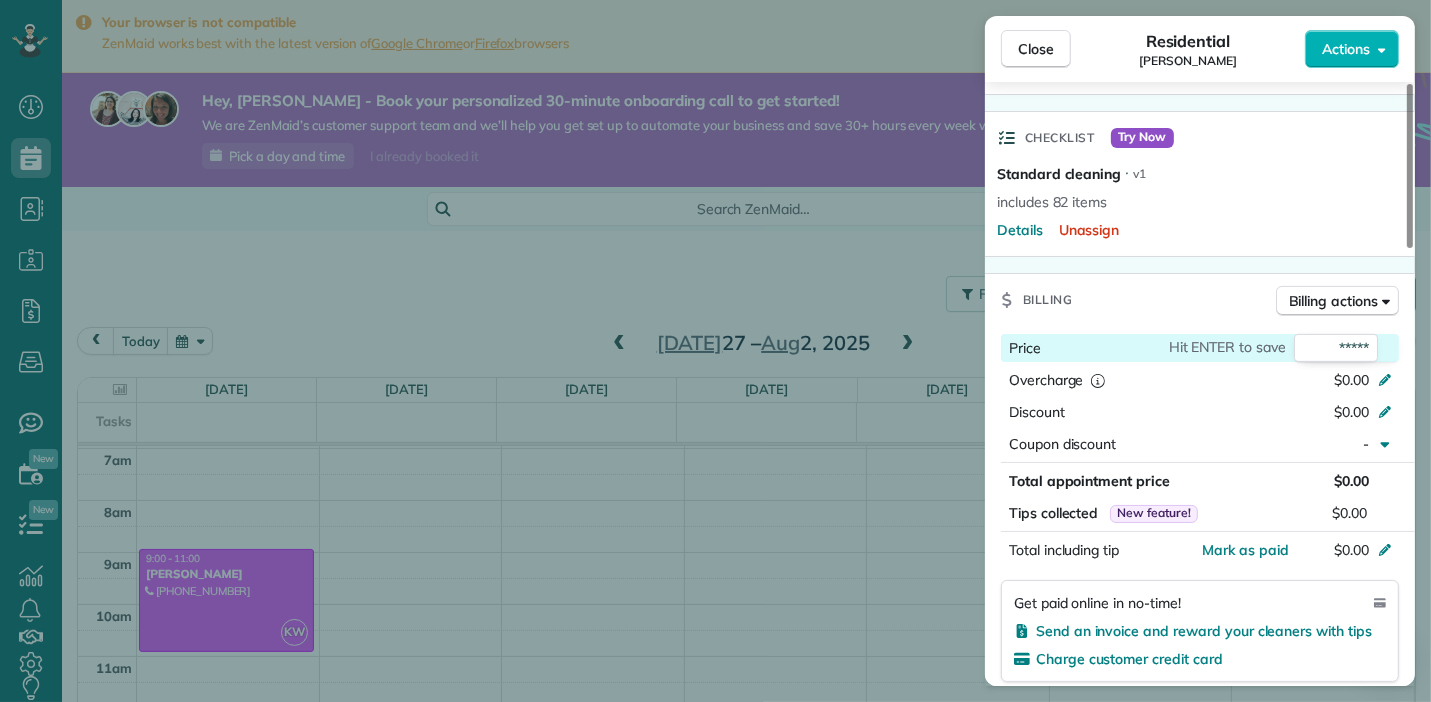 type on "*" 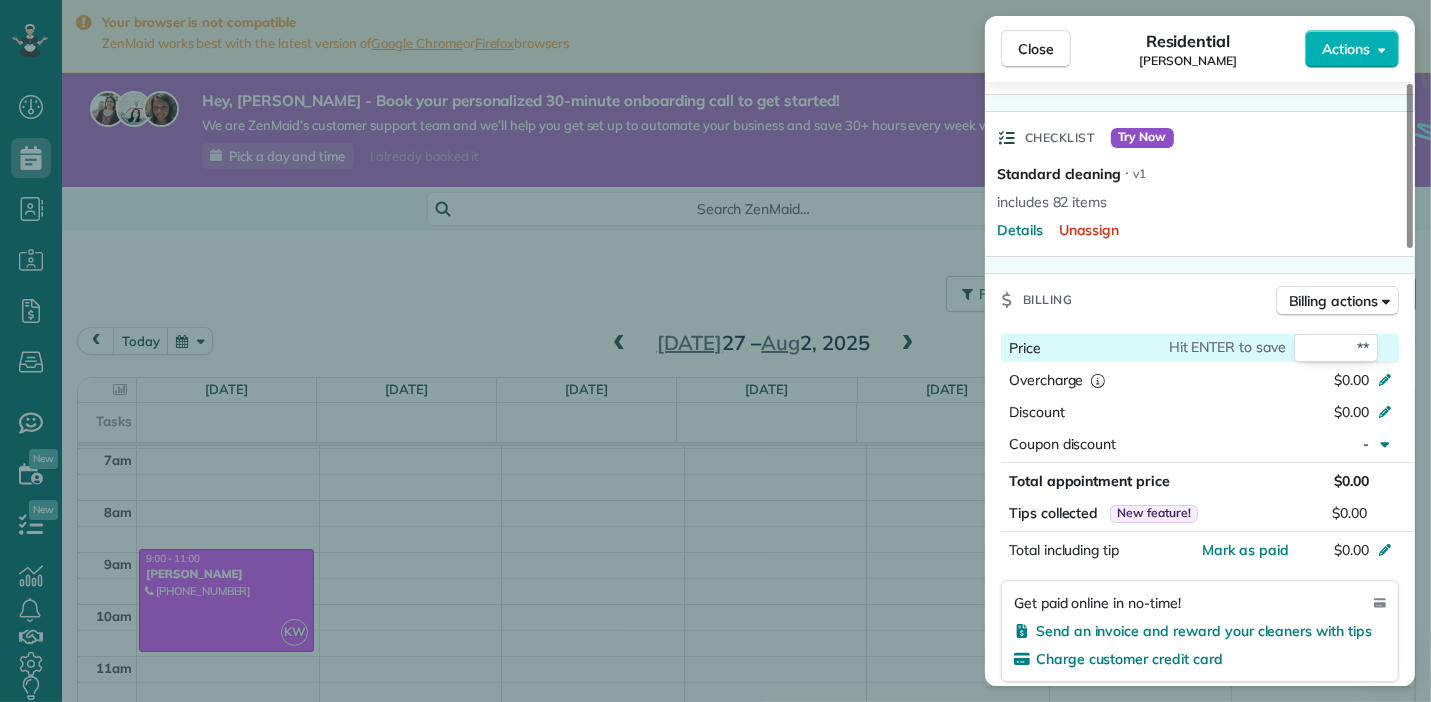 type on "***" 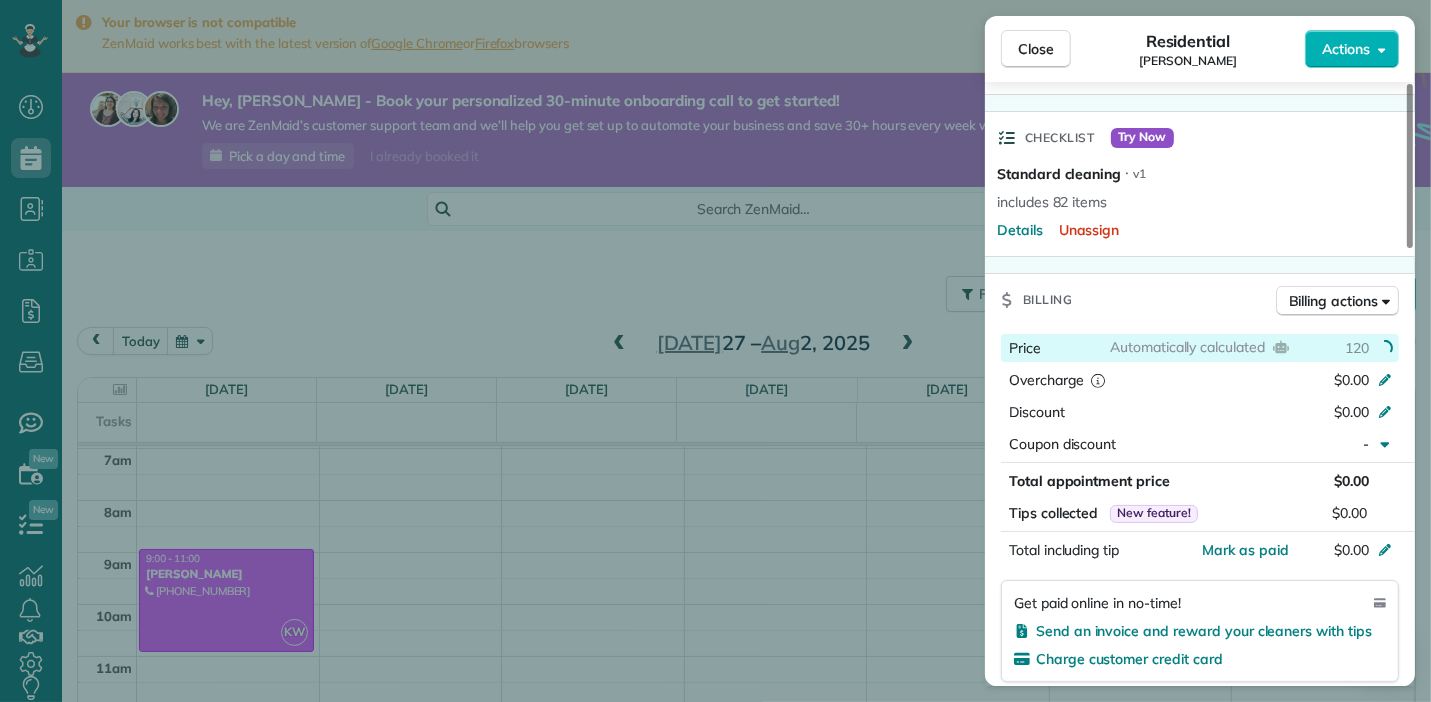 type 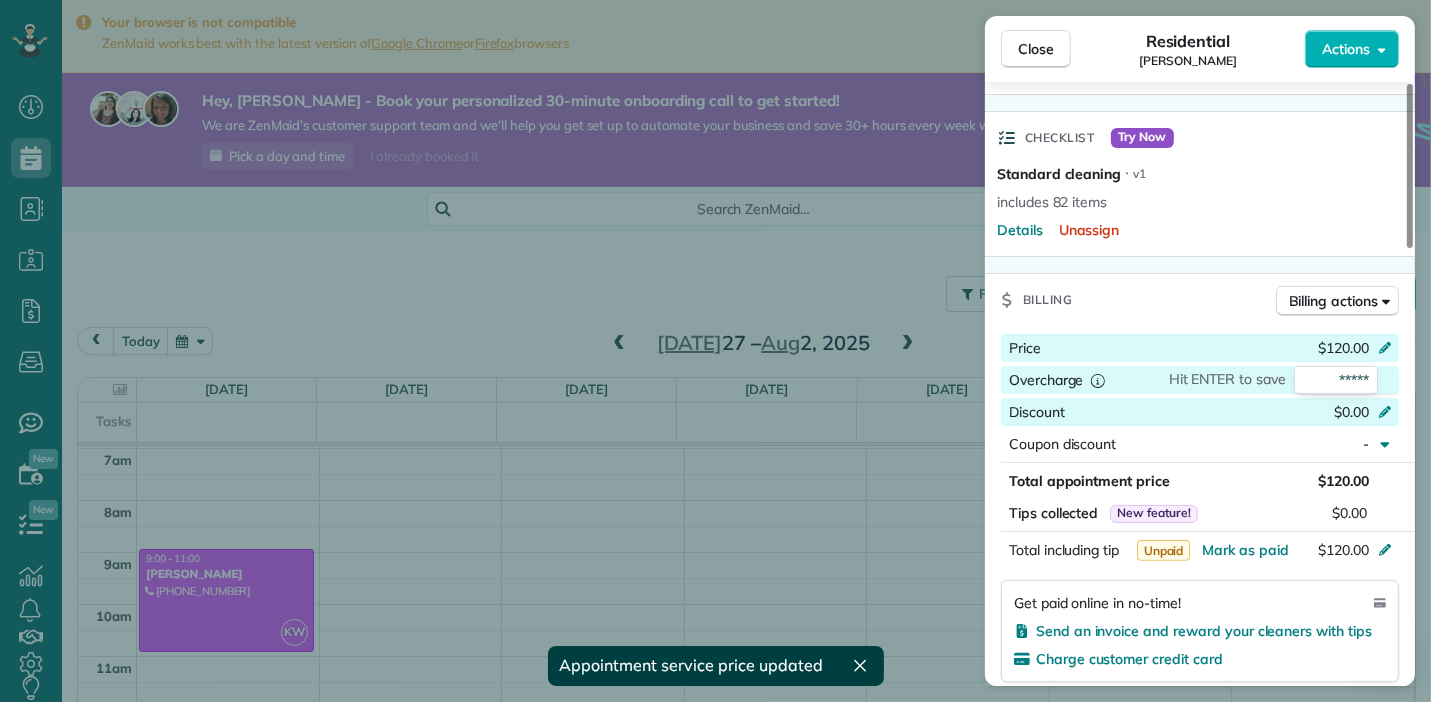 click on "$0.00" at bounding box center [1279, 414] 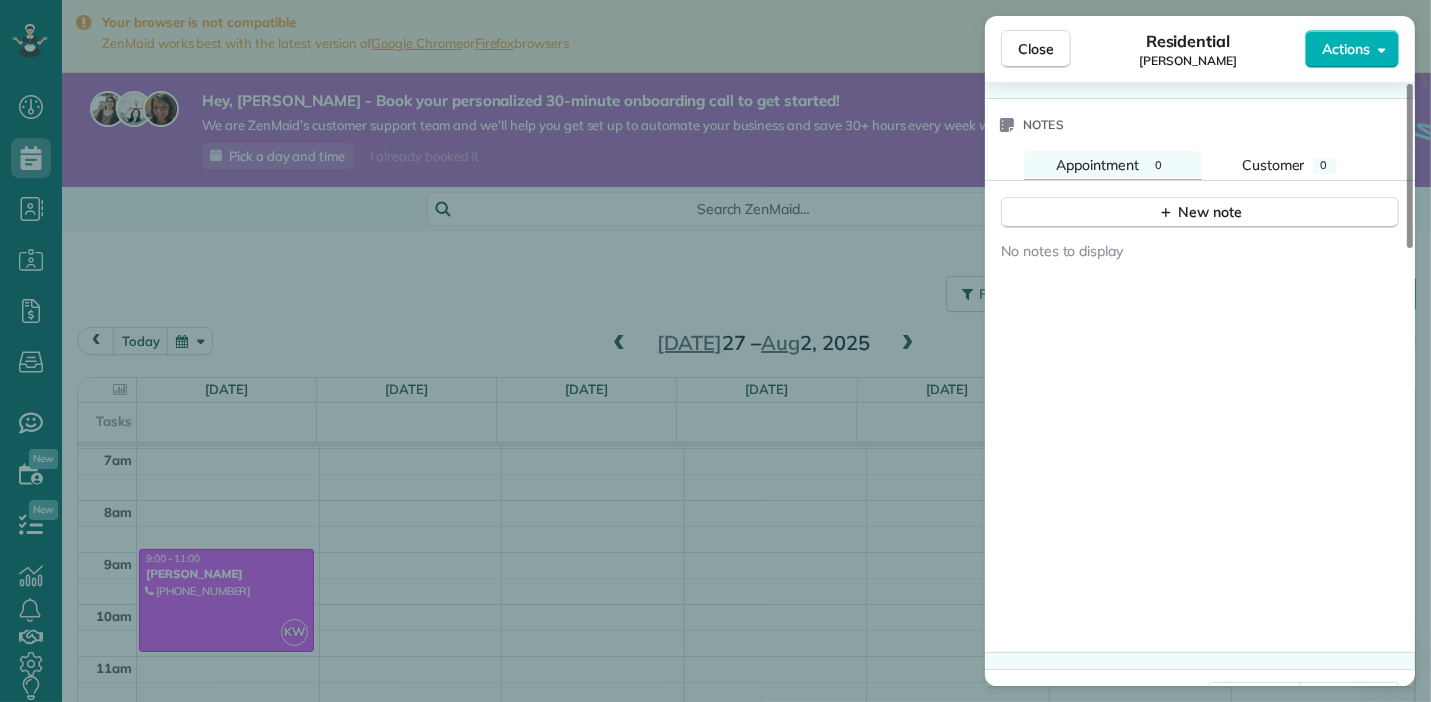 scroll, scrollTop: 1612, scrollLeft: 0, axis: vertical 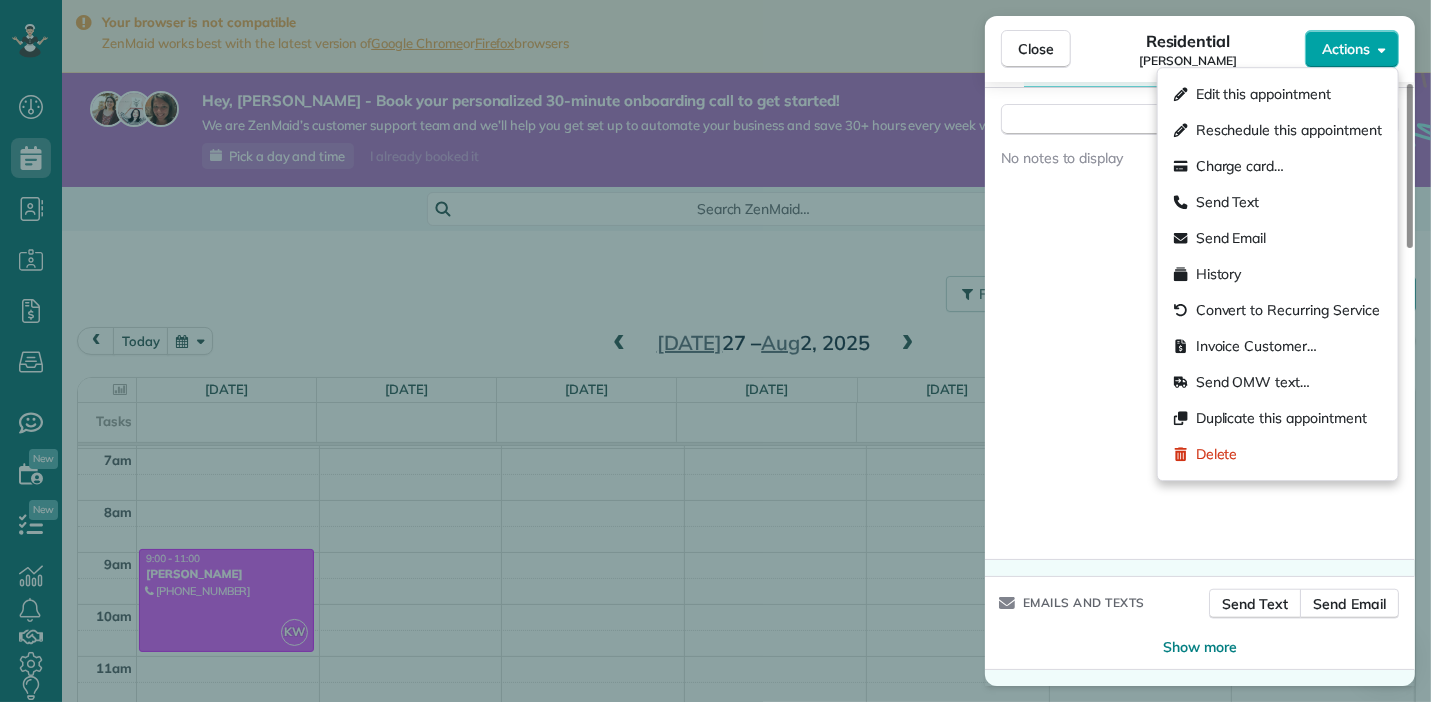 click on "Actions" at bounding box center [1346, 49] 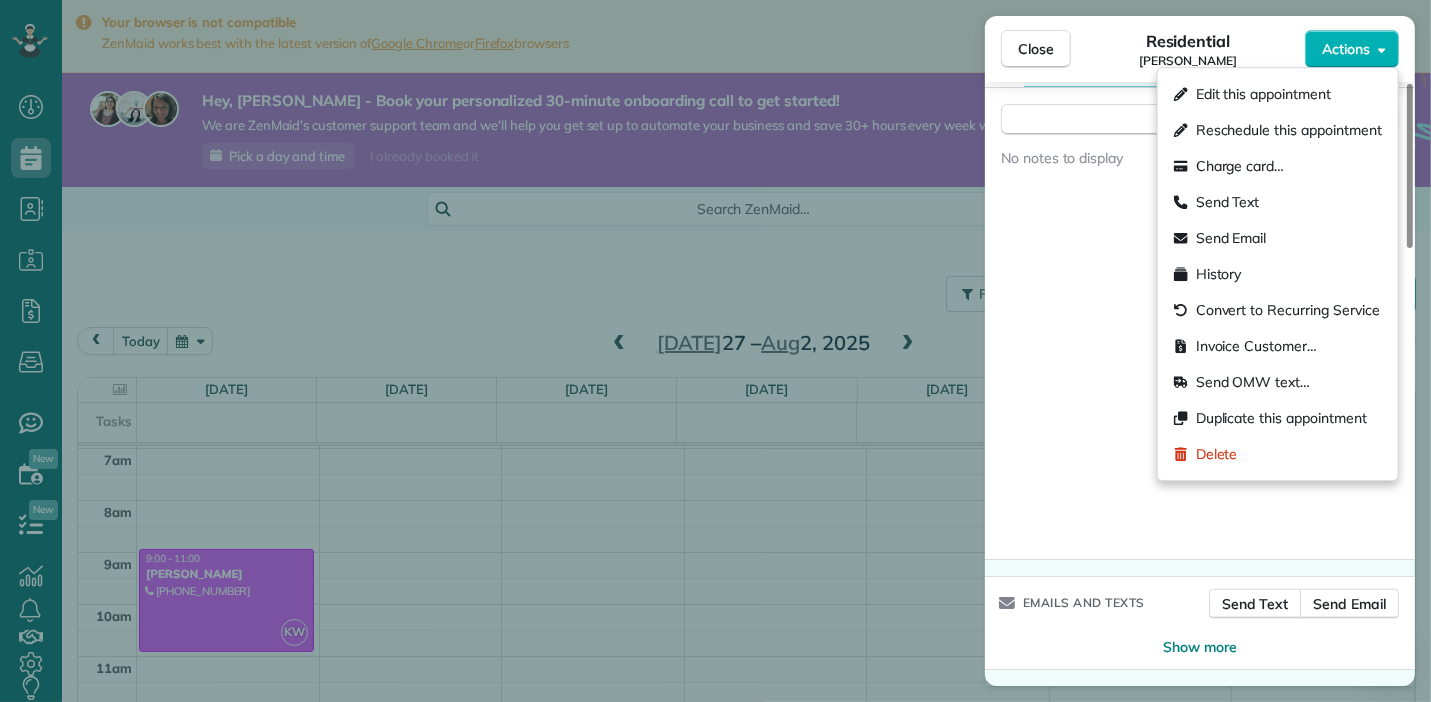 click on "No notes to display" at bounding box center [1200, 347] 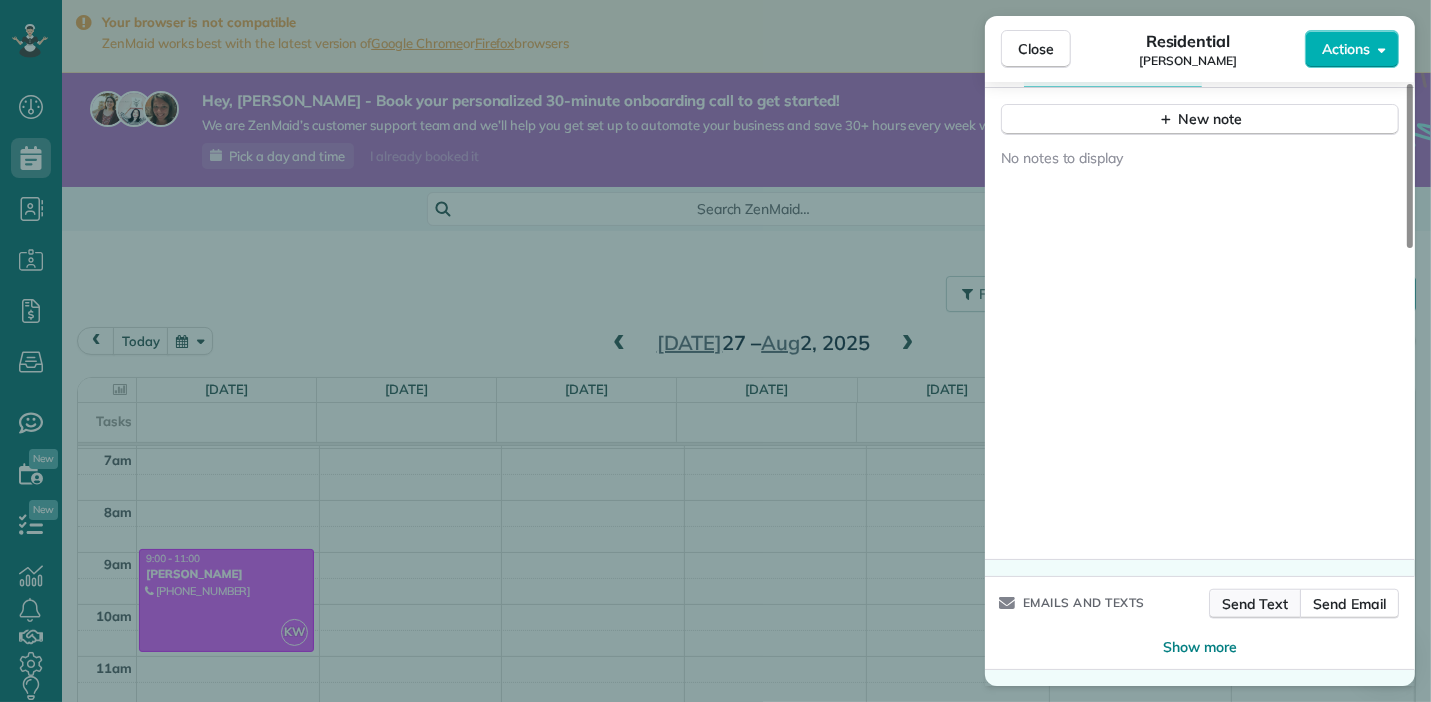 click on "Send Text" at bounding box center [1255, 604] 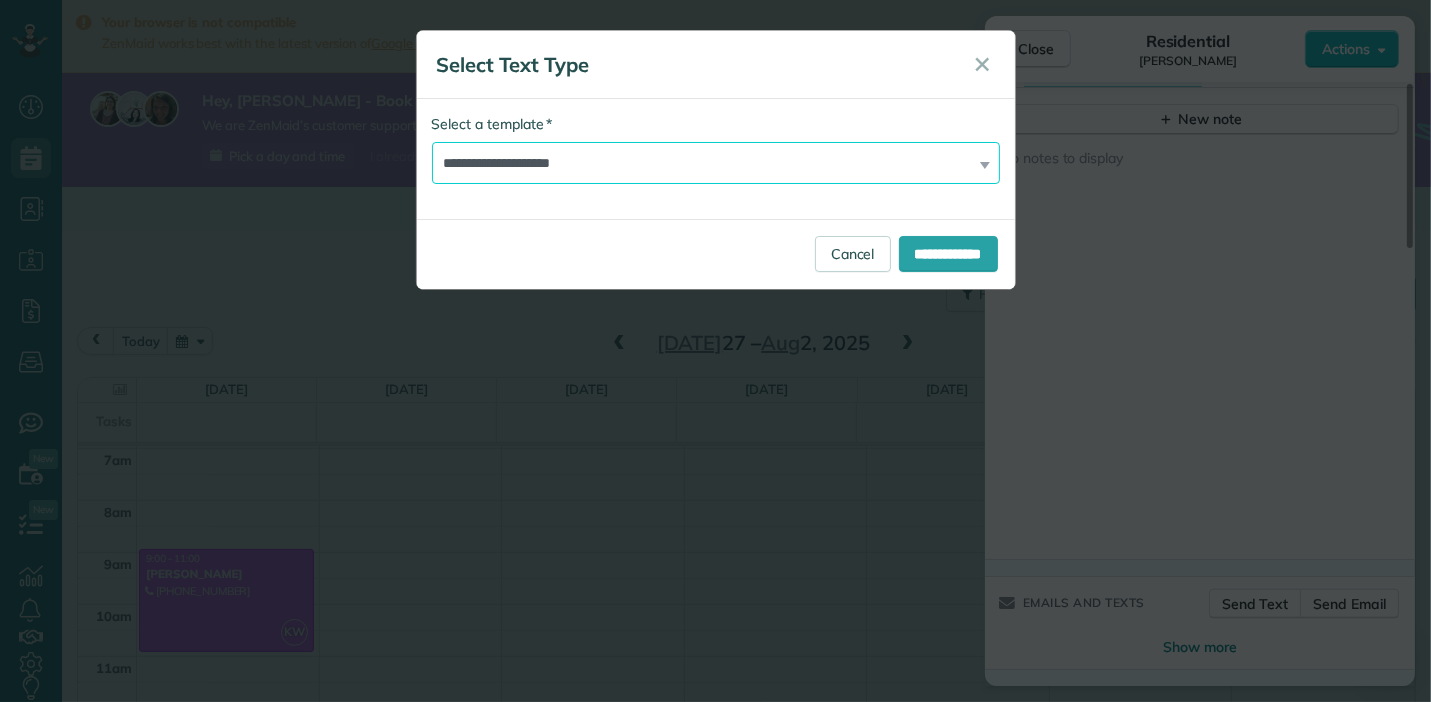 click on "**********" at bounding box center (716, 163) 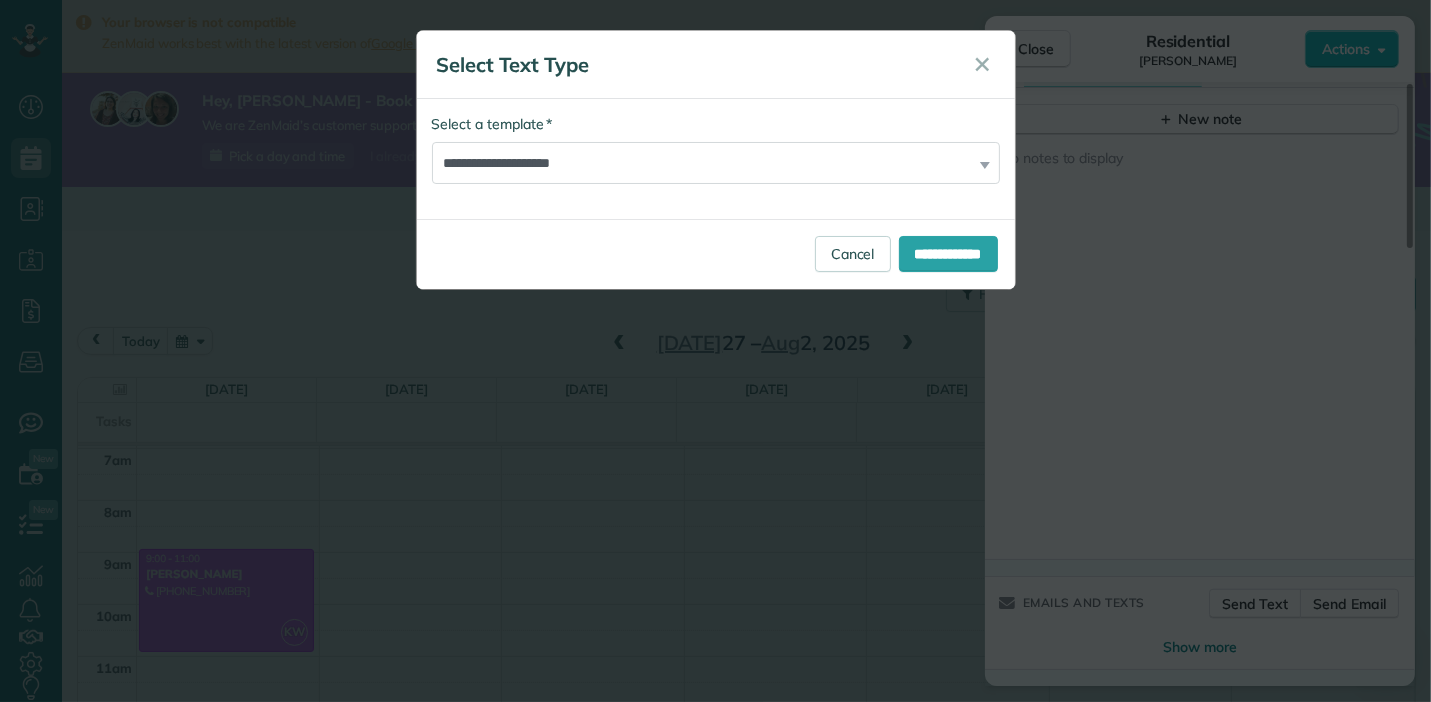 click on "Select Text Type" at bounding box center (692, 65) 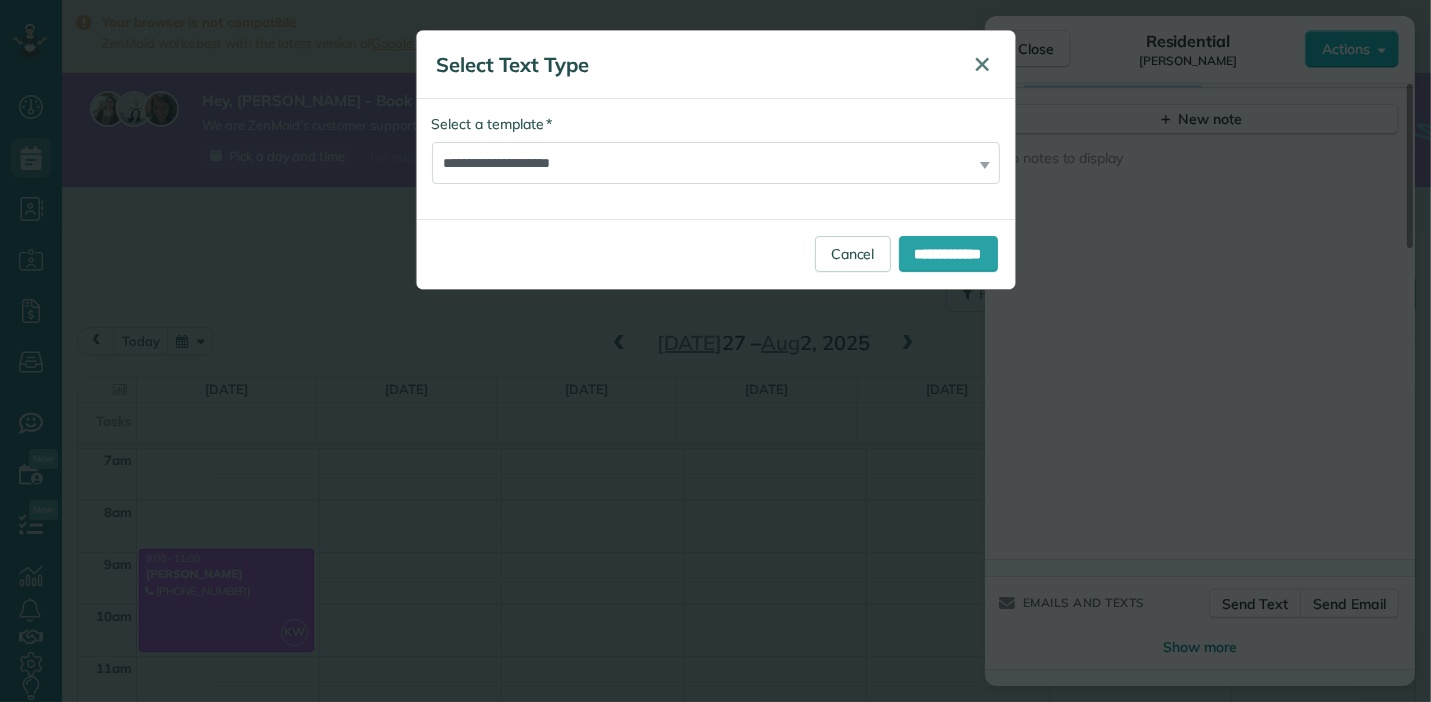 click on "✕" at bounding box center [983, 65] 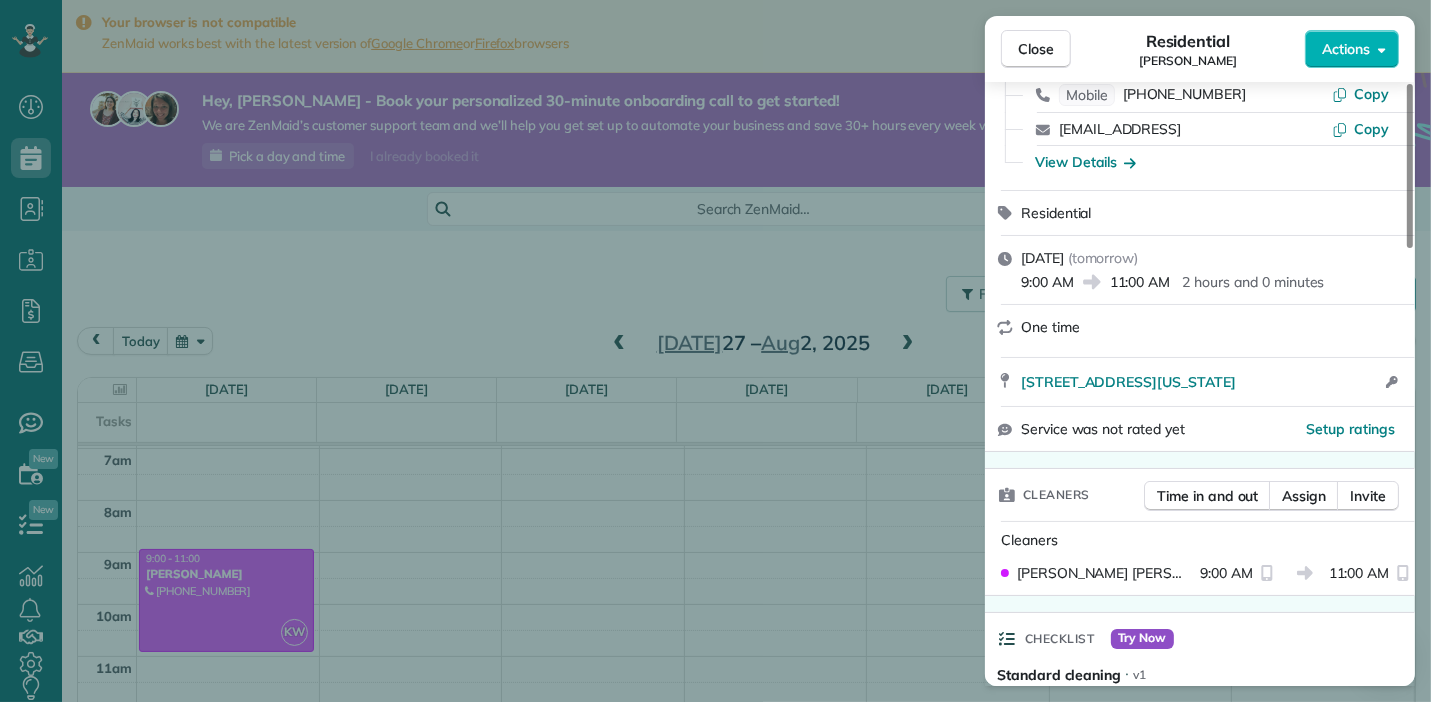 scroll, scrollTop: 0, scrollLeft: 0, axis: both 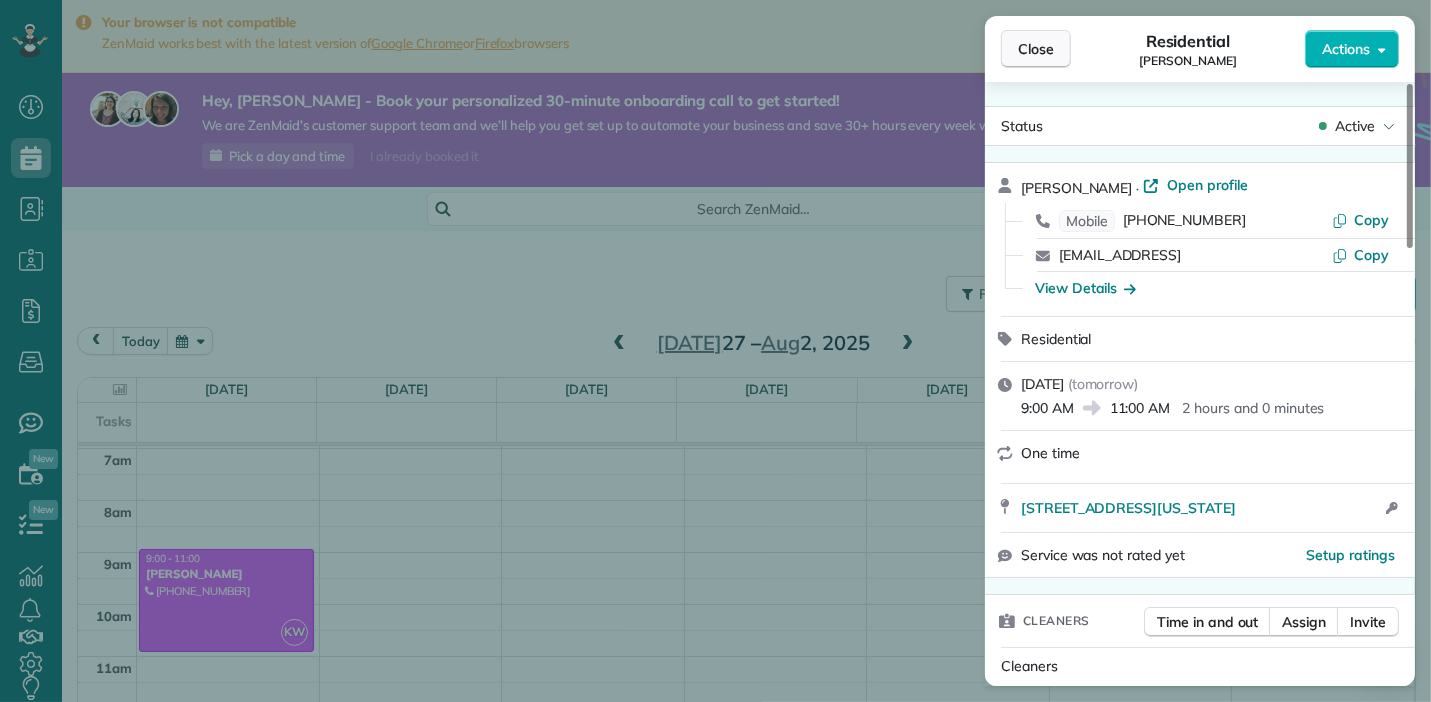 click on "Close" at bounding box center [1036, 49] 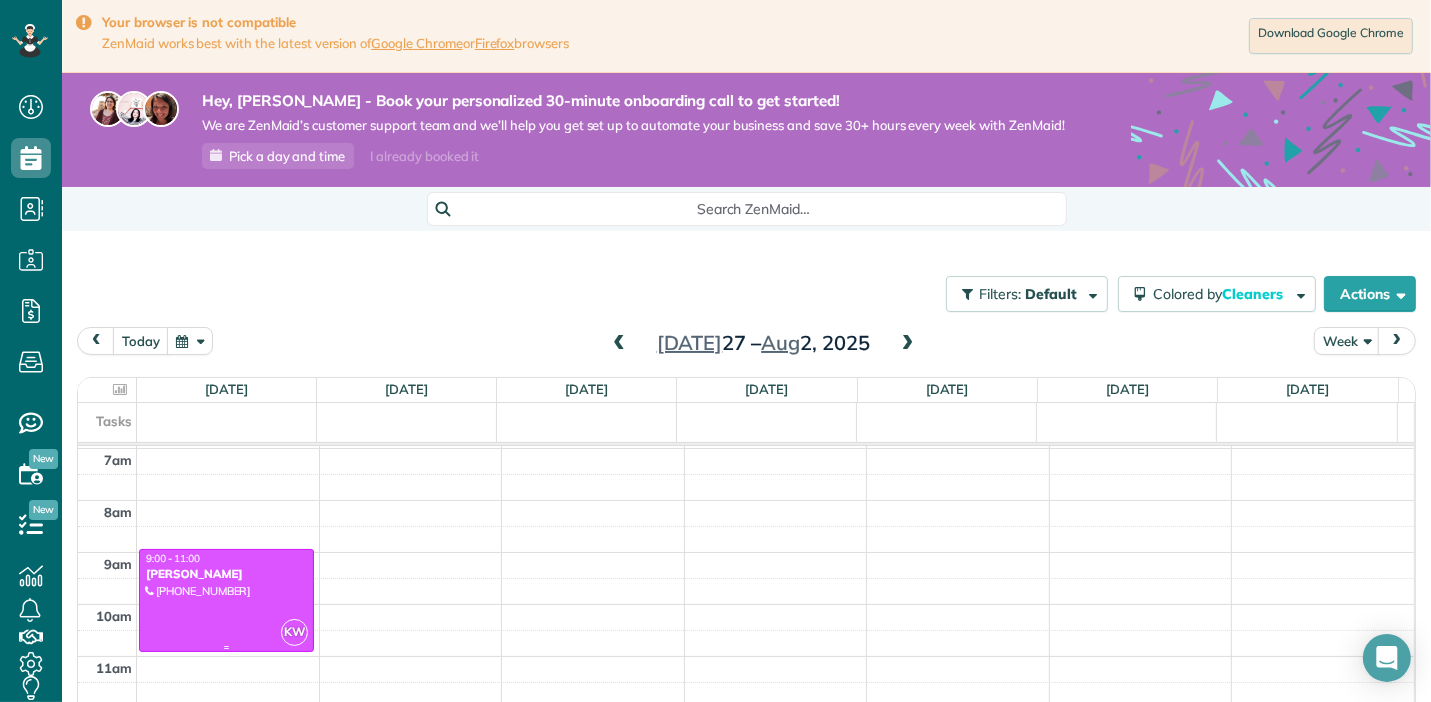 click at bounding box center [226, 600] 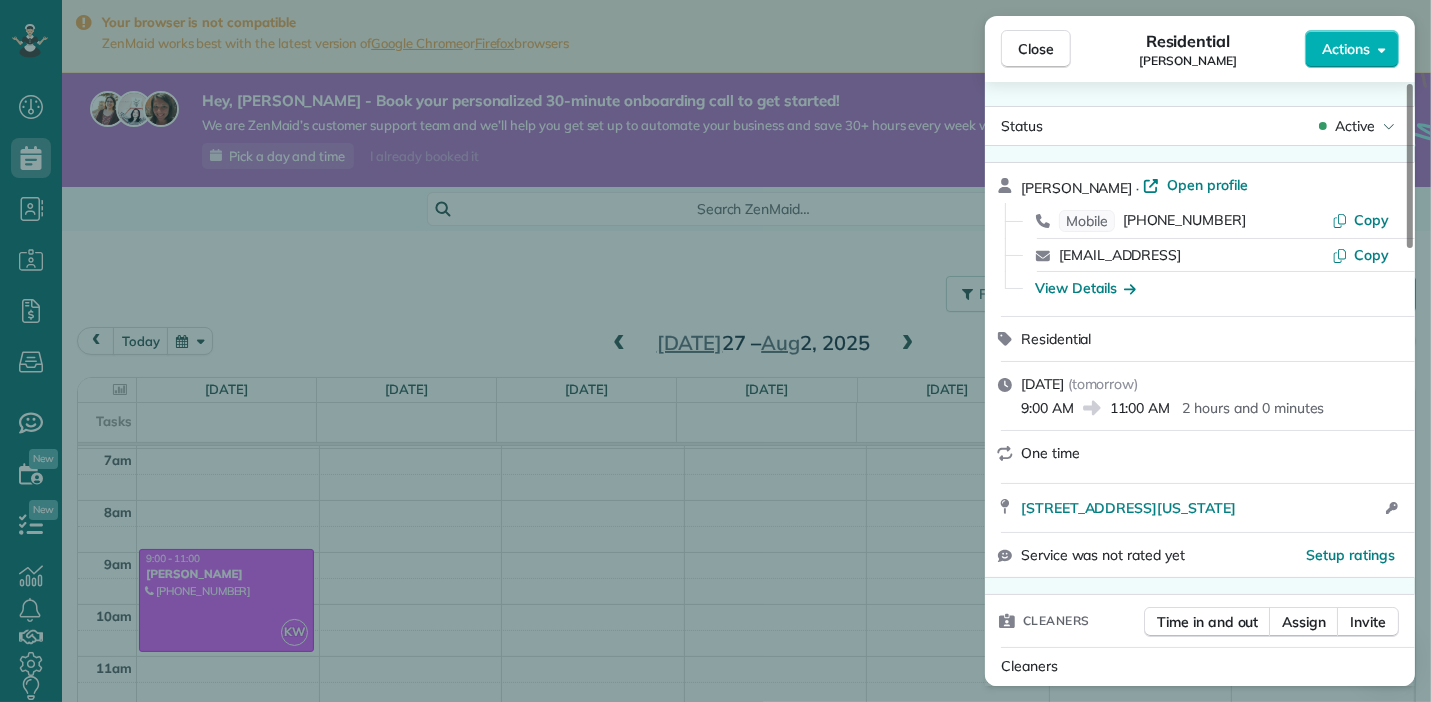 click on "Sunday, July 27, 2025 ( tomorrow ) 9:00 AM 11:00 AM 2 hours and 0 minutes" at bounding box center (1200, 396) 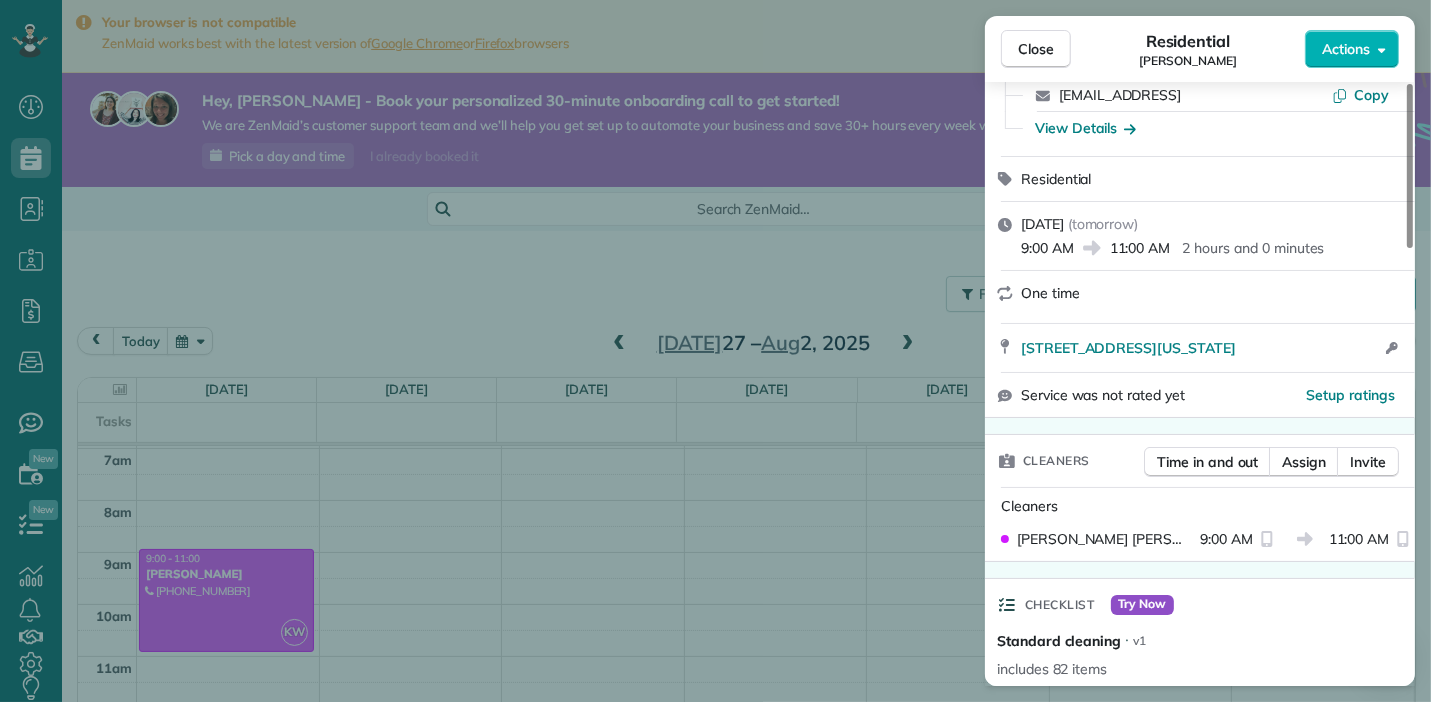 scroll, scrollTop: 163, scrollLeft: 0, axis: vertical 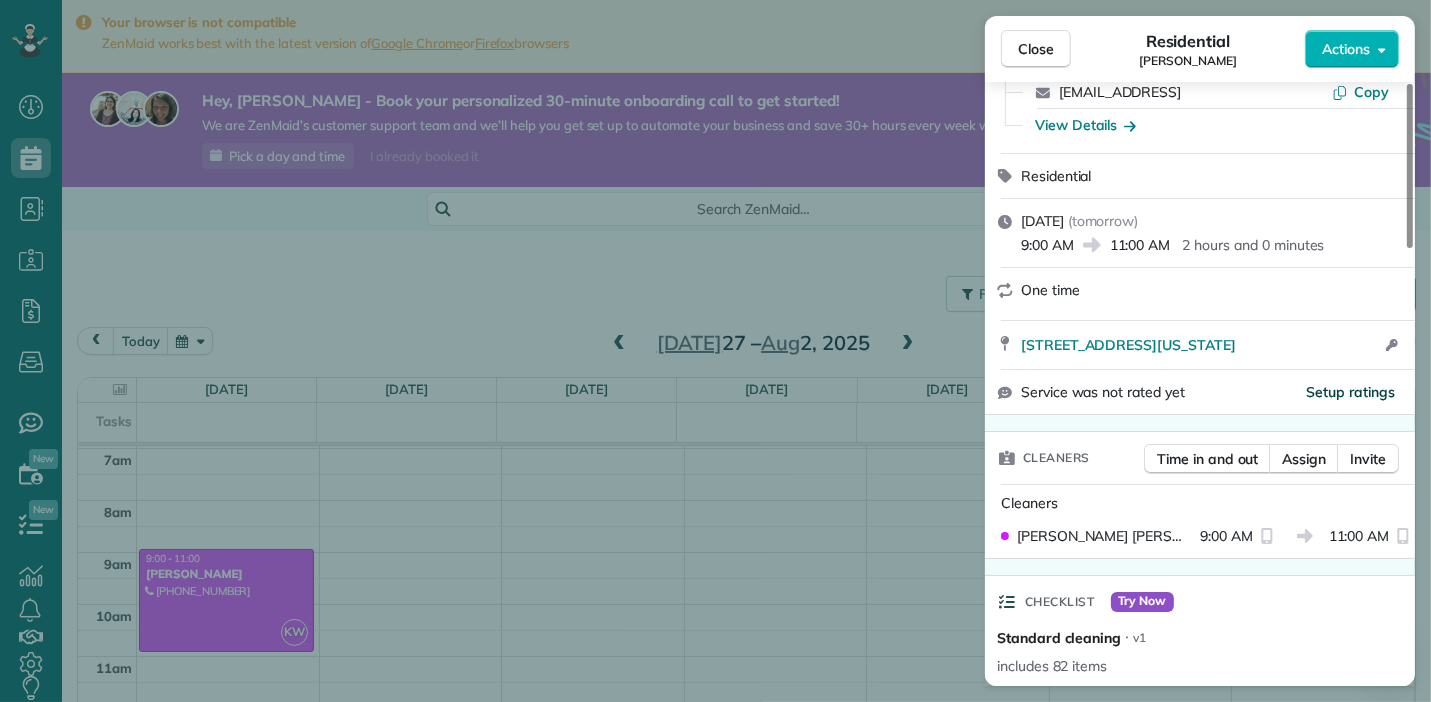 click on "Setup ratings" at bounding box center (1351, 392) 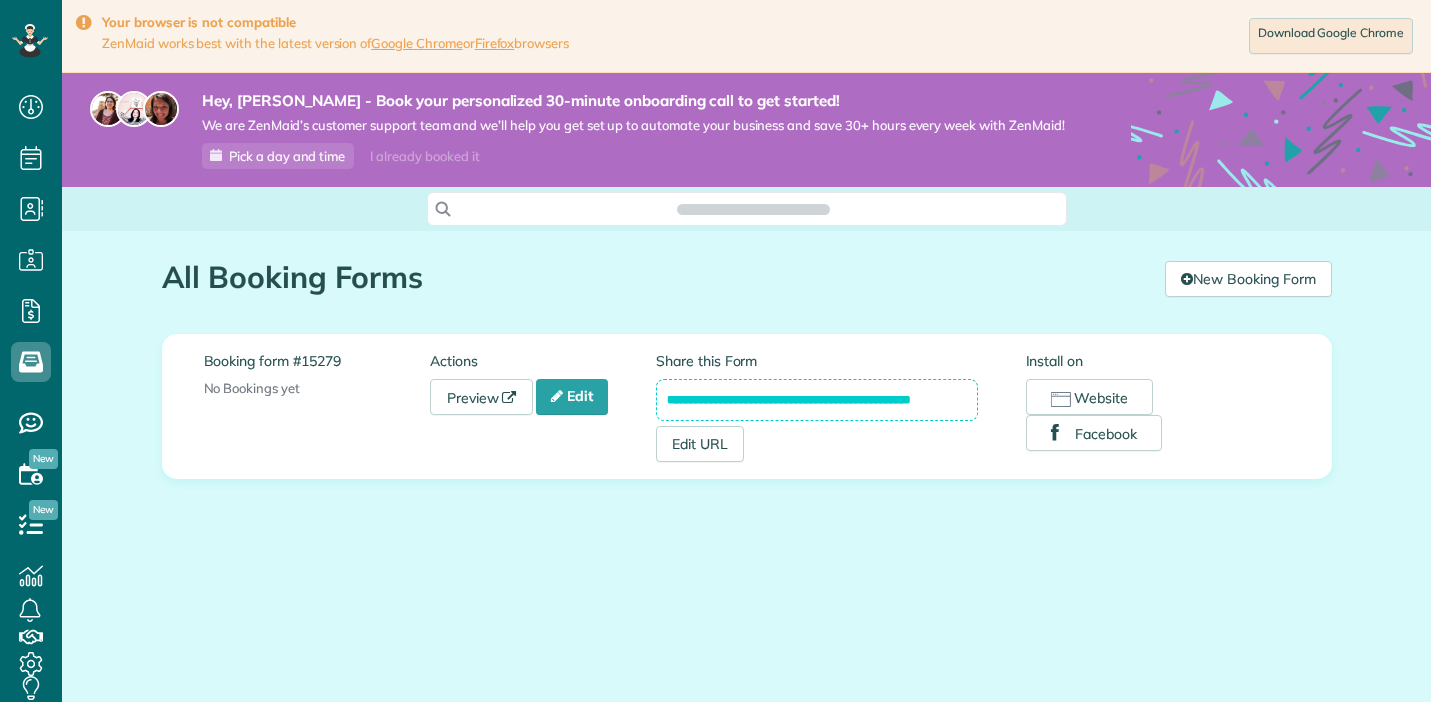 scroll, scrollTop: 0, scrollLeft: 0, axis: both 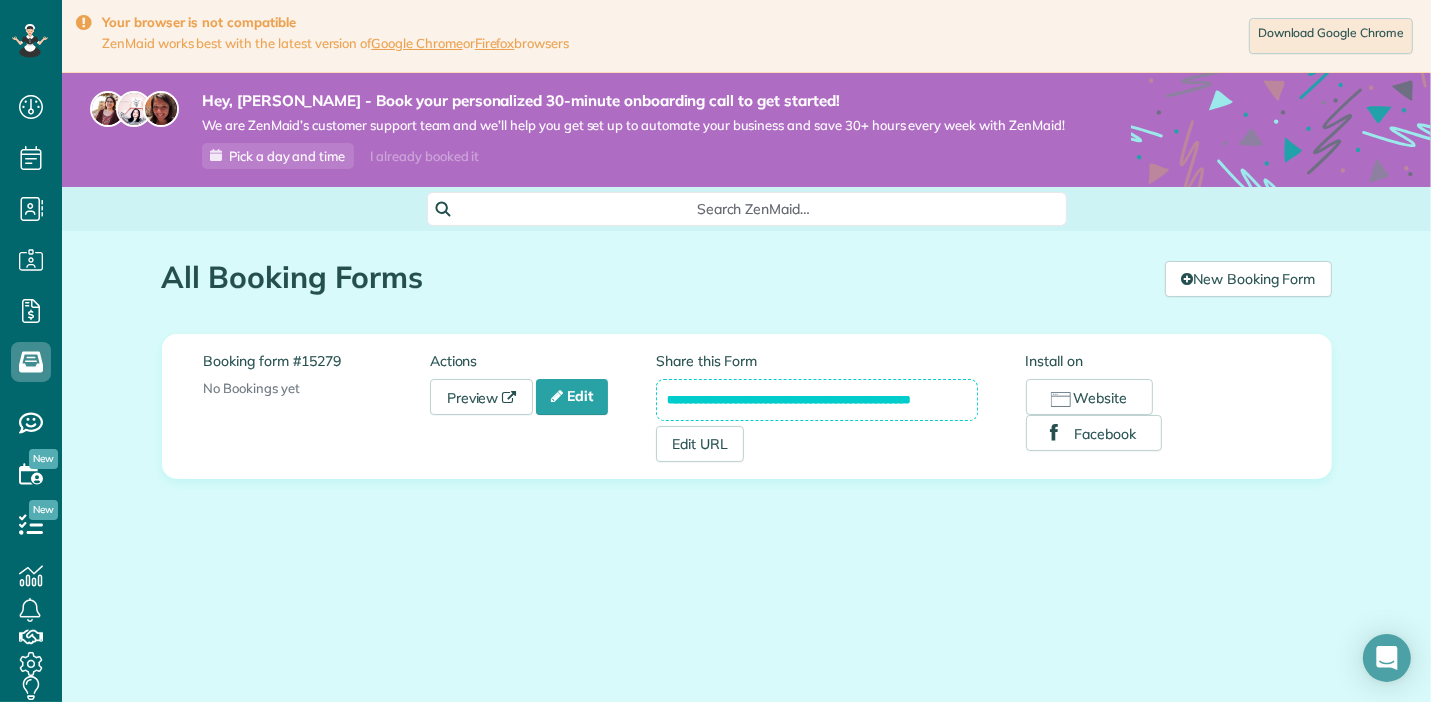 click on "**********" at bounding box center [747, 430] 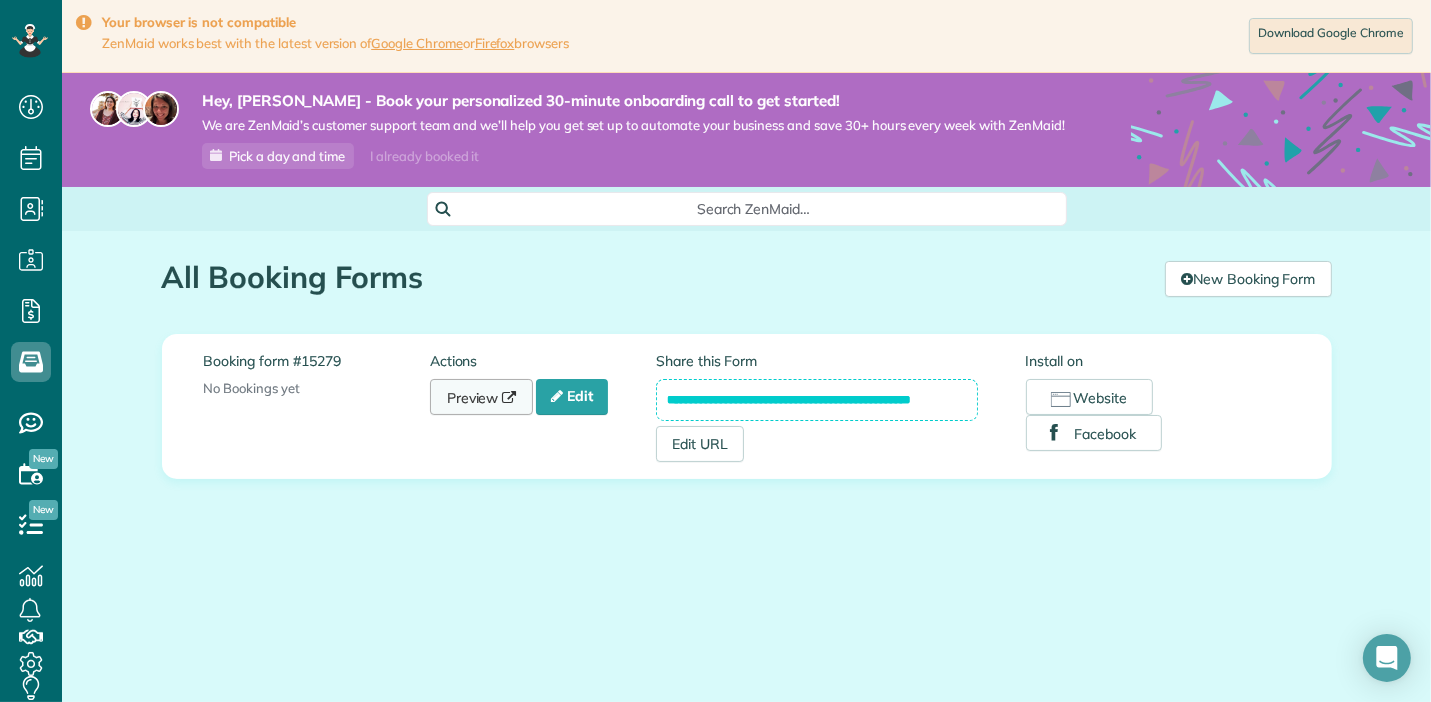 click on "Preview" at bounding box center [482, 397] 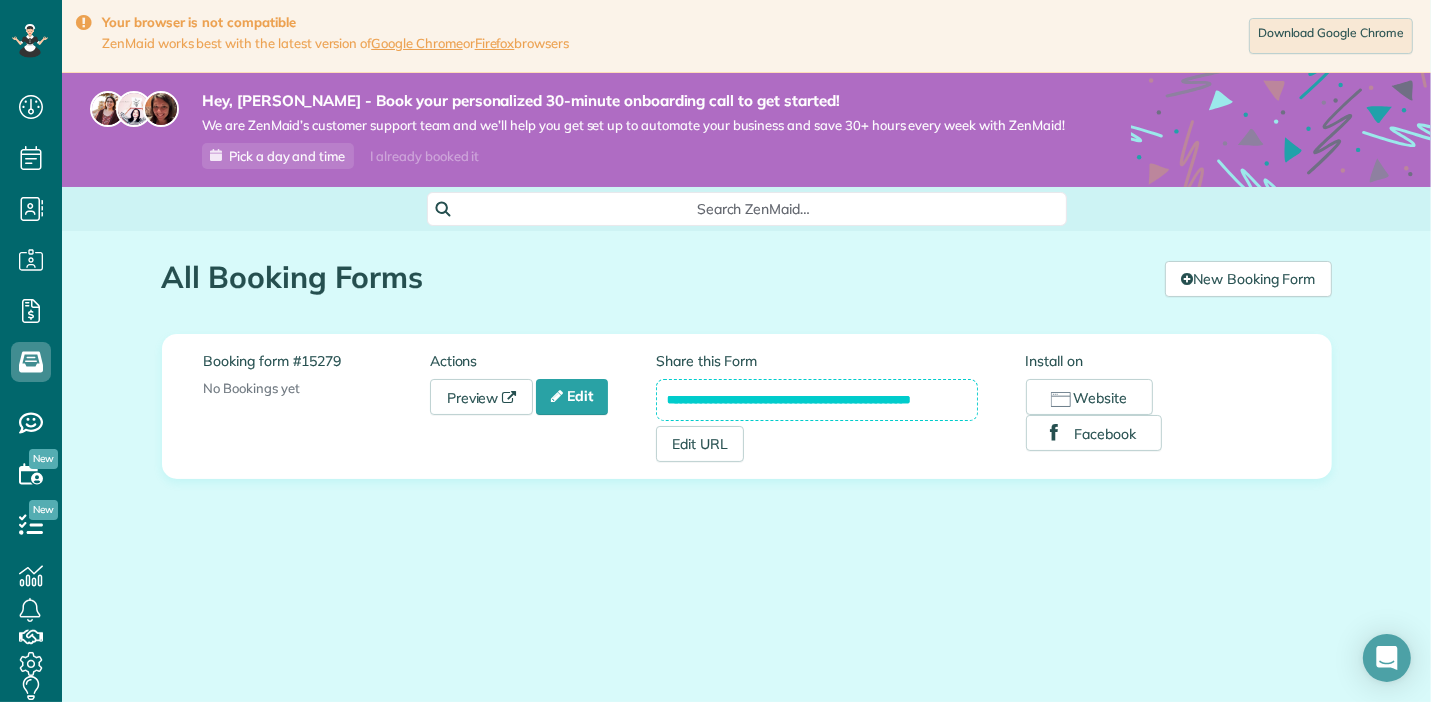 click on "All Booking Forms" at bounding box center (656, 277) 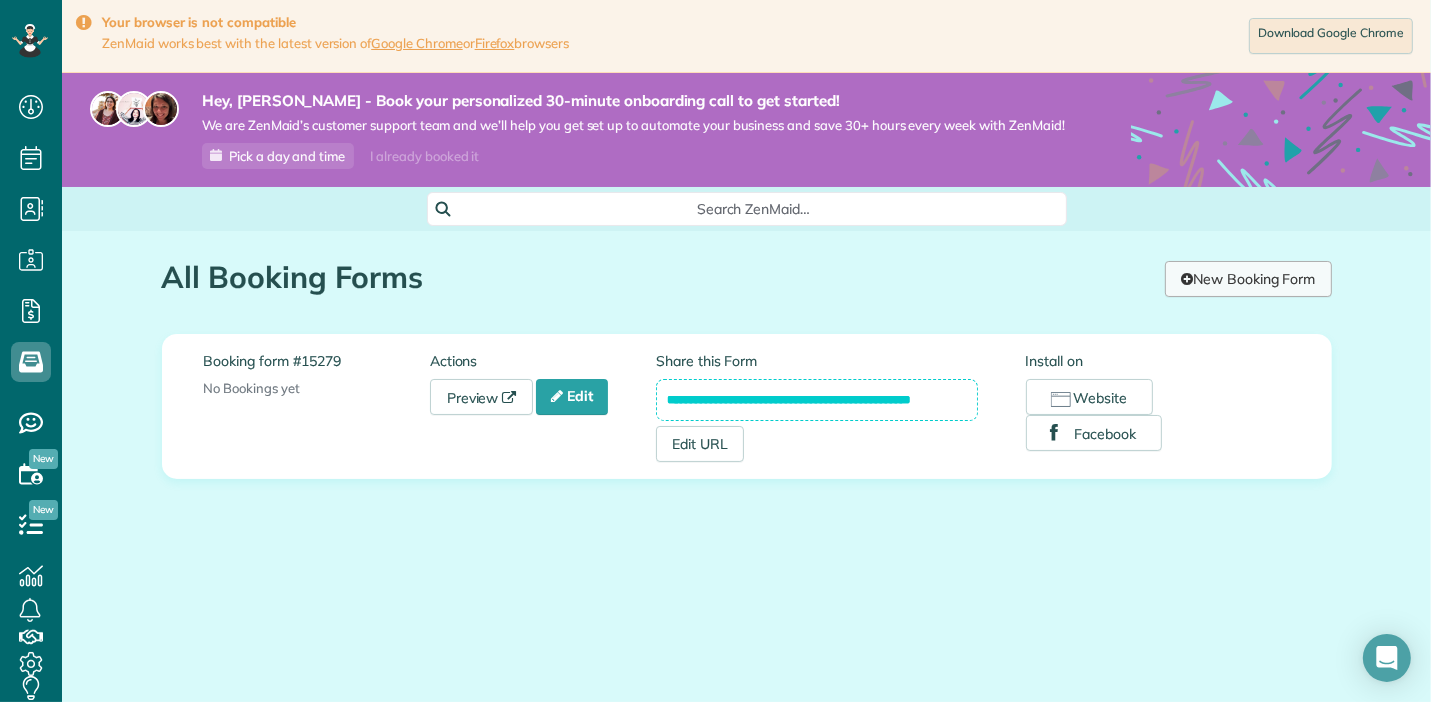 click on "New Booking Form" at bounding box center [1248, 279] 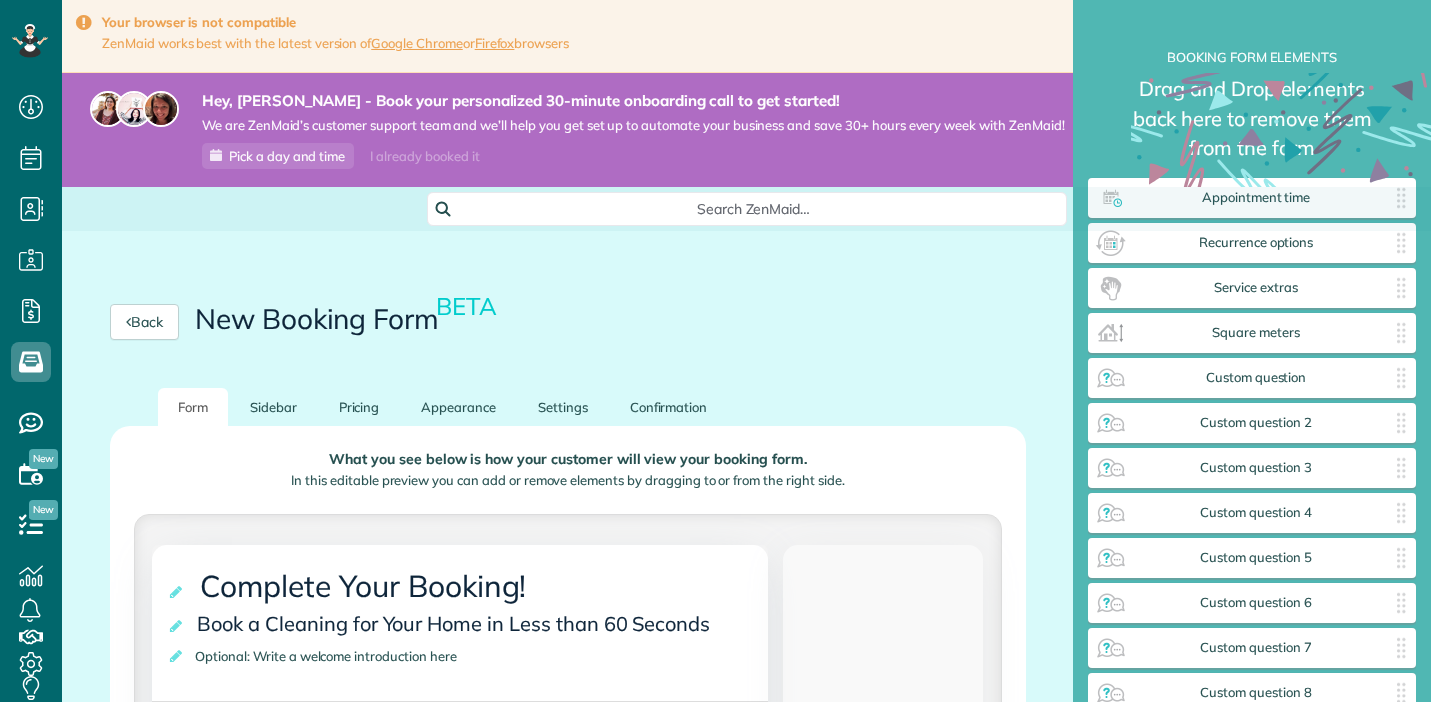 scroll, scrollTop: 0, scrollLeft: 0, axis: both 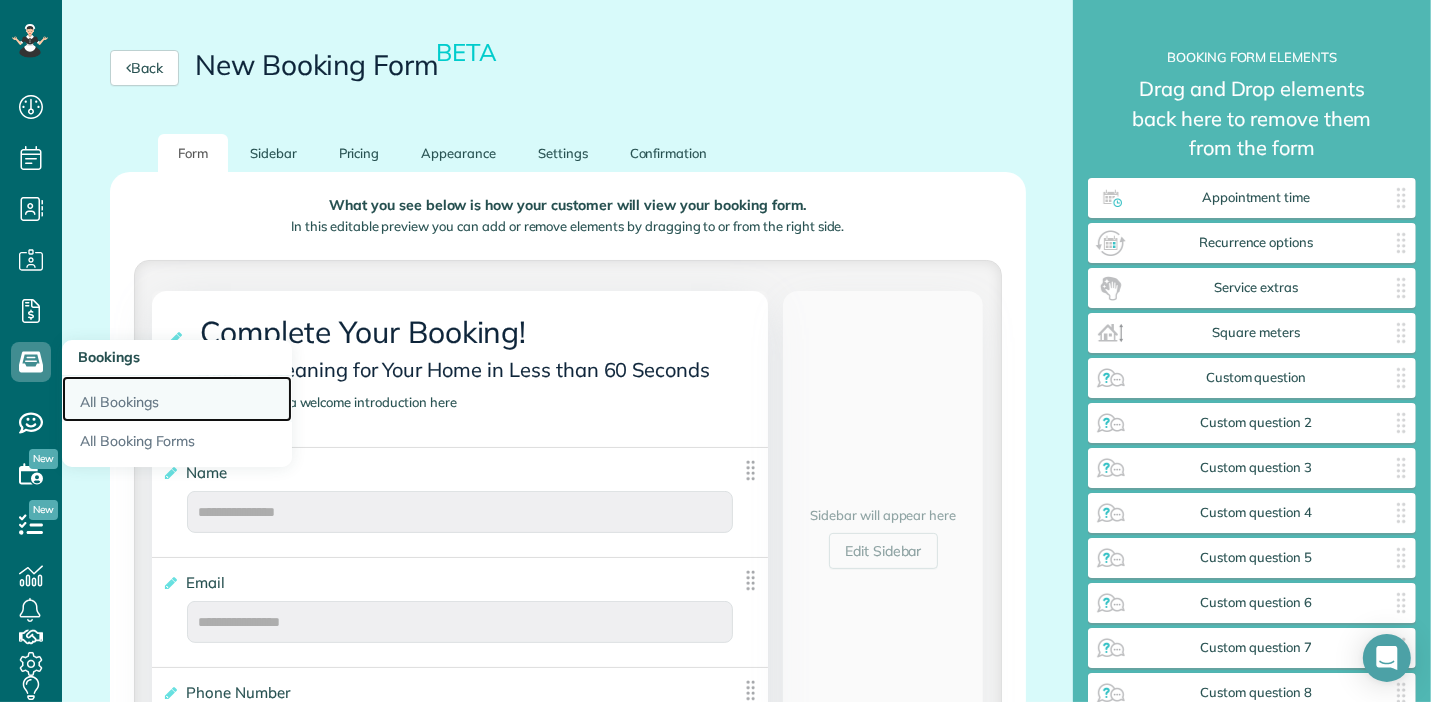 click on "All Bookings" at bounding box center (177, 399) 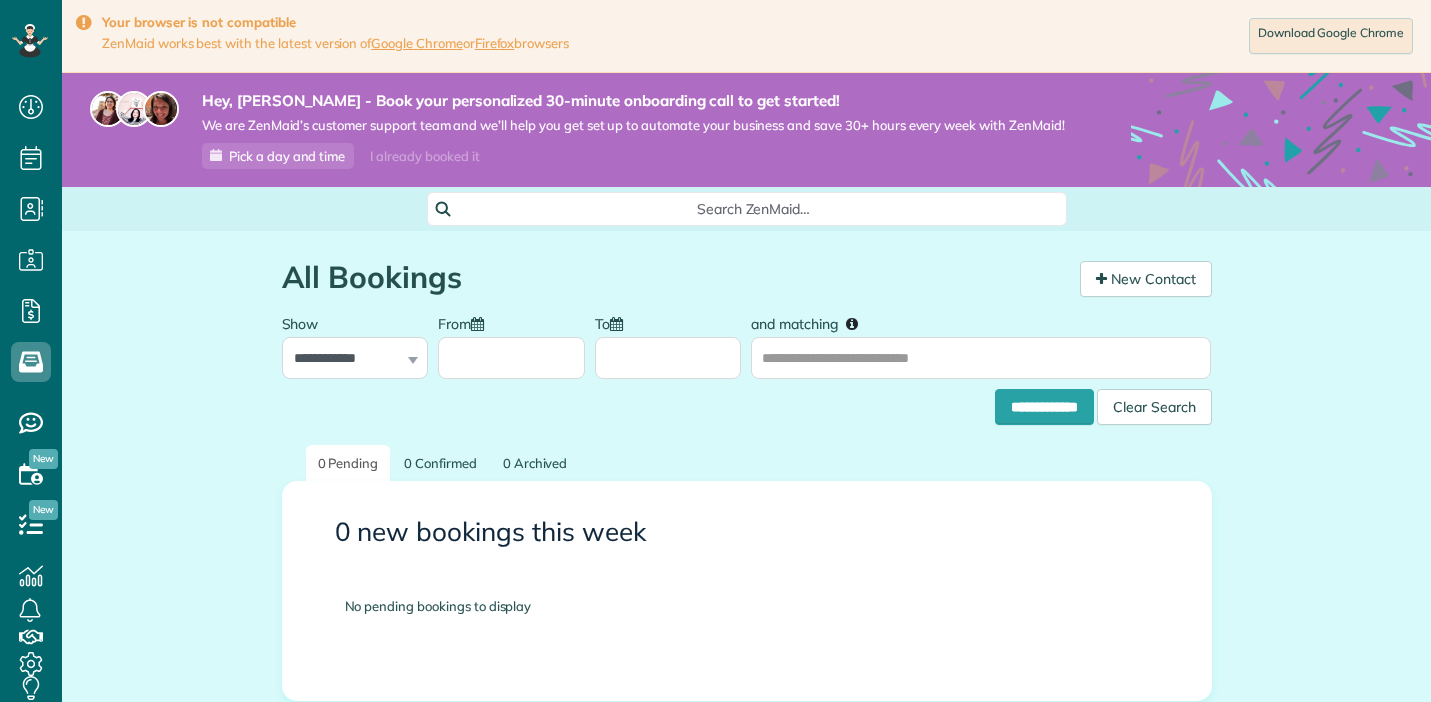 scroll, scrollTop: 0, scrollLeft: 0, axis: both 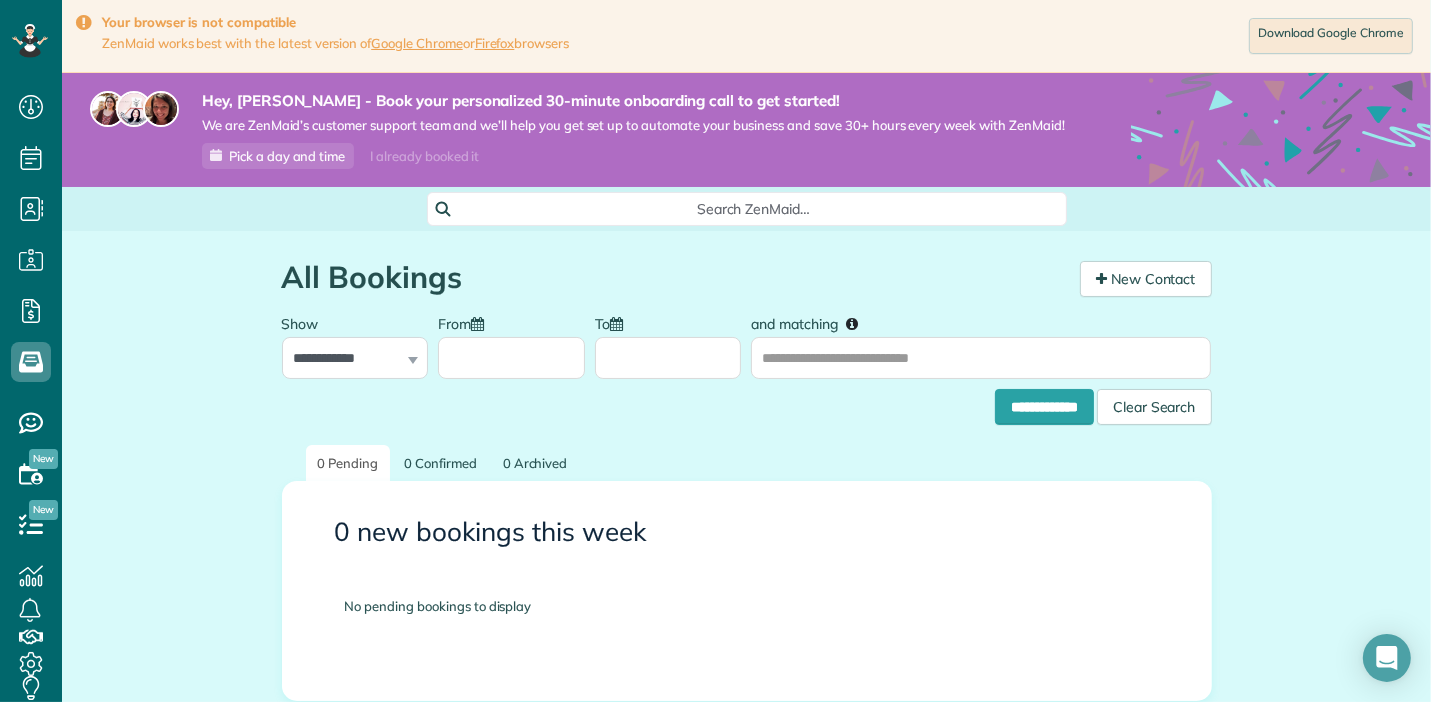 click on "**********" at bounding box center [746, 540] 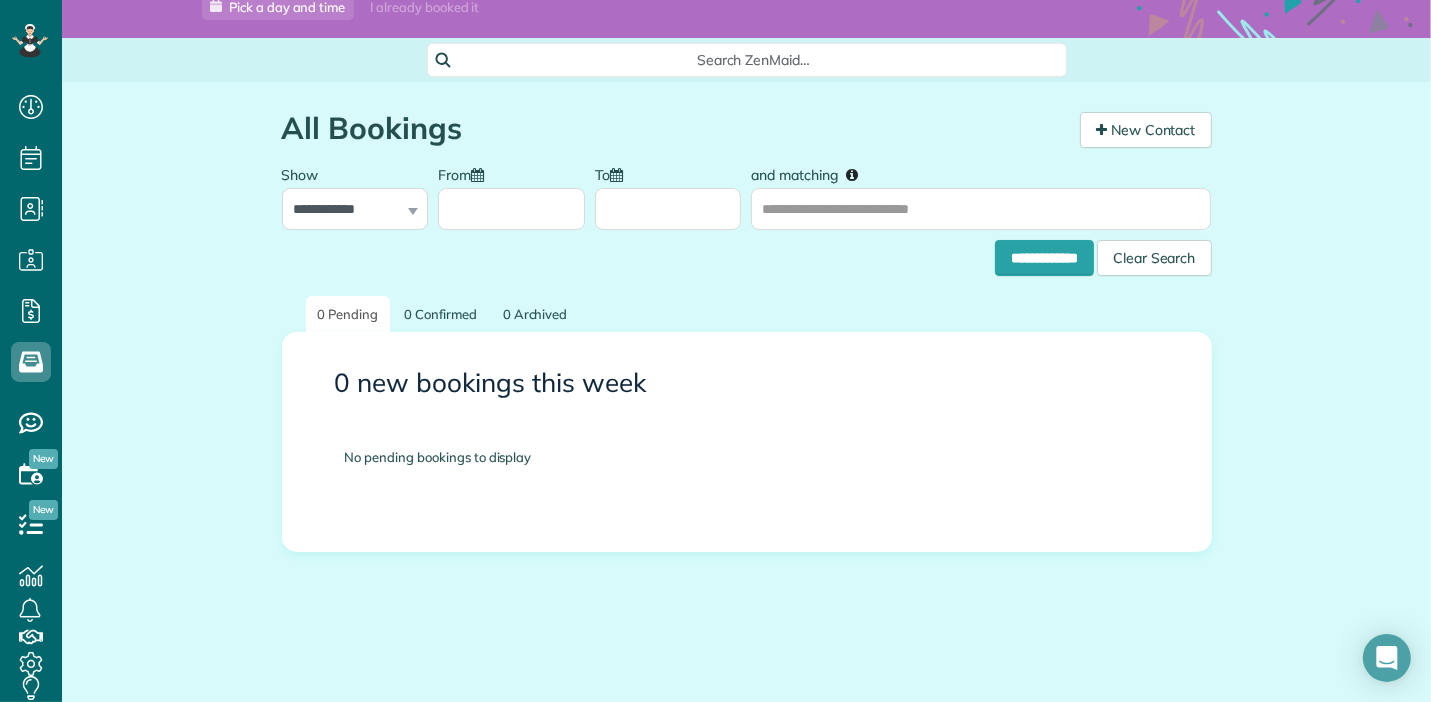scroll, scrollTop: 0, scrollLeft: 0, axis: both 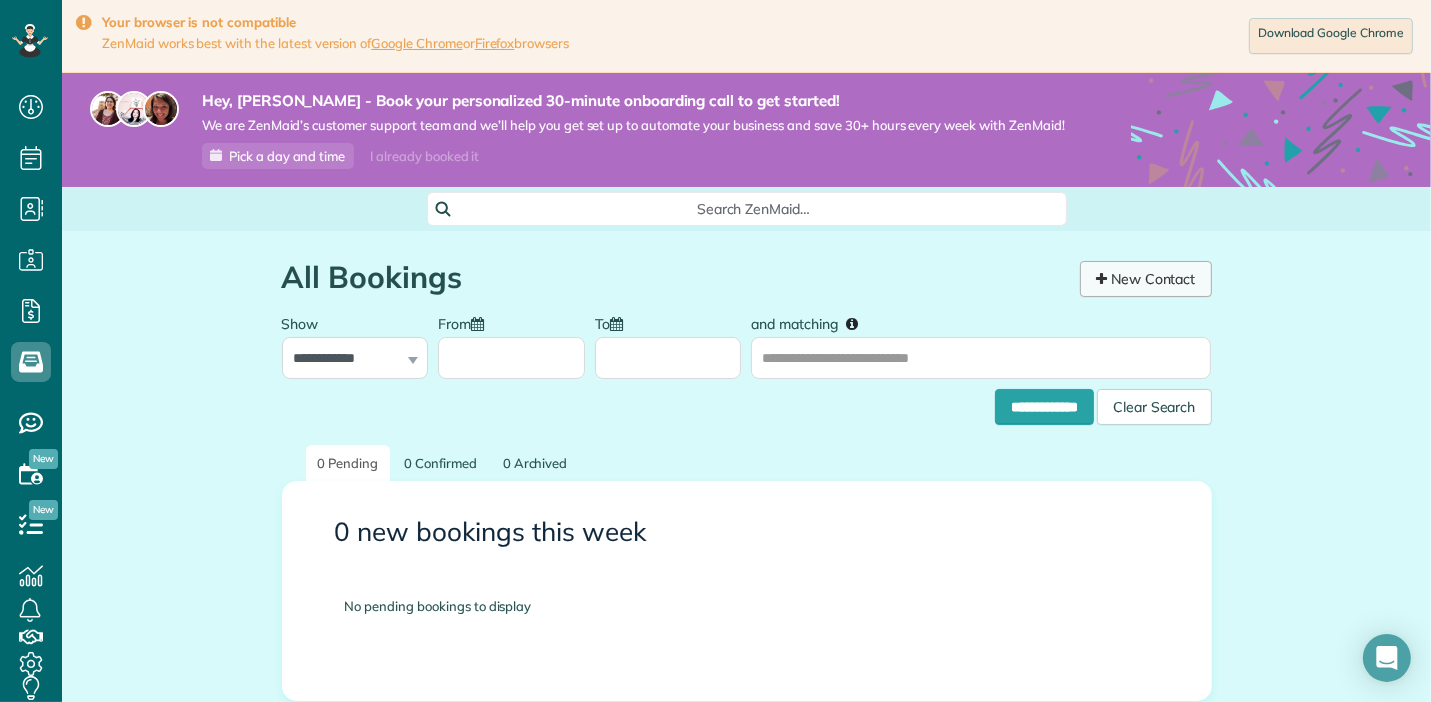 click on "New Contact" at bounding box center (1146, 279) 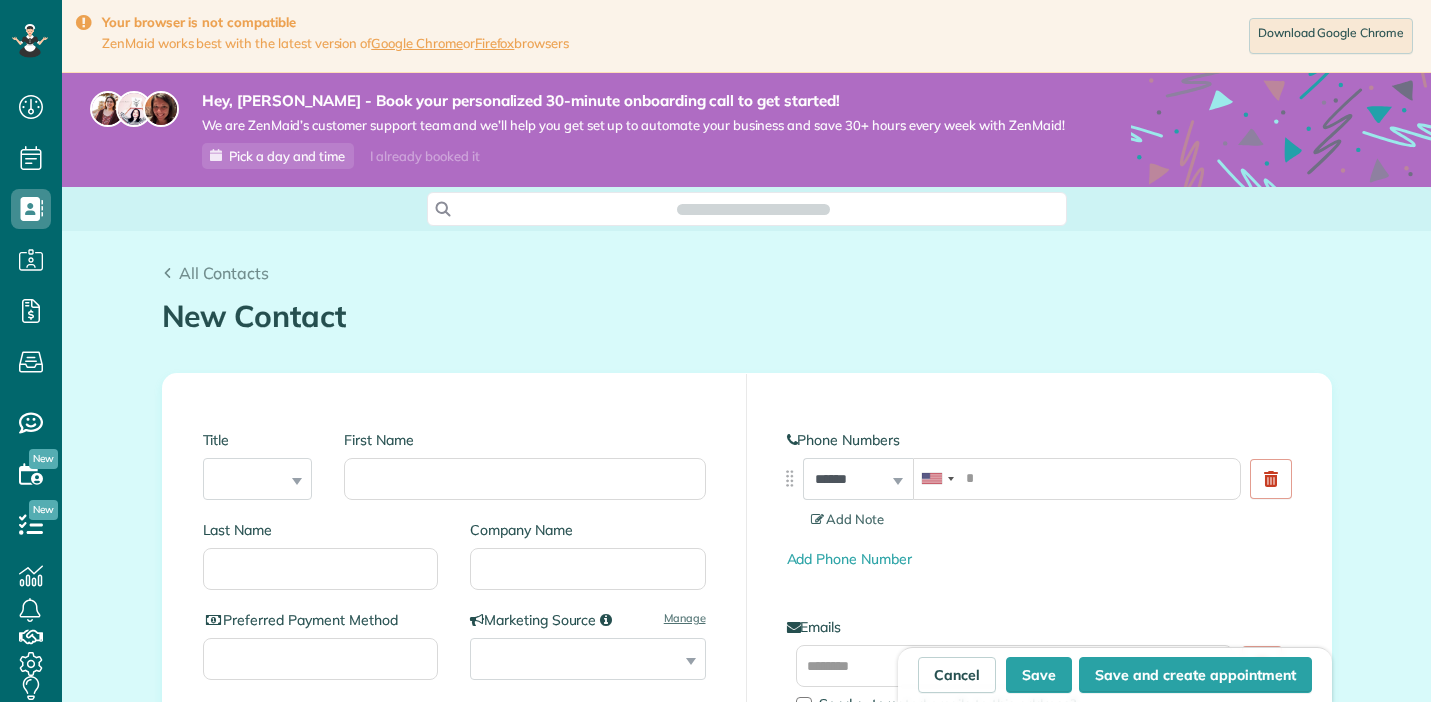 scroll, scrollTop: 0, scrollLeft: 0, axis: both 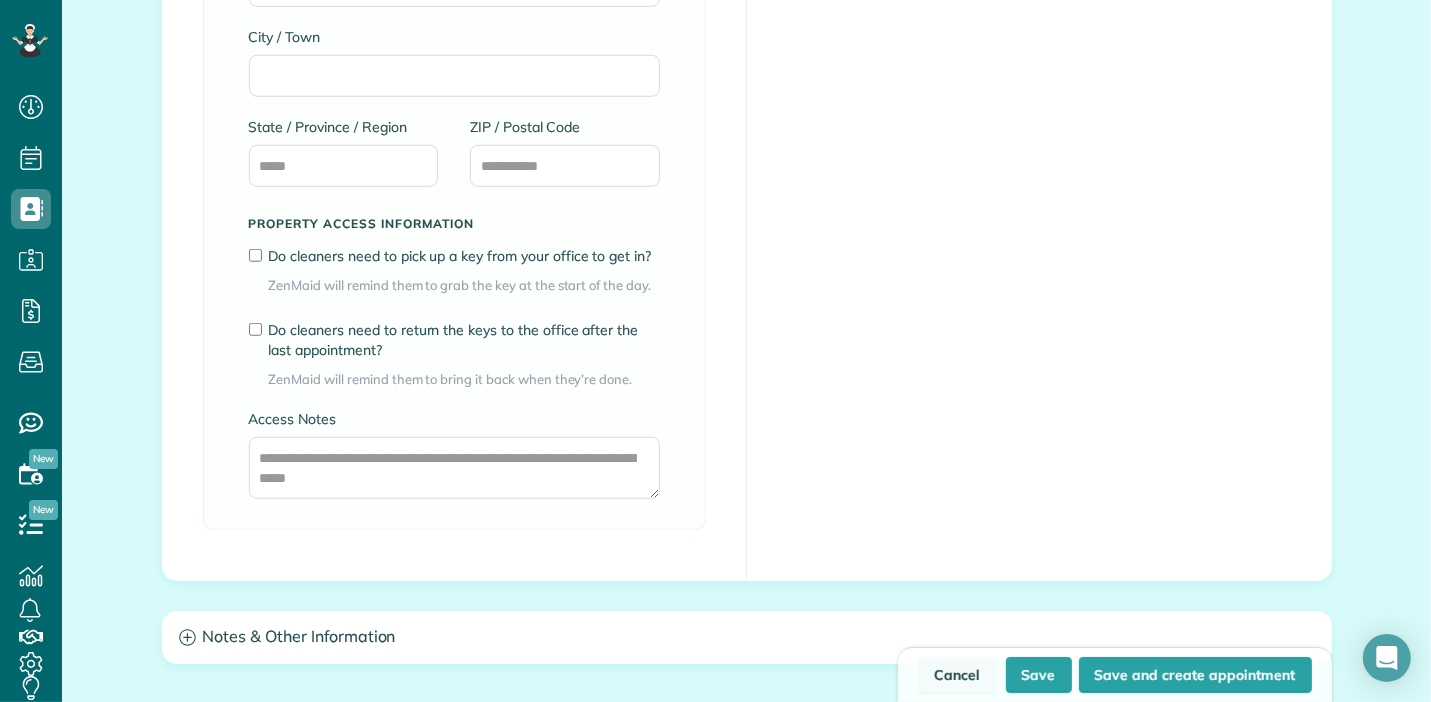 click on "Cancel" at bounding box center [957, 675] 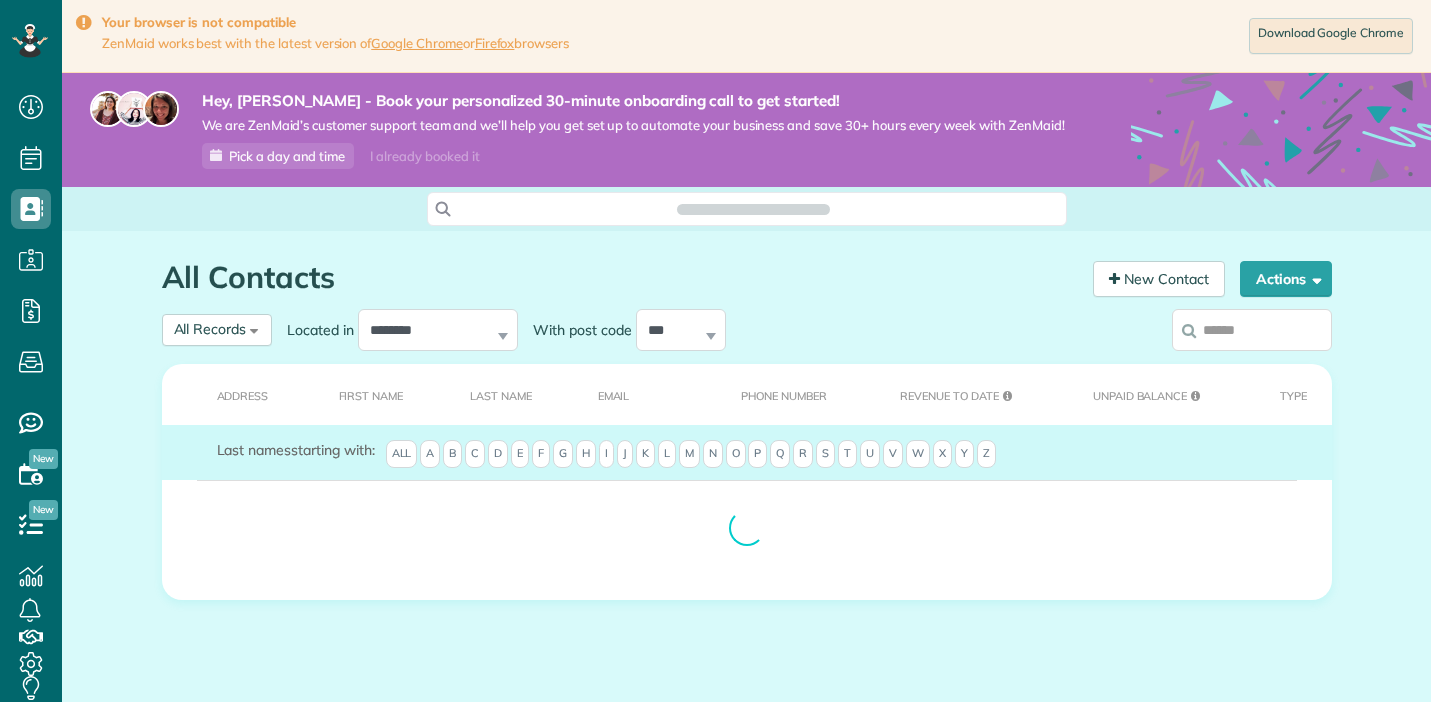 scroll, scrollTop: 0, scrollLeft: 0, axis: both 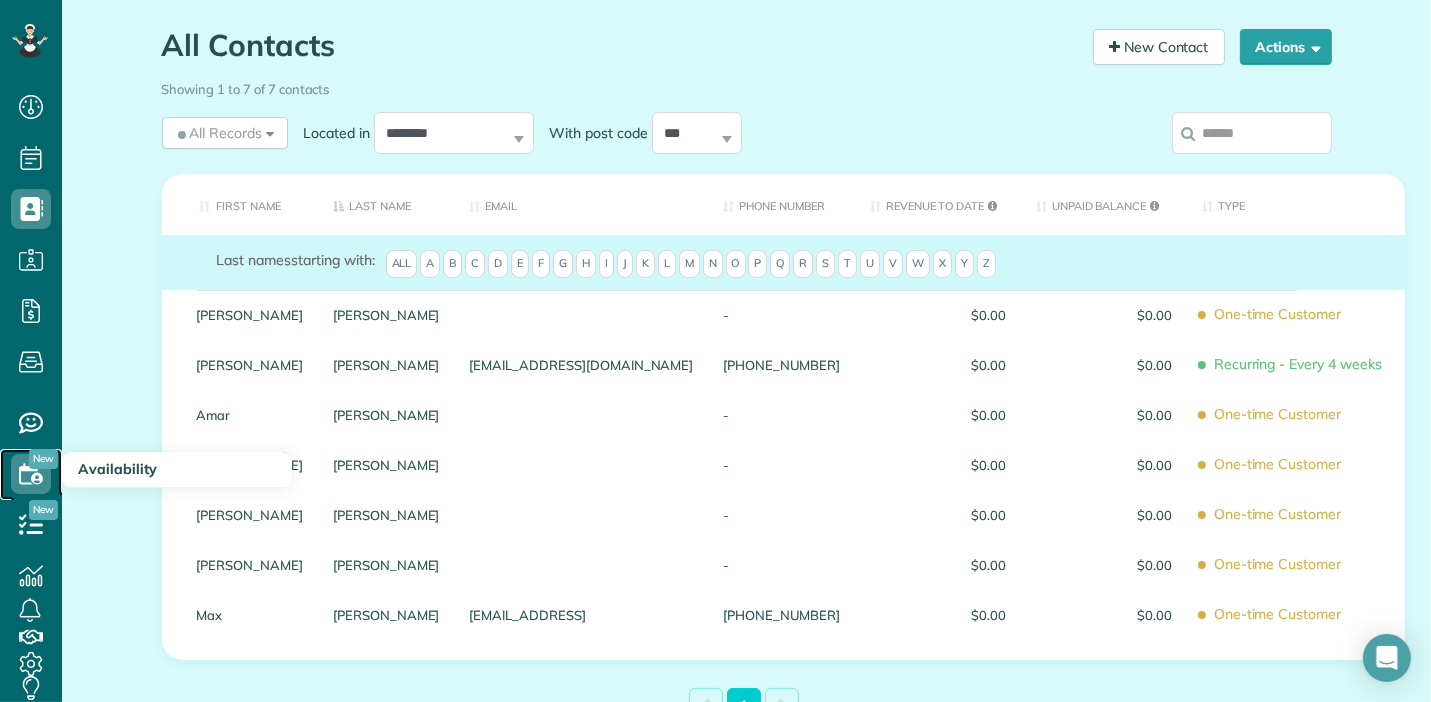 click 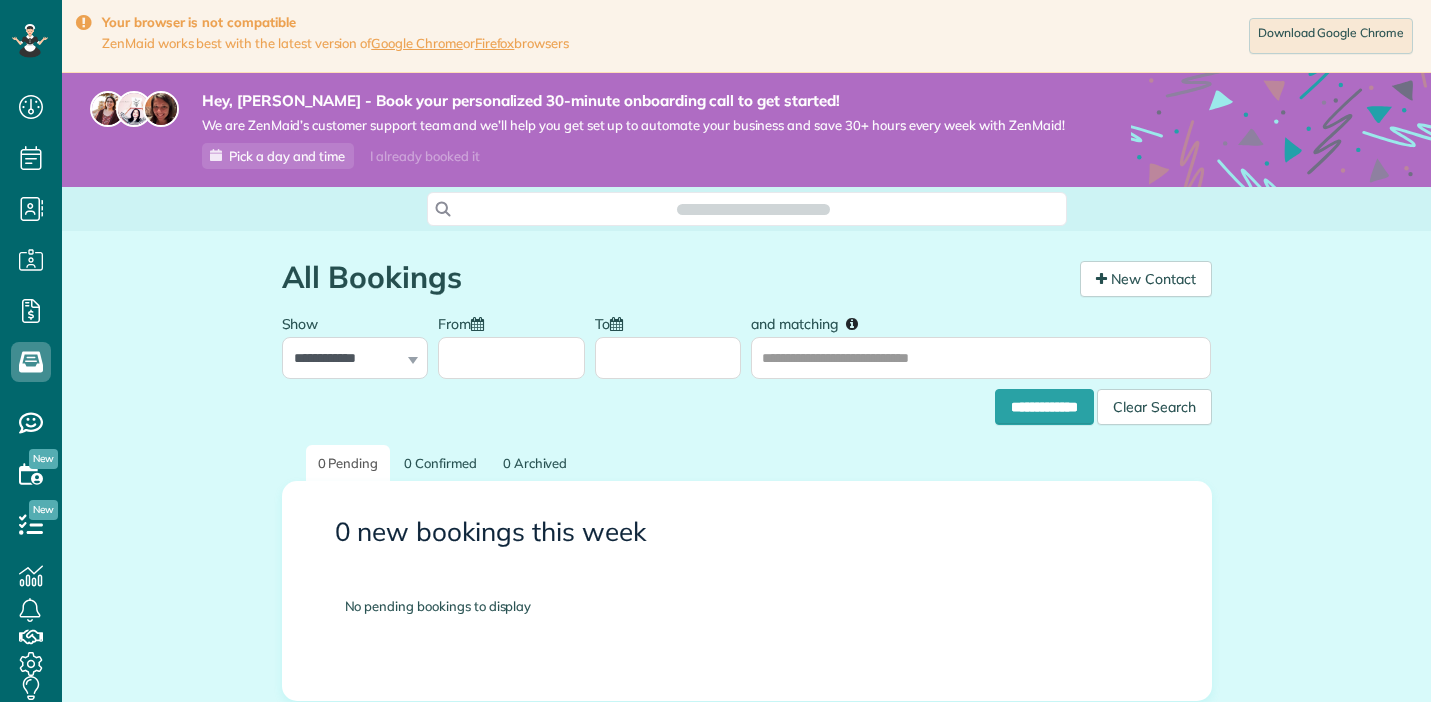 scroll, scrollTop: 0, scrollLeft: 0, axis: both 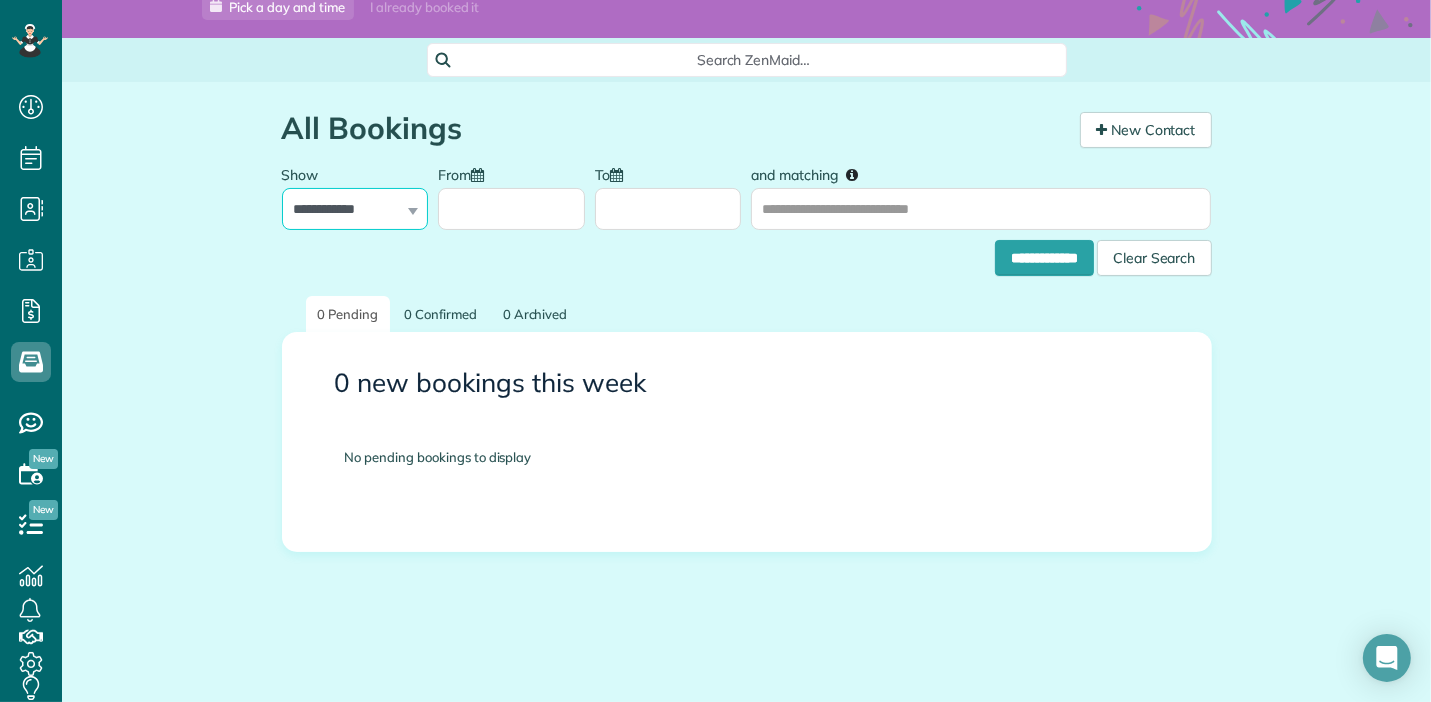 click on "**********" at bounding box center [355, 209] 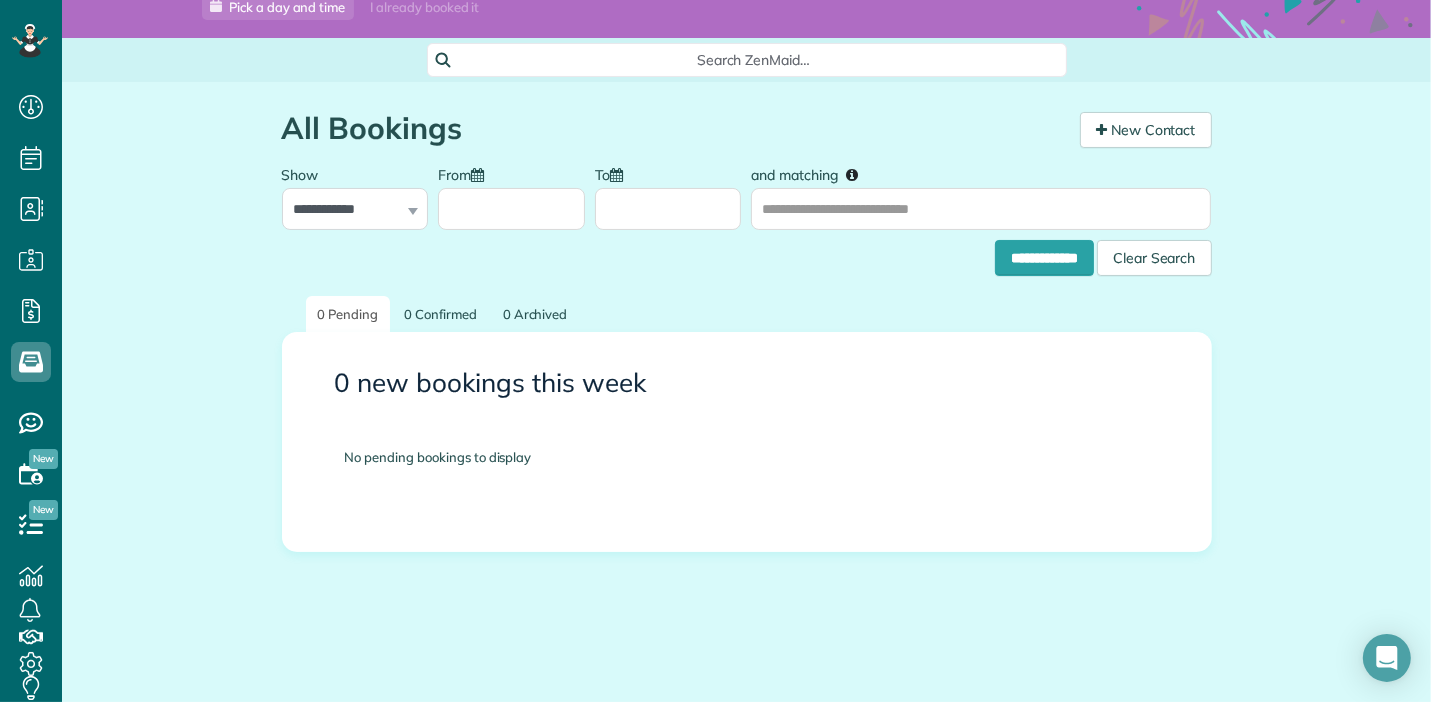 click on "**********" at bounding box center [746, 391] 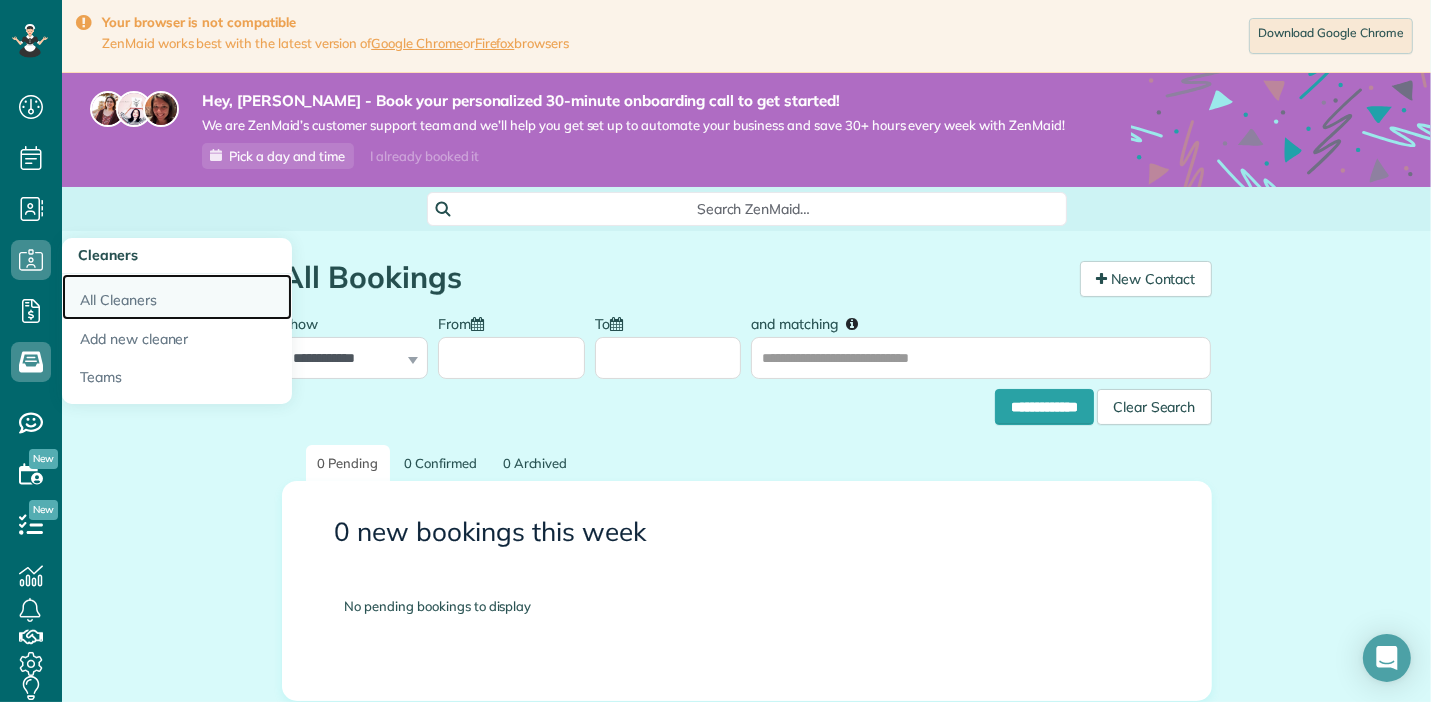 click on "All Cleaners" at bounding box center (177, 297) 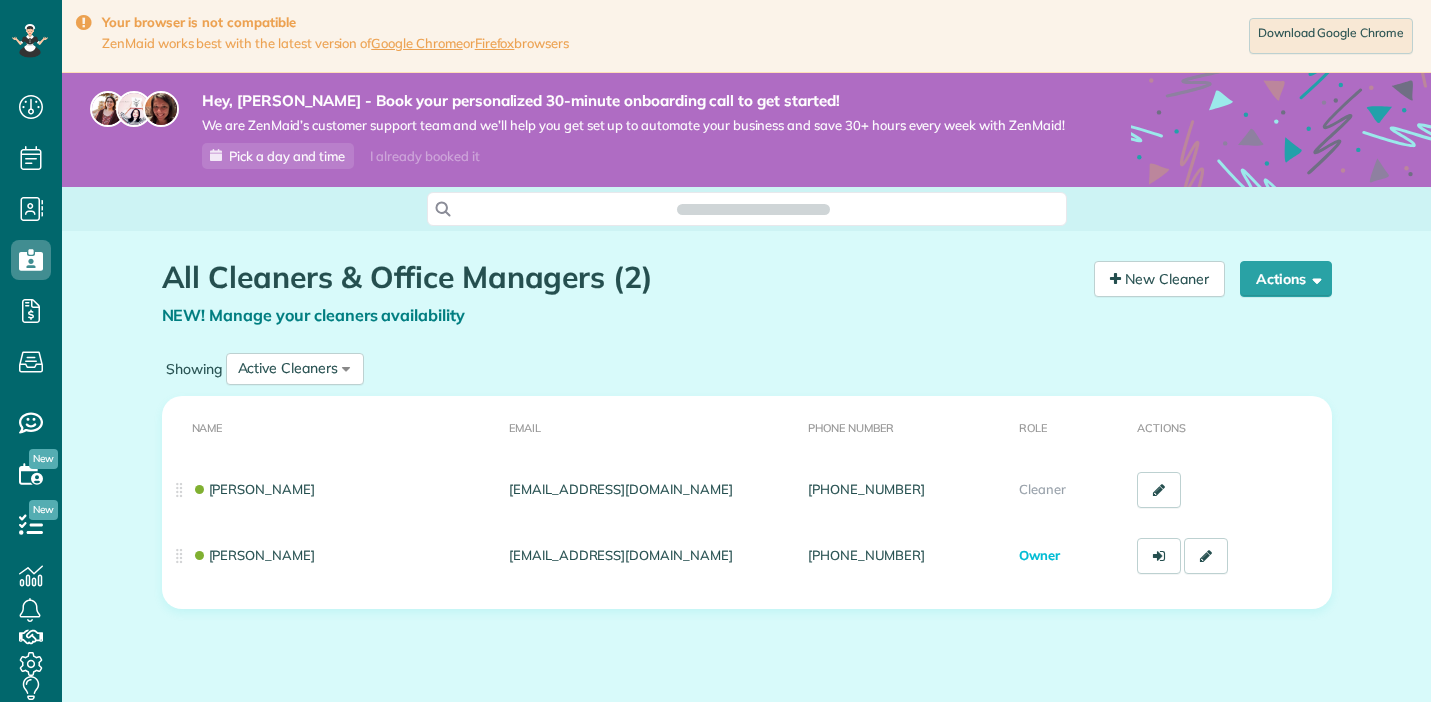 scroll, scrollTop: 0, scrollLeft: 0, axis: both 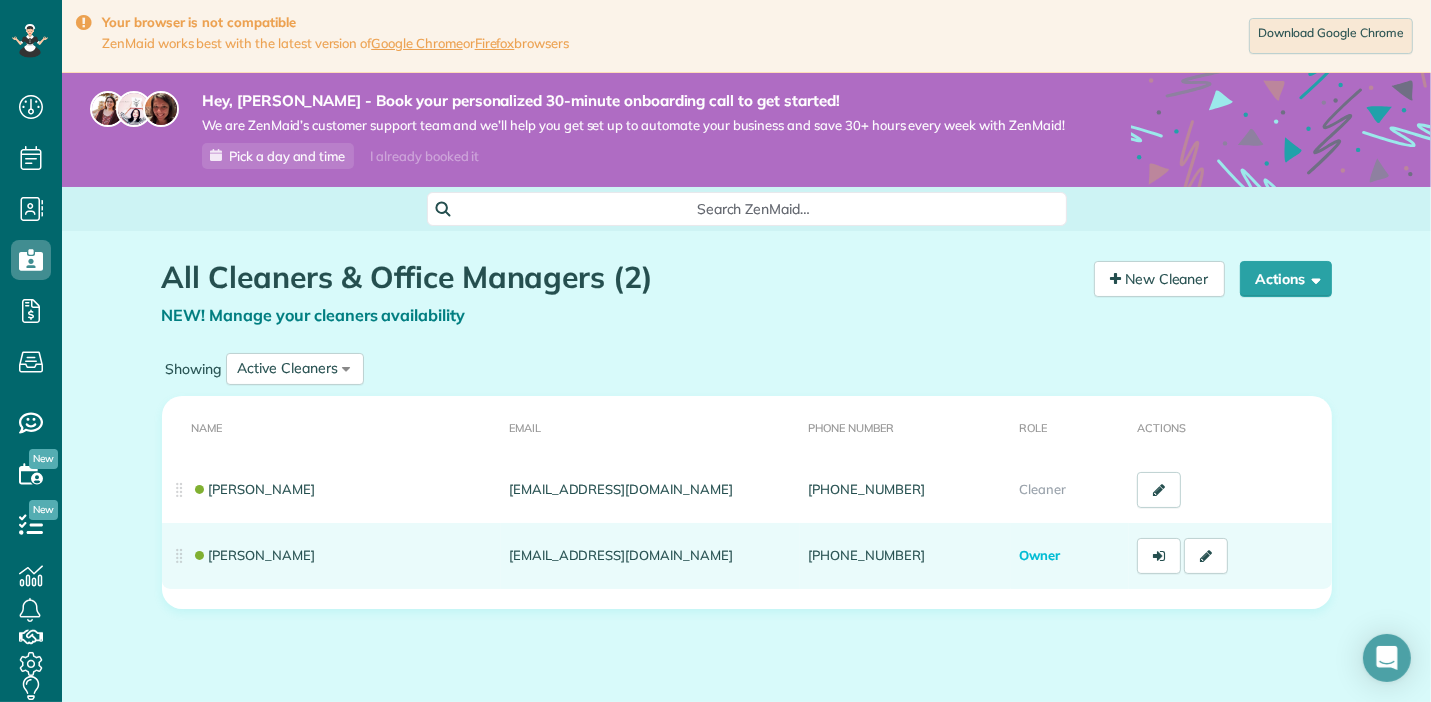 click on "[EMAIL_ADDRESS][DOMAIN_NAME]" at bounding box center (650, 556) 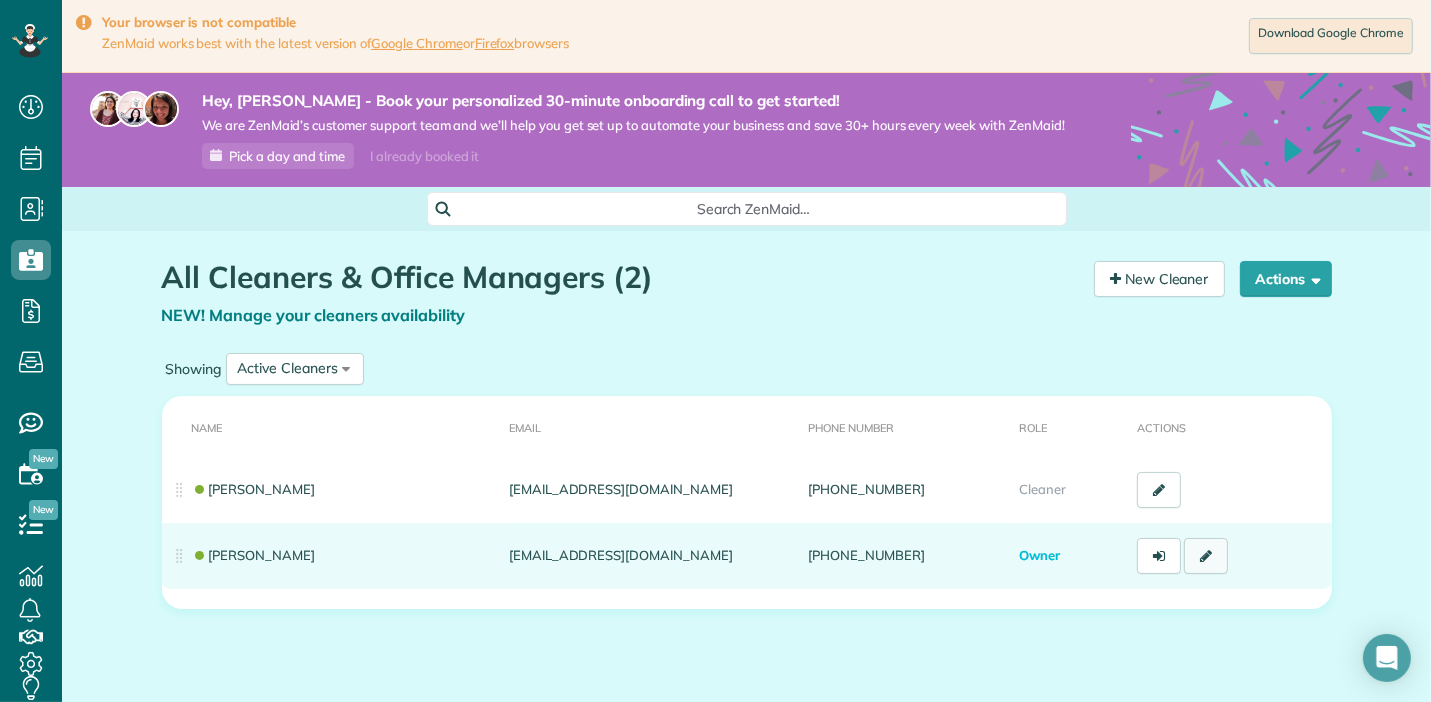 click at bounding box center (1206, 556) 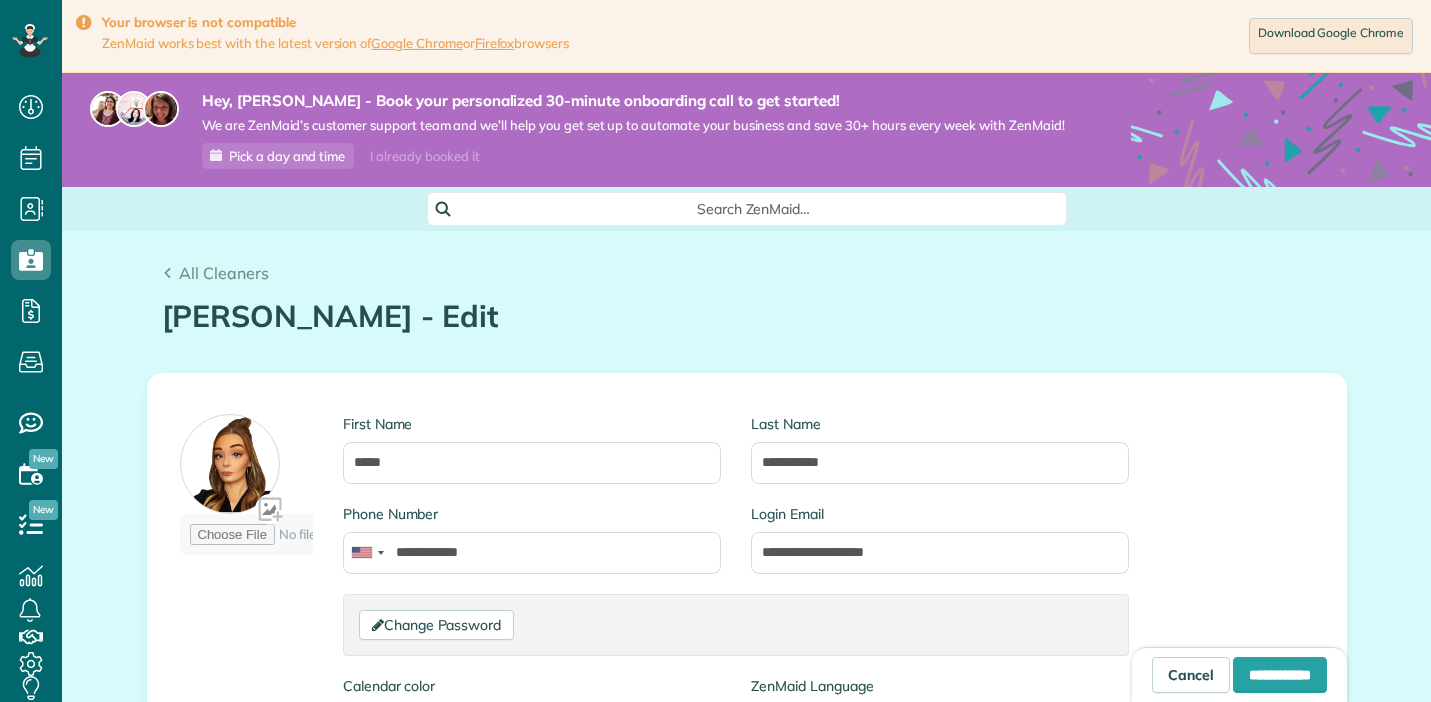 scroll, scrollTop: 0, scrollLeft: 0, axis: both 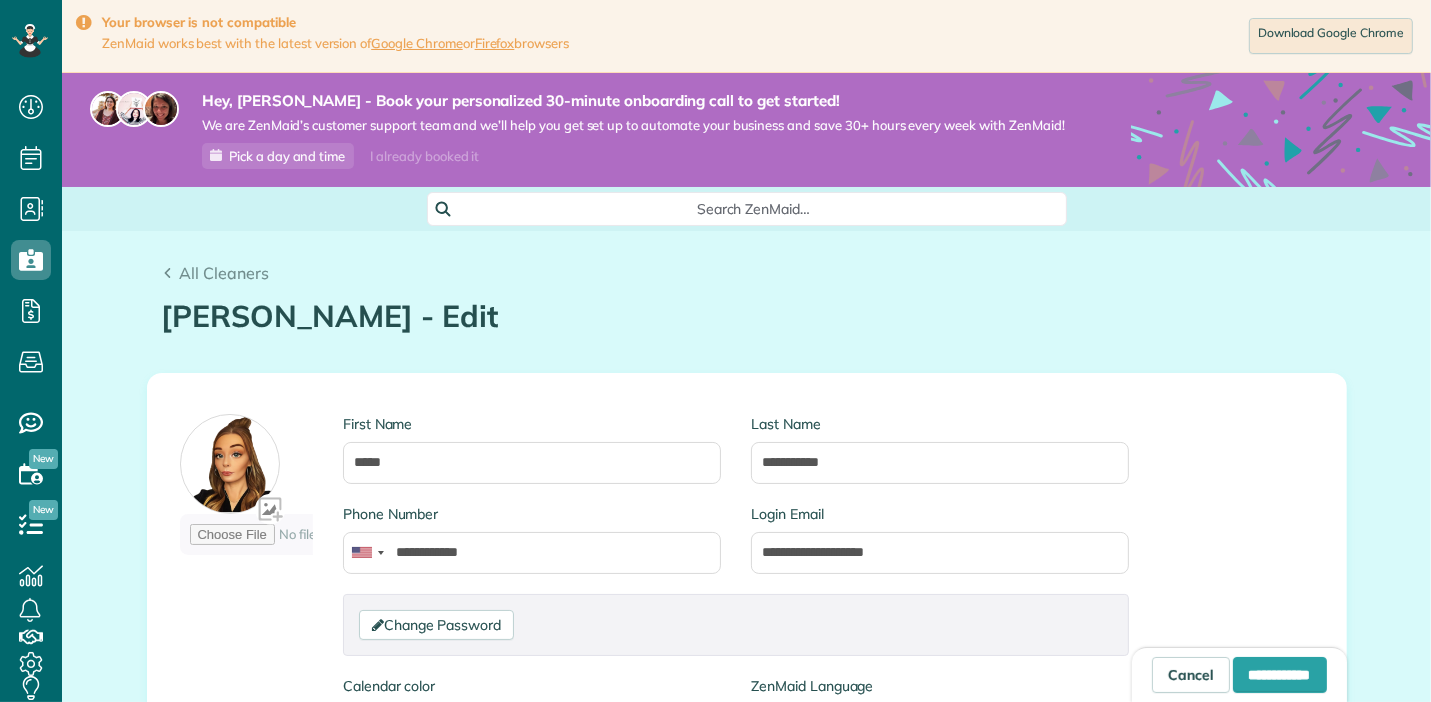 type on "**********" 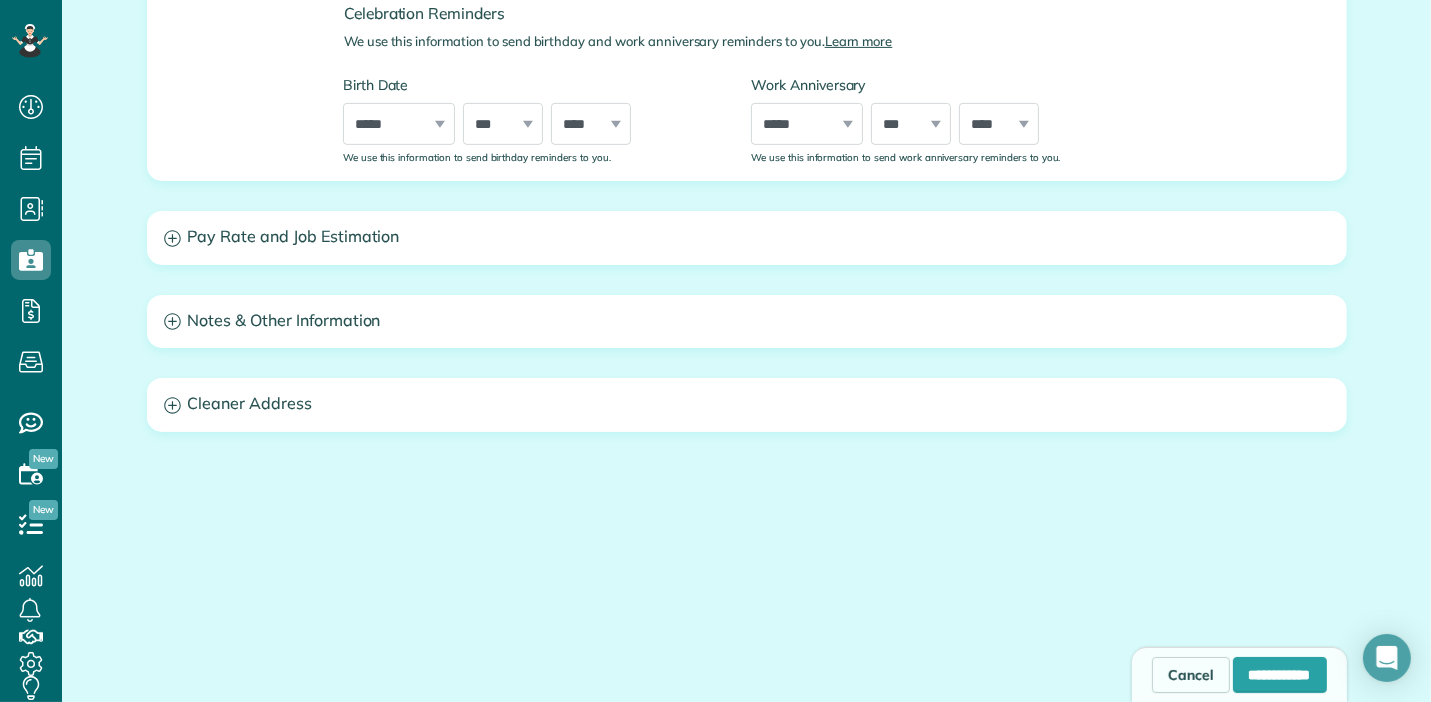 scroll, scrollTop: 809, scrollLeft: 0, axis: vertical 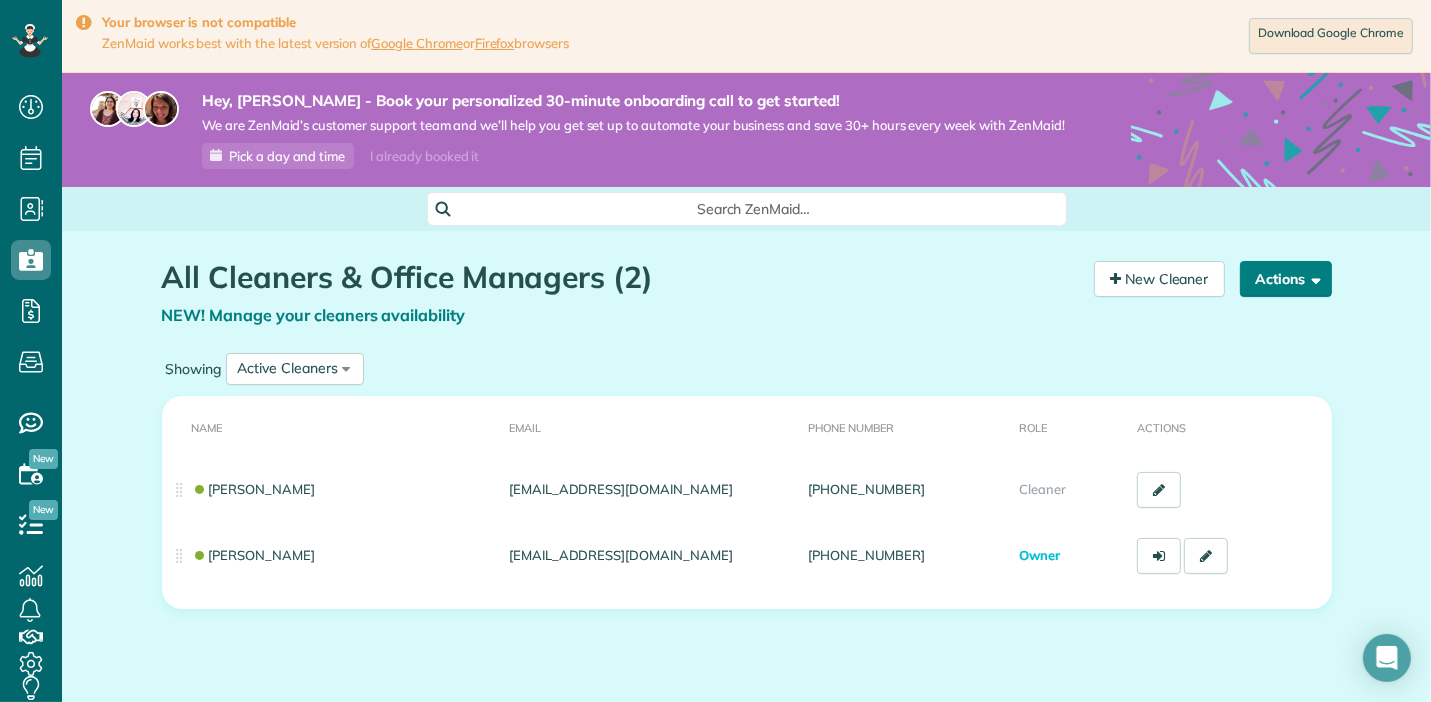 click on "Actions" at bounding box center [1286, 279] 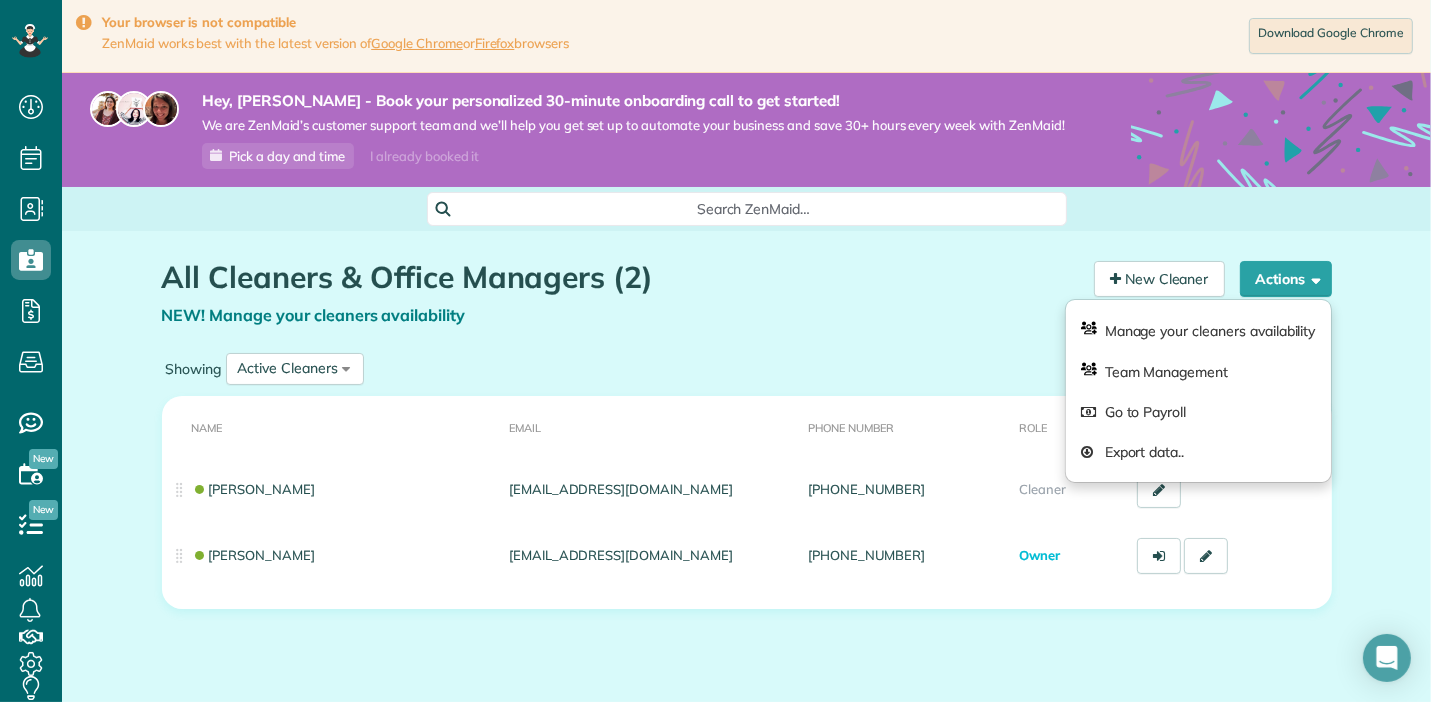 click on "All Cleaners & Office Managers (2)
NEW! Manage your cleaners availability
Your Cleaners [30 sec]" at bounding box center [620, 304] 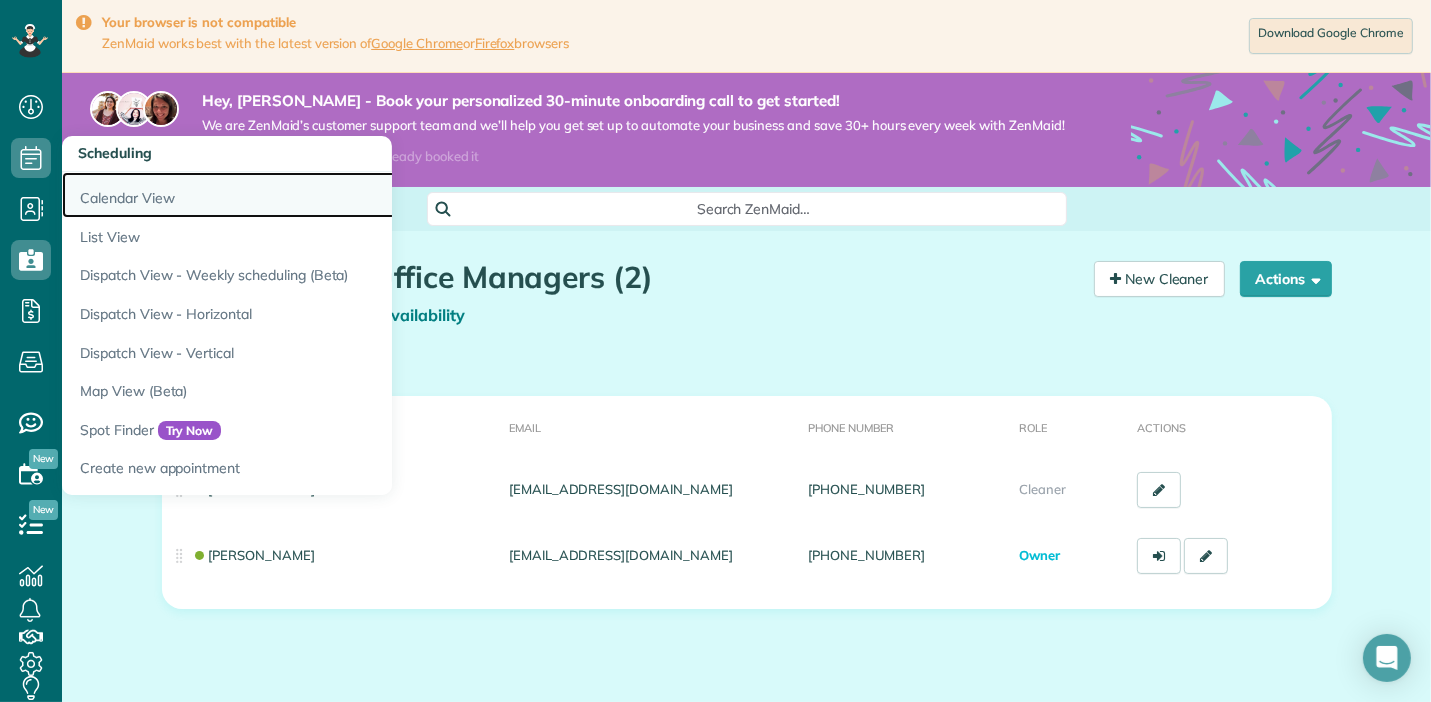 click on "Calendar View" at bounding box center (312, 195) 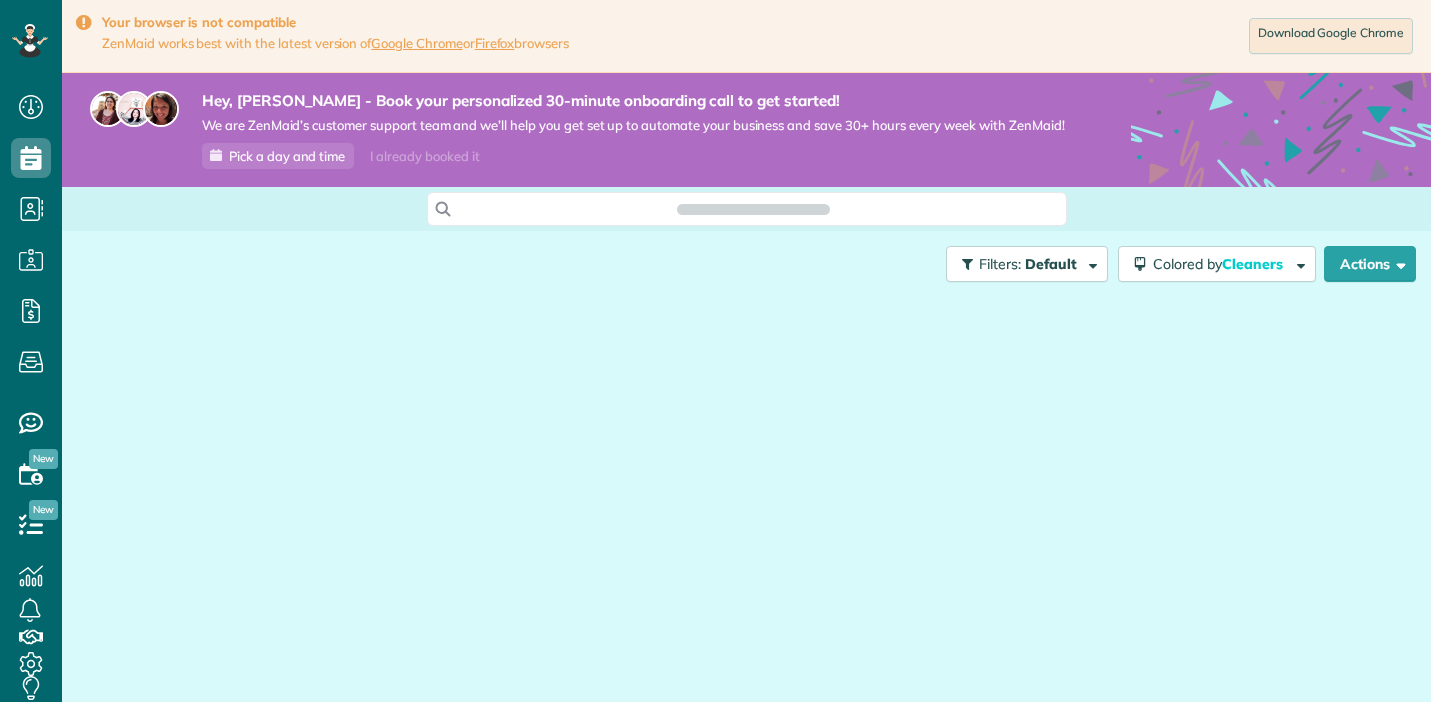 scroll, scrollTop: 0, scrollLeft: 0, axis: both 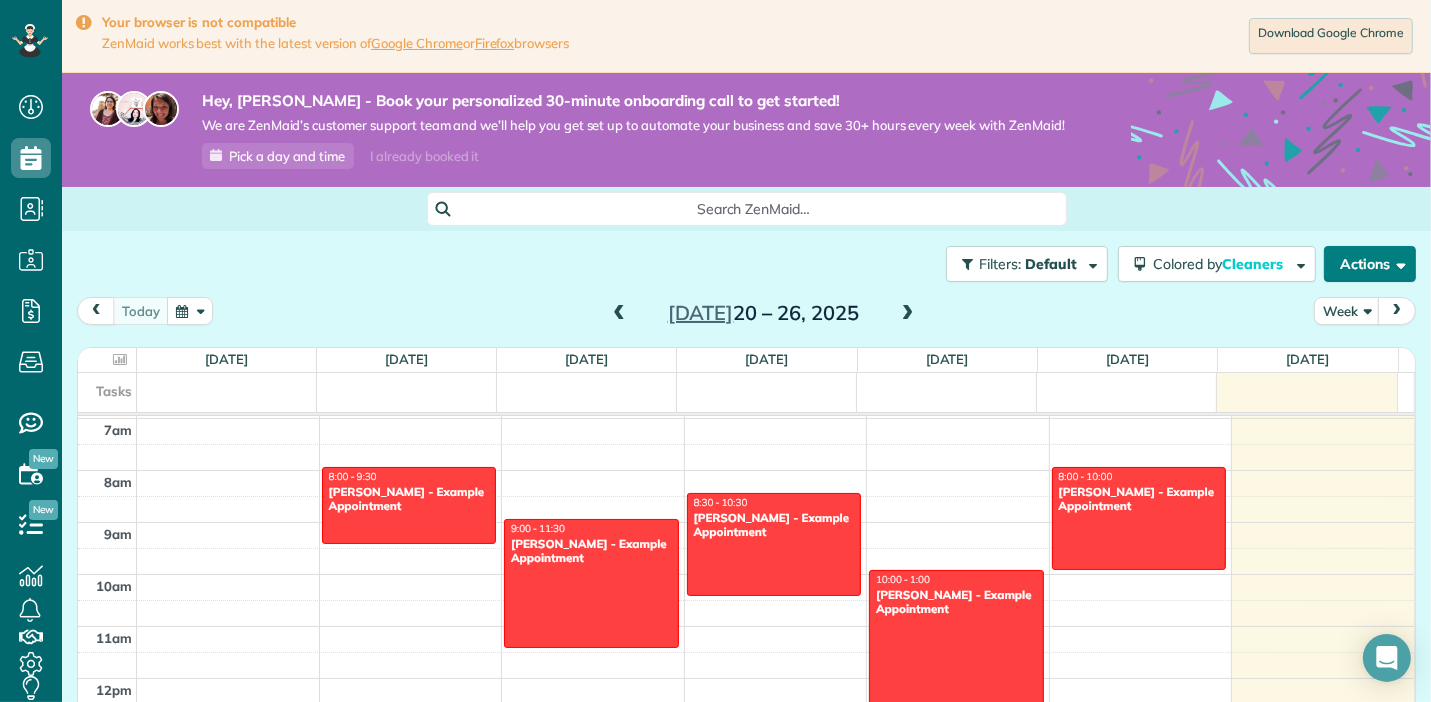 click on "Actions" at bounding box center (1370, 264) 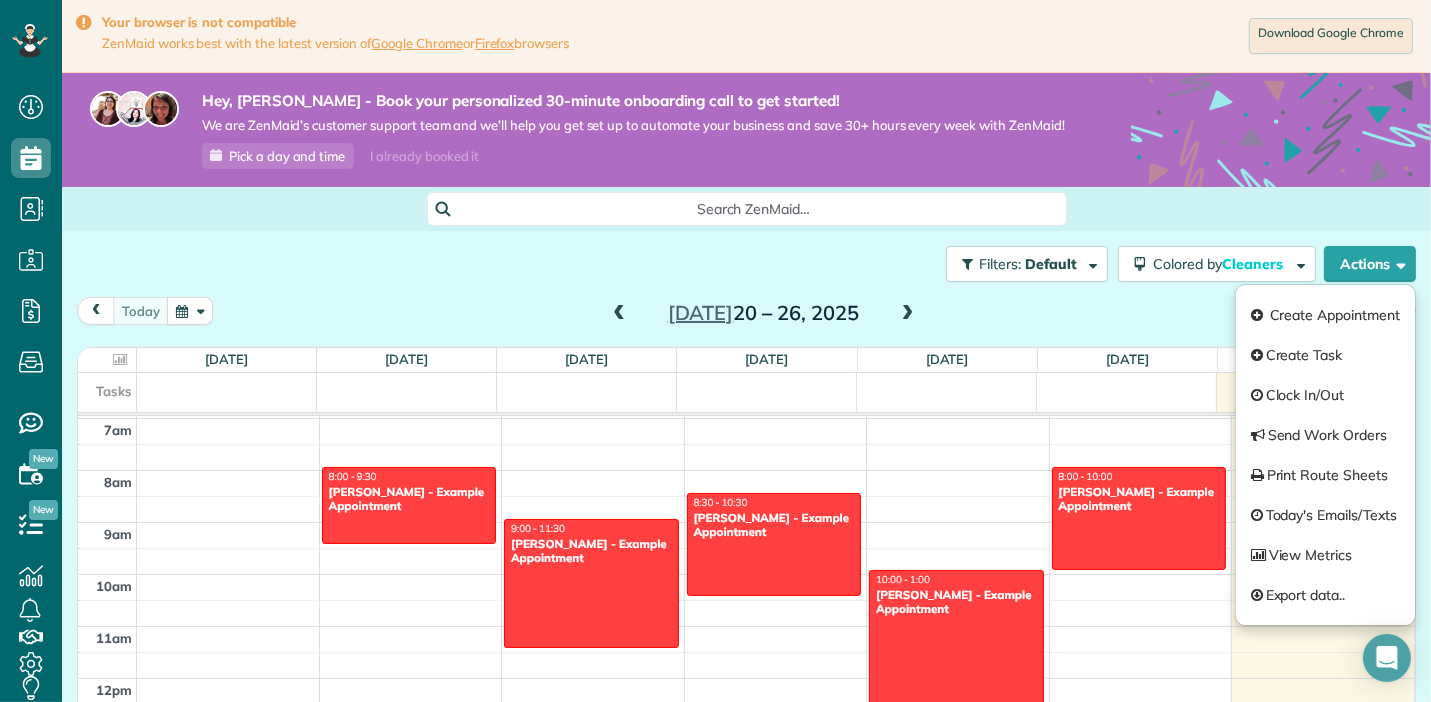 click on "[DATE]   Week [DATE] – [DATE]" at bounding box center (746, 315) 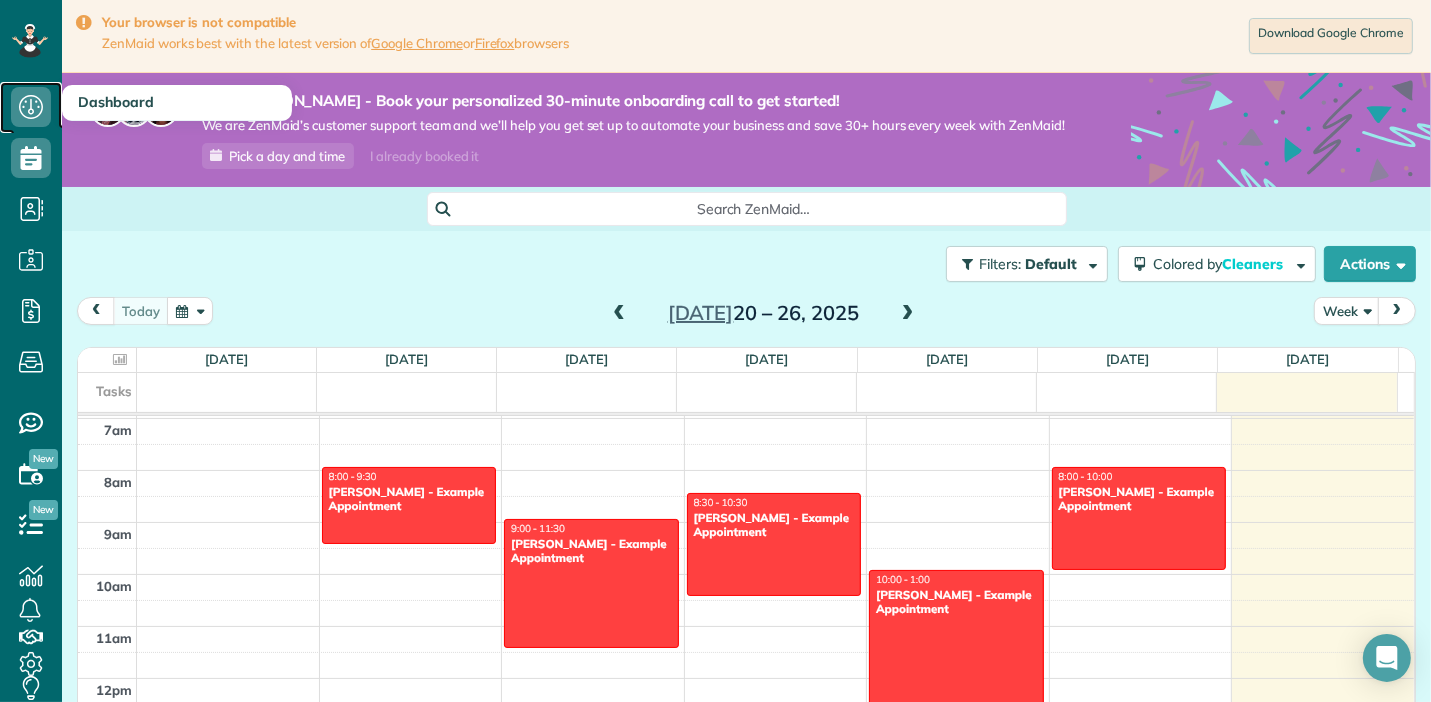 click 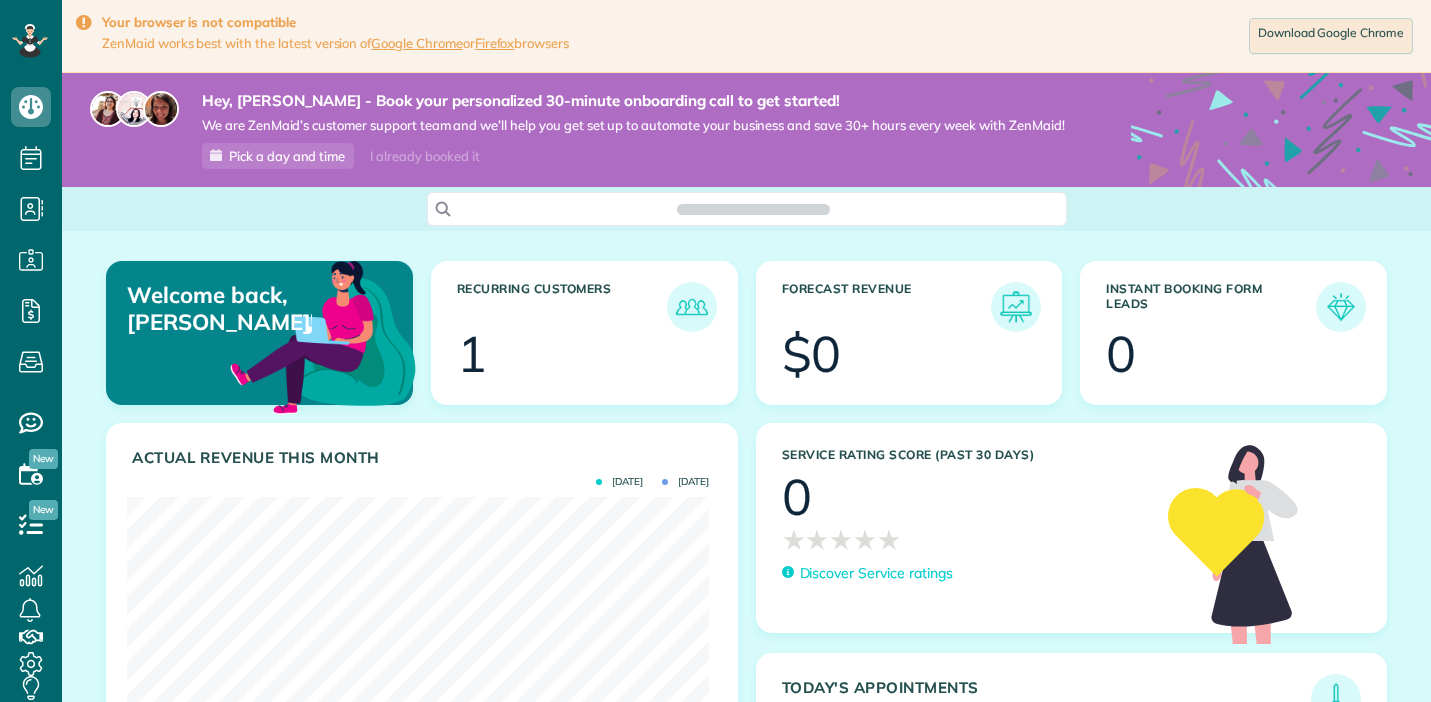 scroll, scrollTop: 0, scrollLeft: 0, axis: both 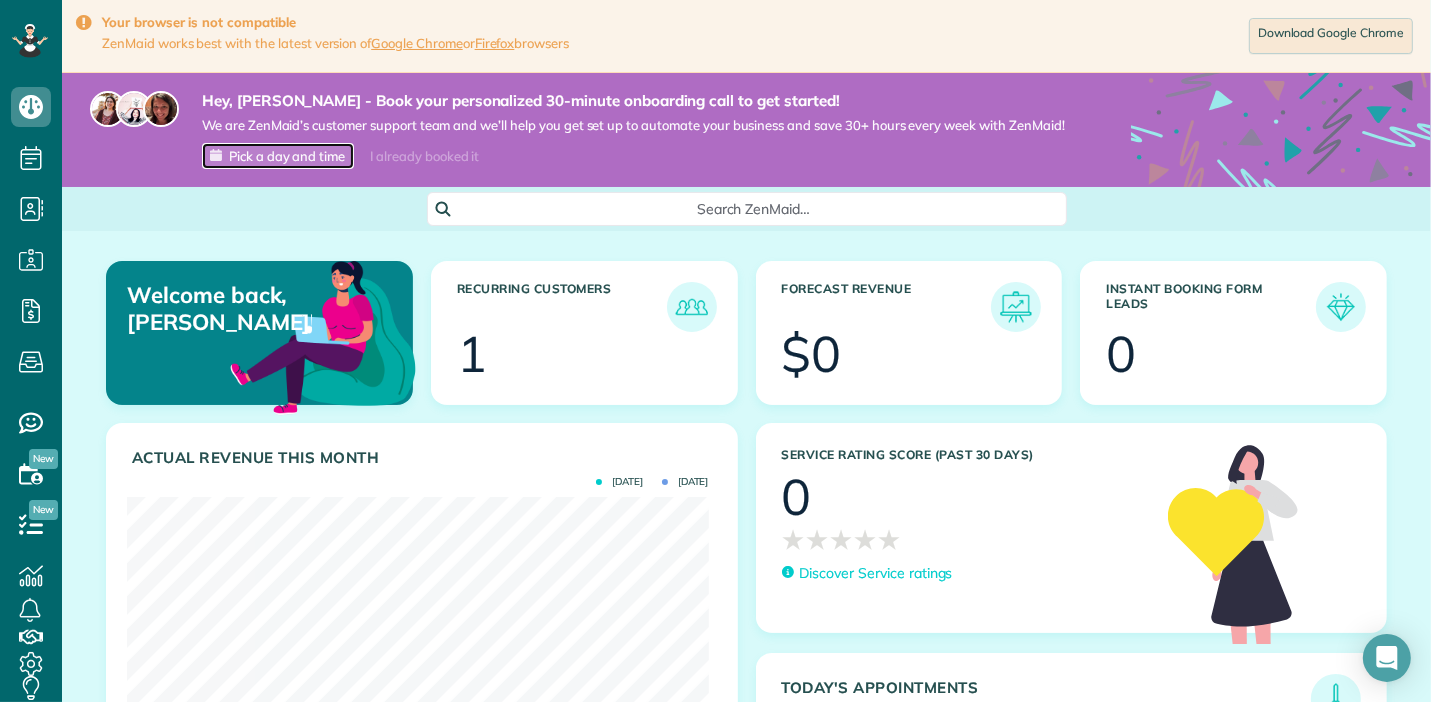 click on "Pick a day and time" at bounding box center [287, 156] 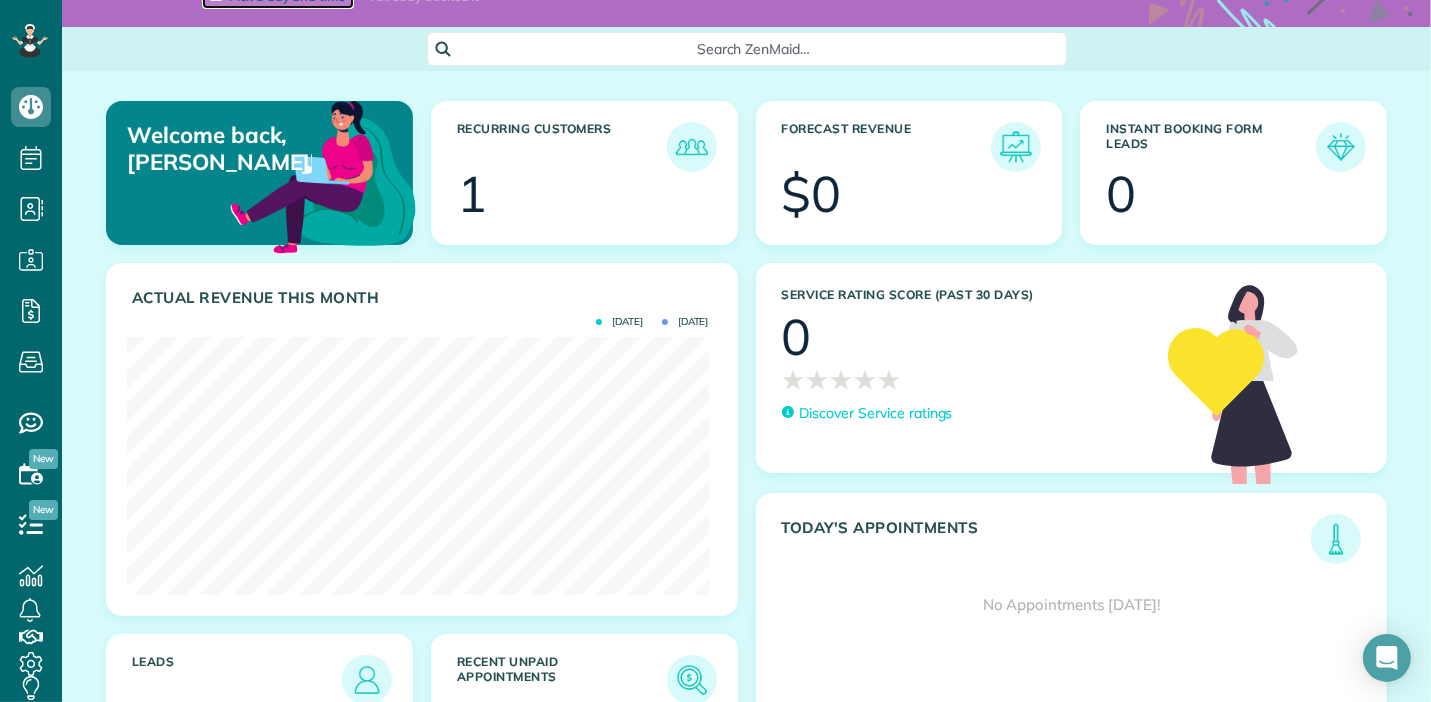 scroll, scrollTop: 162, scrollLeft: 0, axis: vertical 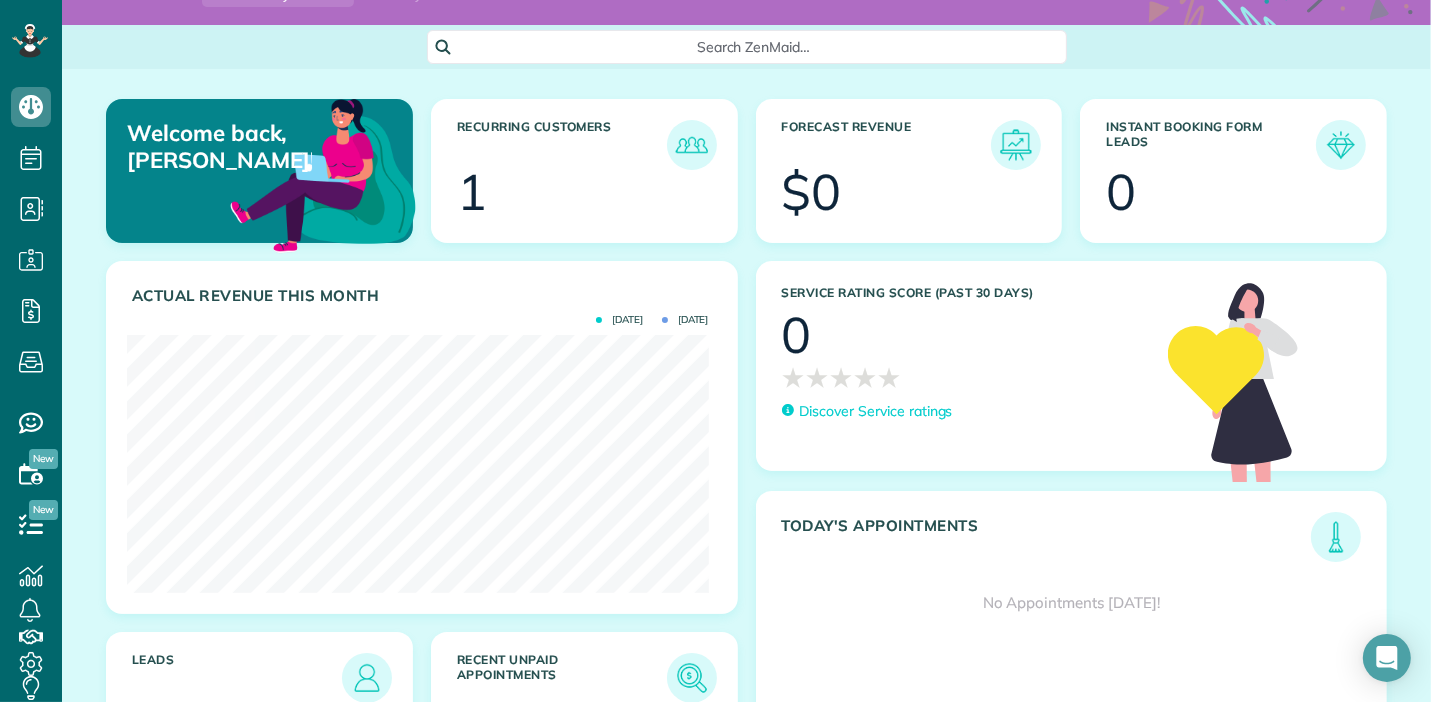 click on "Instant Booking Form Leads" at bounding box center [1211, 145] 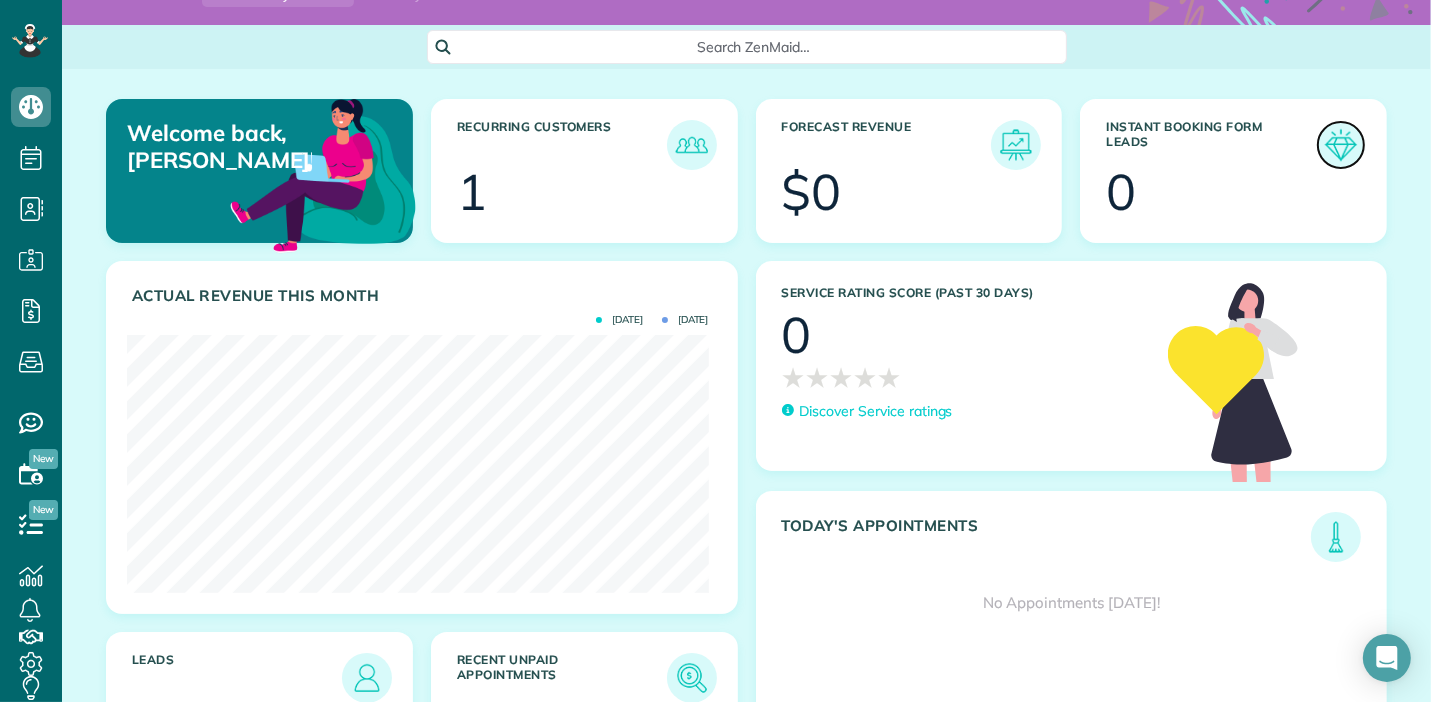 click at bounding box center (1341, 145) 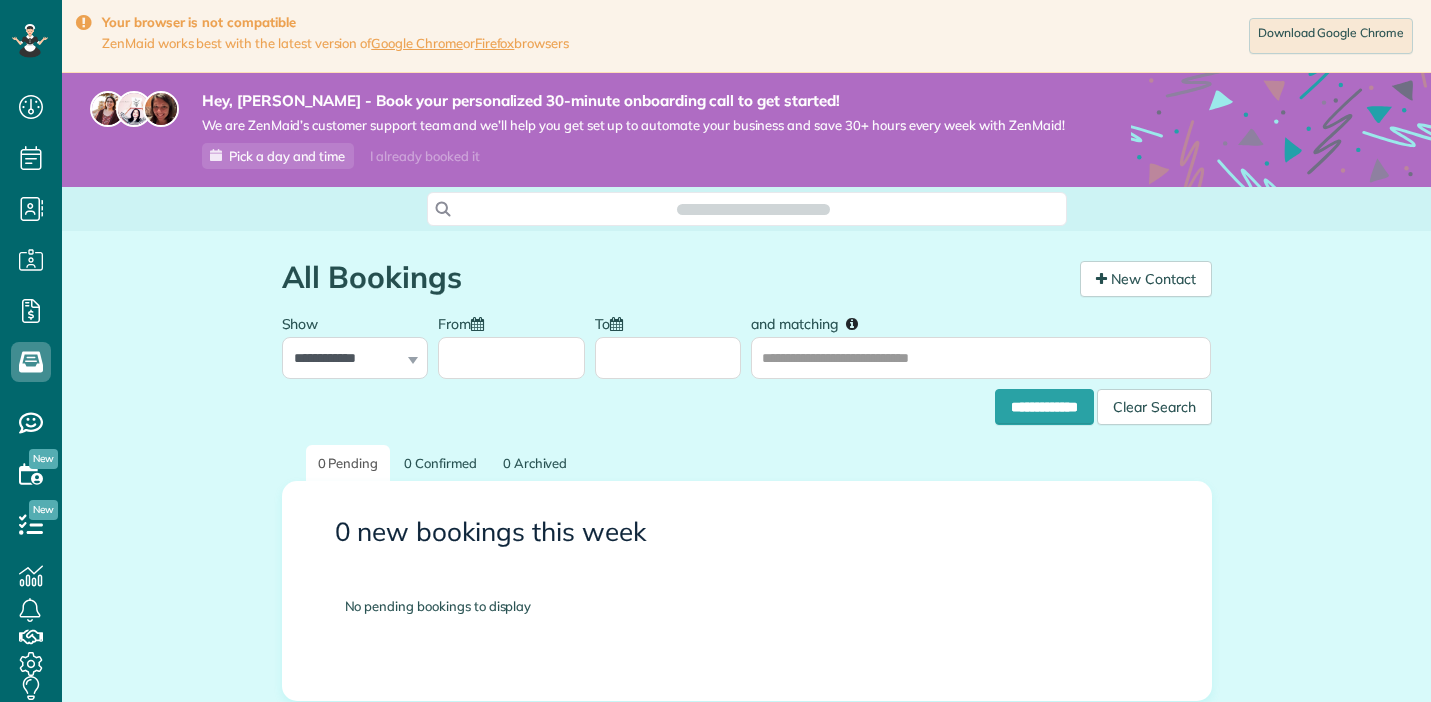 scroll, scrollTop: 0, scrollLeft: 0, axis: both 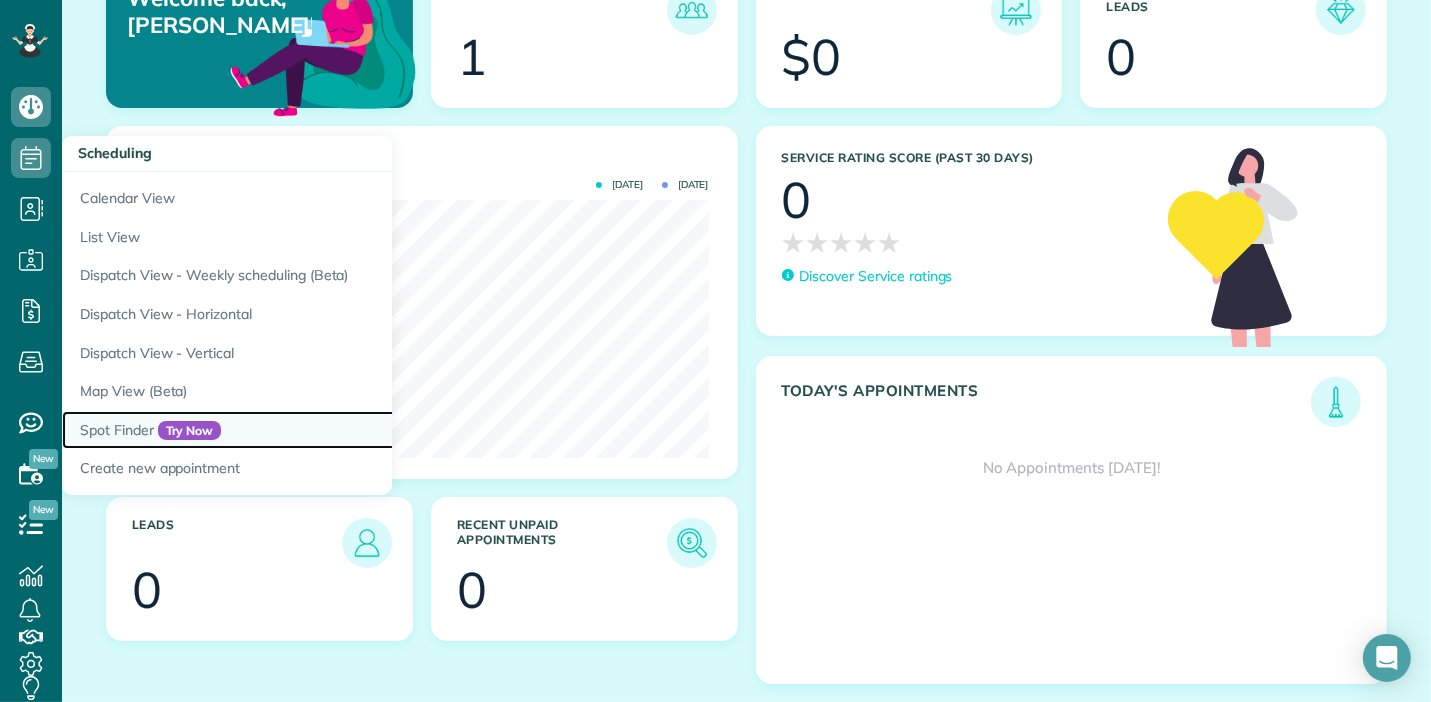 click on "Spot Finder
Try Now" at bounding box center (312, 430) 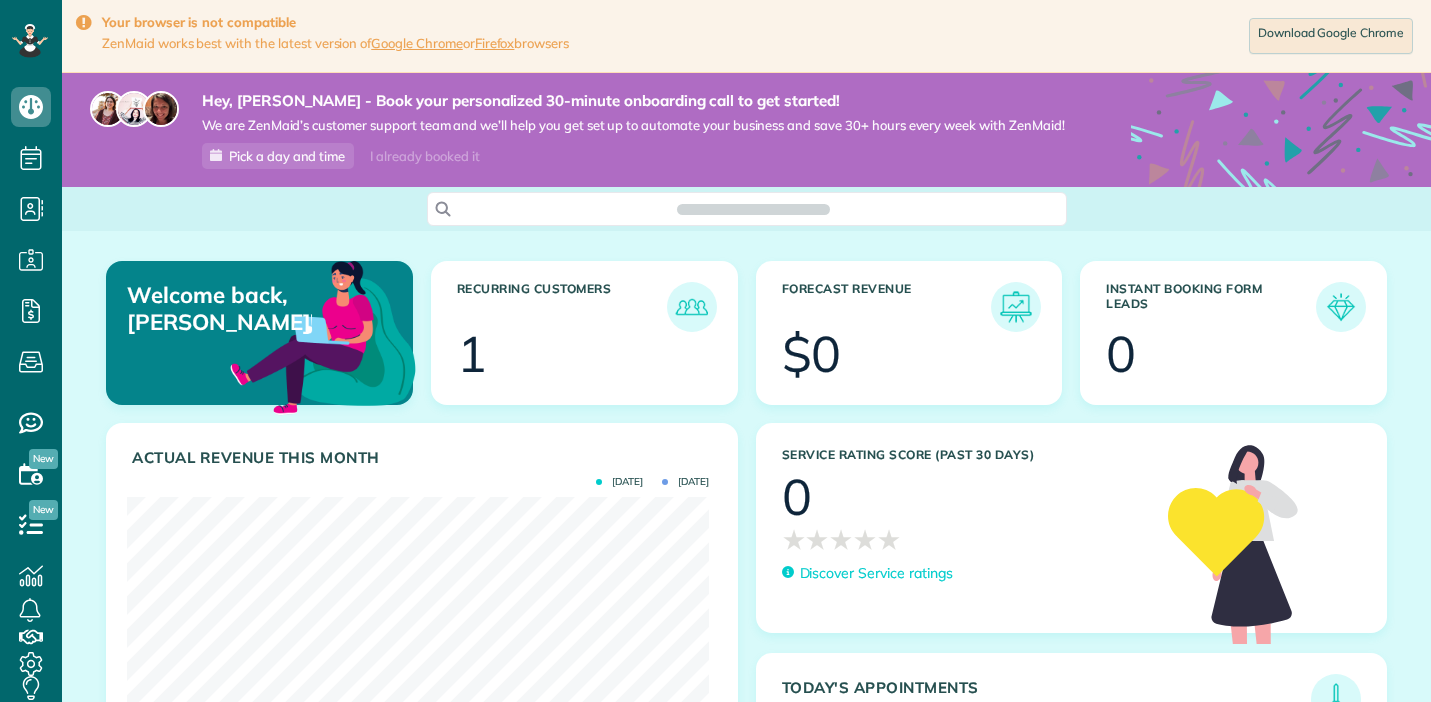 scroll, scrollTop: 0, scrollLeft: 0, axis: both 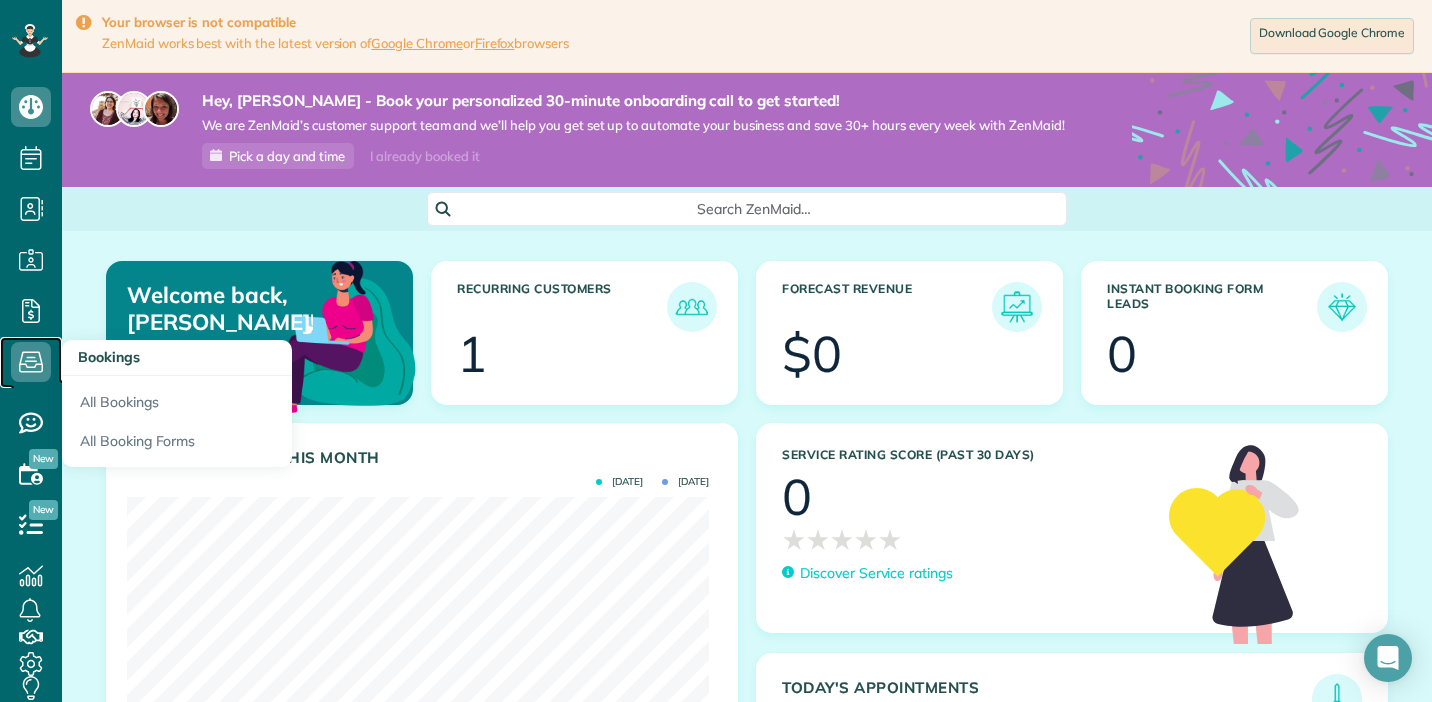 click 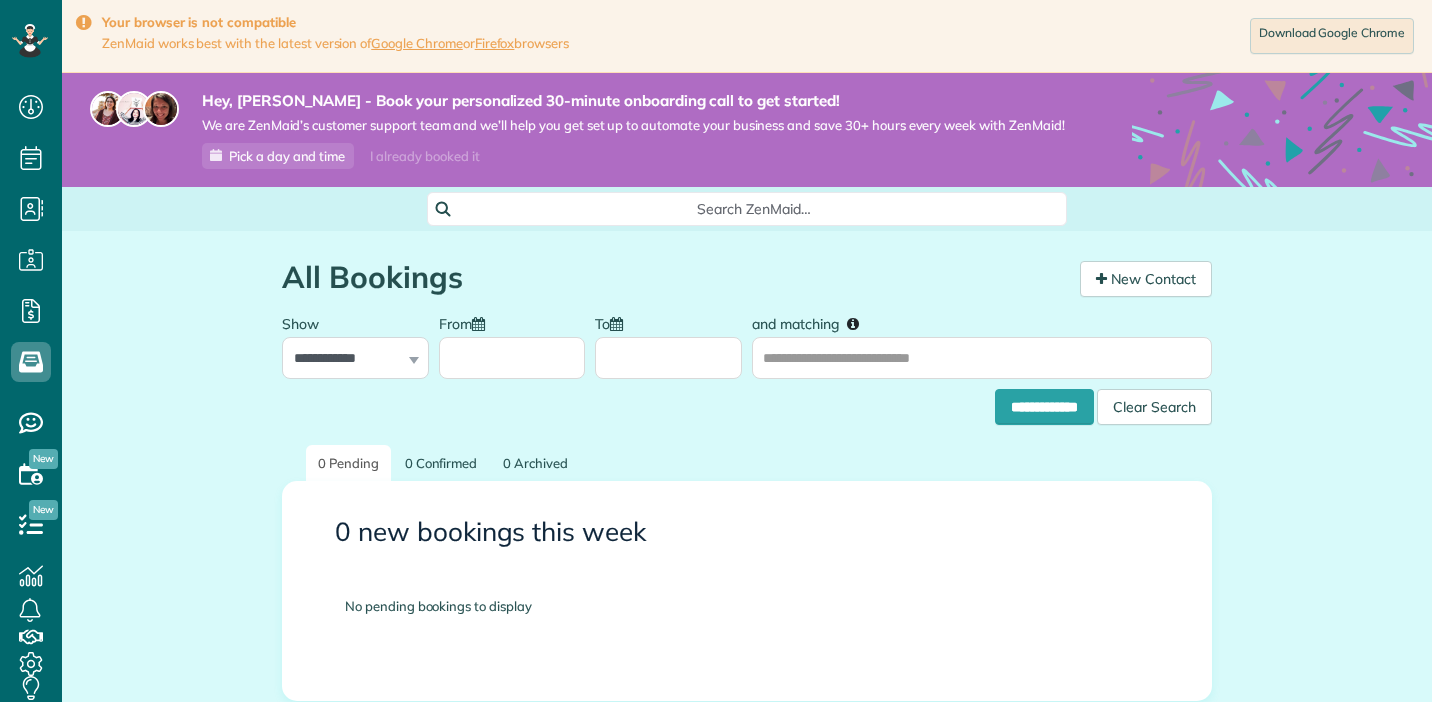 scroll, scrollTop: 0, scrollLeft: 0, axis: both 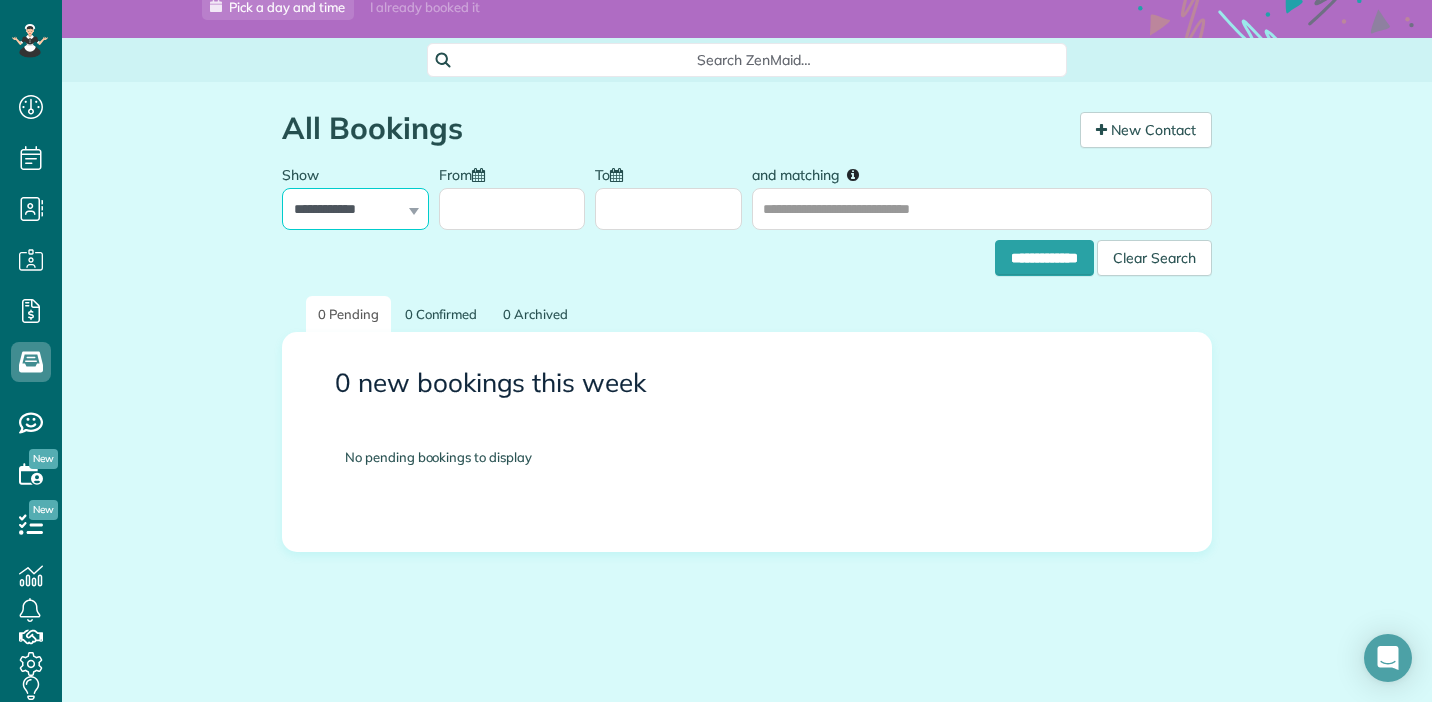 click on "**********" at bounding box center [355, 209] 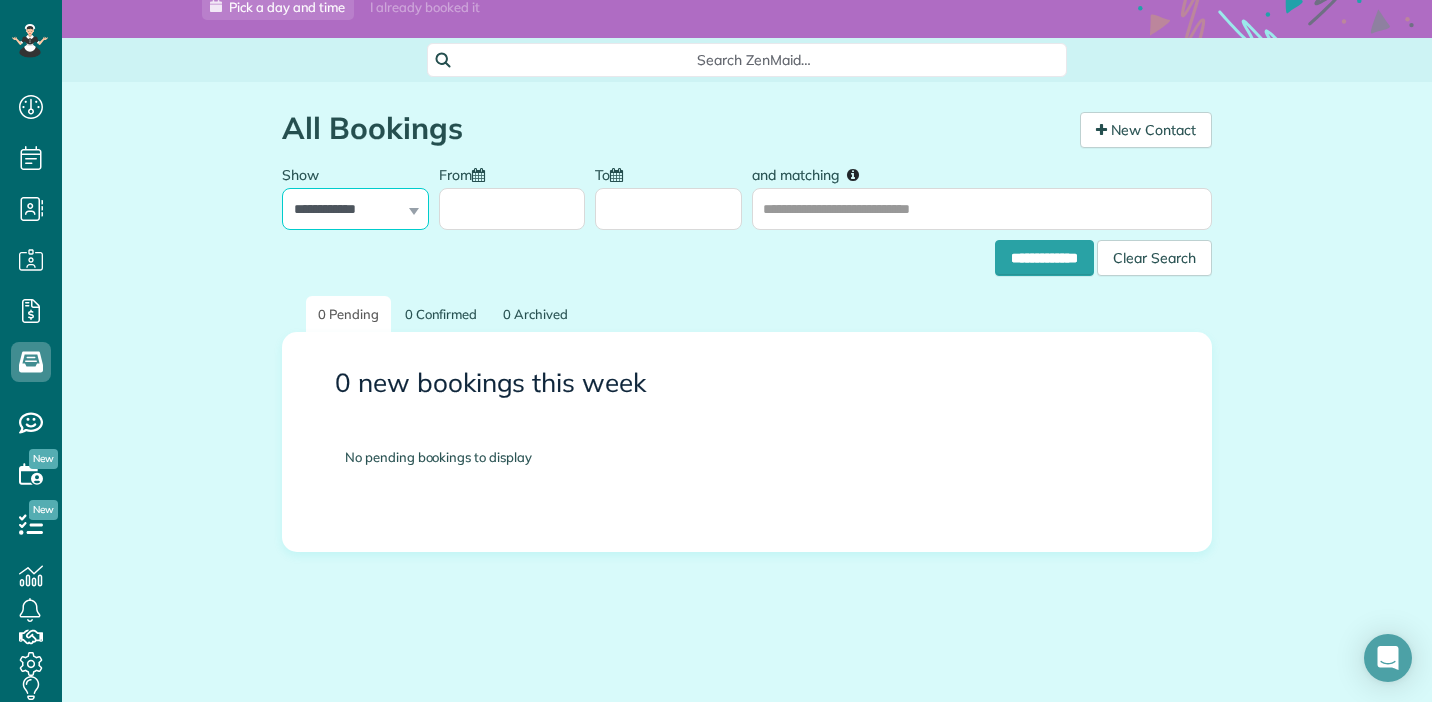scroll, scrollTop: 124, scrollLeft: 0, axis: vertical 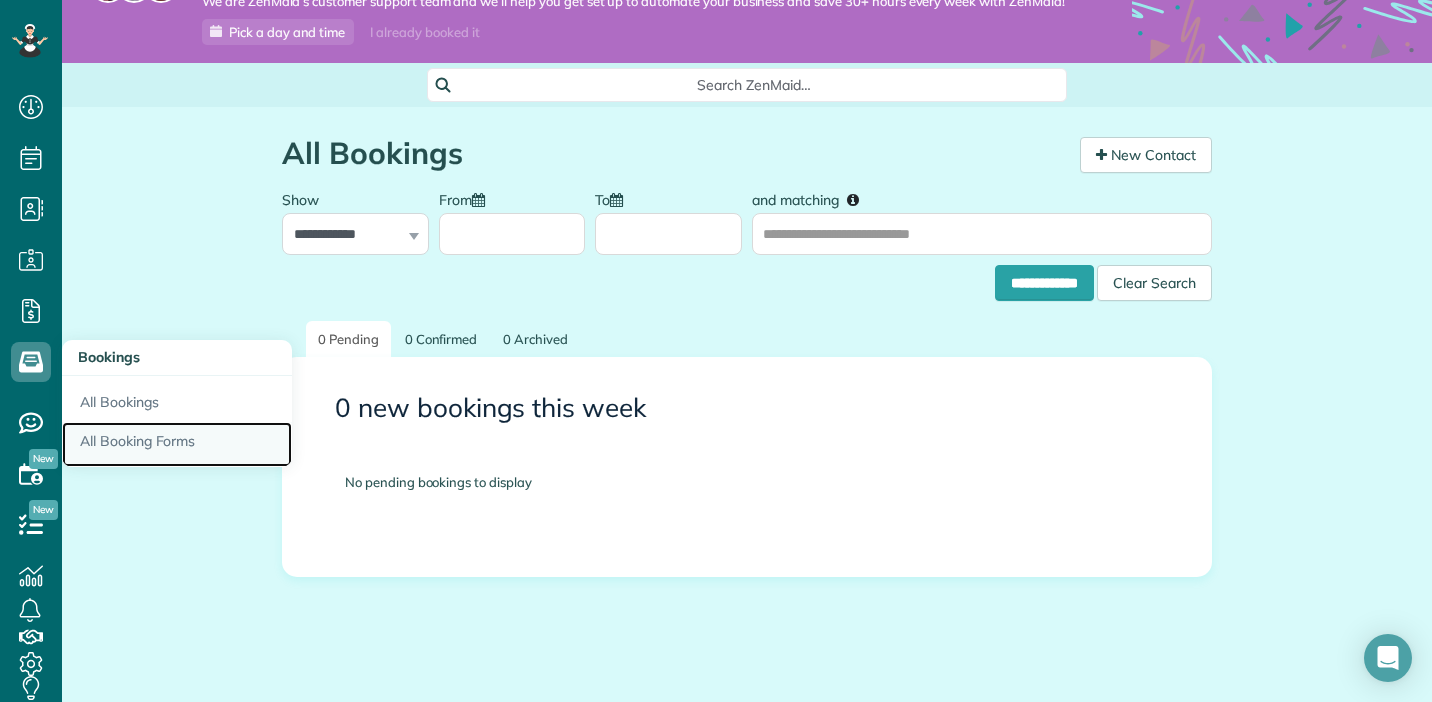click on "All Booking Forms" at bounding box center (177, 445) 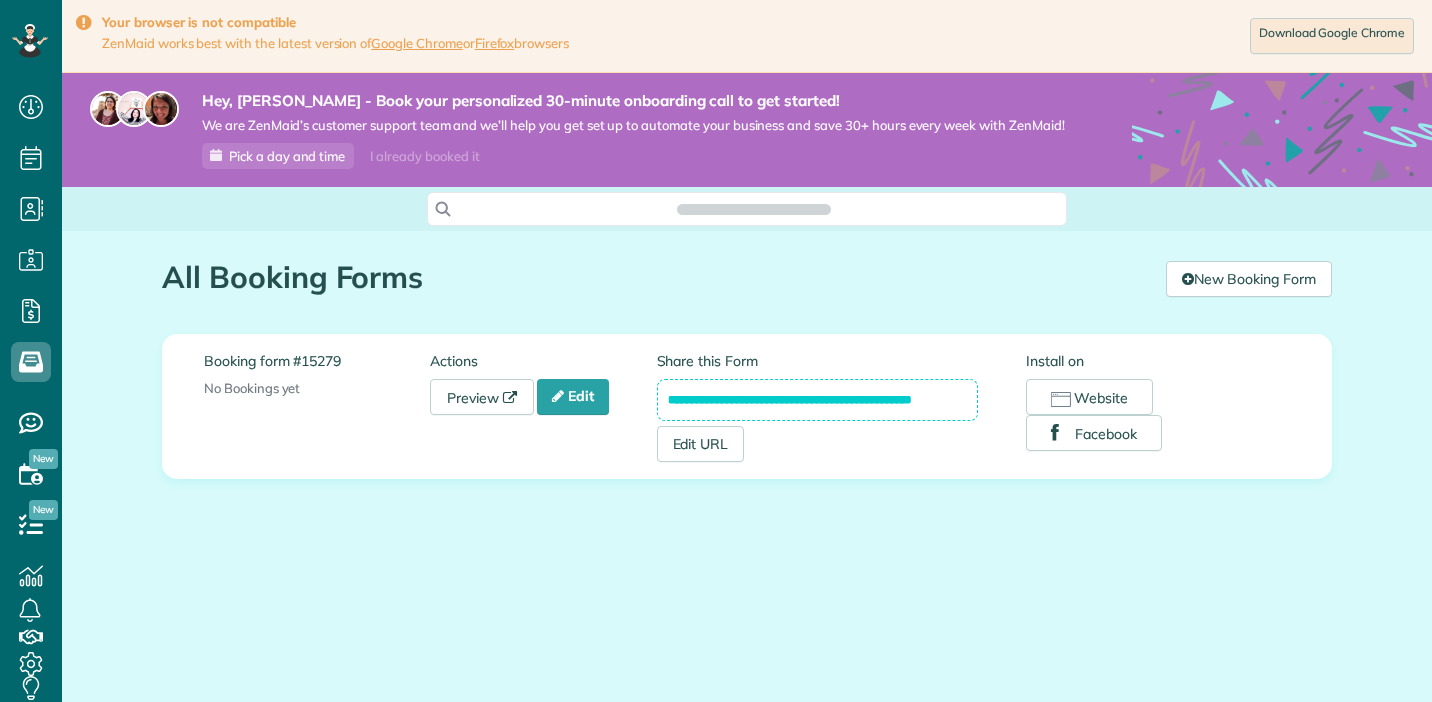 scroll, scrollTop: 0, scrollLeft: 0, axis: both 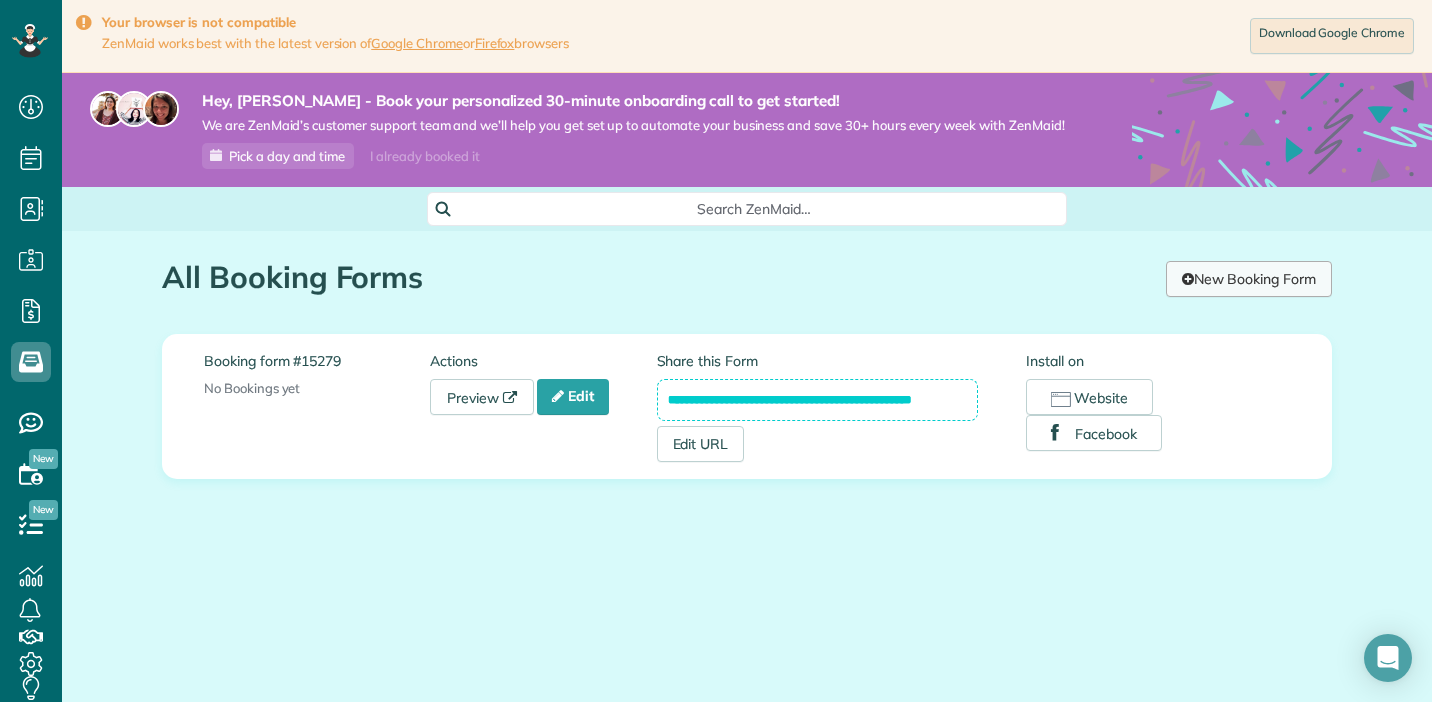 click on "New Booking Form" at bounding box center (1249, 279) 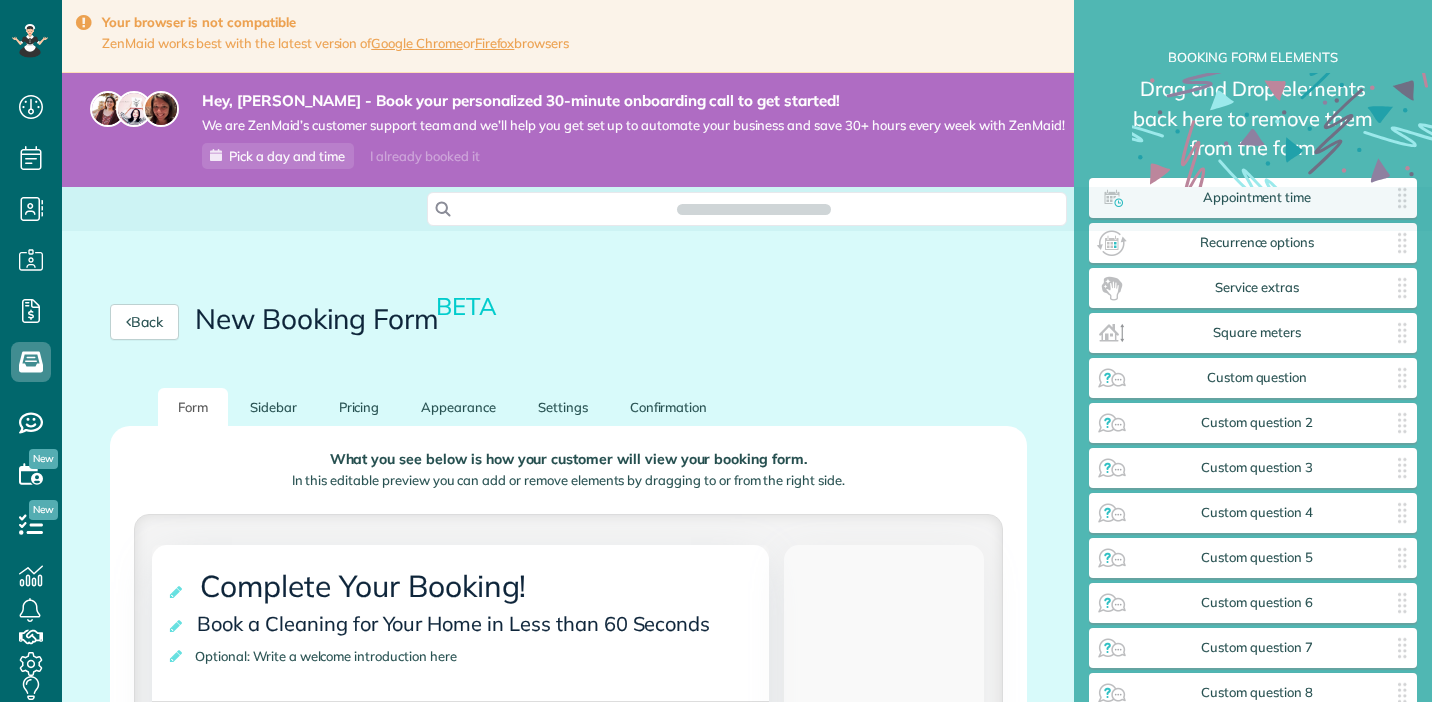 scroll, scrollTop: 0, scrollLeft: 0, axis: both 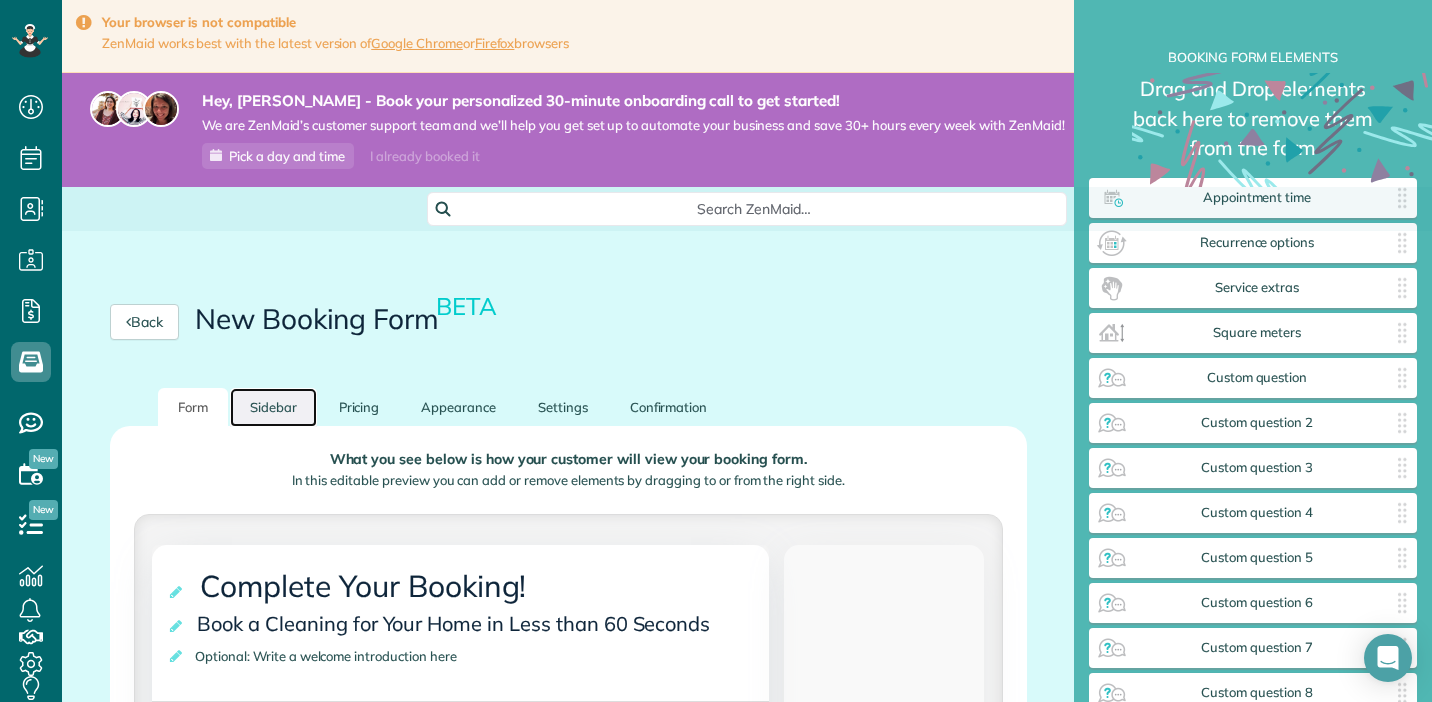 click on "Sidebar" at bounding box center [273, 407] 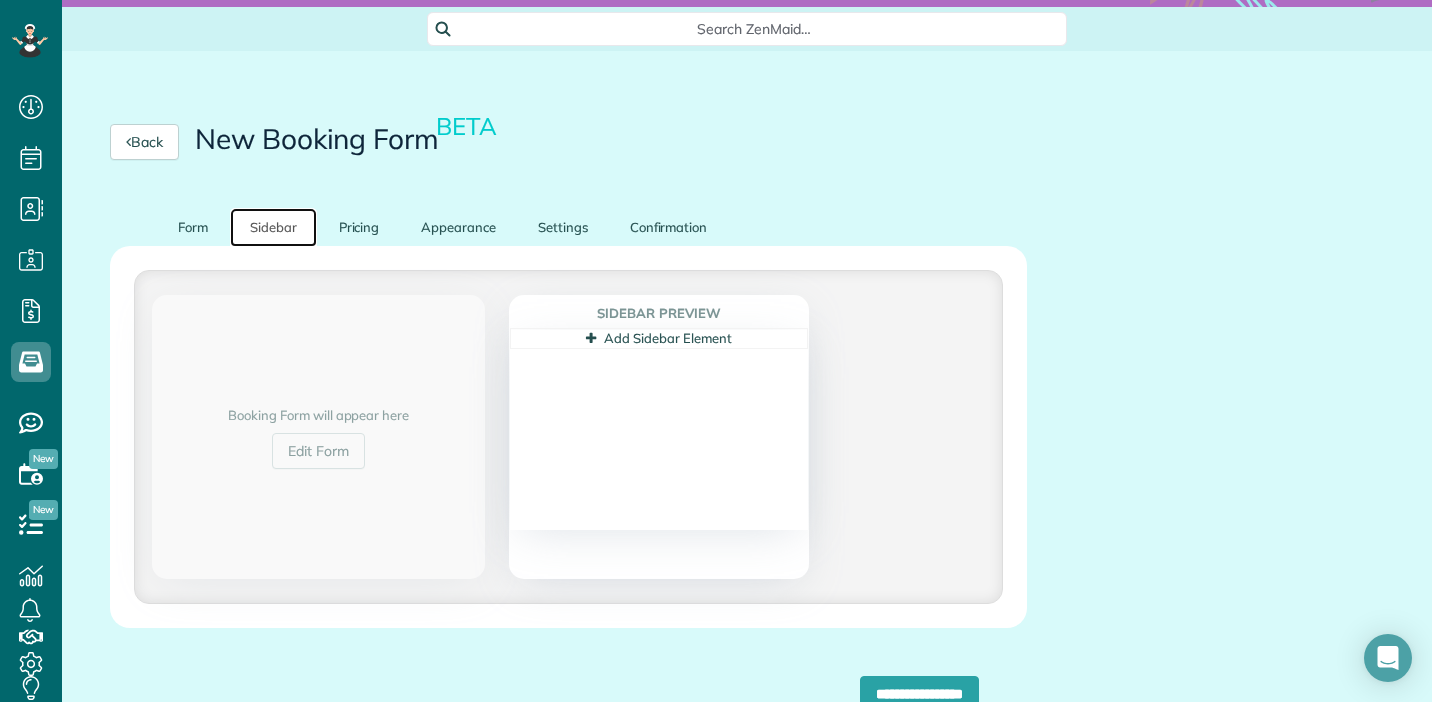 scroll, scrollTop: 180, scrollLeft: 0, axis: vertical 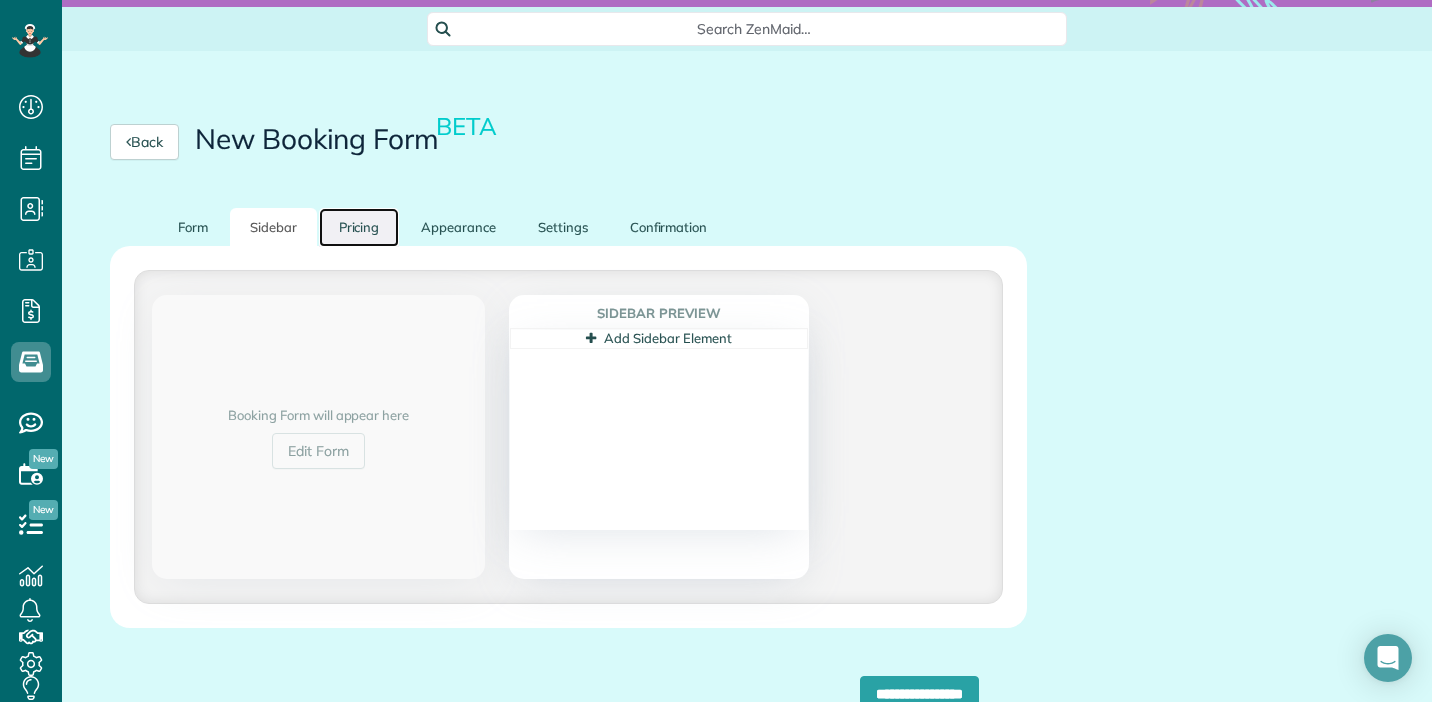 click on "Pricing" at bounding box center [359, 227] 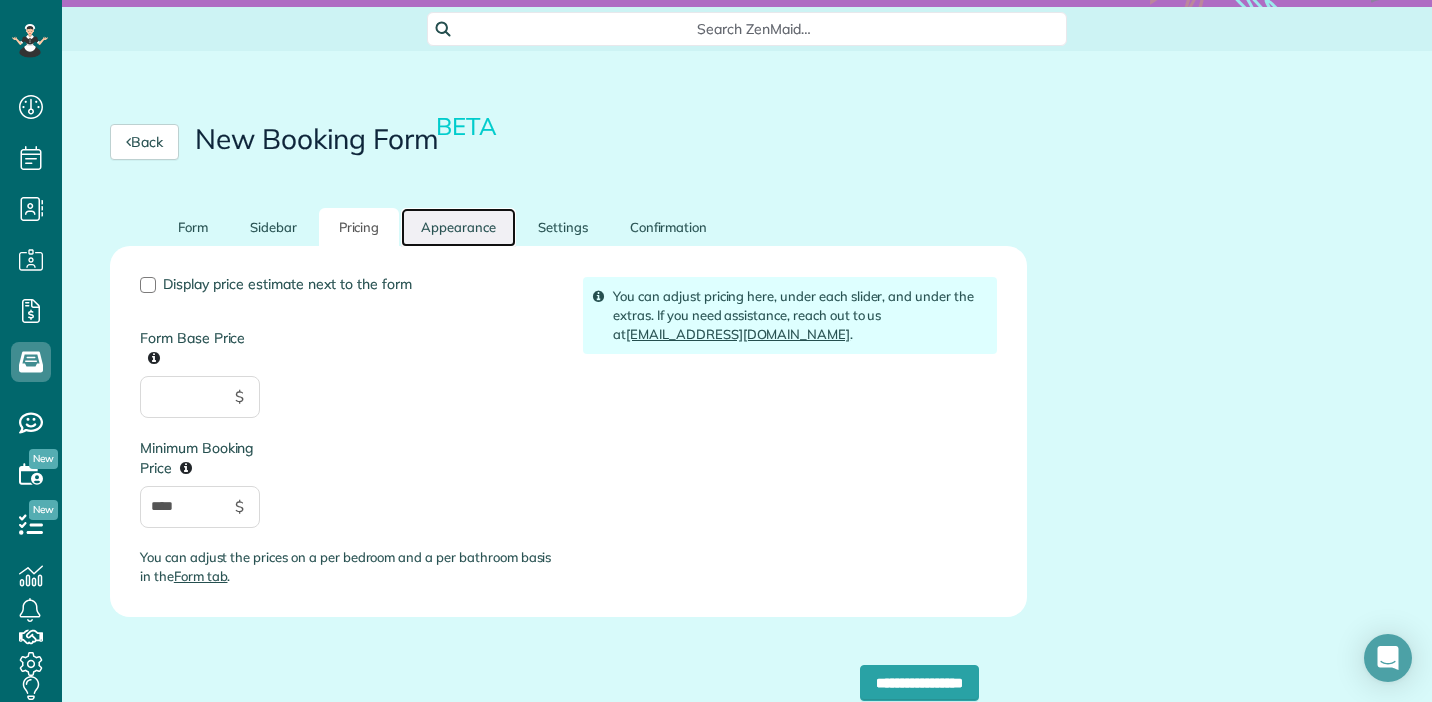 click on "Appearance" at bounding box center [458, 227] 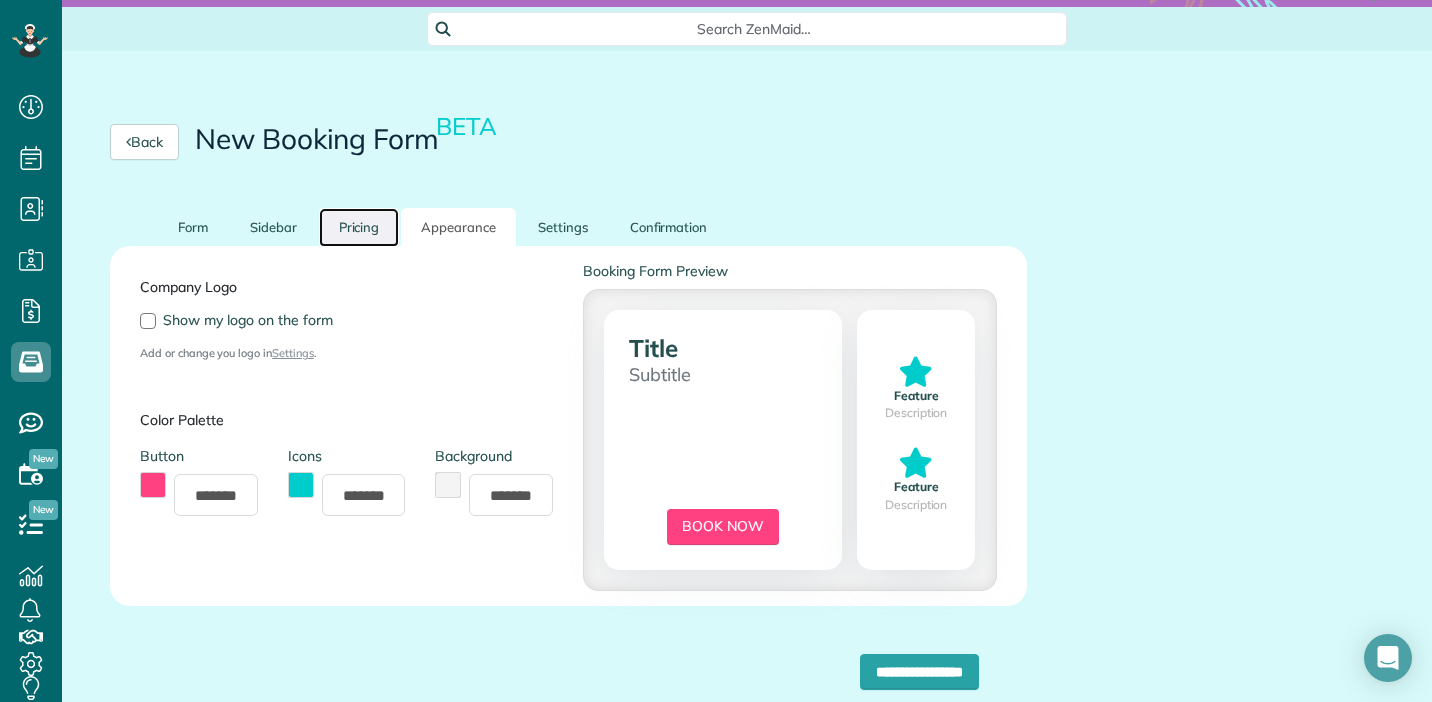 click on "Pricing" at bounding box center [359, 227] 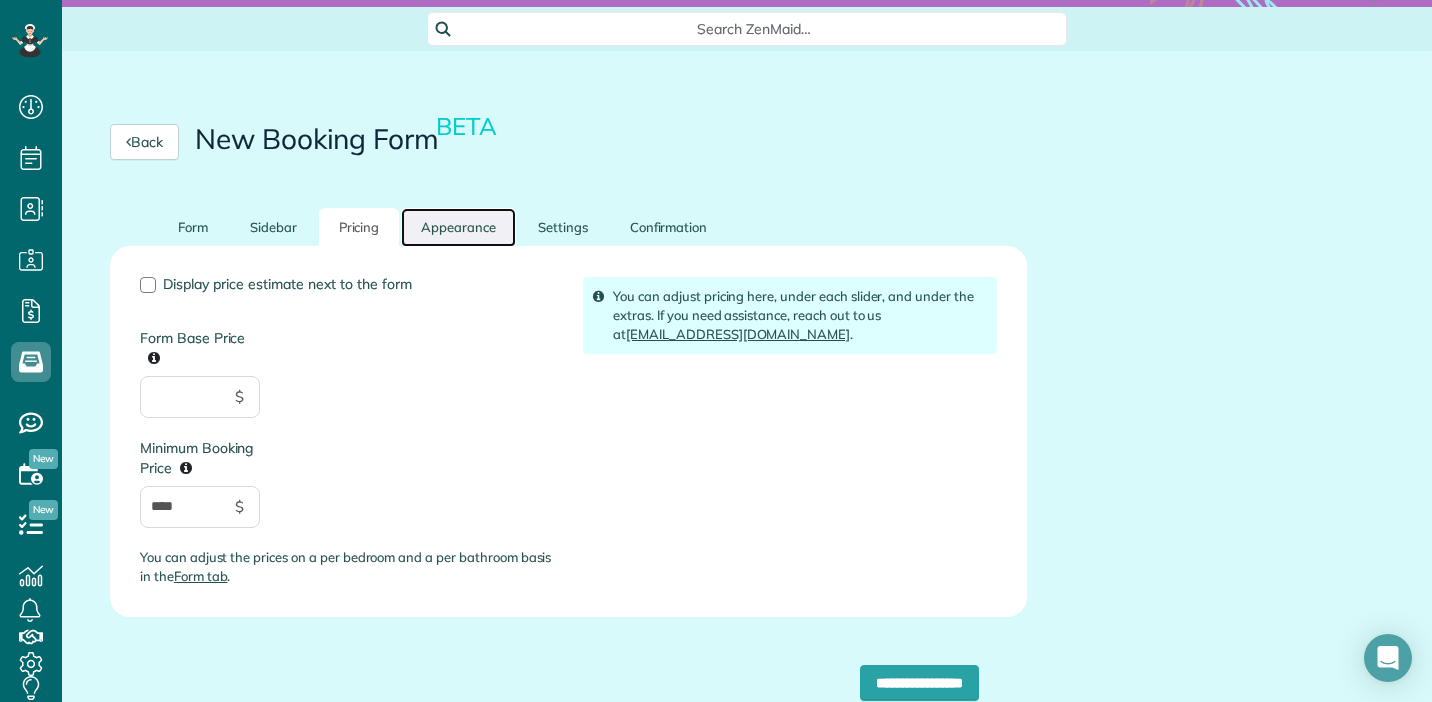 click on "Appearance" at bounding box center [458, 227] 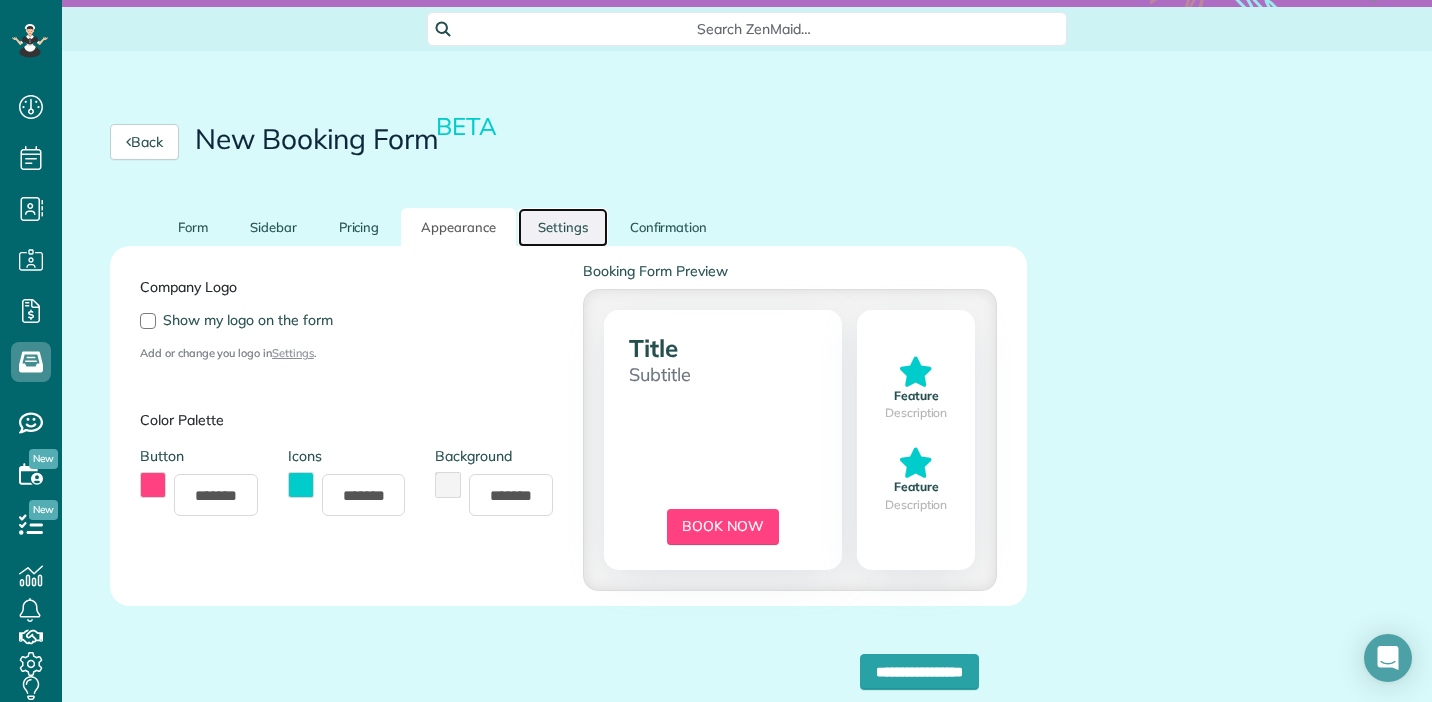 click on "Settings" at bounding box center (563, 227) 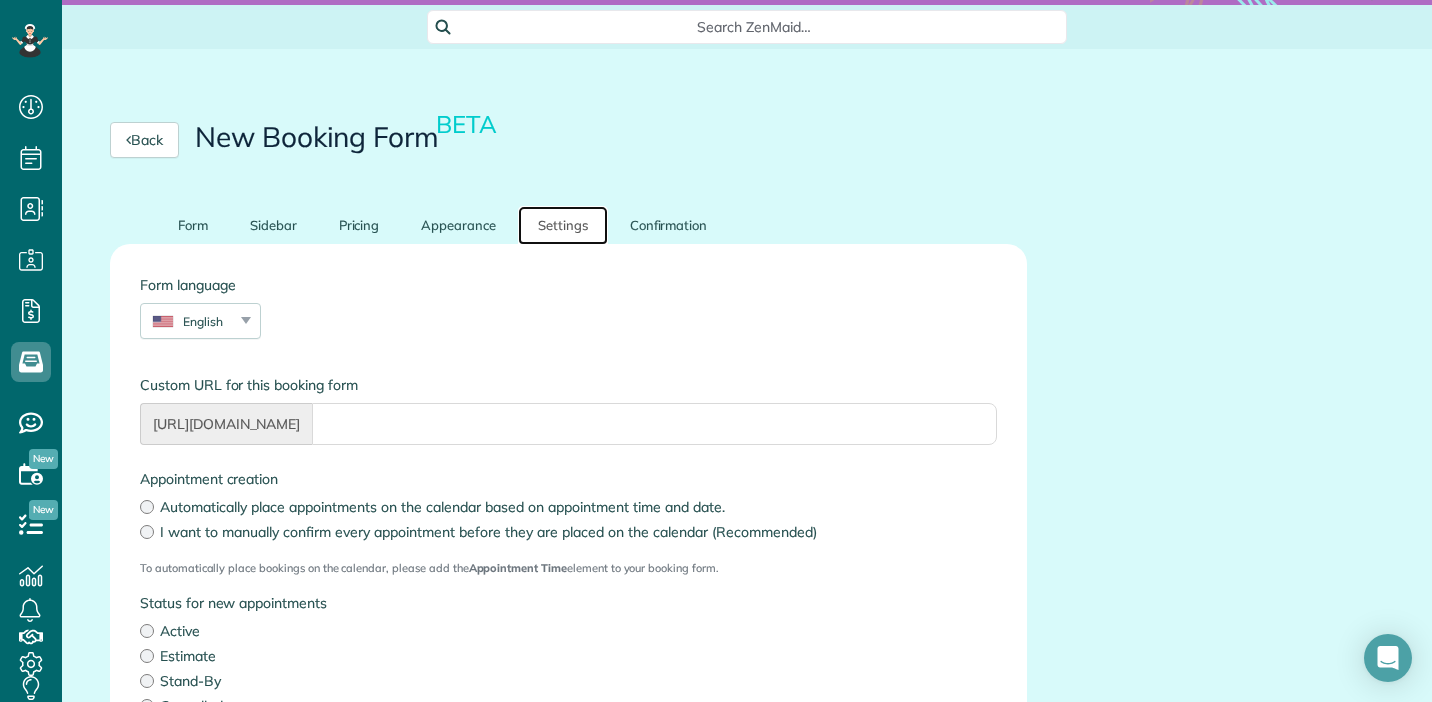 scroll, scrollTop: 180, scrollLeft: 0, axis: vertical 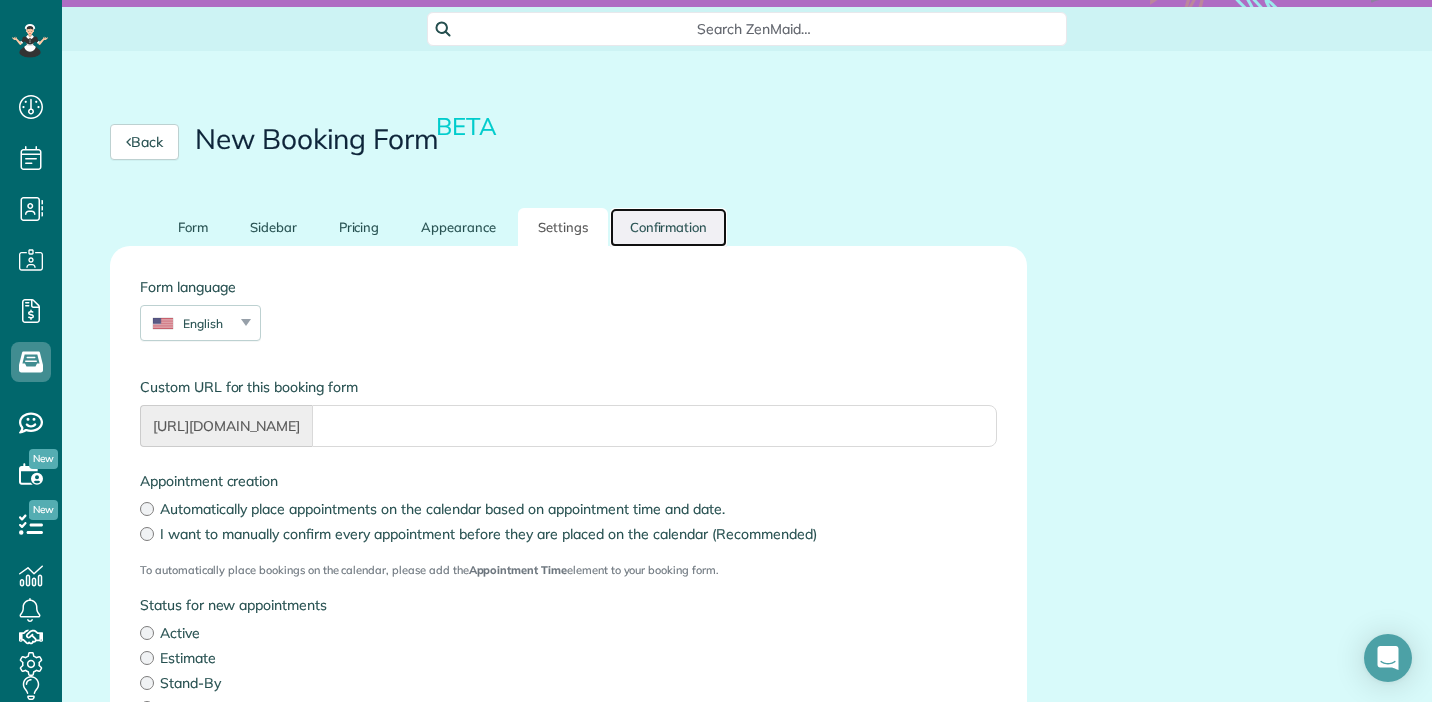 click on "Confirmation" at bounding box center [669, 227] 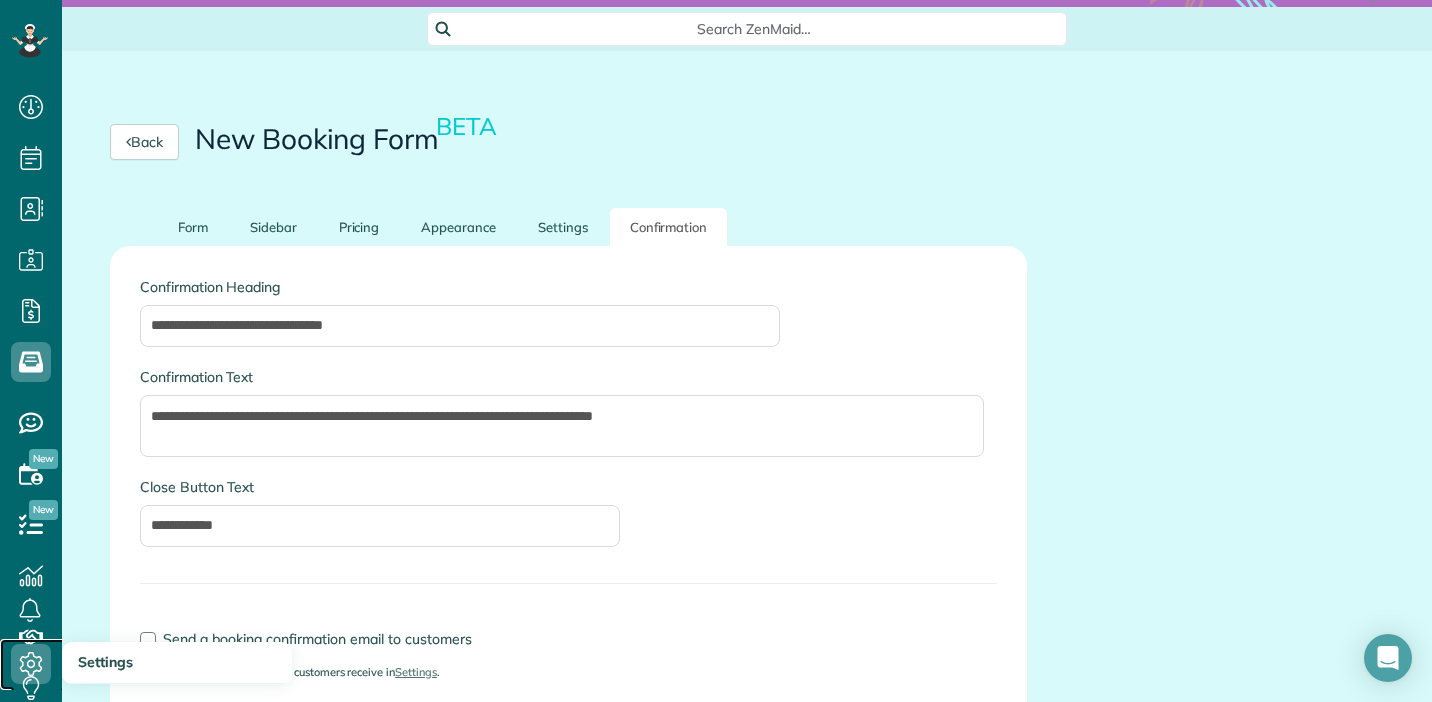 click 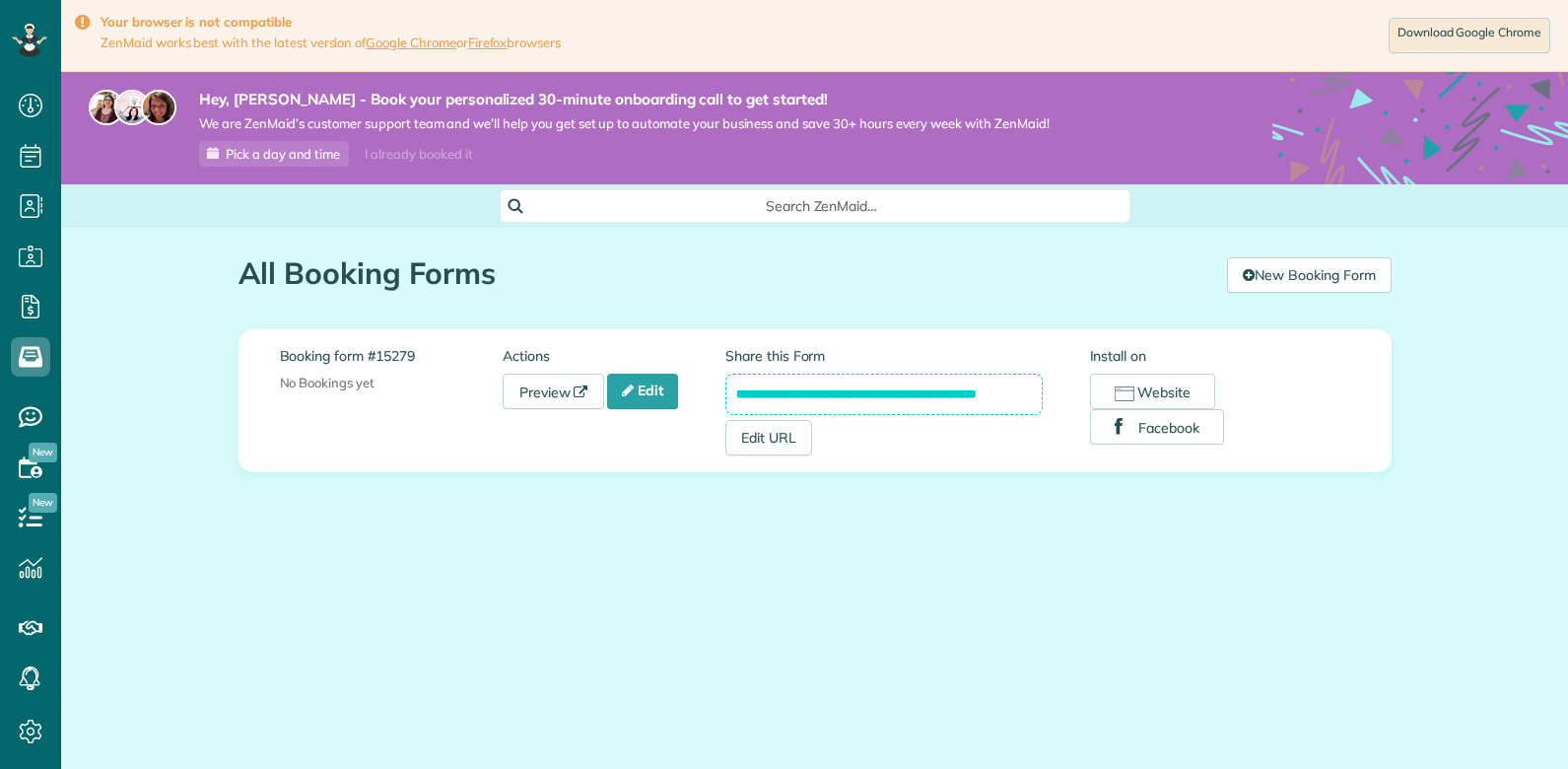 scroll, scrollTop: 0, scrollLeft: 0, axis: both 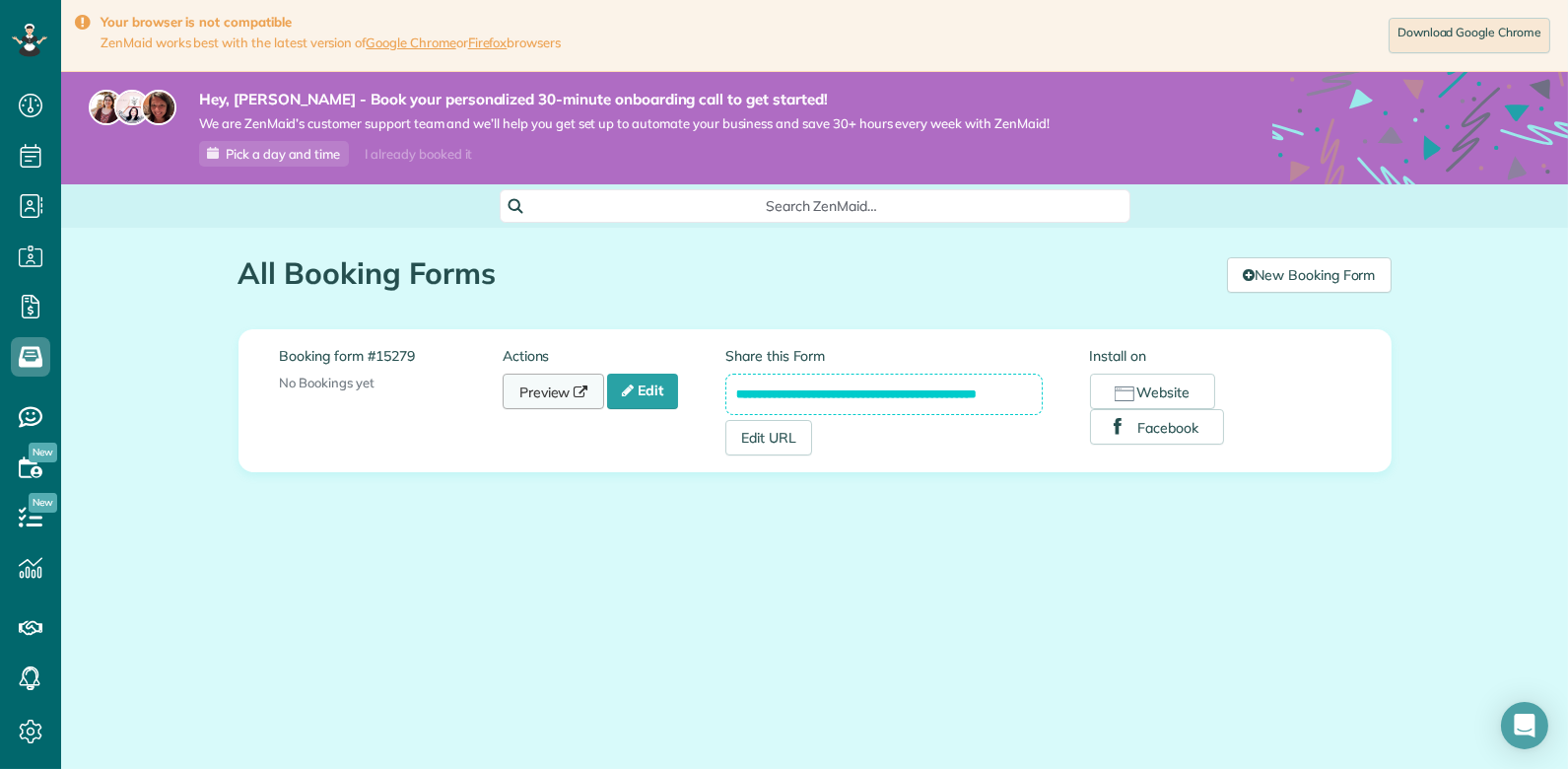 click on "Preview" at bounding box center [554, 391] 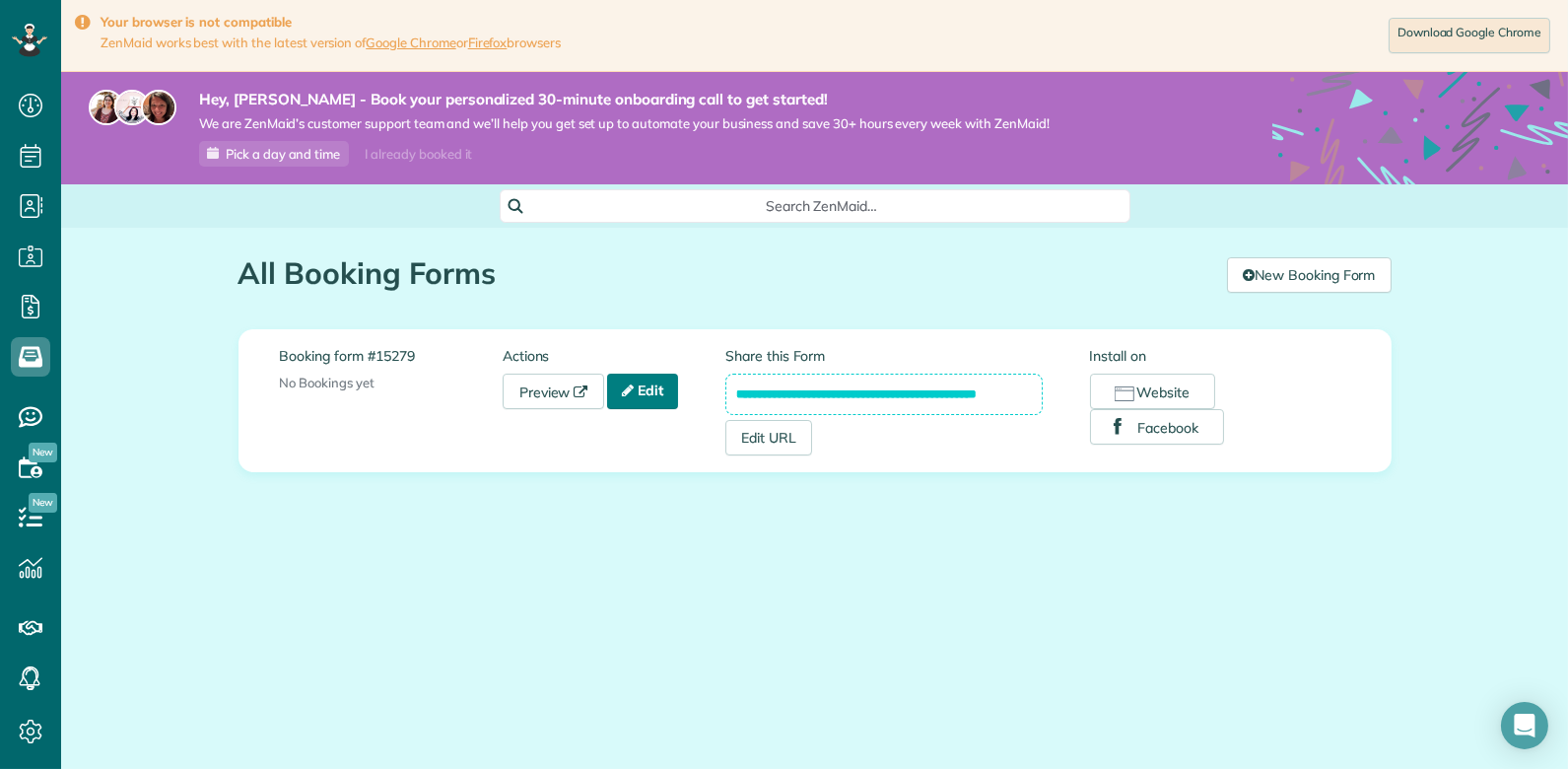 click on "Edit" at bounding box center [643, 391] 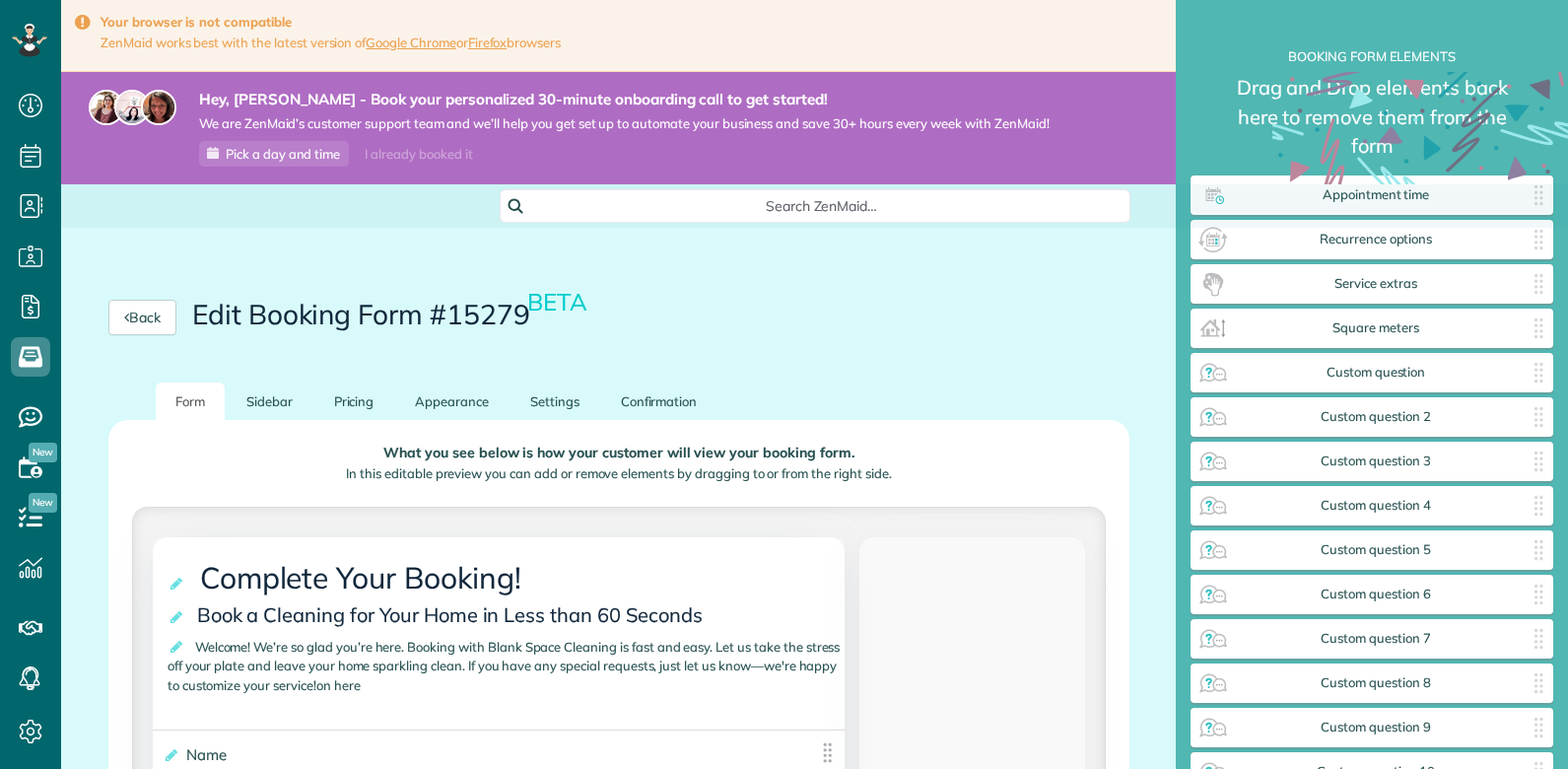 scroll, scrollTop: 0, scrollLeft: 0, axis: both 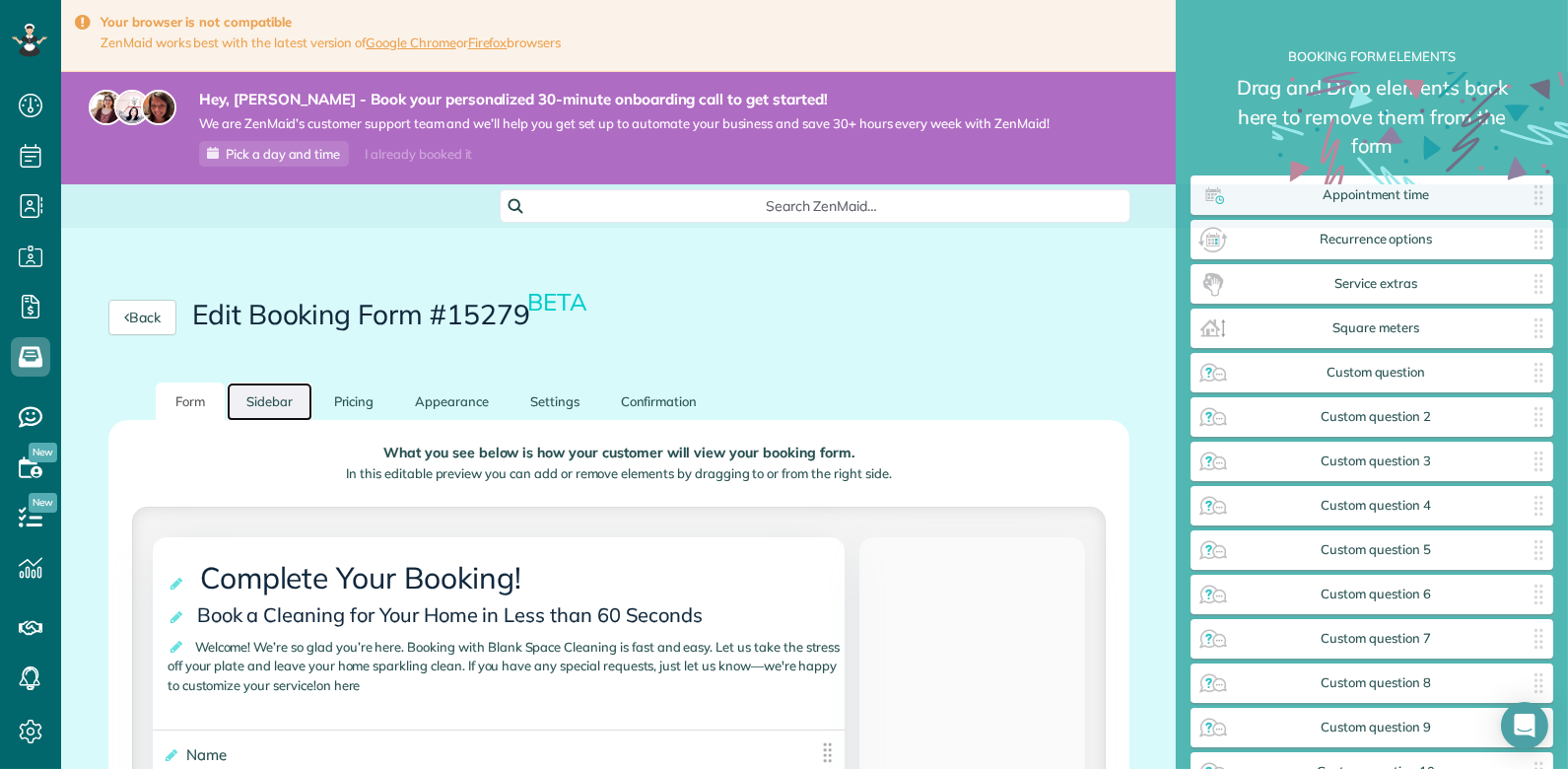 click on "Sidebar" at bounding box center (269, 401) 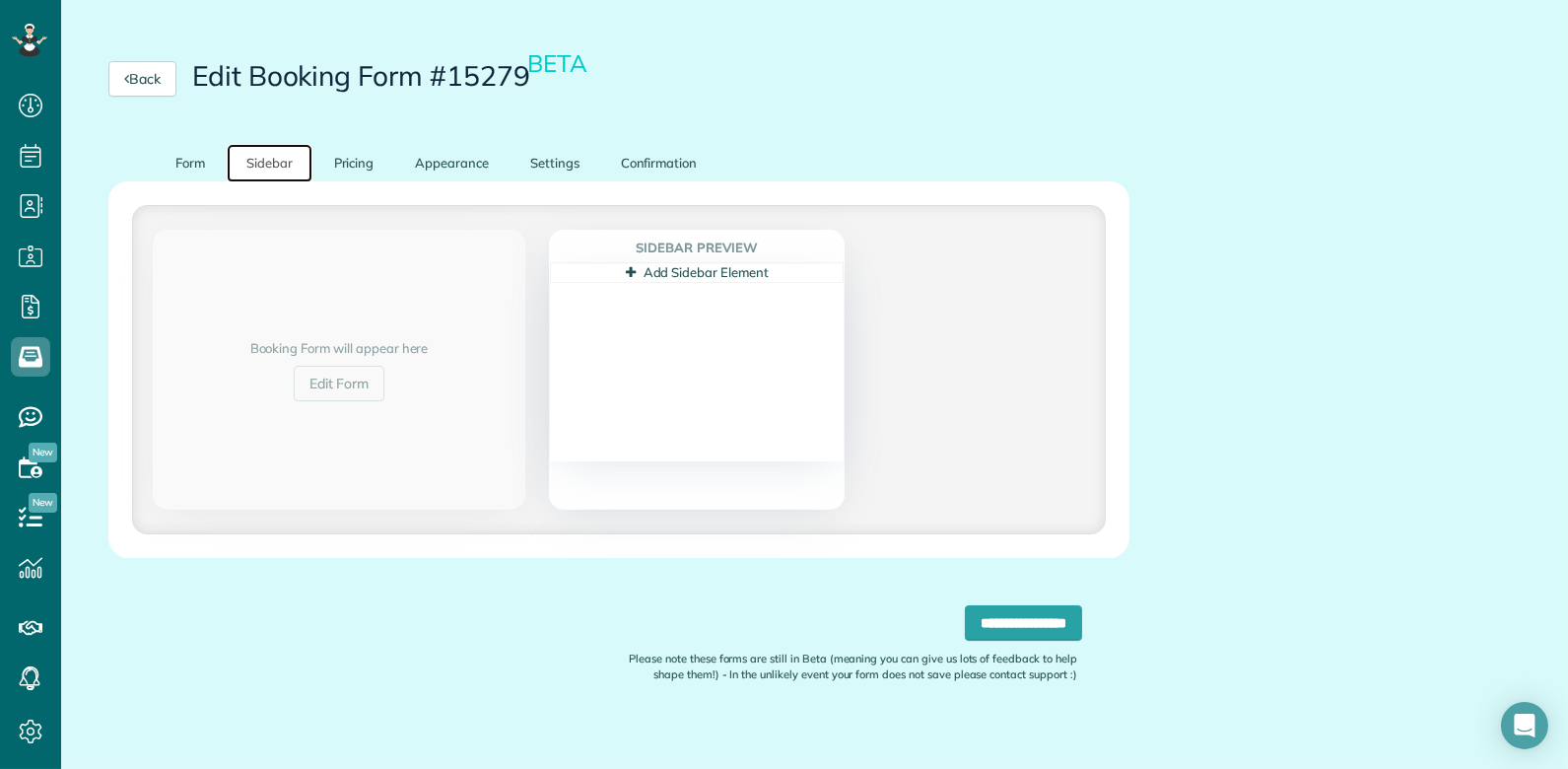 scroll, scrollTop: 240, scrollLeft: 0, axis: vertical 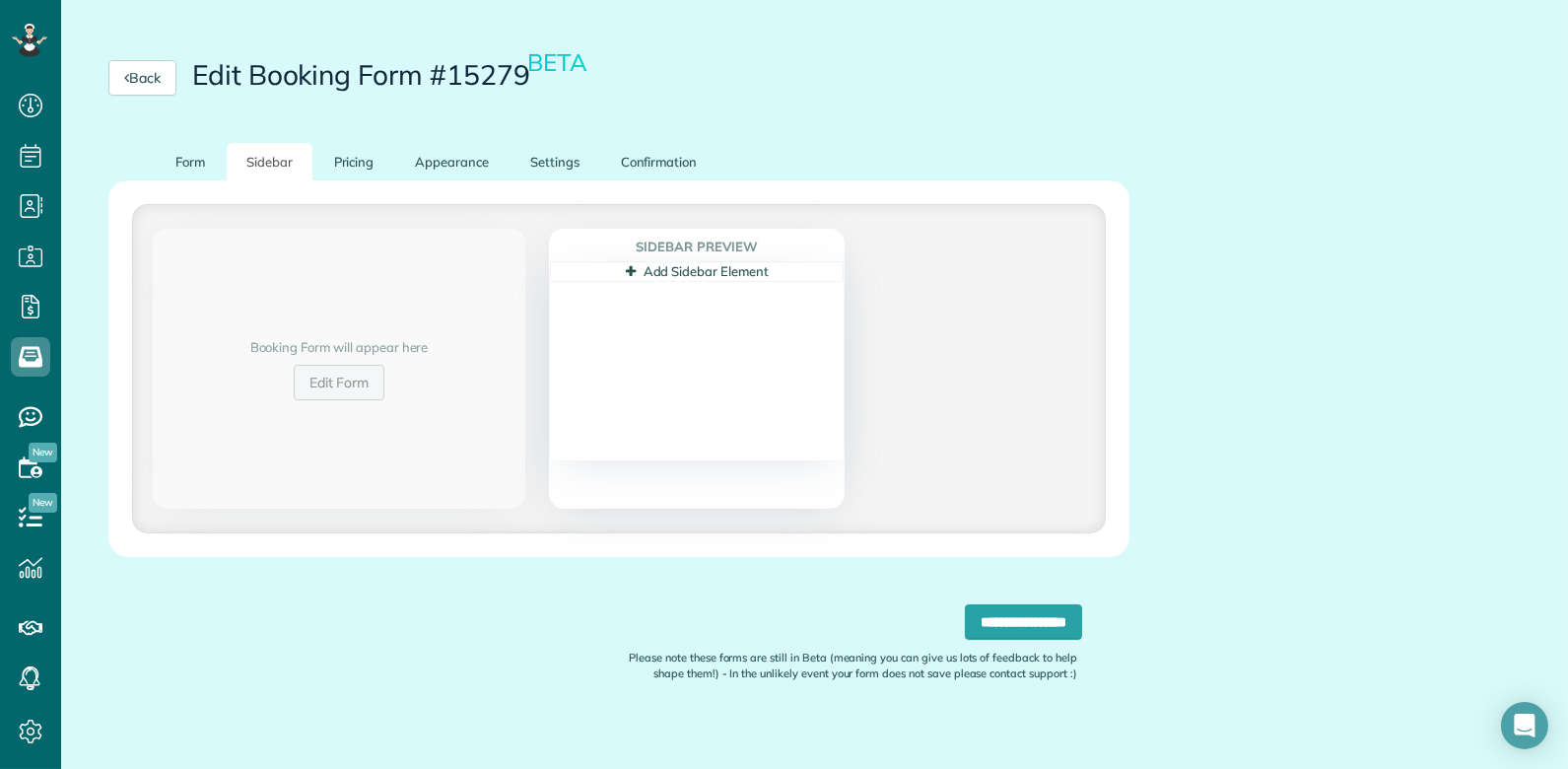 click on "Edit Form" at bounding box center [339, 383] 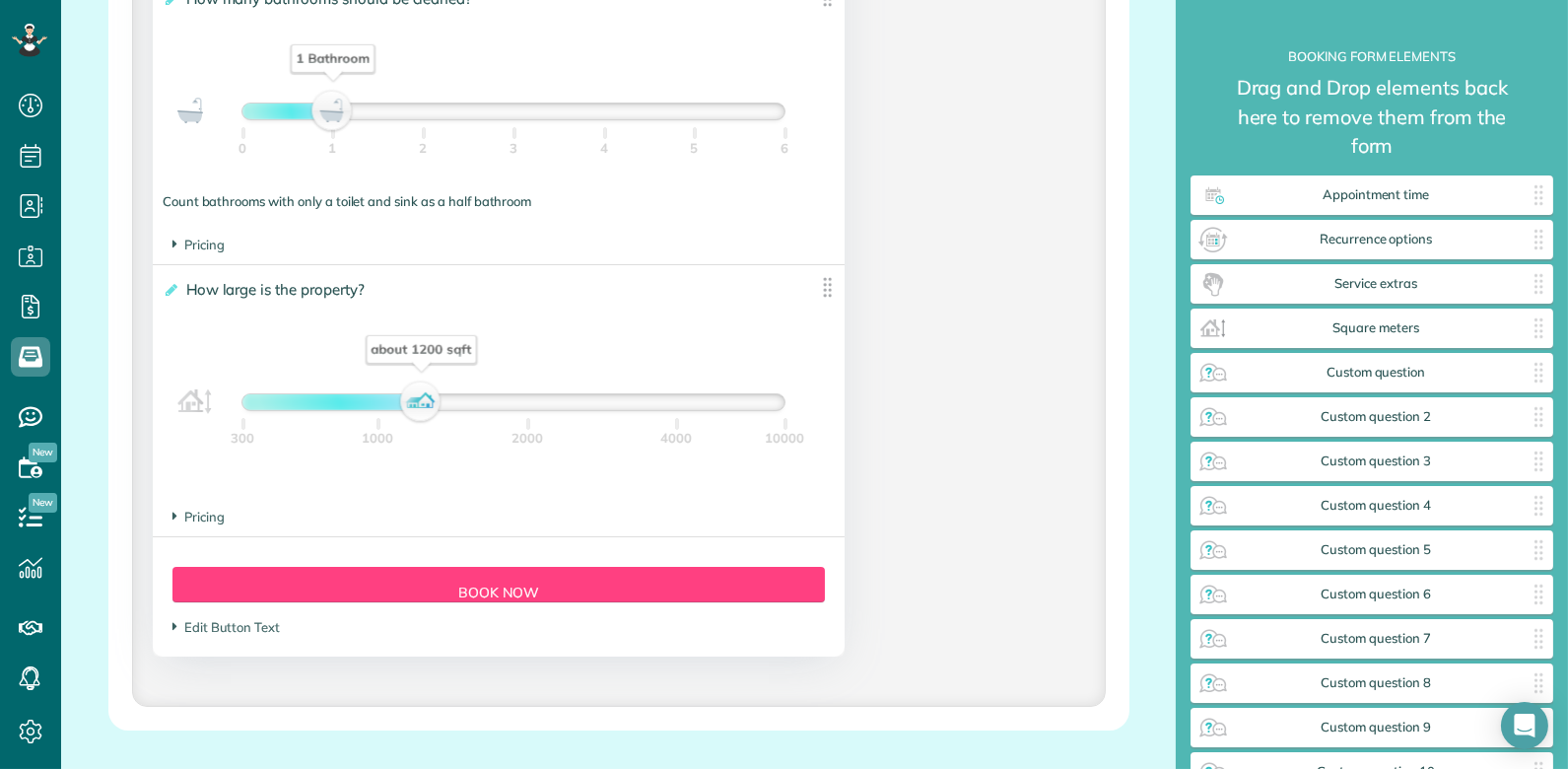 scroll, scrollTop: 1830, scrollLeft: 0, axis: vertical 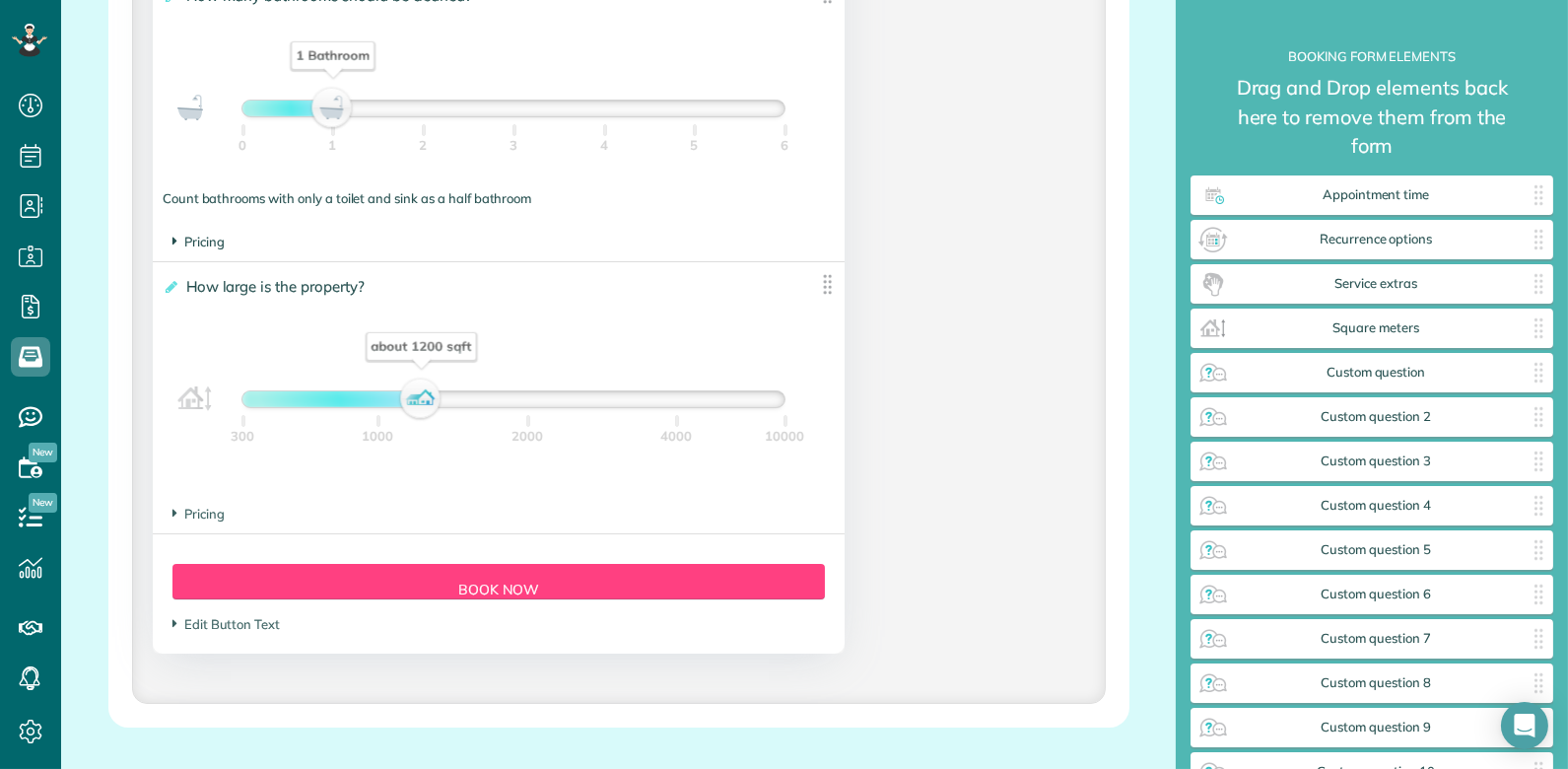 click at bounding box center (174, 241) 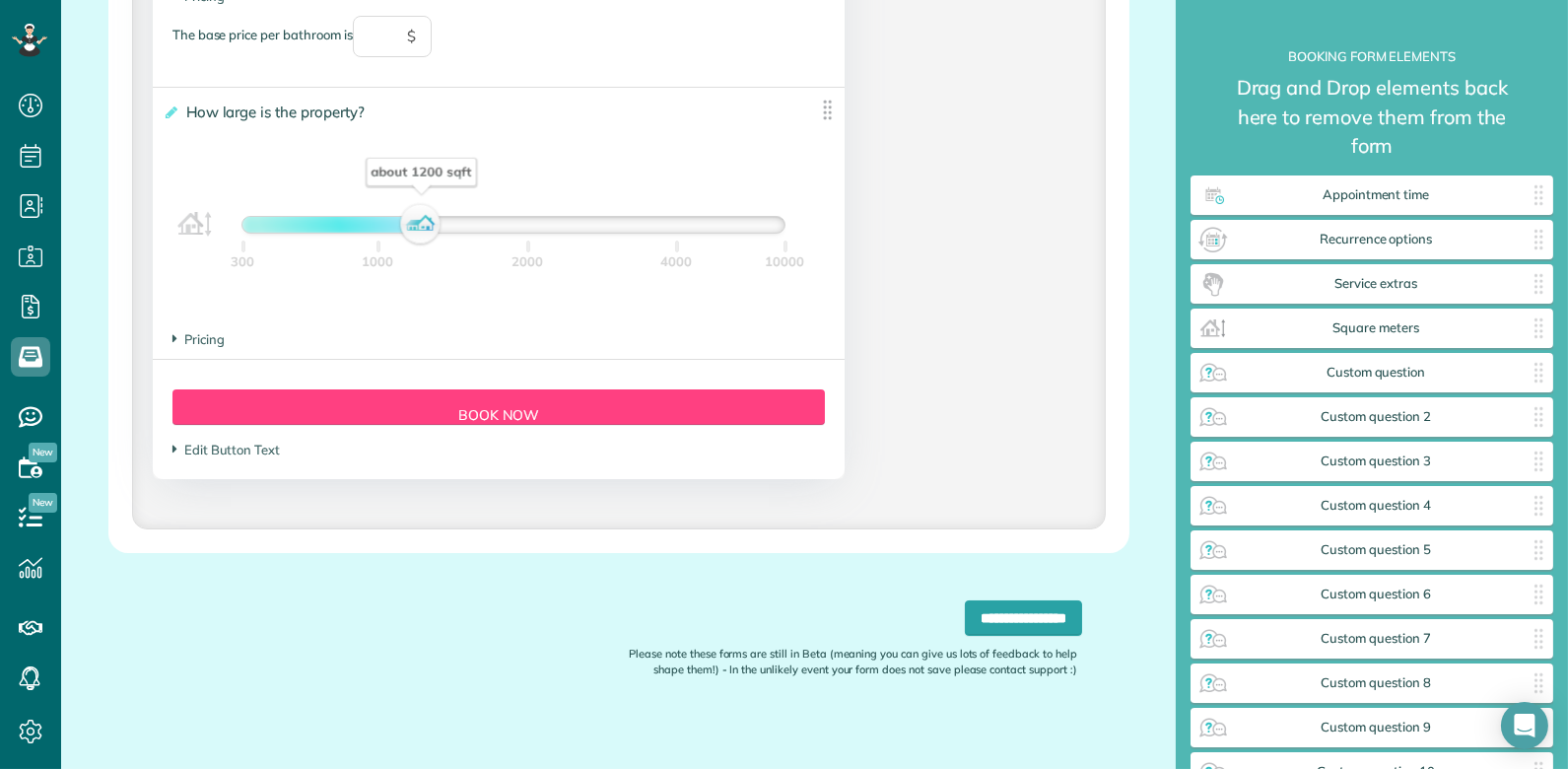 scroll, scrollTop: 2077, scrollLeft: 0, axis: vertical 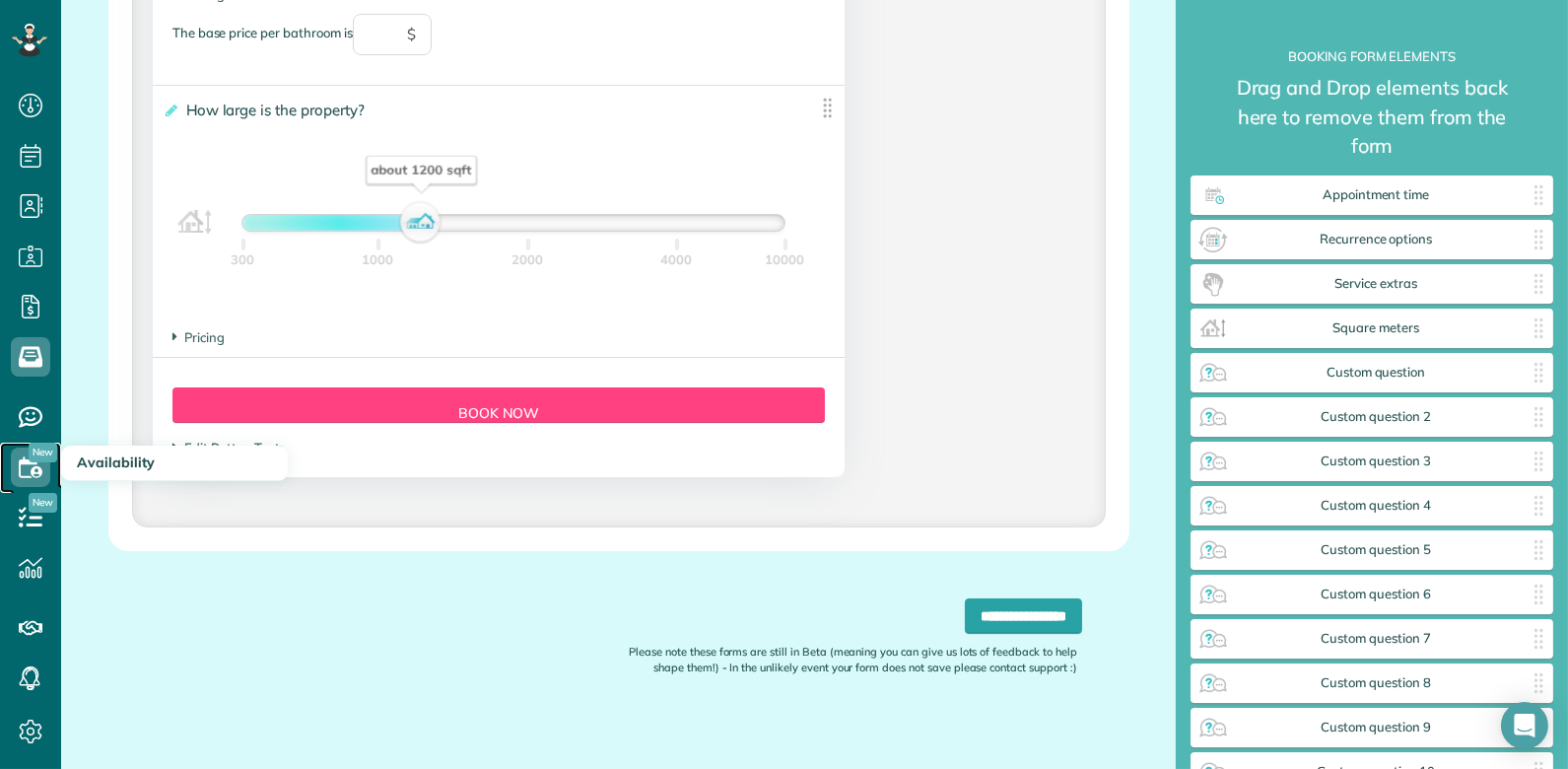 click 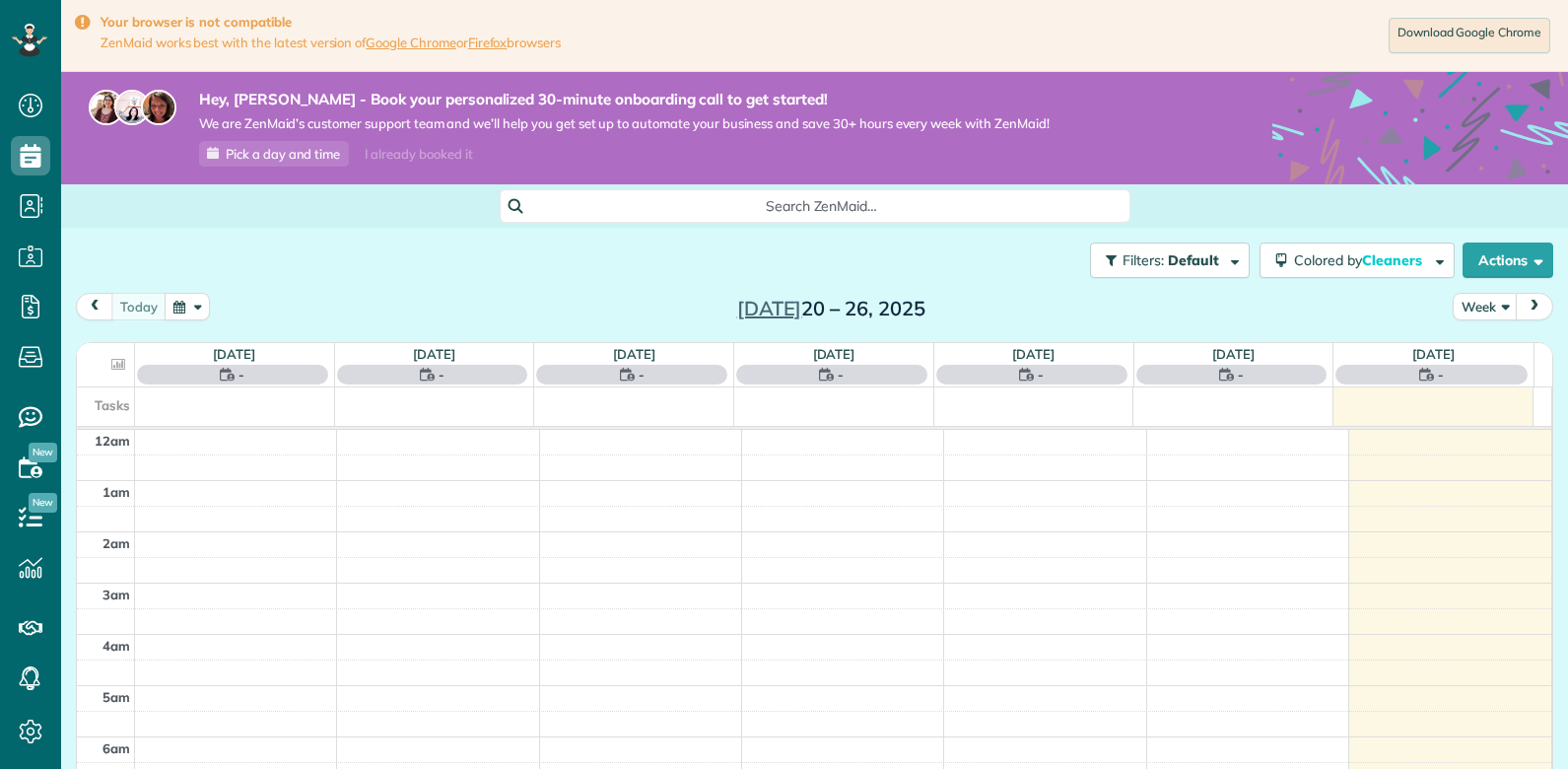scroll, scrollTop: 0, scrollLeft: 0, axis: both 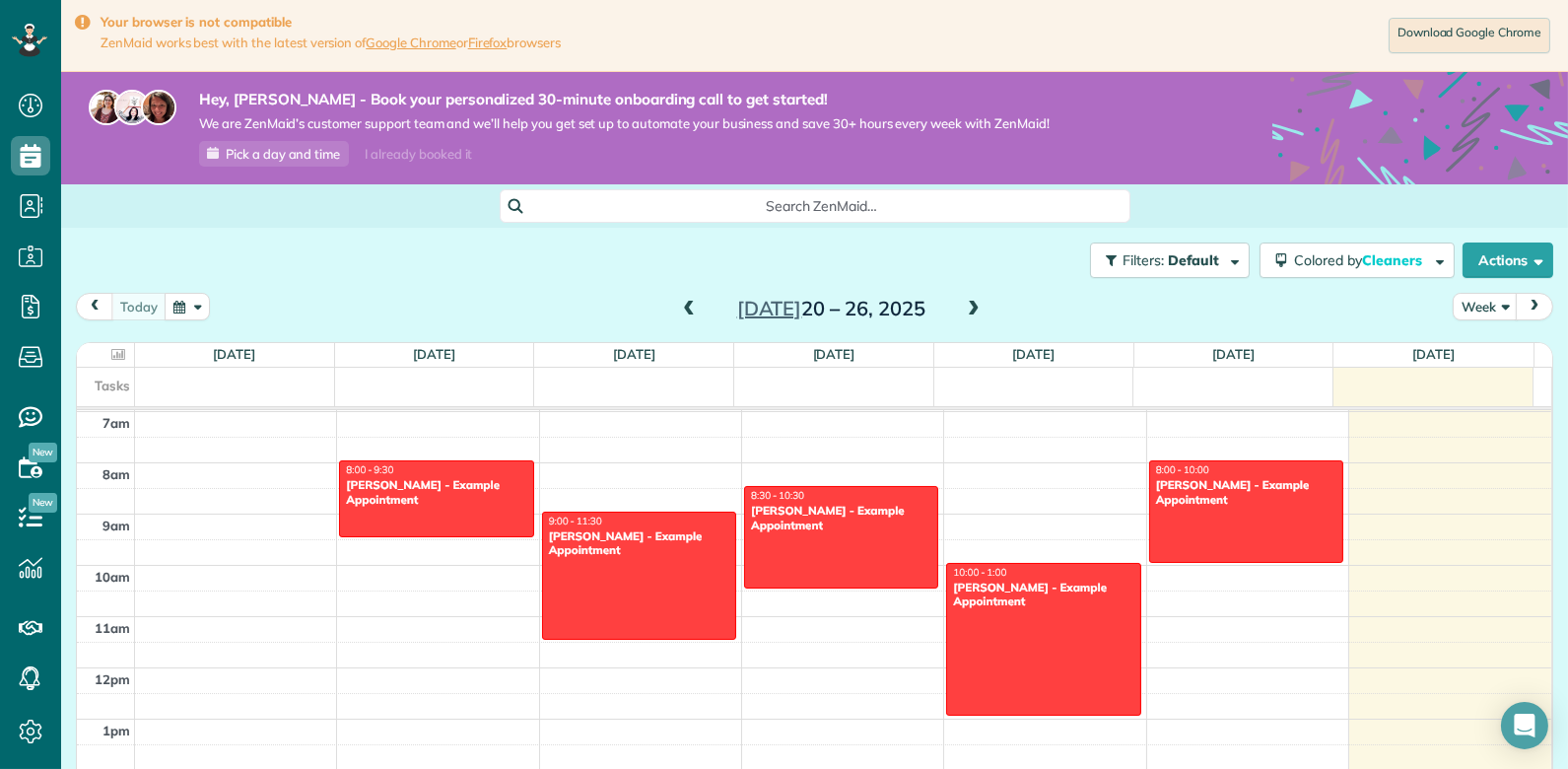 click at bounding box center (974, 310) 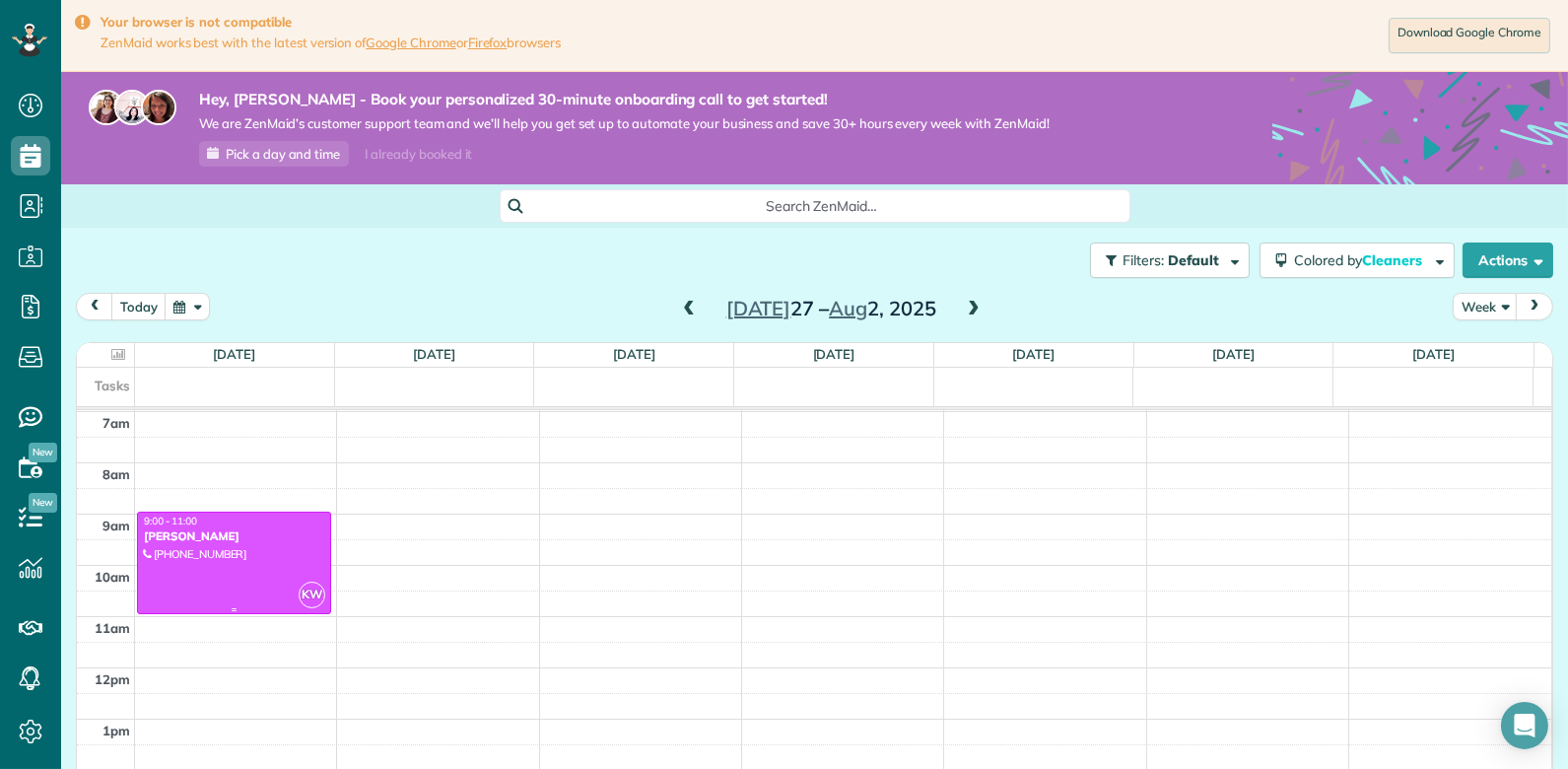 click at bounding box center [234, 563] 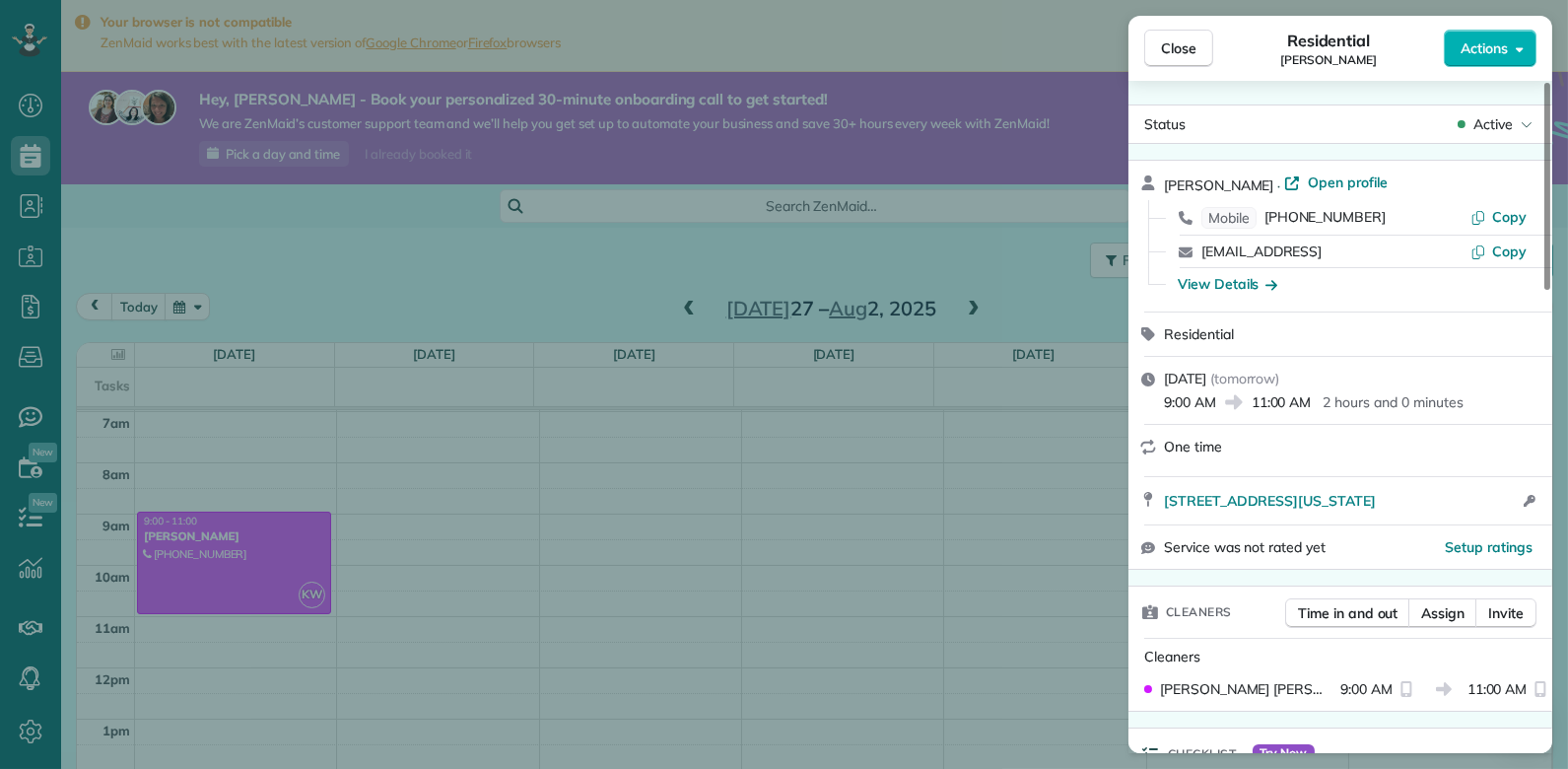 click on "Residential" at bounding box center [1198, 334] 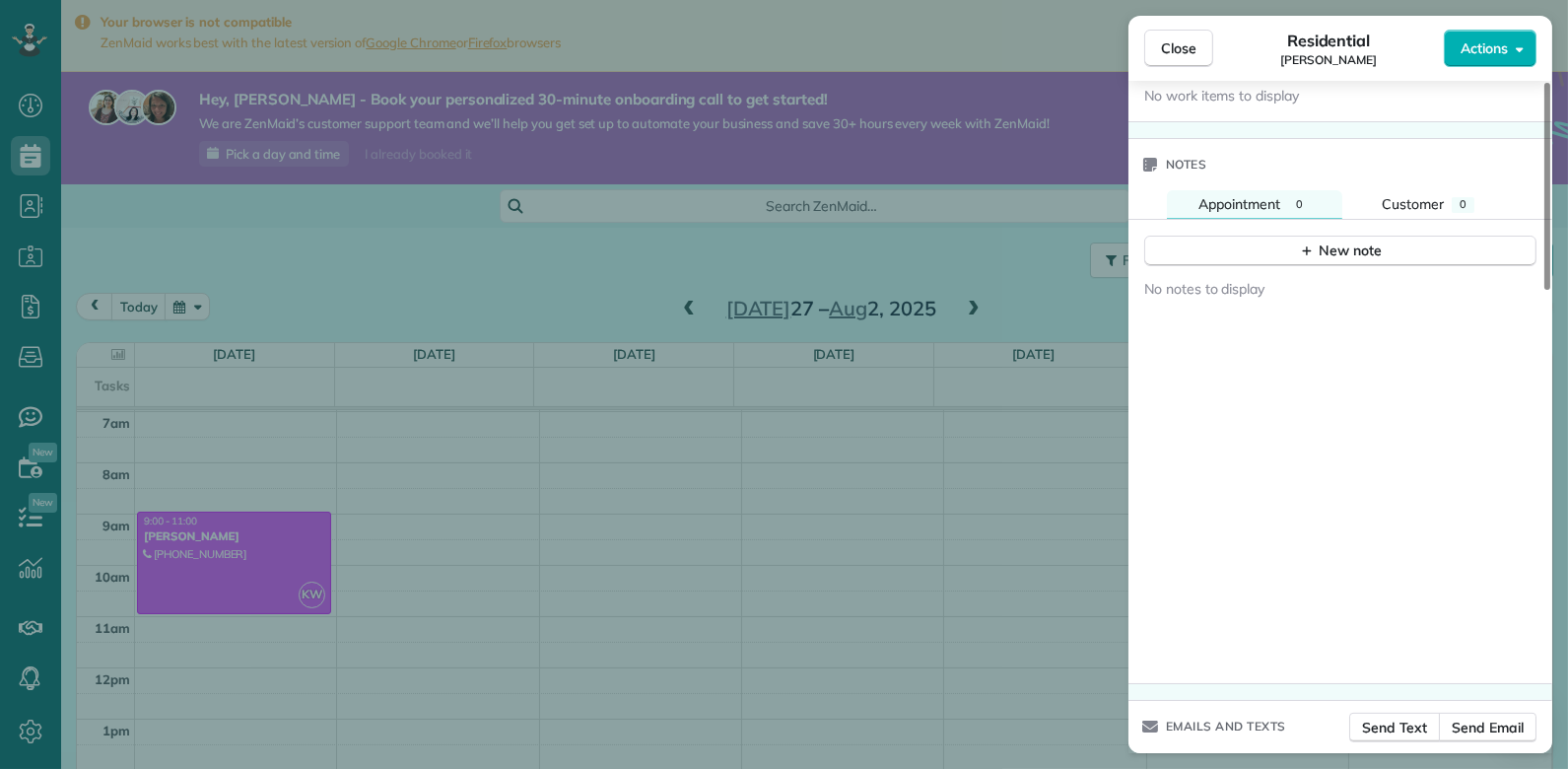scroll, scrollTop: 1504, scrollLeft: 0, axis: vertical 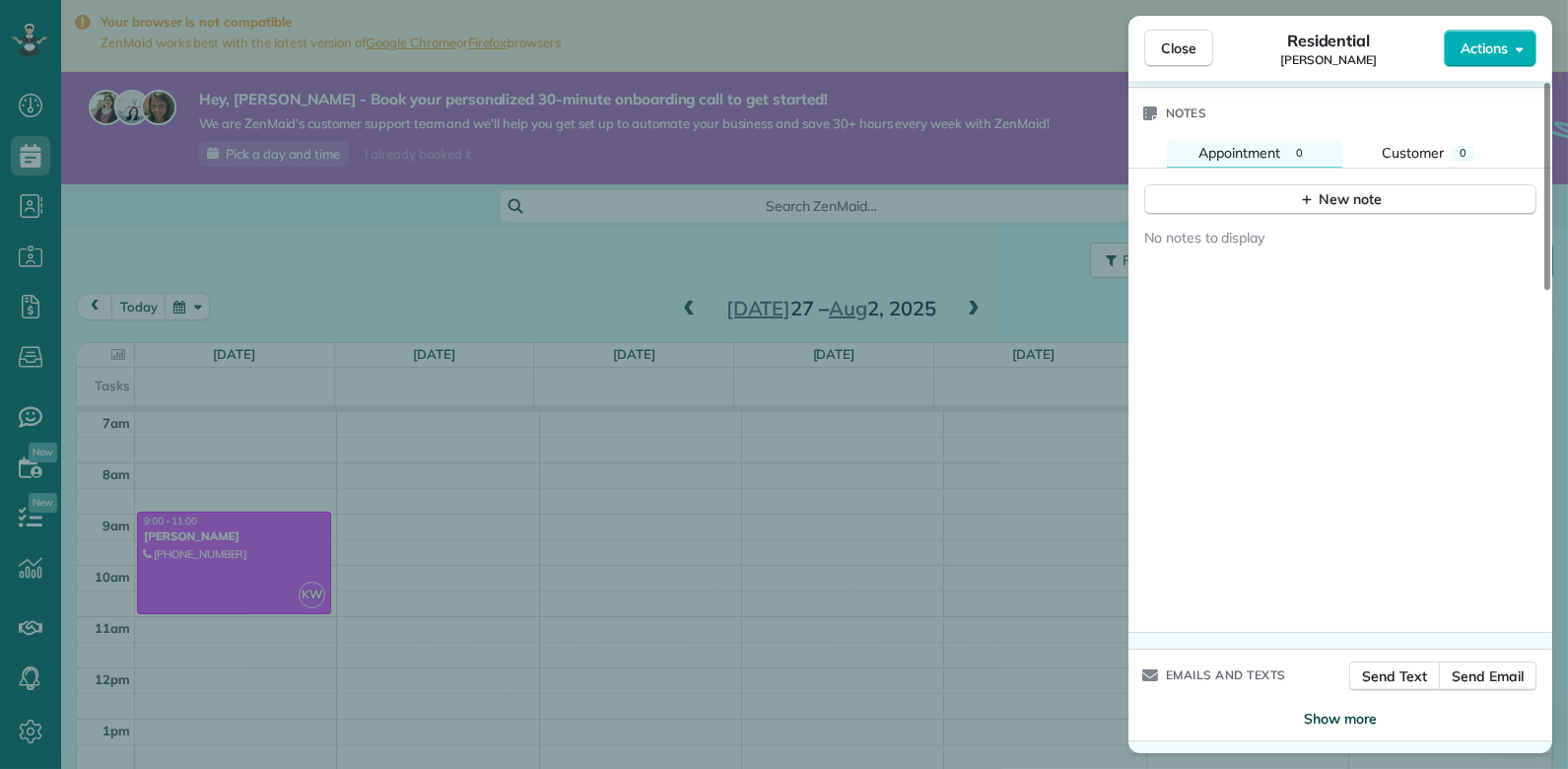 click on "Show more" at bounding box center (1340, 719) 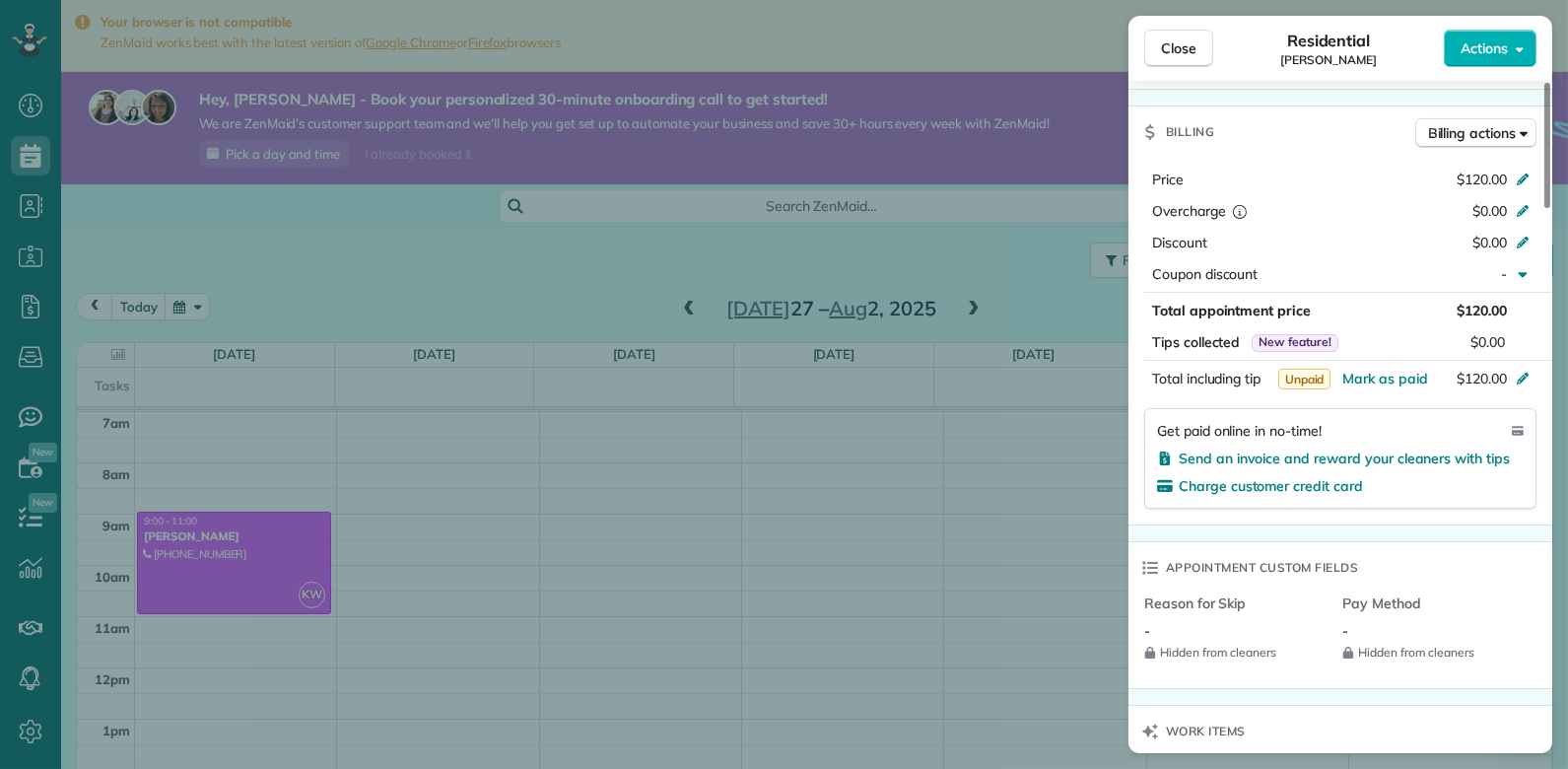 scroll, scrollTop: 0, scrollLeft: 0, axis: both 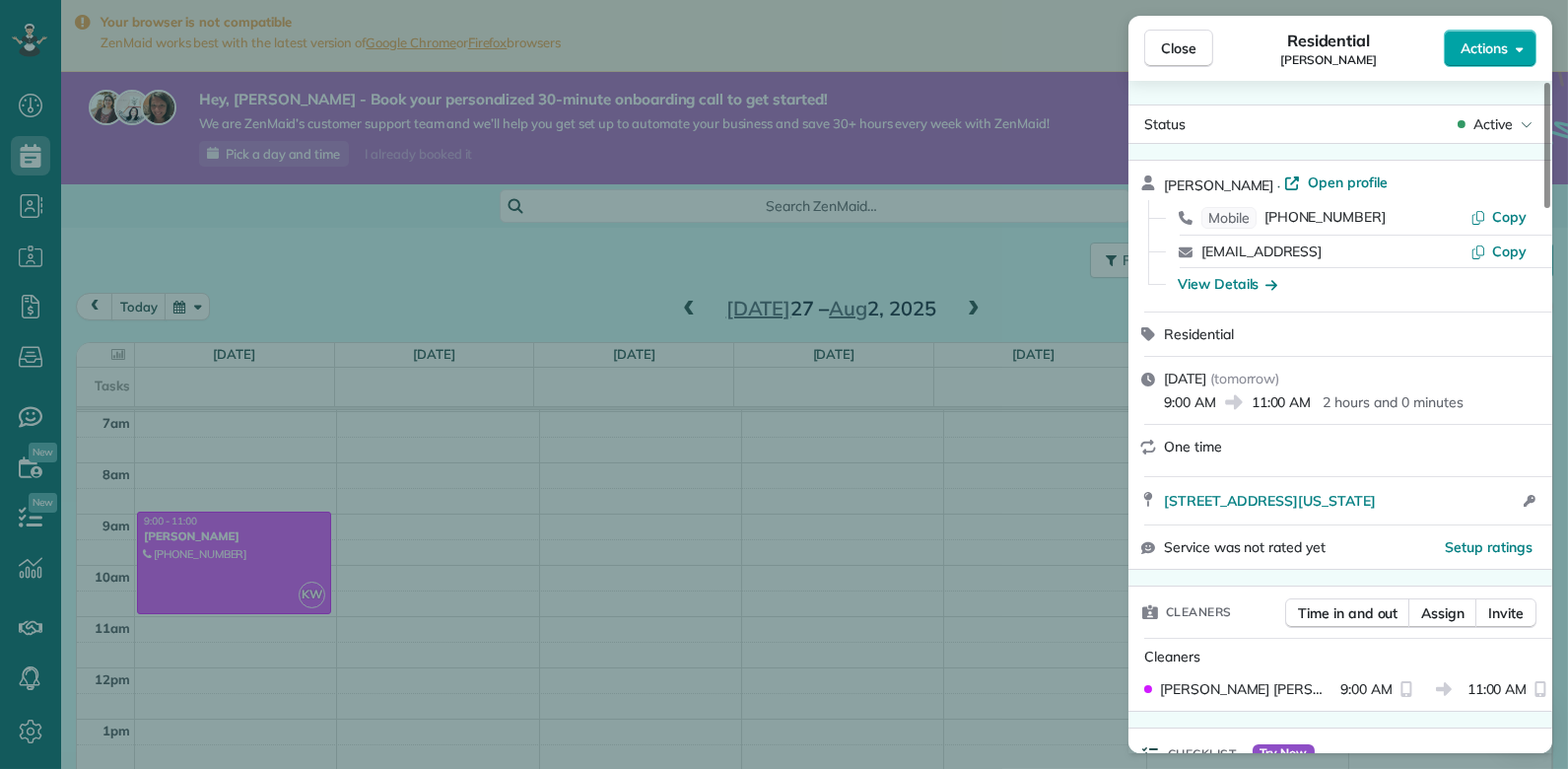 click on "Actions" at bounding box center [1484, 48] 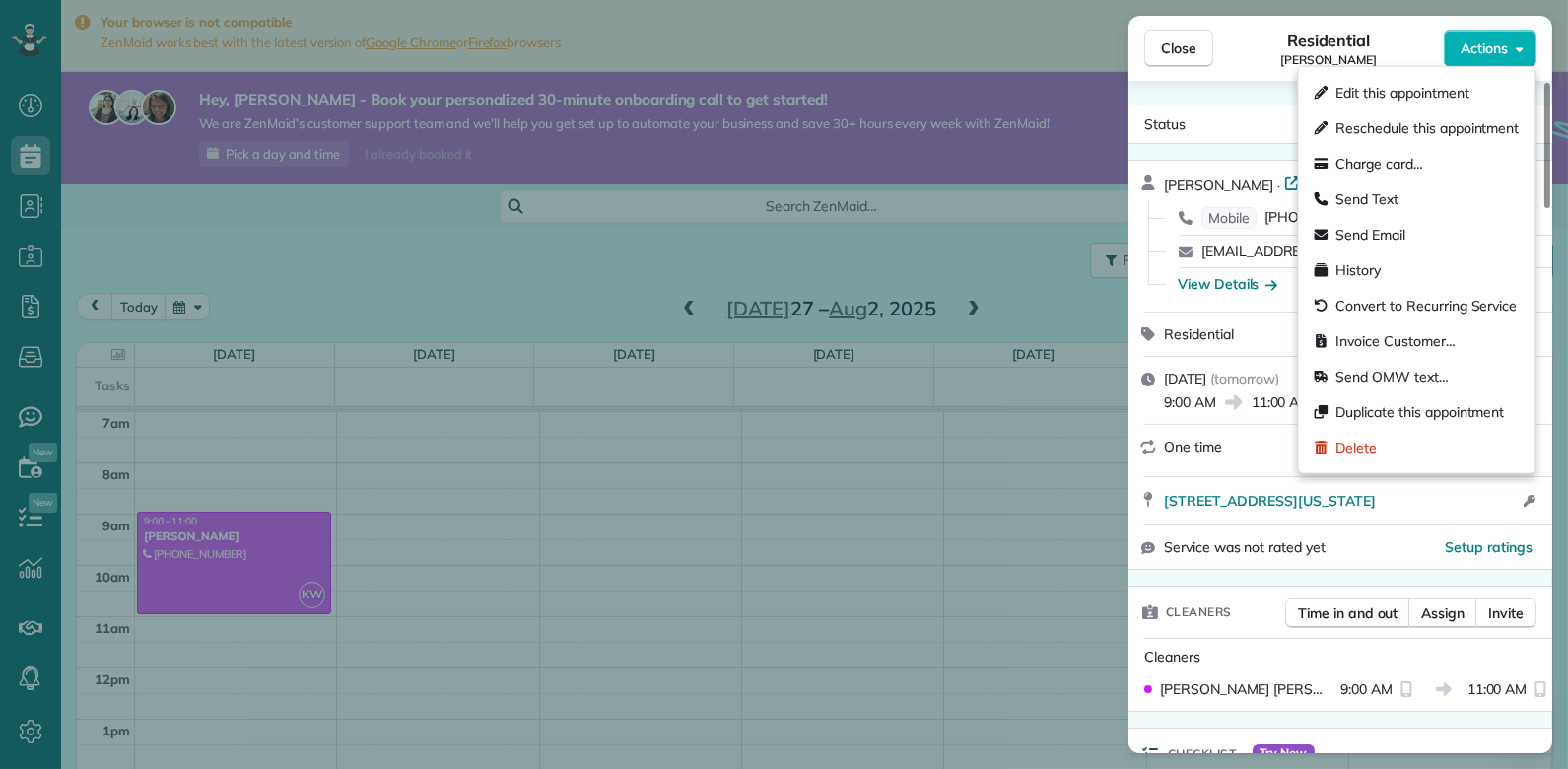 click on "Close Residential Max Wolstenholm Actions Status Active Max Wolstenholm · Open profile Mobile (405) 875-2485 Copy max@blankspacecleaning.ccom Copy View Details Residential Sunday, July 27, 2025 ( tomorrow ) 9:00 AM 11:00 AM 2 hours and 0 minutes One time 3128 Southwest 23rd Street Oklahoma City OK 73108 Open access information Service was not rated yet Setup ratings Cleaners Time in and out Assign Invite Cleaners Kelly   Wolstenholm 9:00 AM 11:00 AM Checklist Try Now Standard cleaning  ⋅  v1 includes 82 items Details Unassign Billing Billing actions Price $120.00 Overcharge $0.00 Discount $0.00 Coupon discount - Total appointment price $120.00 Tips collected New feature! $0.00 Unpaid Mark as paid Total including tip $120.00 Get paid online in no-time! Send an invoice and reward your cleaners with tips Charge customer credit card Appointment custom fields Reason for Skip - Hidden from cleaners Pay Method - Hidden from cleaners Work items No work items to display Notes Appointment 0 Customer 0 New note N/A" at bounding box center (784, 384) 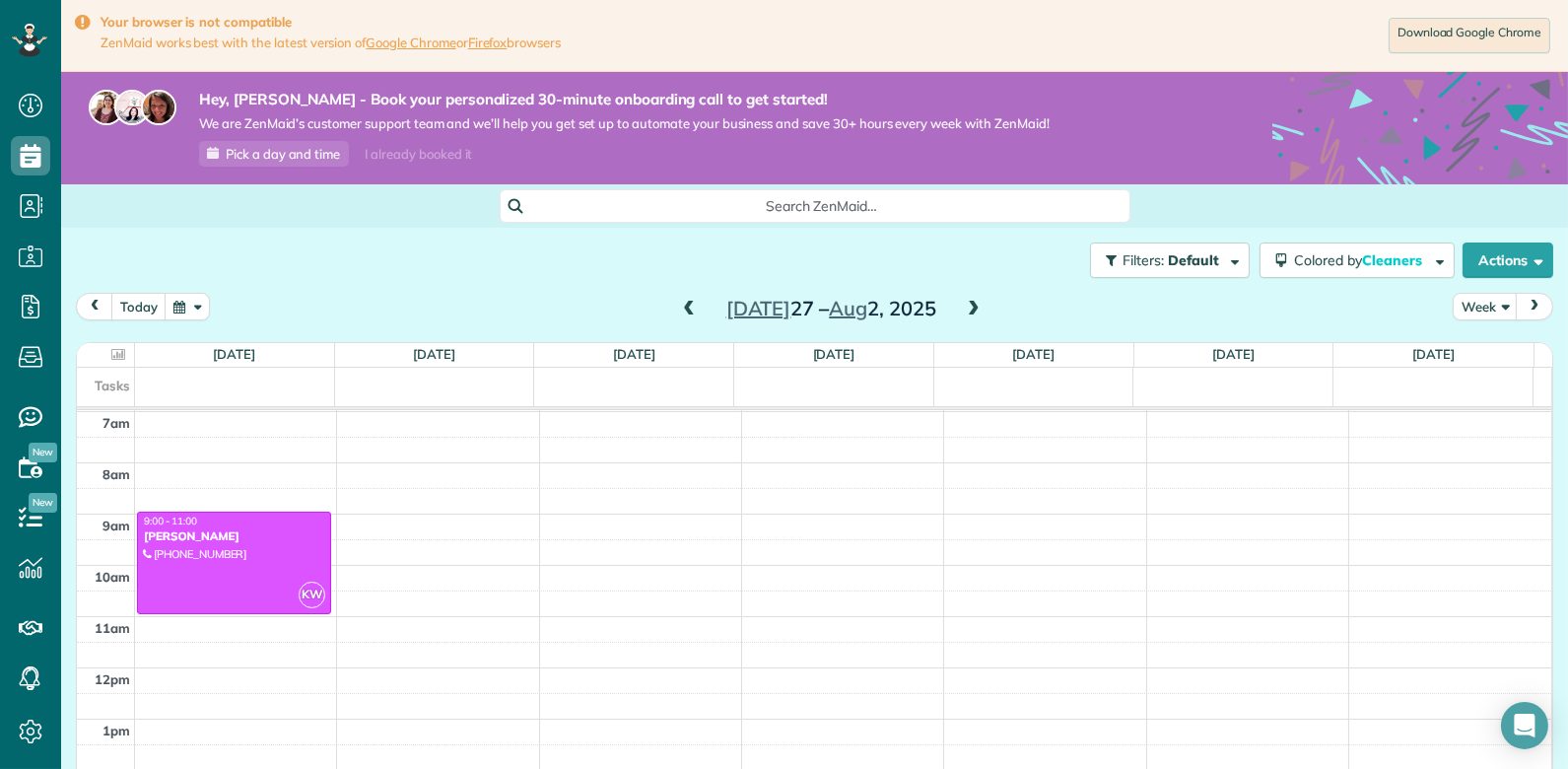 click on "Search ZenMaid…" at bounding box center [814, 206] 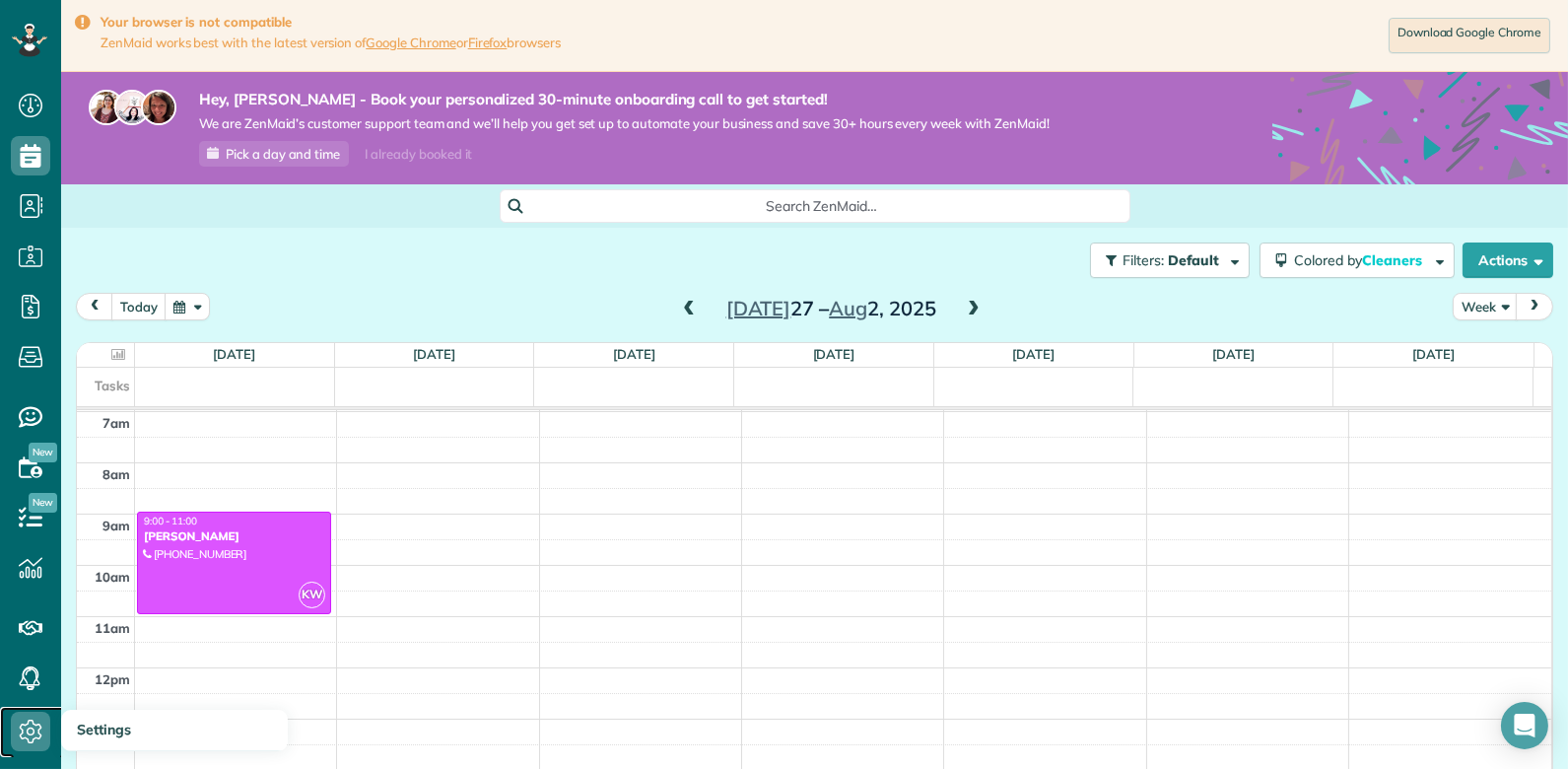 click 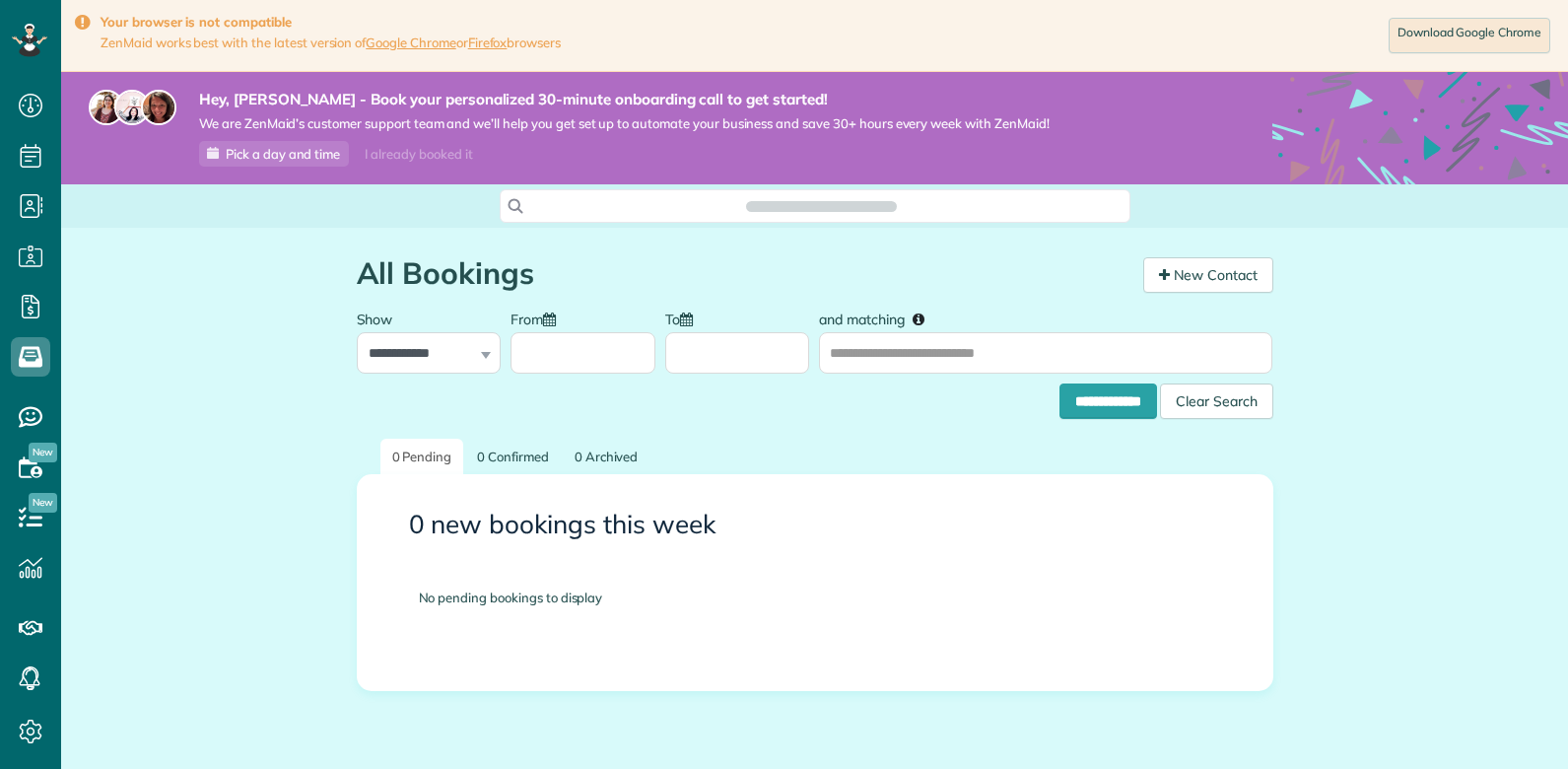 scroll, scrollTop: 0, scrollLeft: 0, axis: both 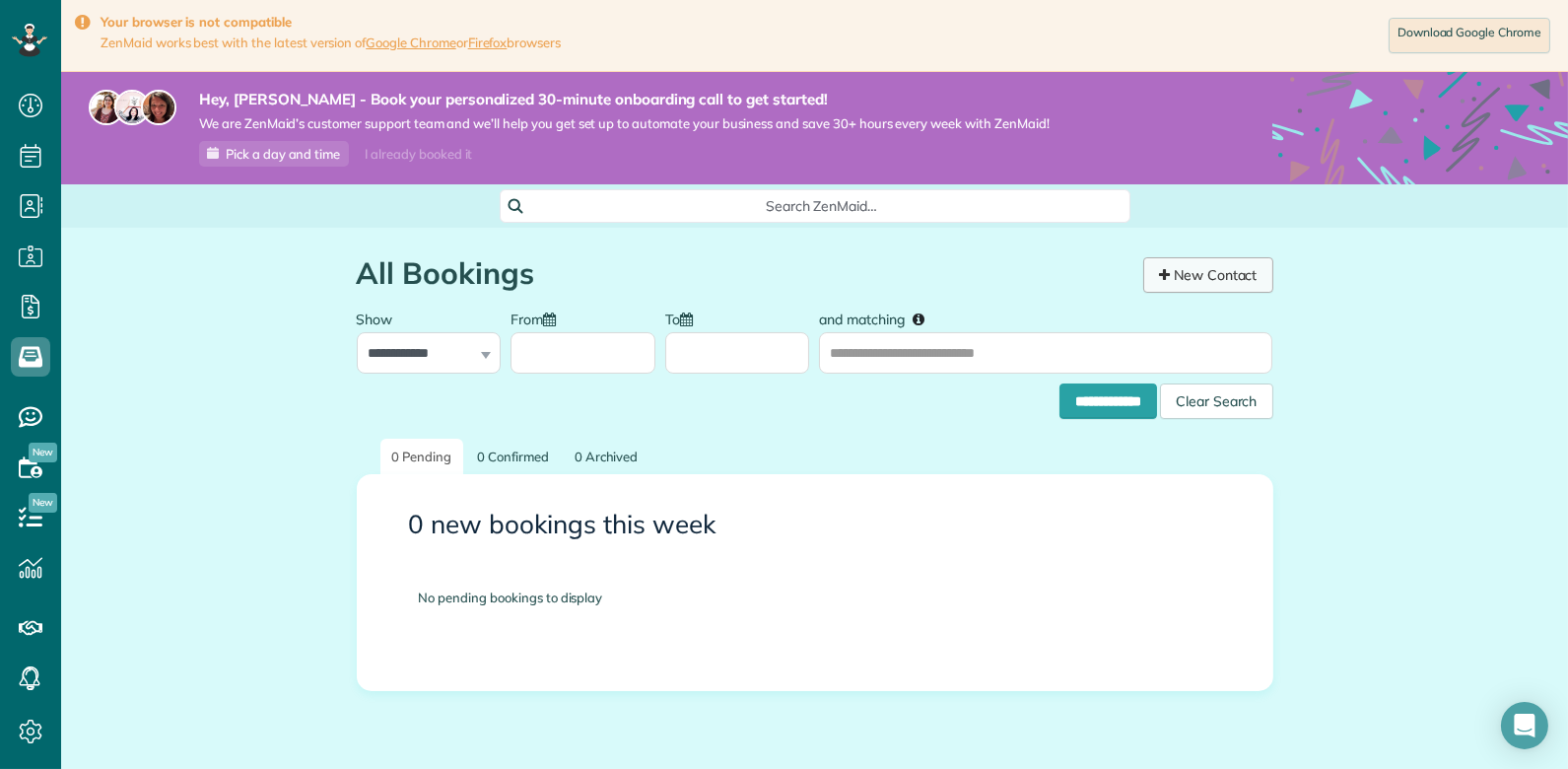 click on "New Contact" at bounding box center (1208, 275) 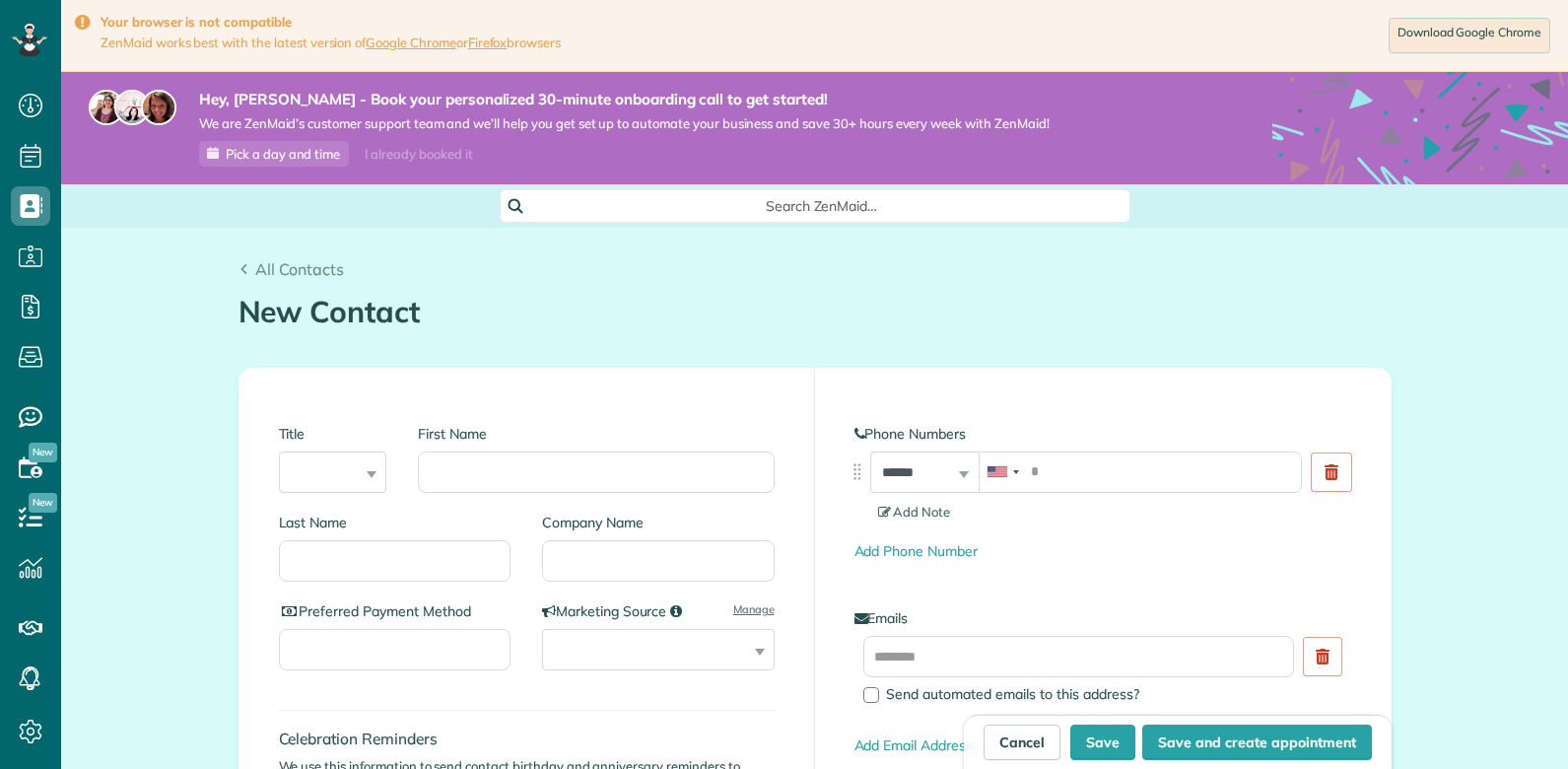scroll, scrollTop: 0, scrollLeft: 0, axis: both 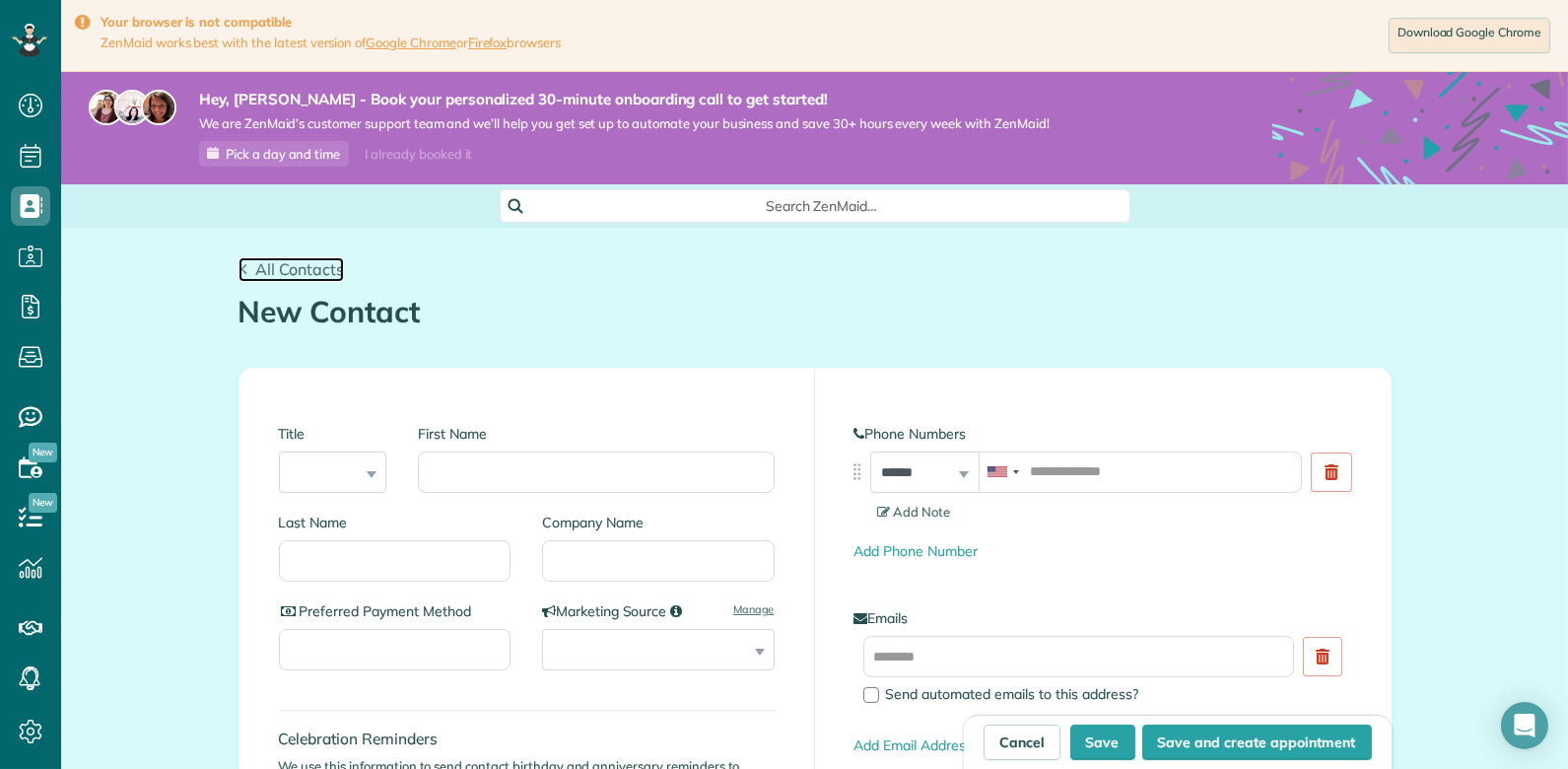 click on "All Contacts" at bounding box center (300, 269) 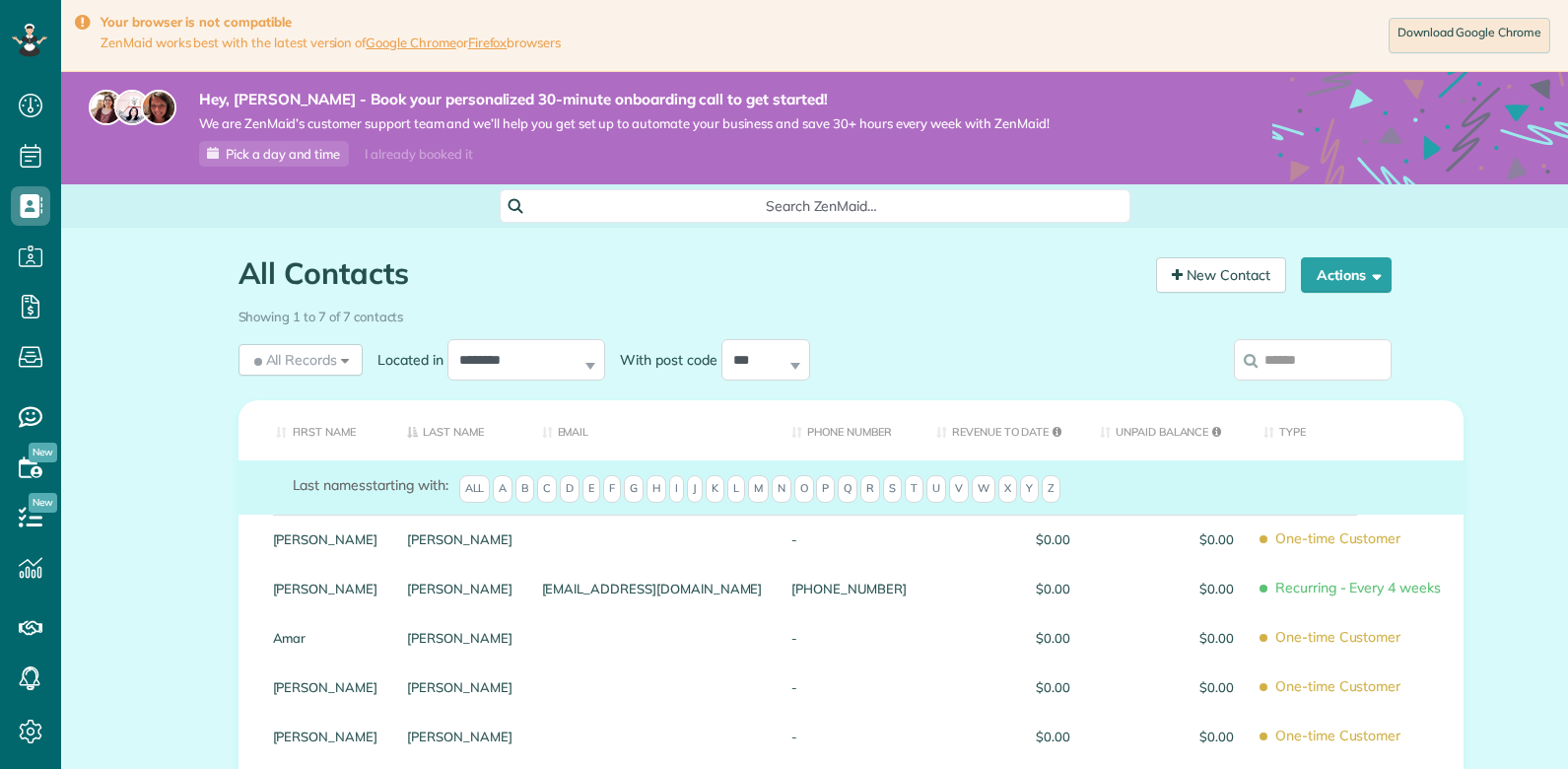 scroll, scrollTop: 0, scrollLeft: 0, axis: both 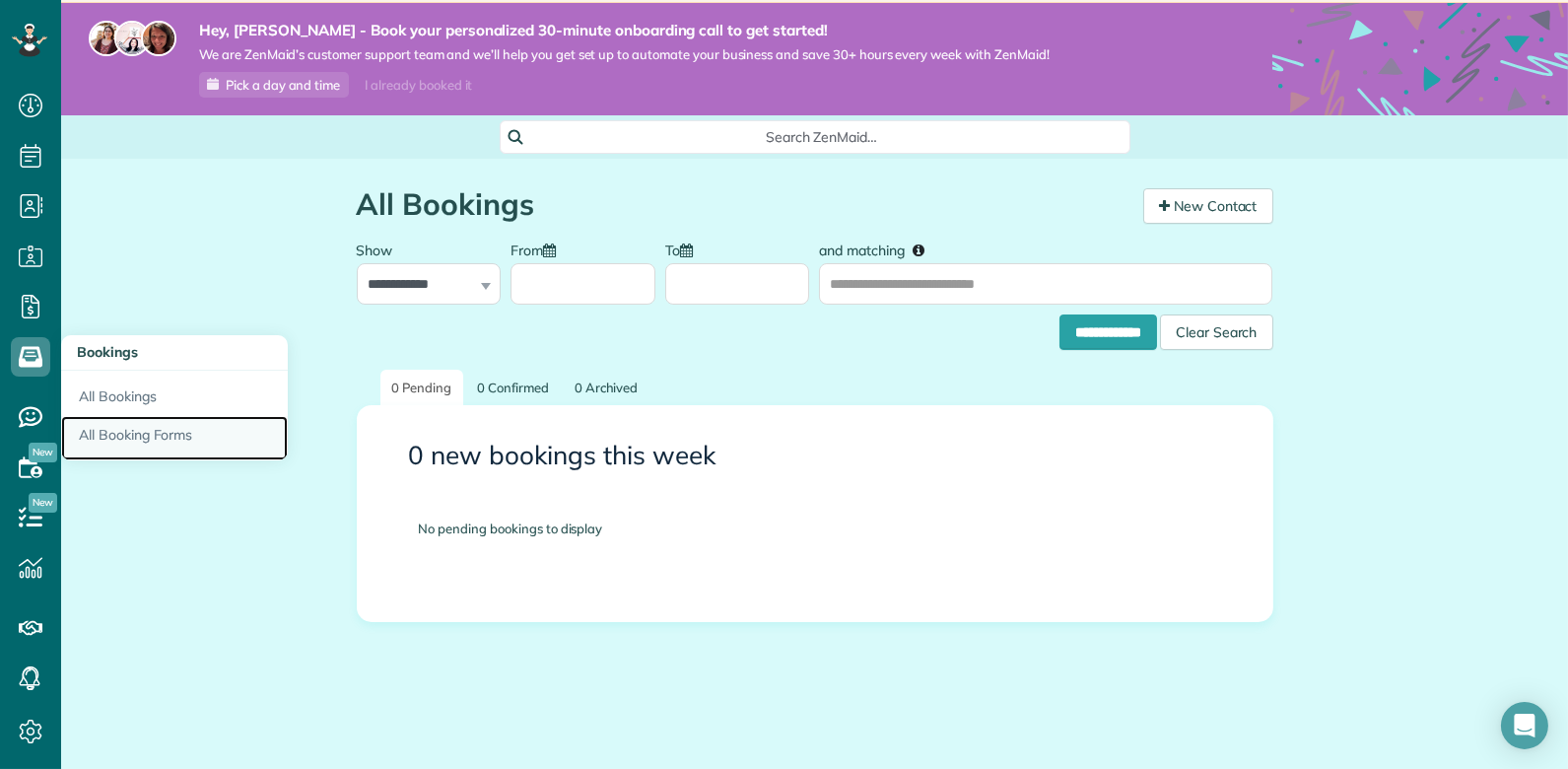 click on "All Booking Forms" at bounding box center [174, 439] 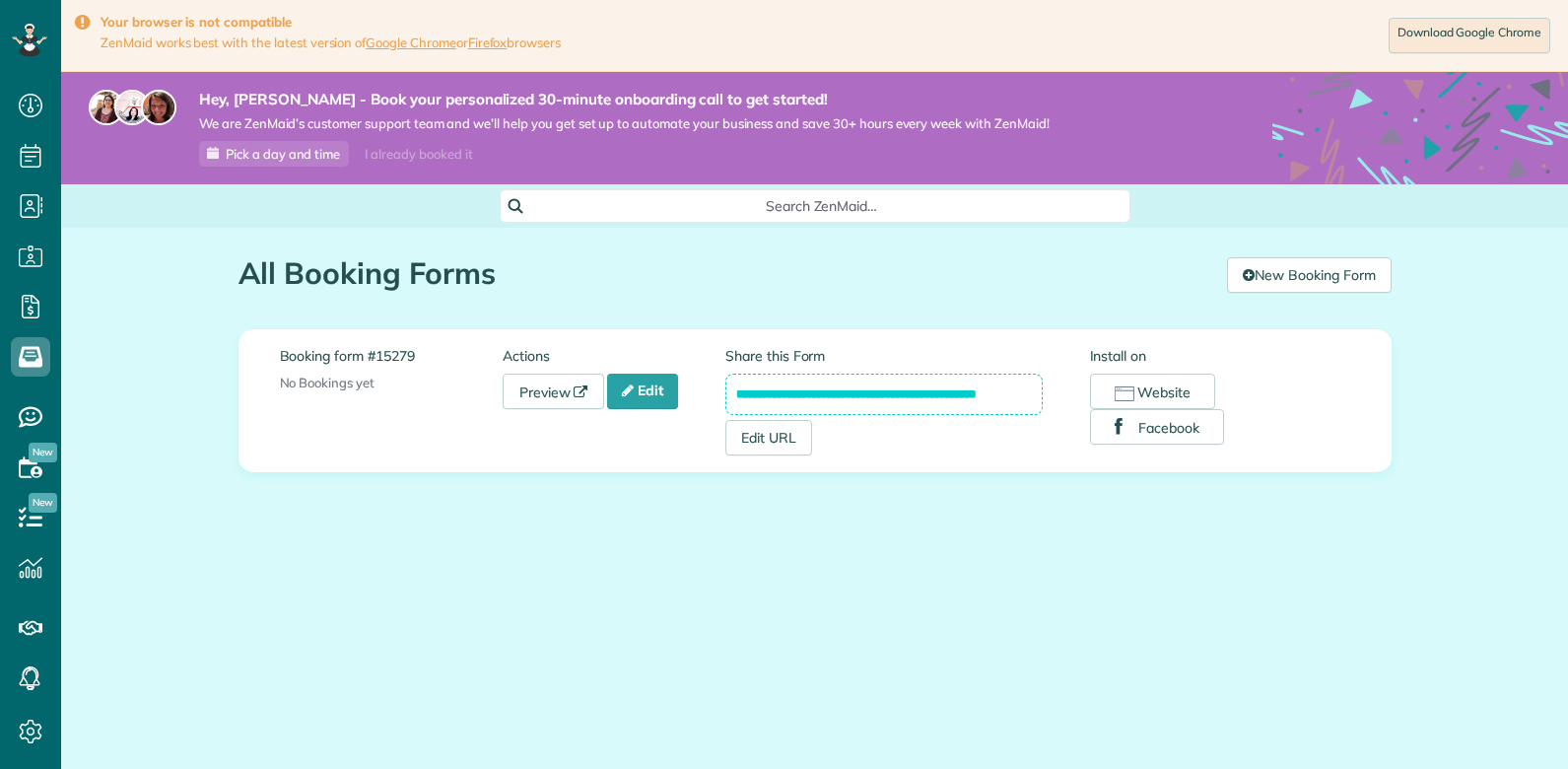 scroll, scrollTop: 0, scrollLeft: 0, axis: both 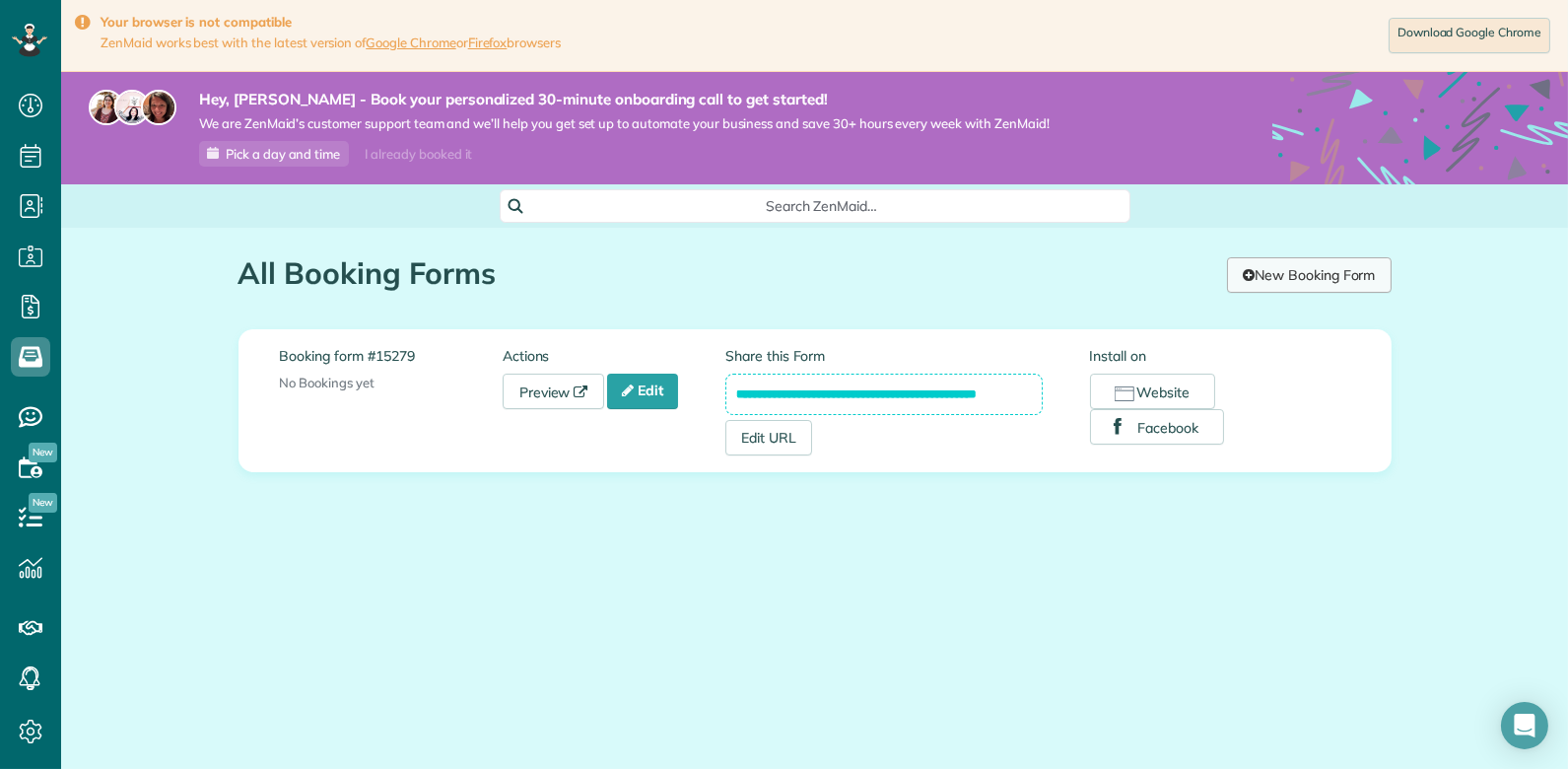 click on "New Booking Form" at bounding box center [1309, 275] 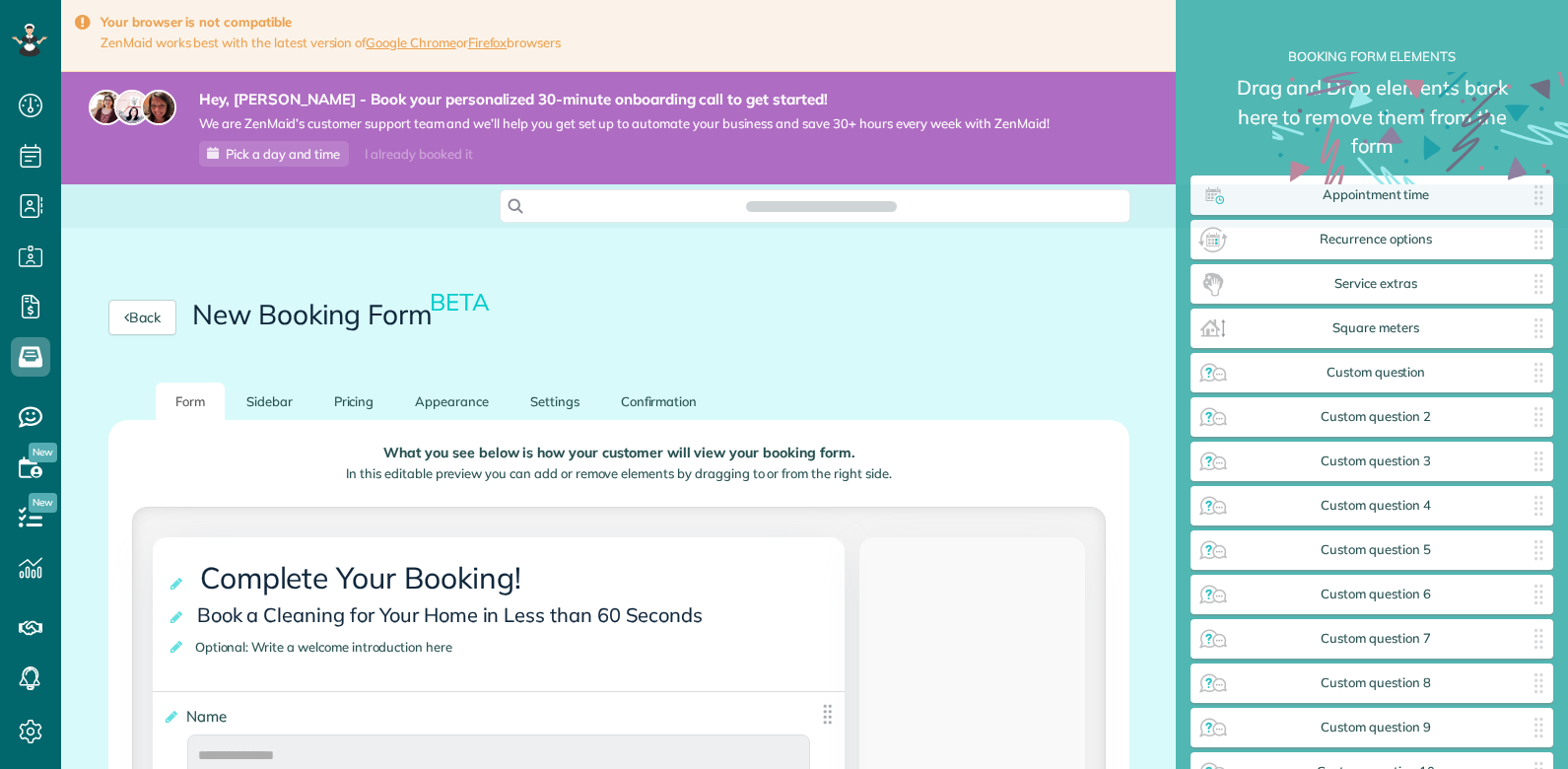 scroll, scrollTop: 0, scrollLeft: 0, axis: both 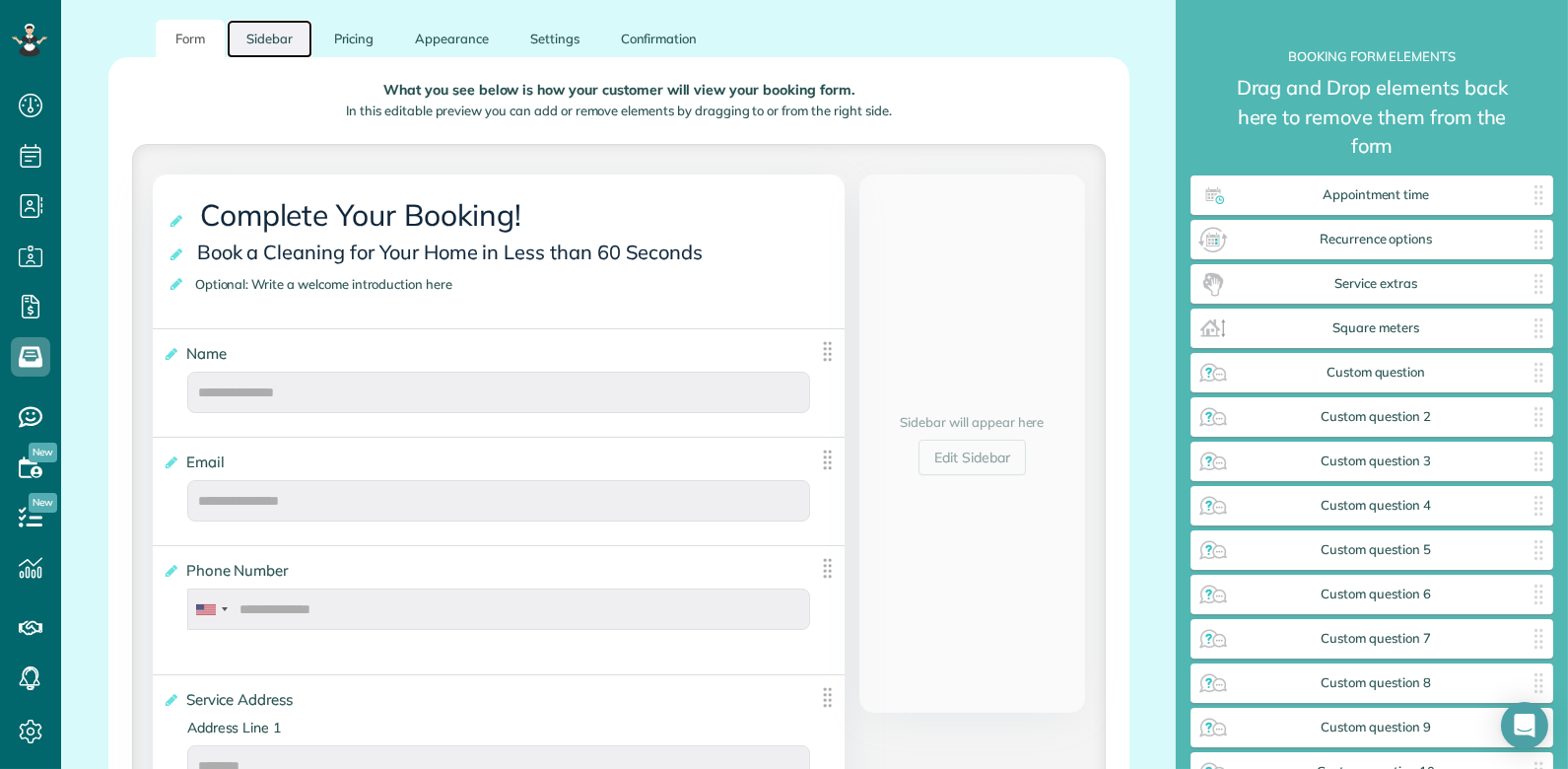 click on "Sidebar" at bounding box center (269, 38) 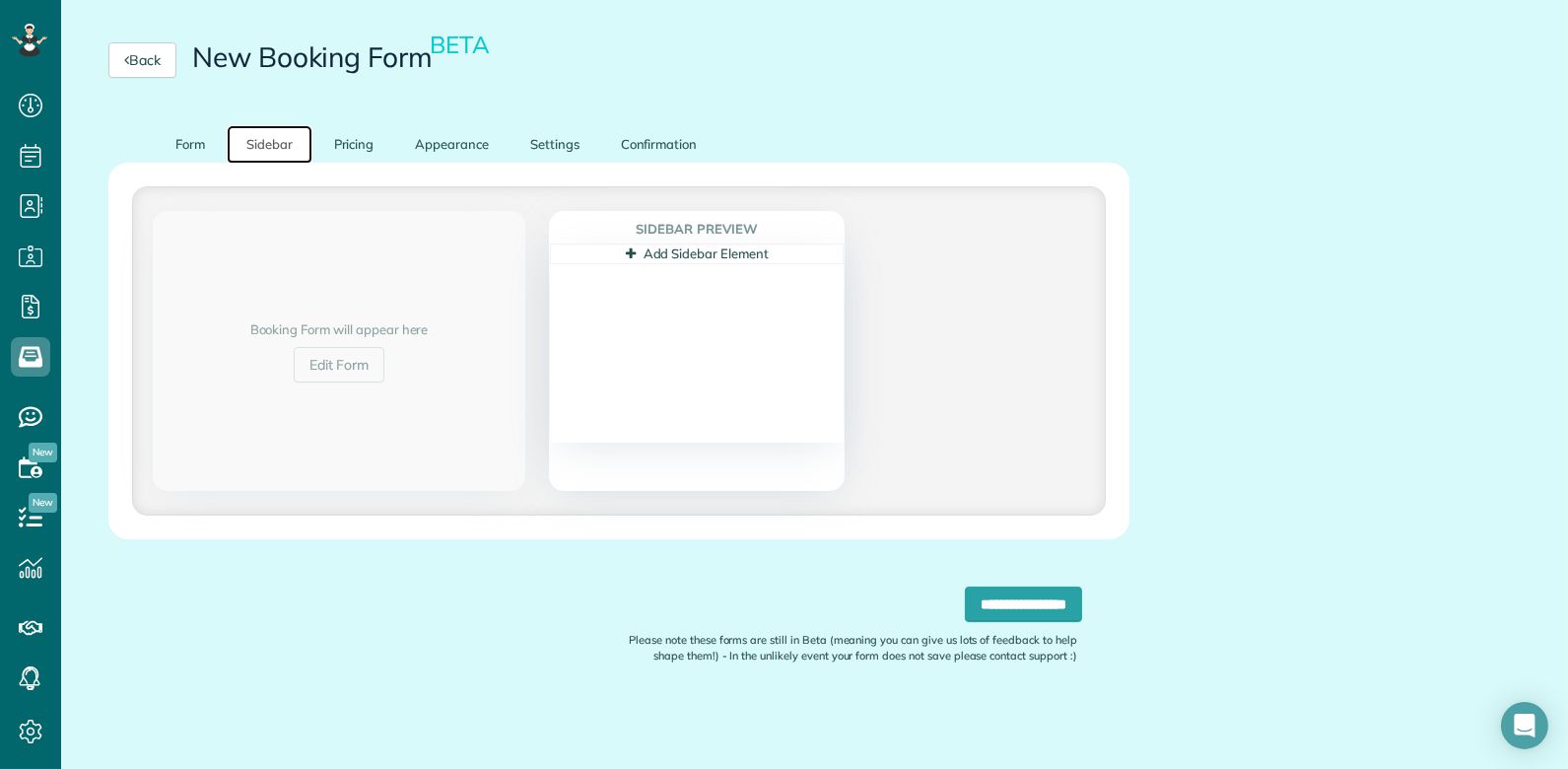 scroll, scrollTop: 256, scrollLeft: 0, axis: vertical 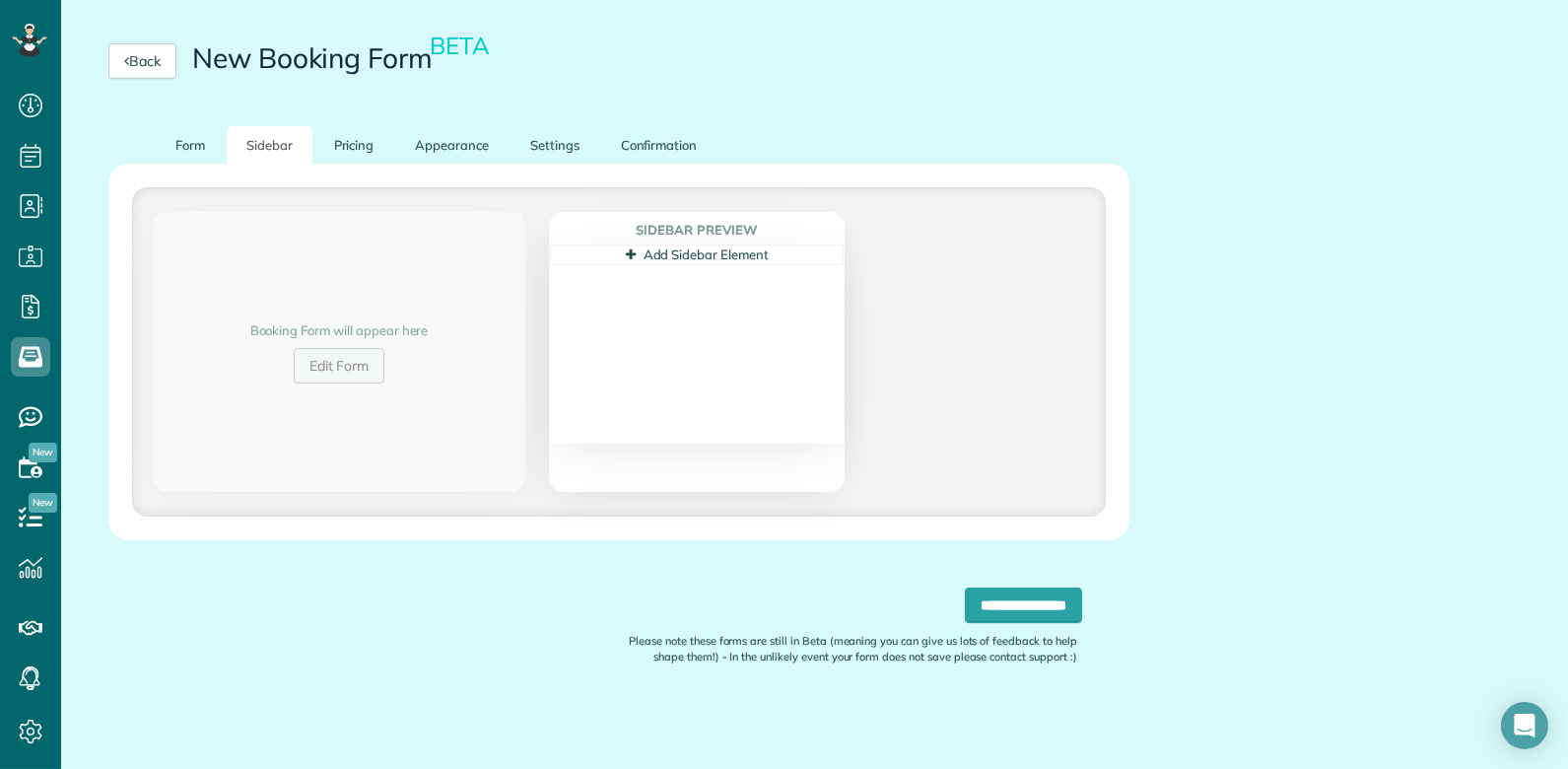 click on "Edit Form" at bounding box center (339, 366) 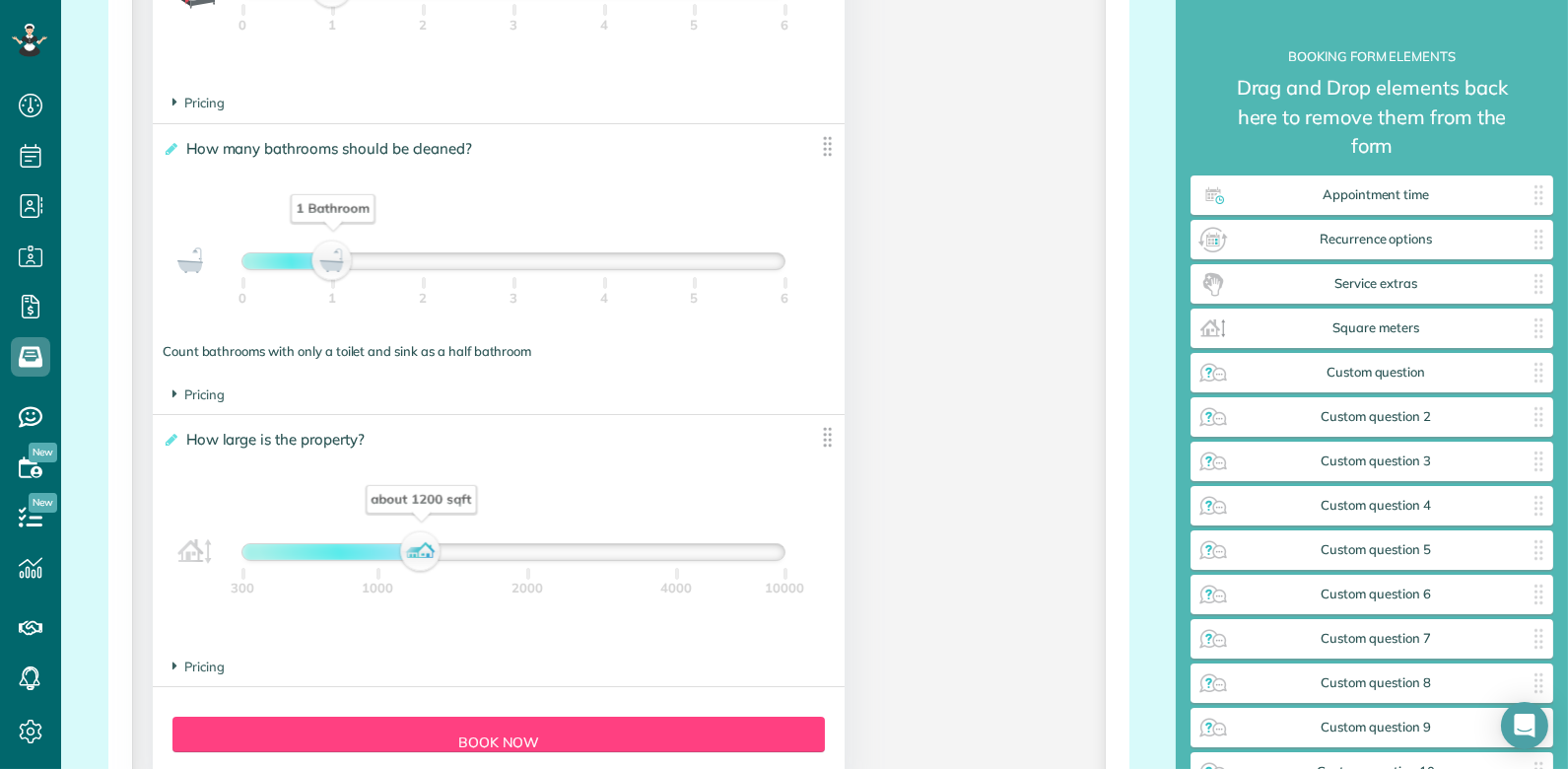 scroll, scrollTop: 1984, scrollLeft: 0, axis: vertical 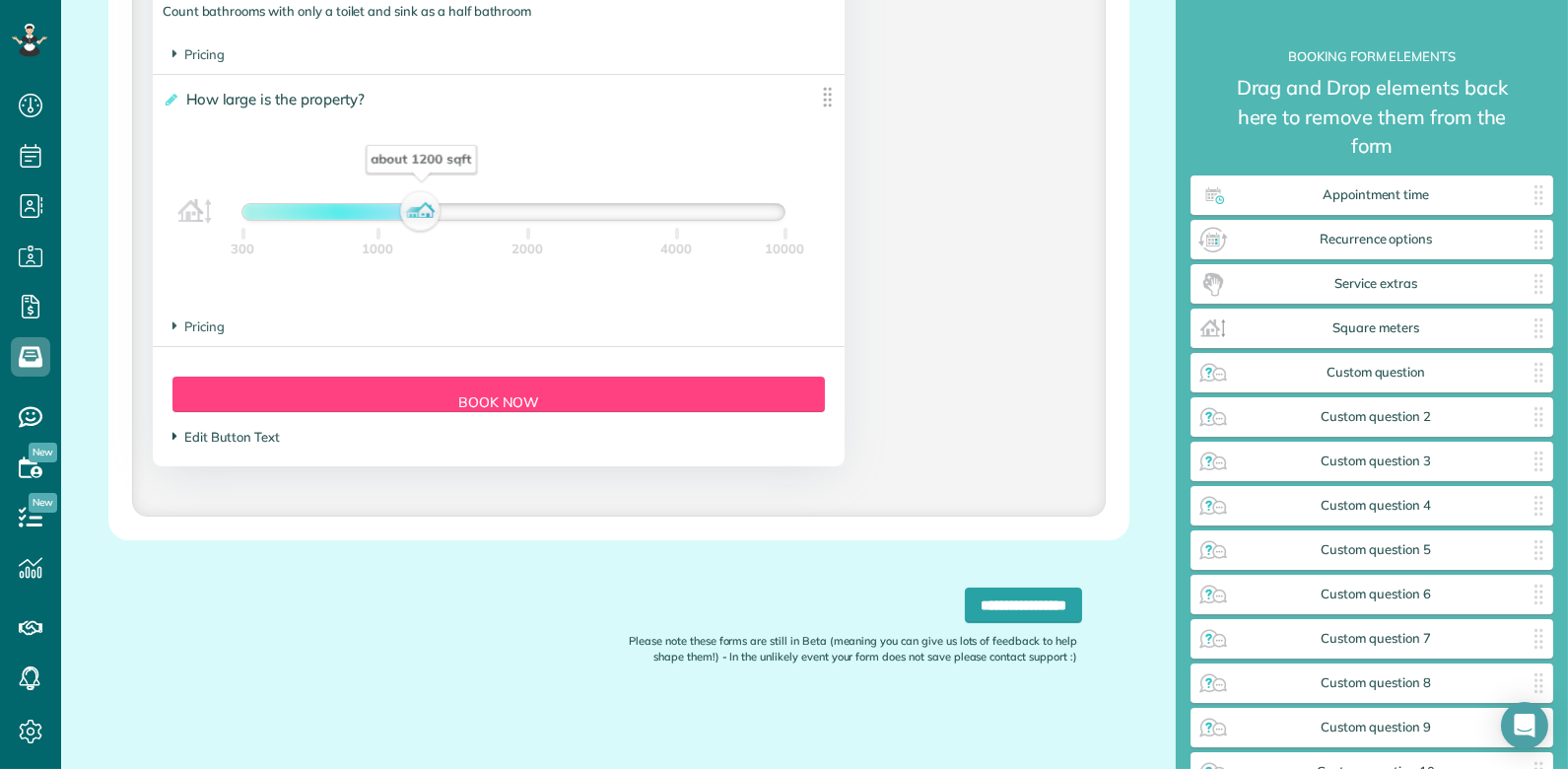 click on "Edit Button Text" at bounding box center [226, 437] 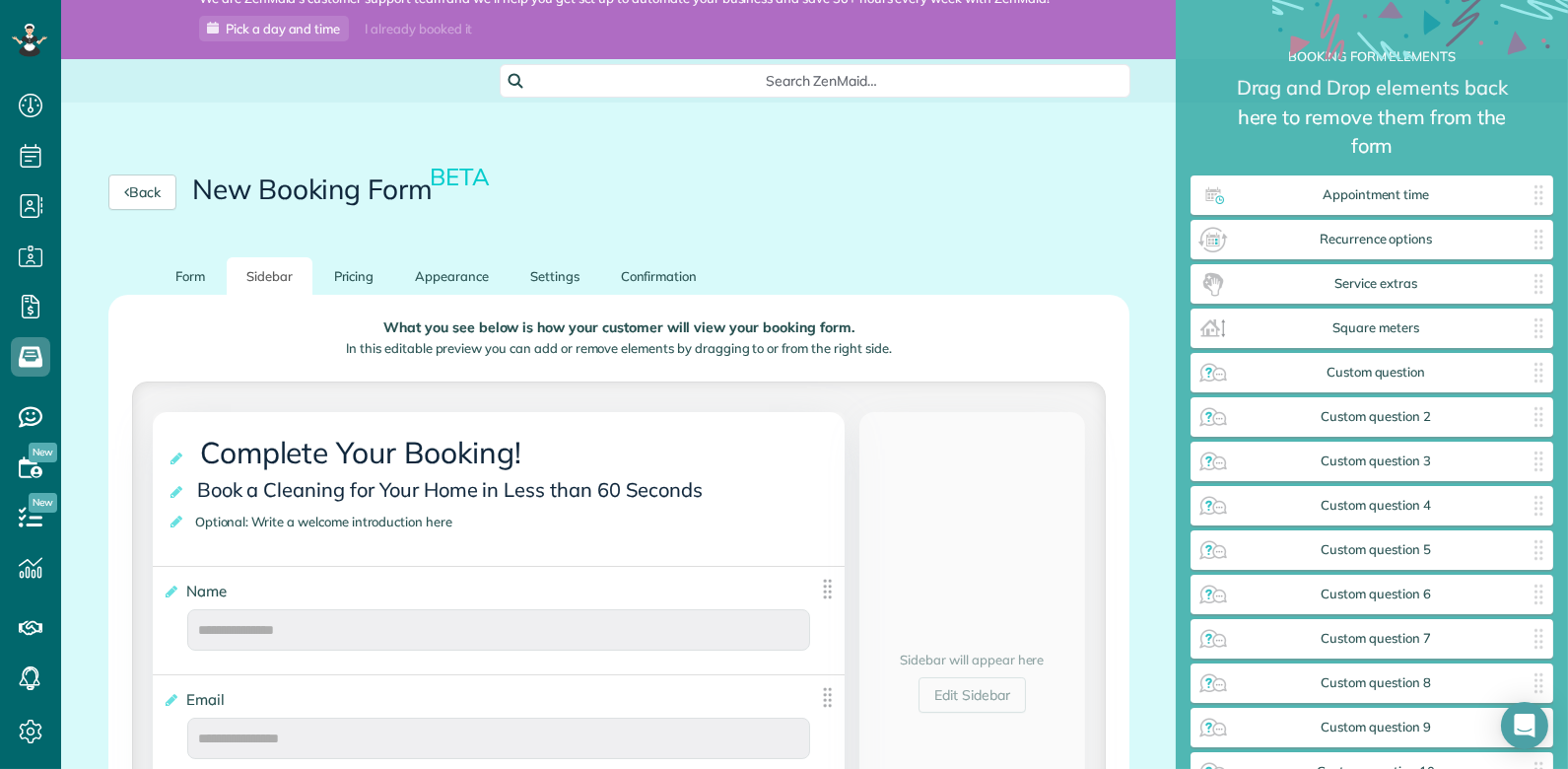 scroll, scrollTop: 0, scrollLeft: 0, axis: both 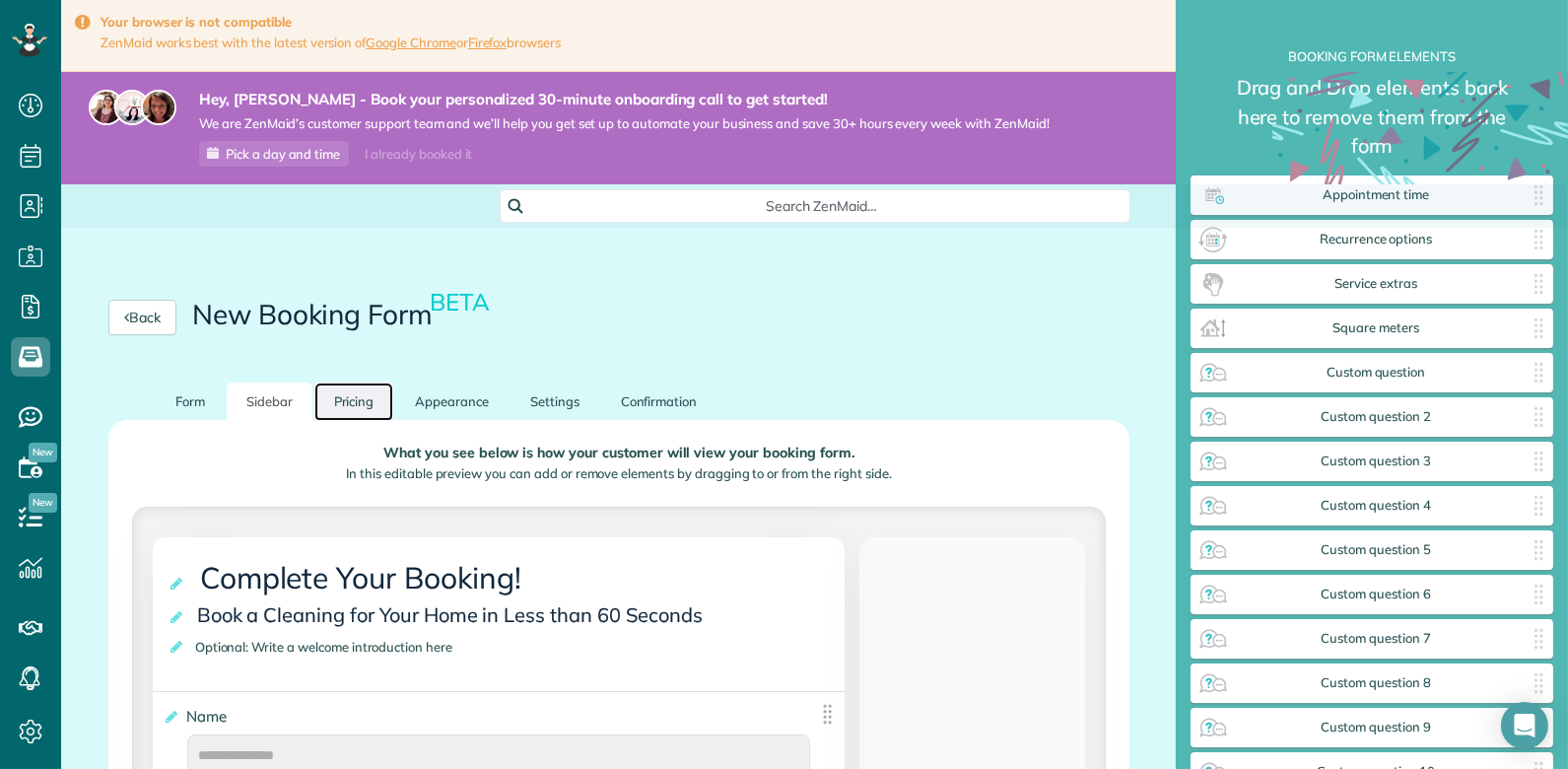 click on "Pricing" at bounding box center (354, 401) 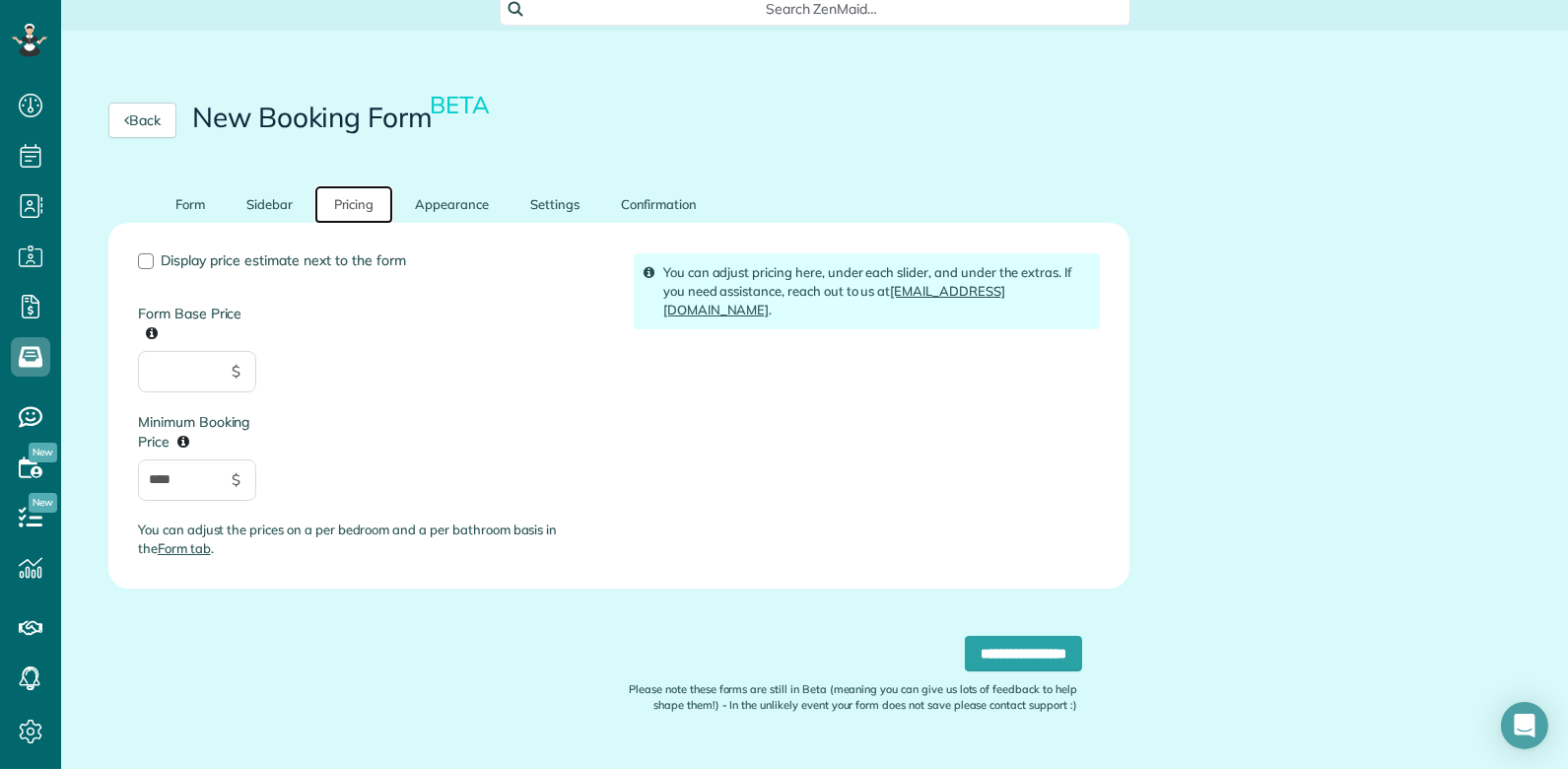 scroll, scrollTop: 199, scrollLeft: 0, axis: vertical 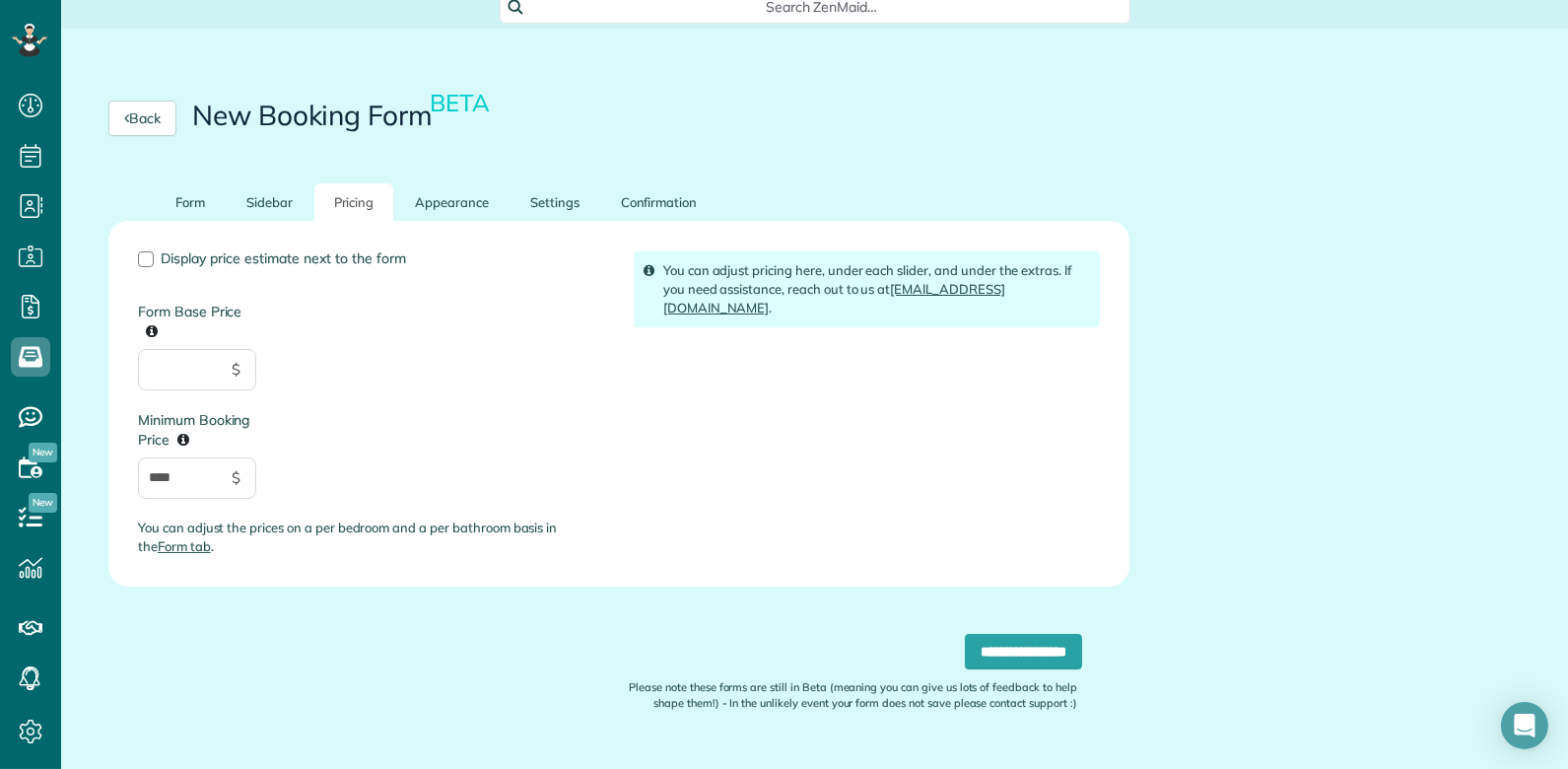 click on "Display price estimate next to the form
Form Base Price
$
Minimum Booking Price
****
$
You can adjust the prices on a per bedroom and a per bathroom basis in the  Form tab ." at bounding box center (371, 411) 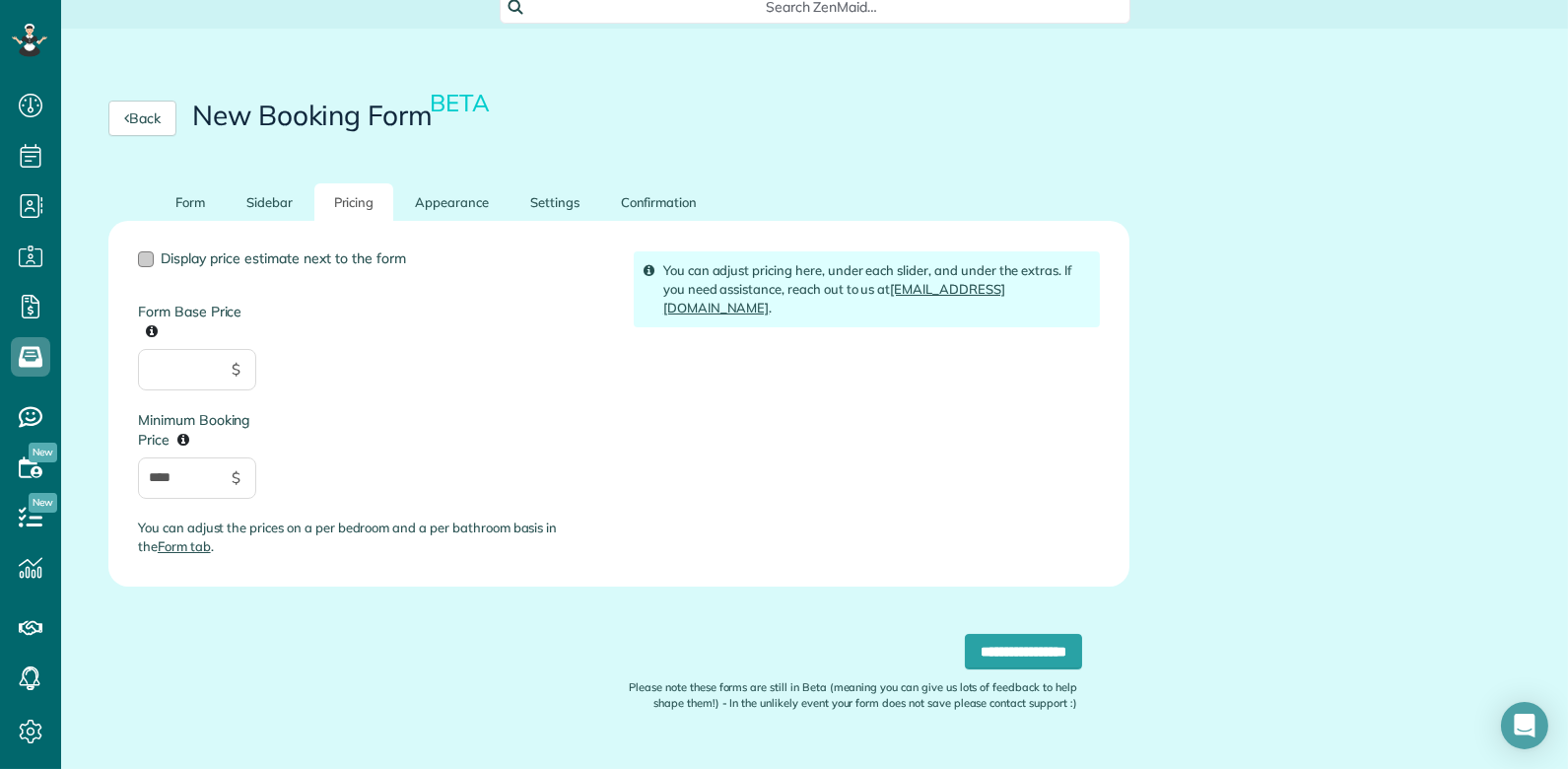 click on "Display price estimate next to the form" at bounding box center [283, 258] 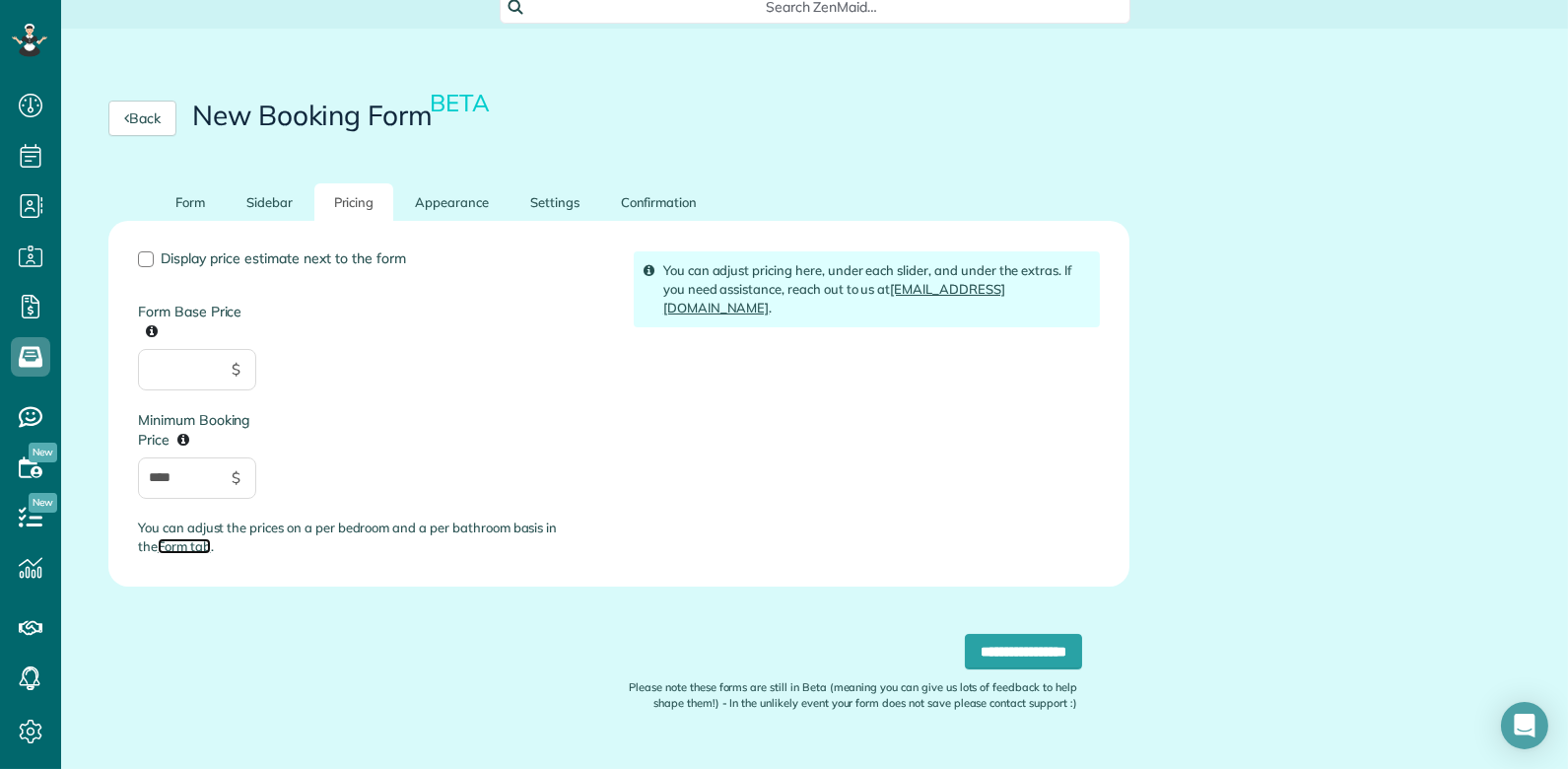 click on "Form tab" at bounding box center [184, 546] 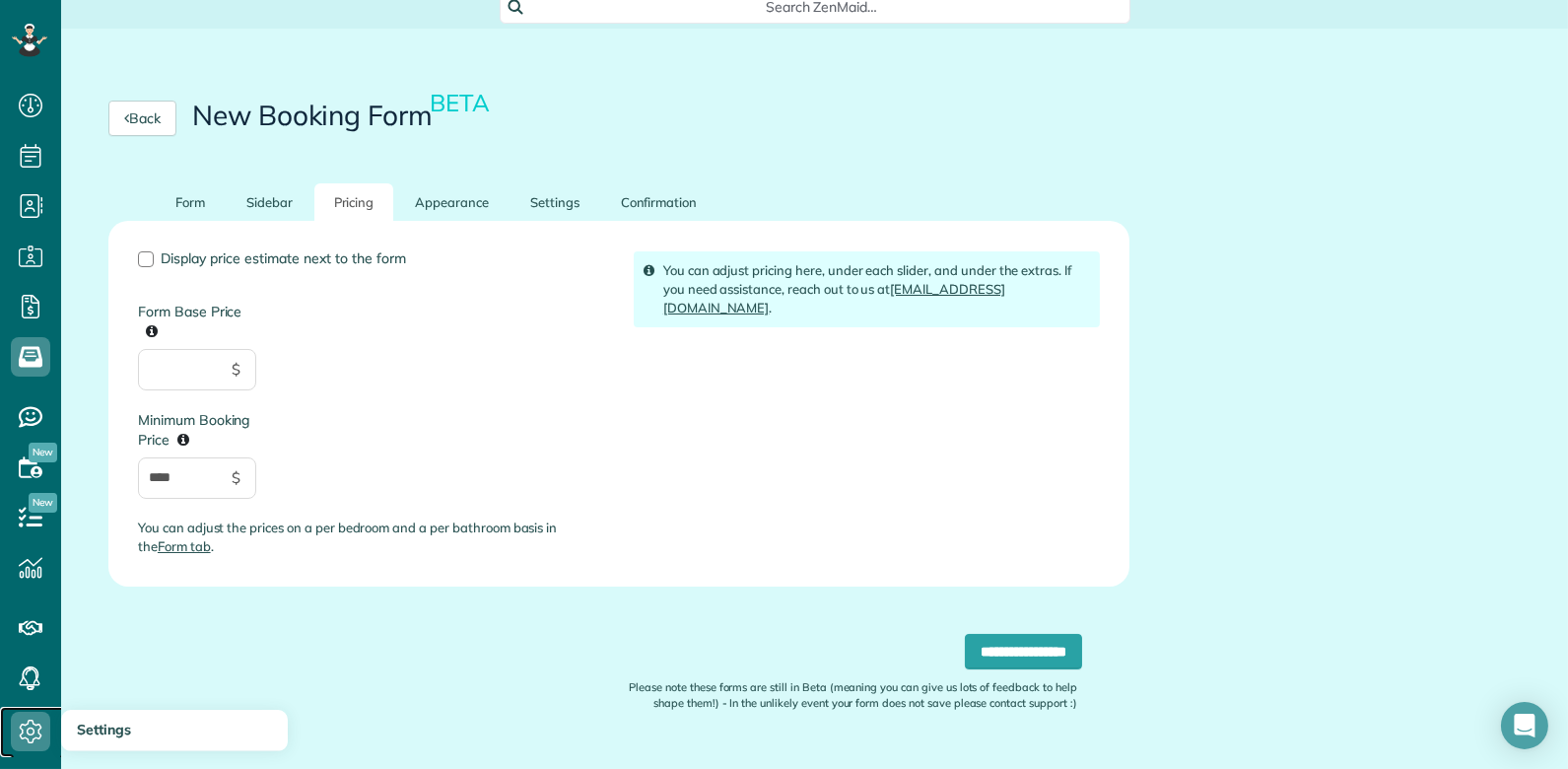 click 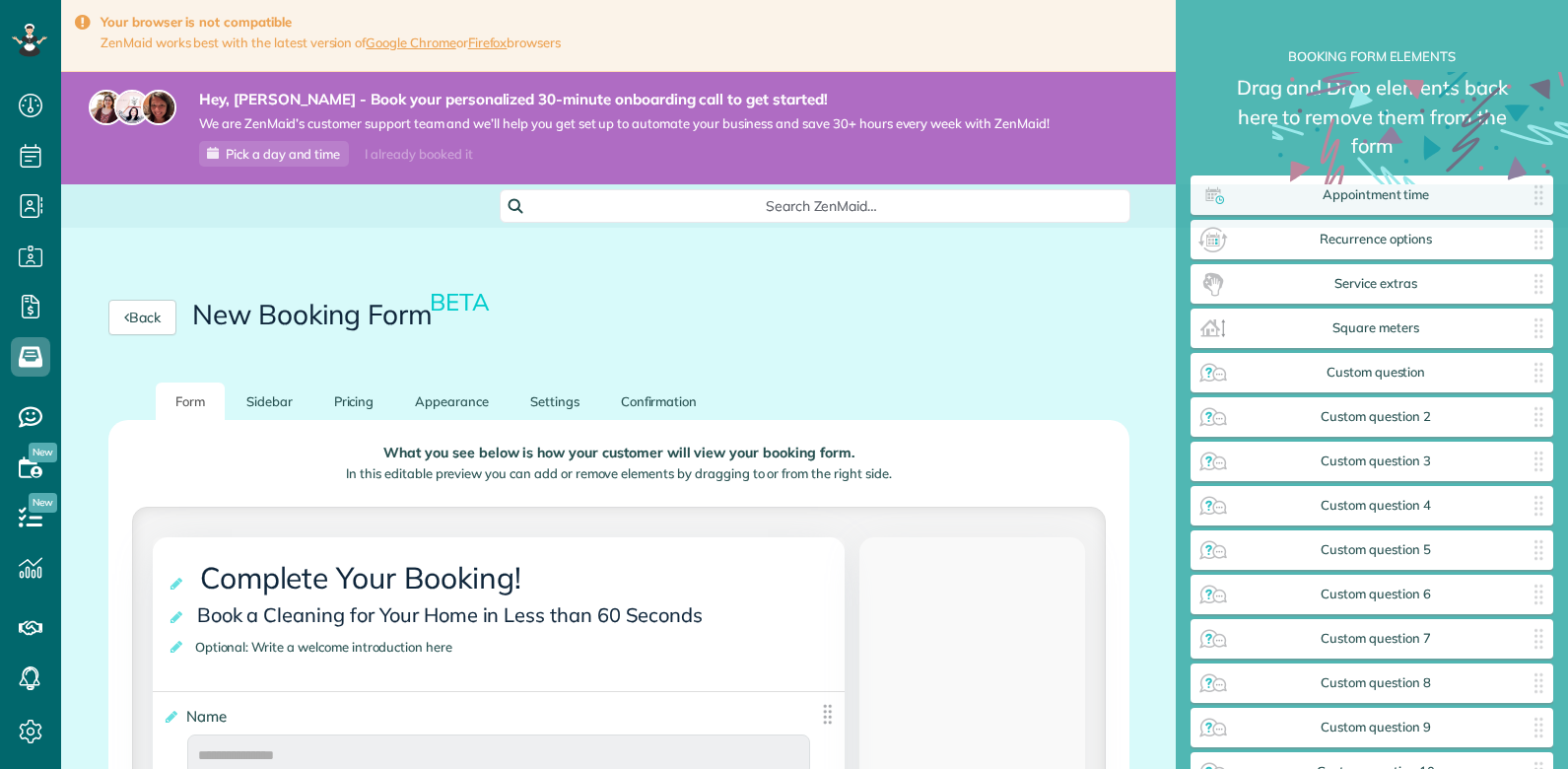 scroll, scrollTop: 0, scrollLeft: 0, axis: both 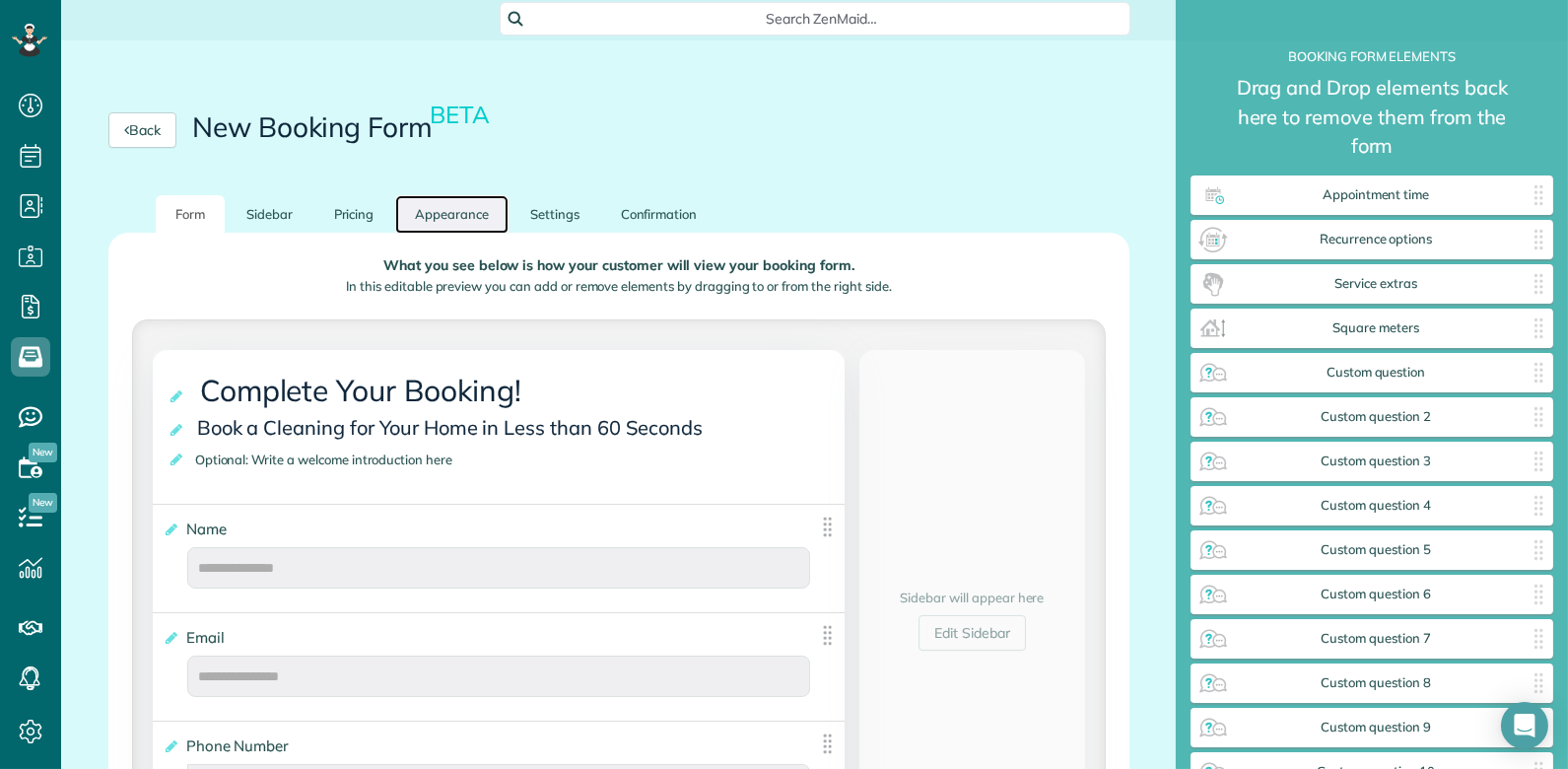 click on "Appearance" at bounding box center (451, 214) 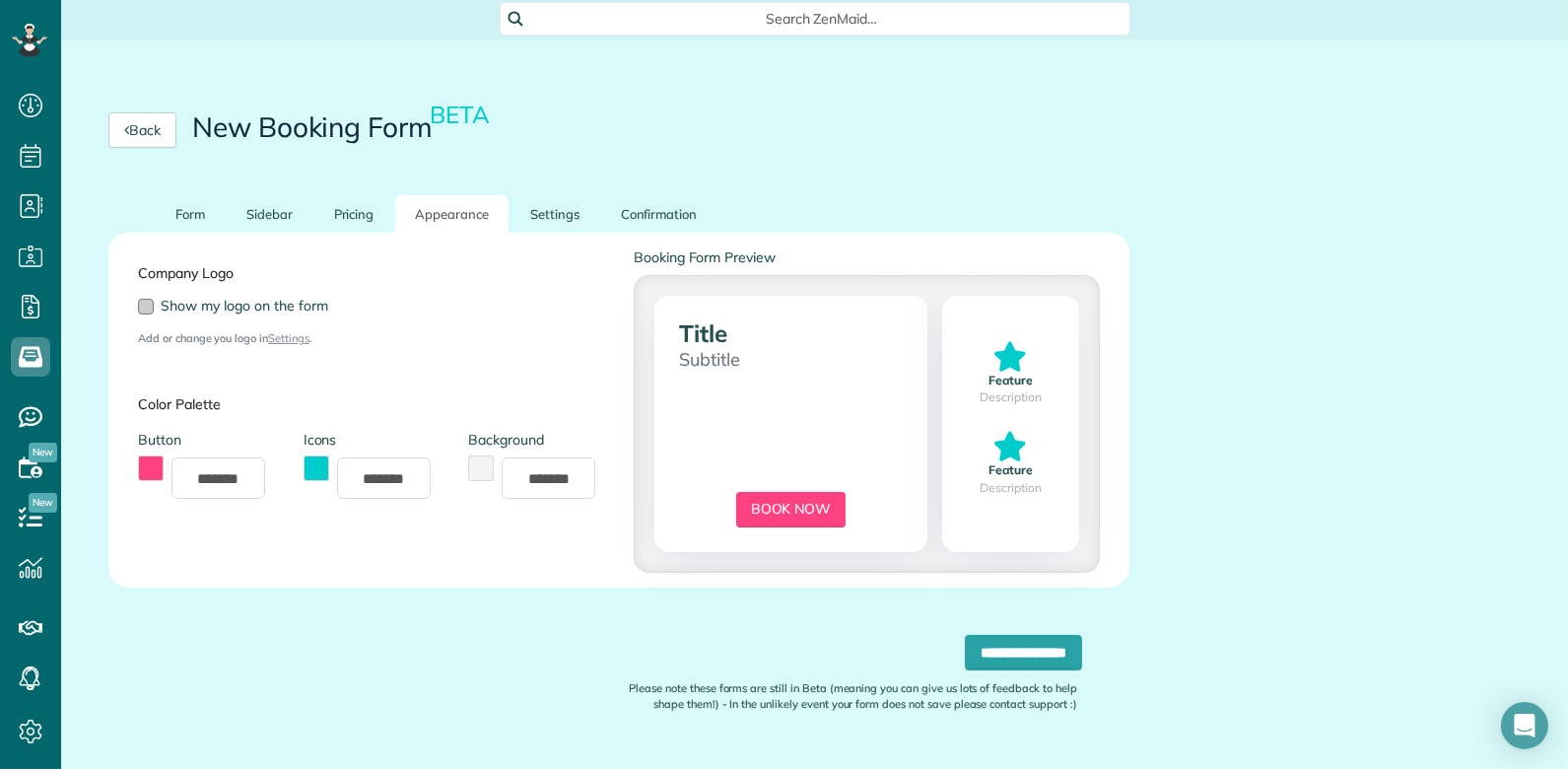 click on "Show my logo on the form" at bounding box center (244, 306) 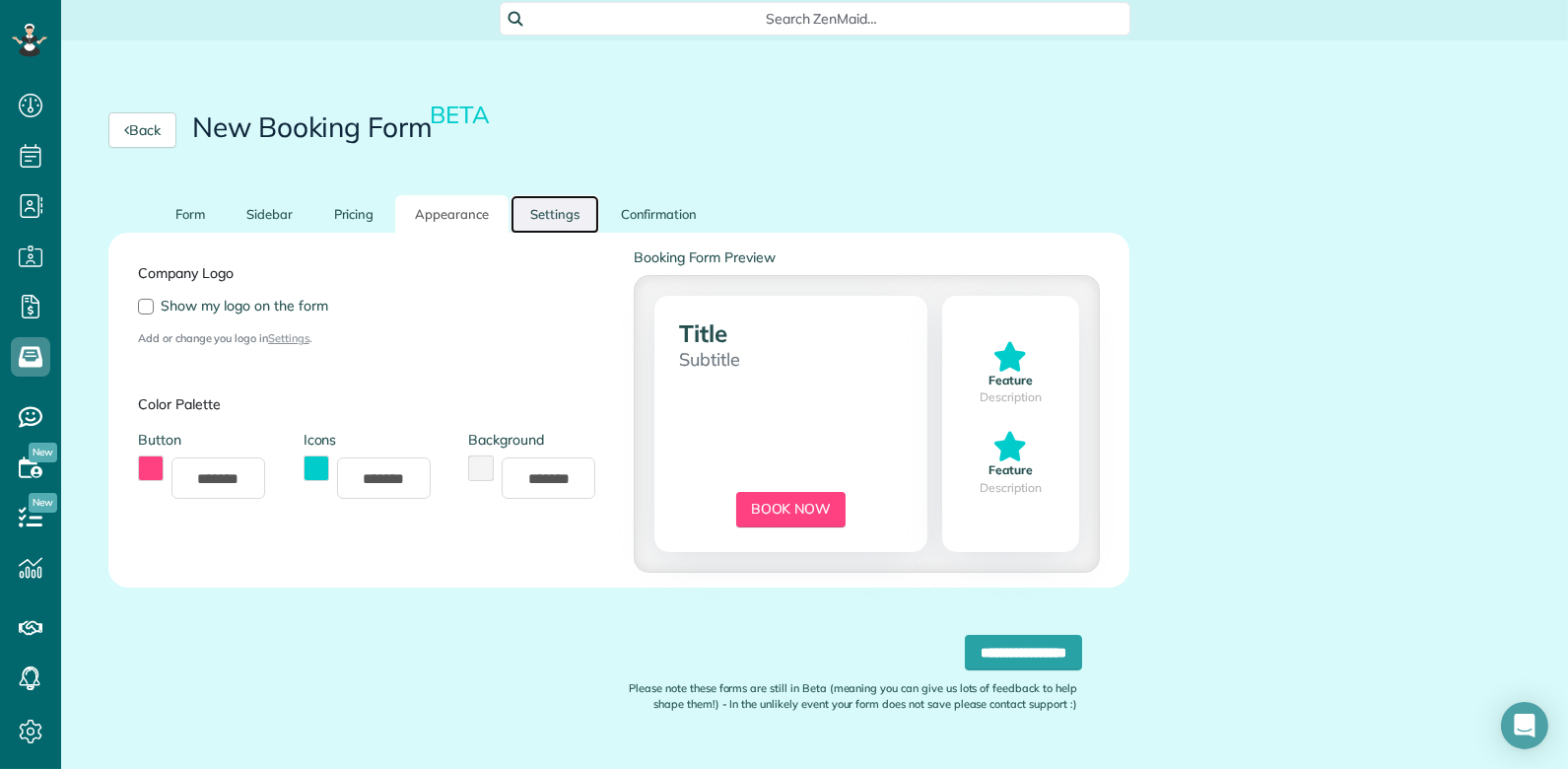 click on "Settings" at bounding box center [555, 214] 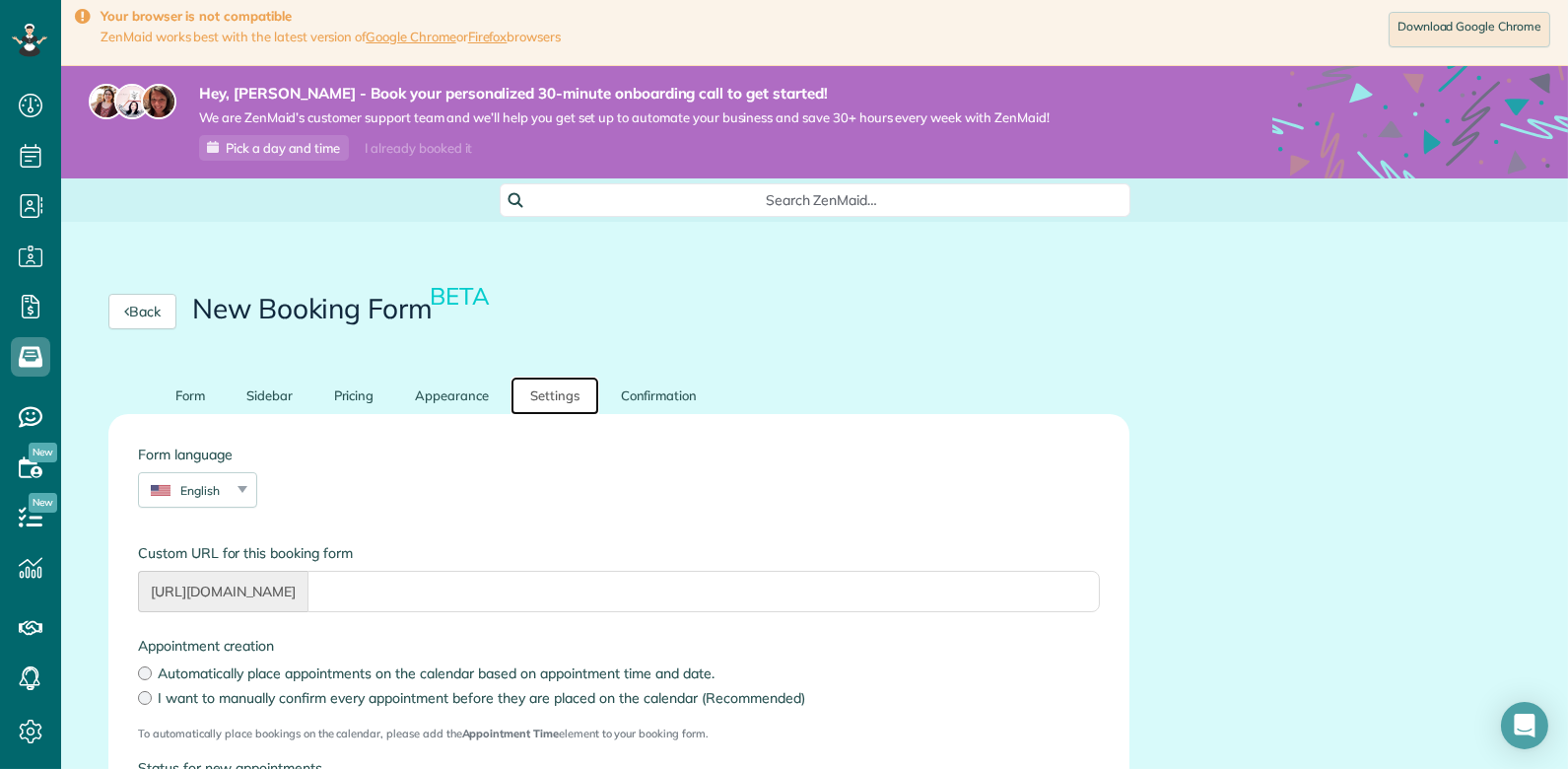 scroll, scrollTop: 0, scrollLeft: 0, axis: both 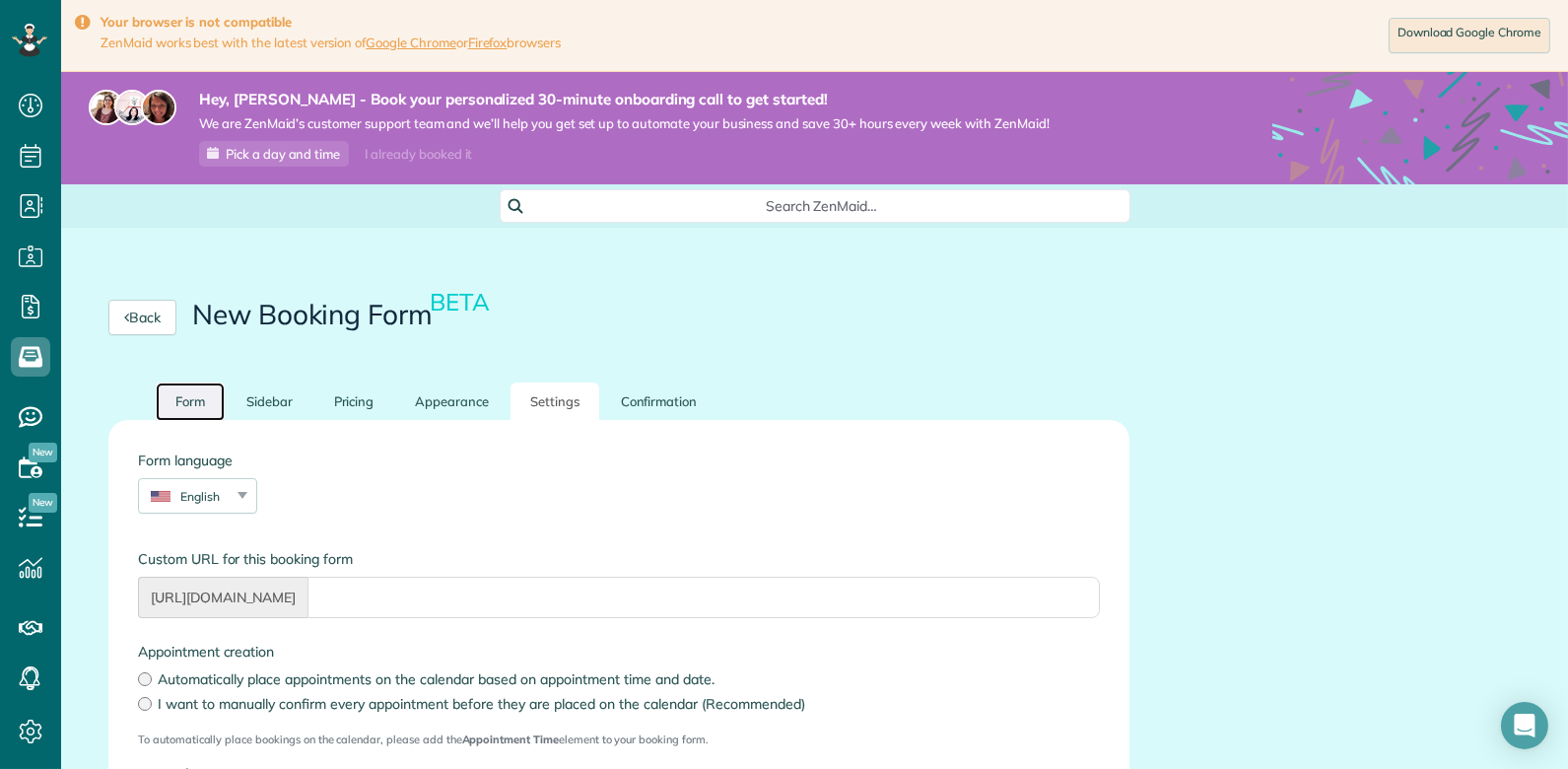 click on "Form" at bounding box center (190, 401) 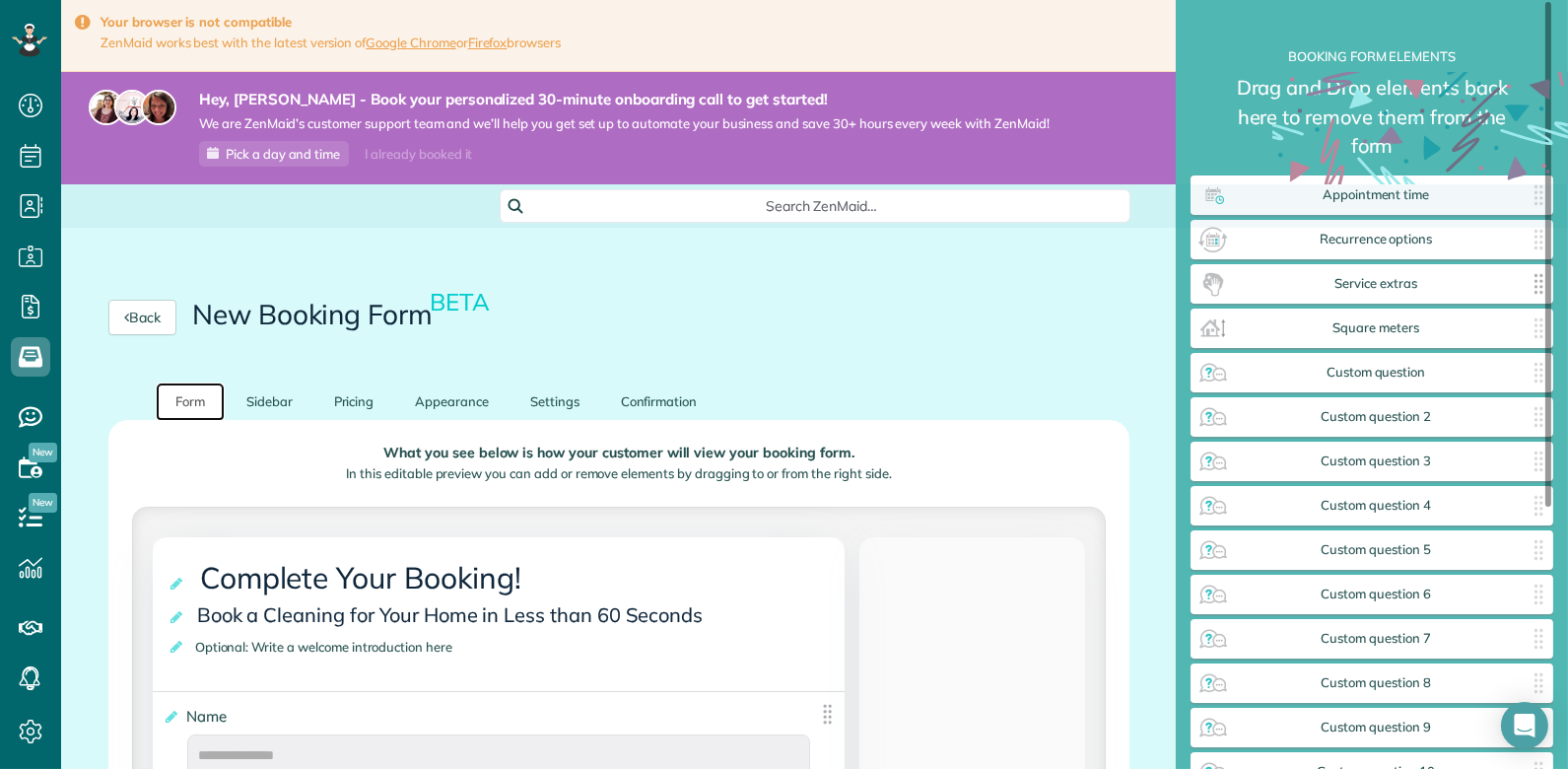 click on "Service extras
✕" at bounding box center (1372, 284) 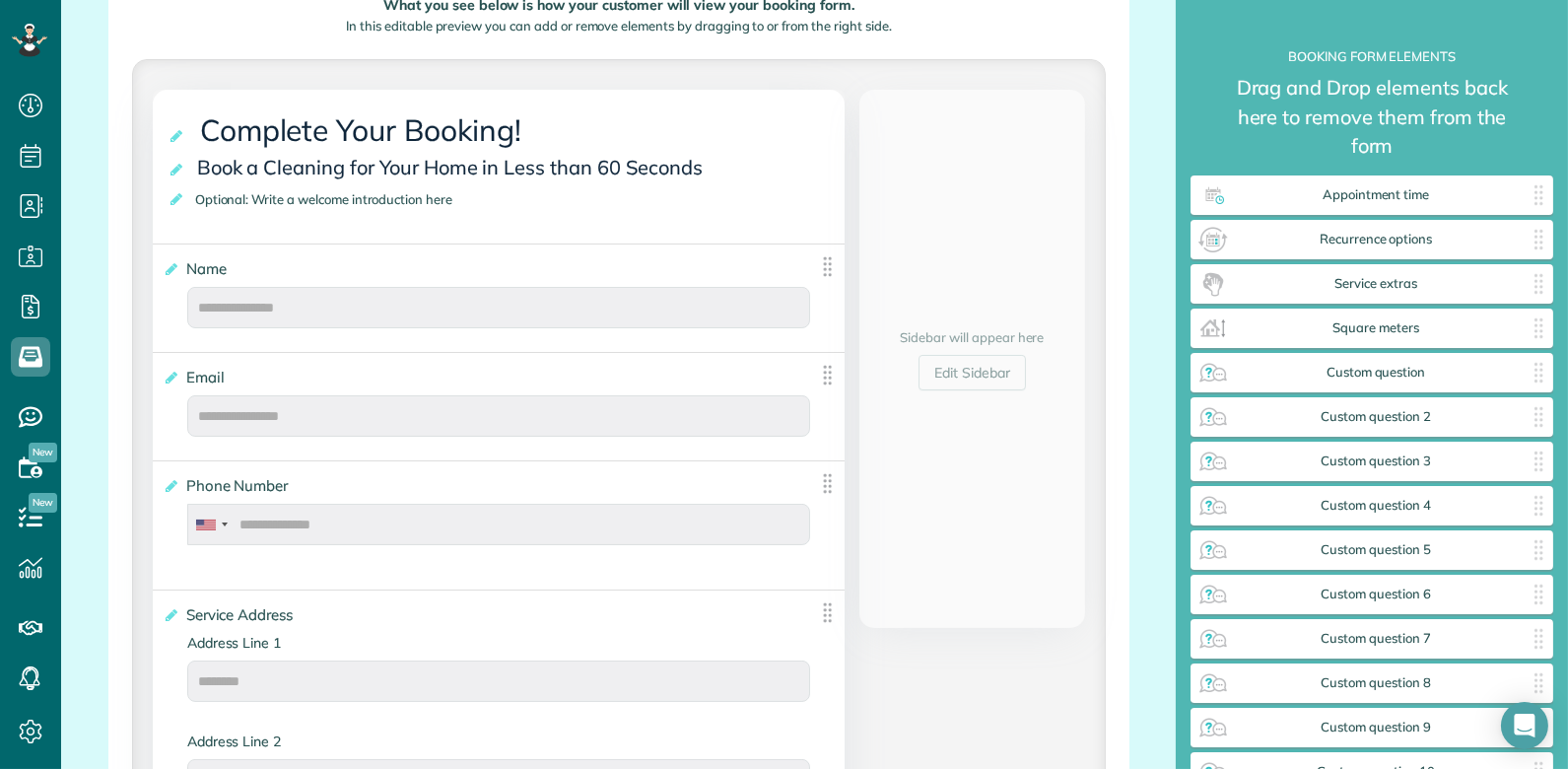 scroll, scrollTop: 447, scrollLeft: 0, axis: vertical 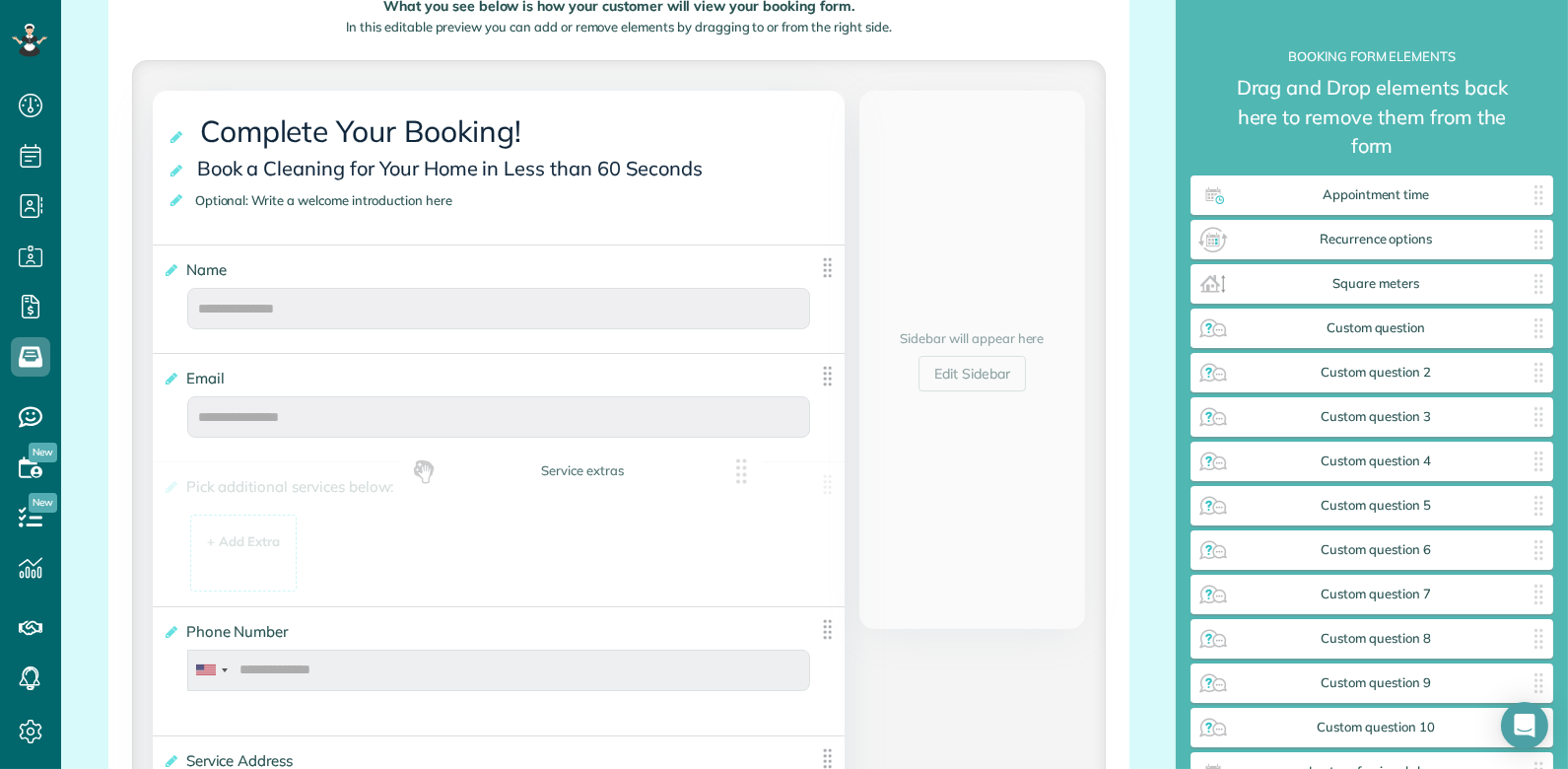drag, startPoint x: 1332, startPoint y: 283, endPoint x: 460, endPoint y: 553, distance: 912.8439 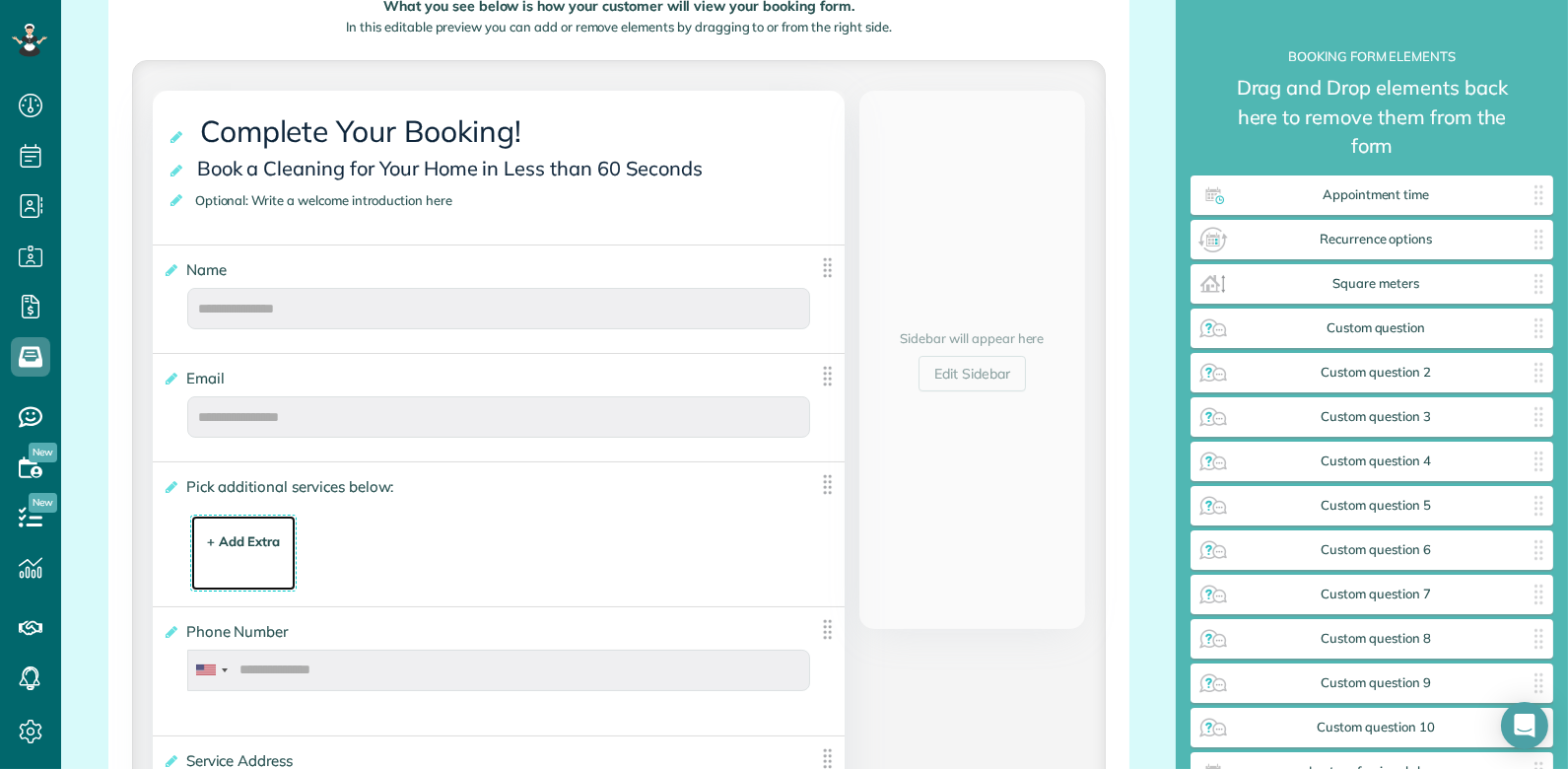 click on "+ Add Extra" at bounding box center (243, 541) 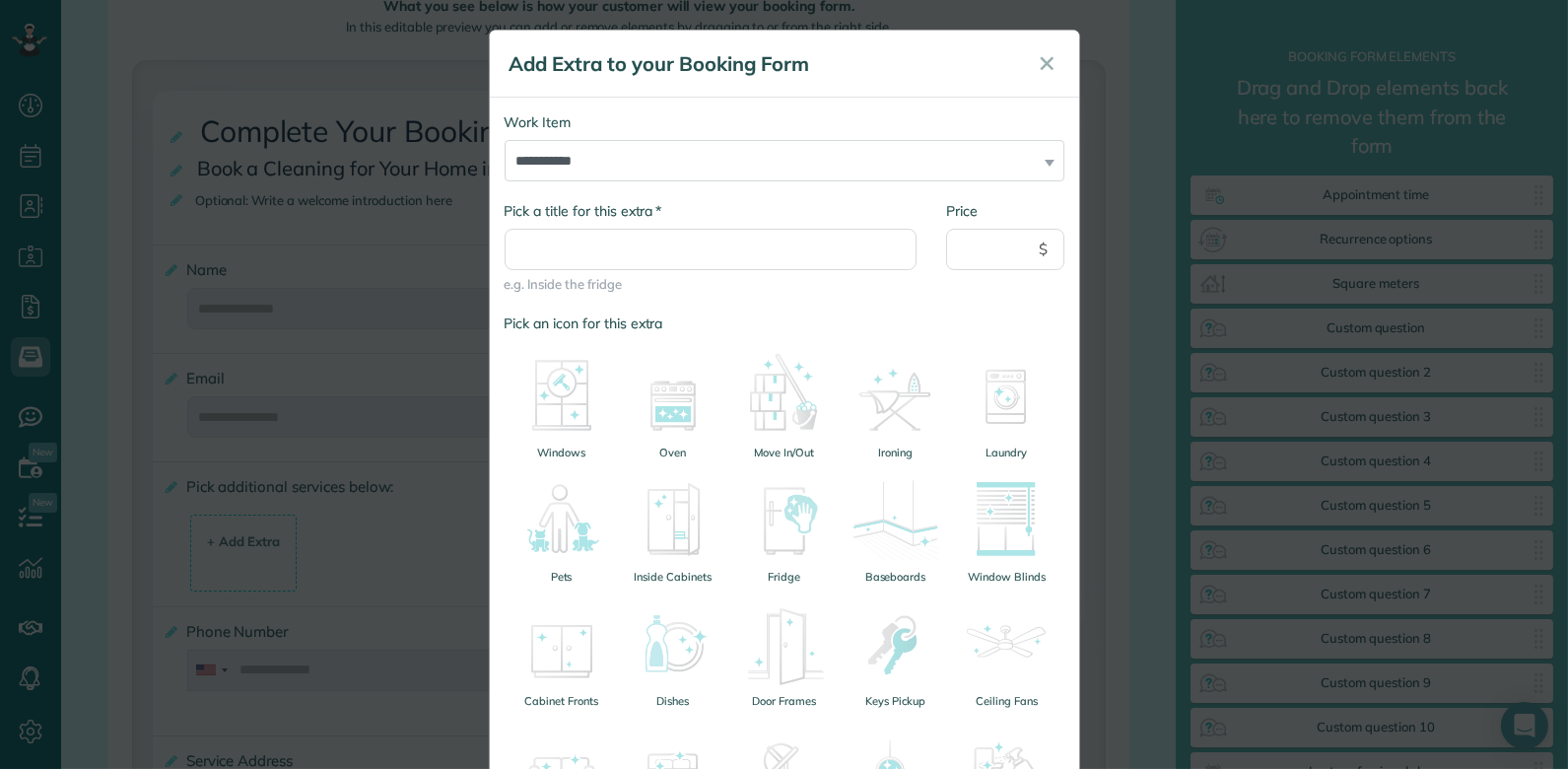 click on "**********" at bounding box center [784, 147] 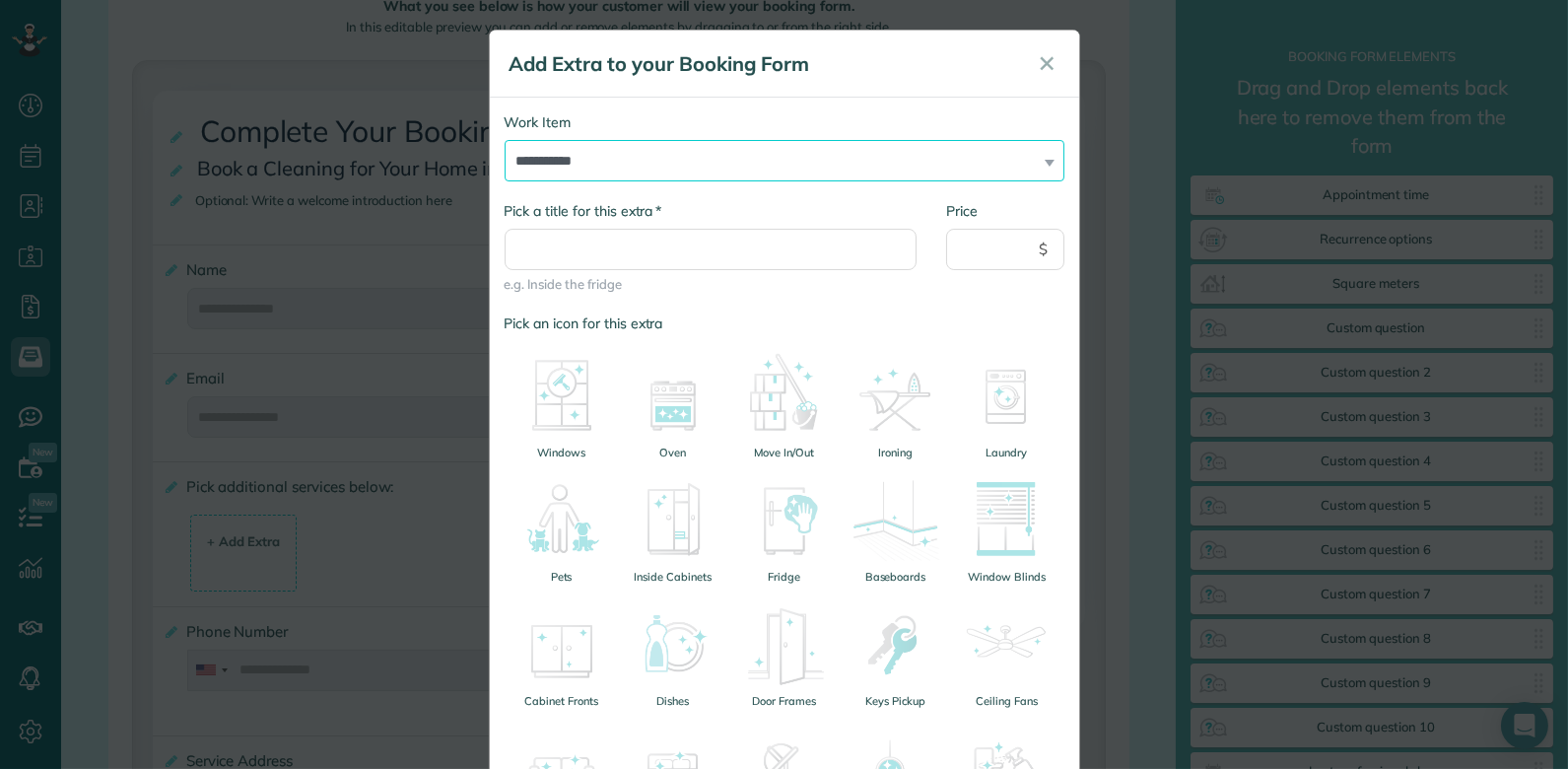 click on "**********" at bounding box center [784, 161] 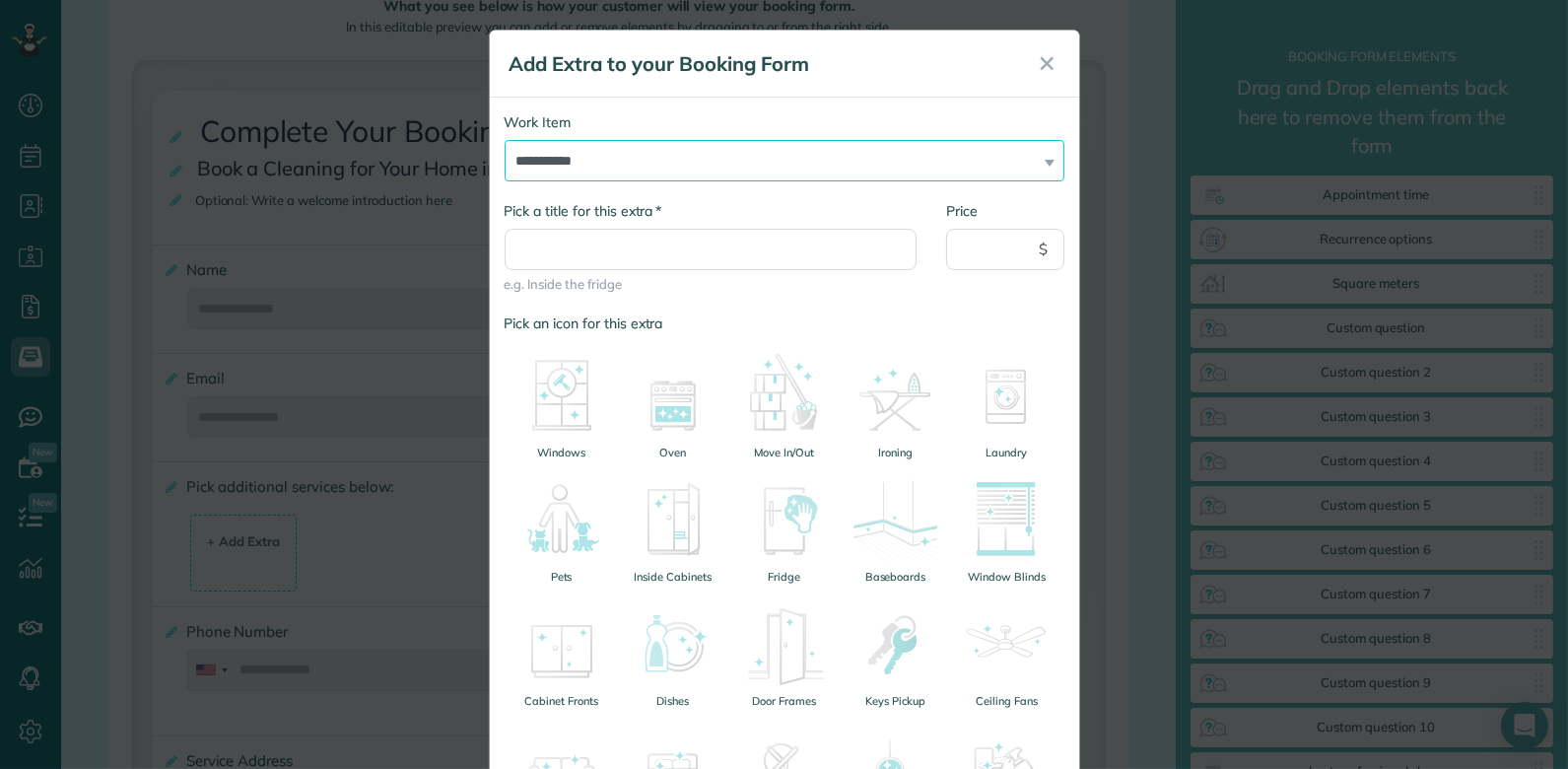 click on "**********" at bounding box center [784, 161] 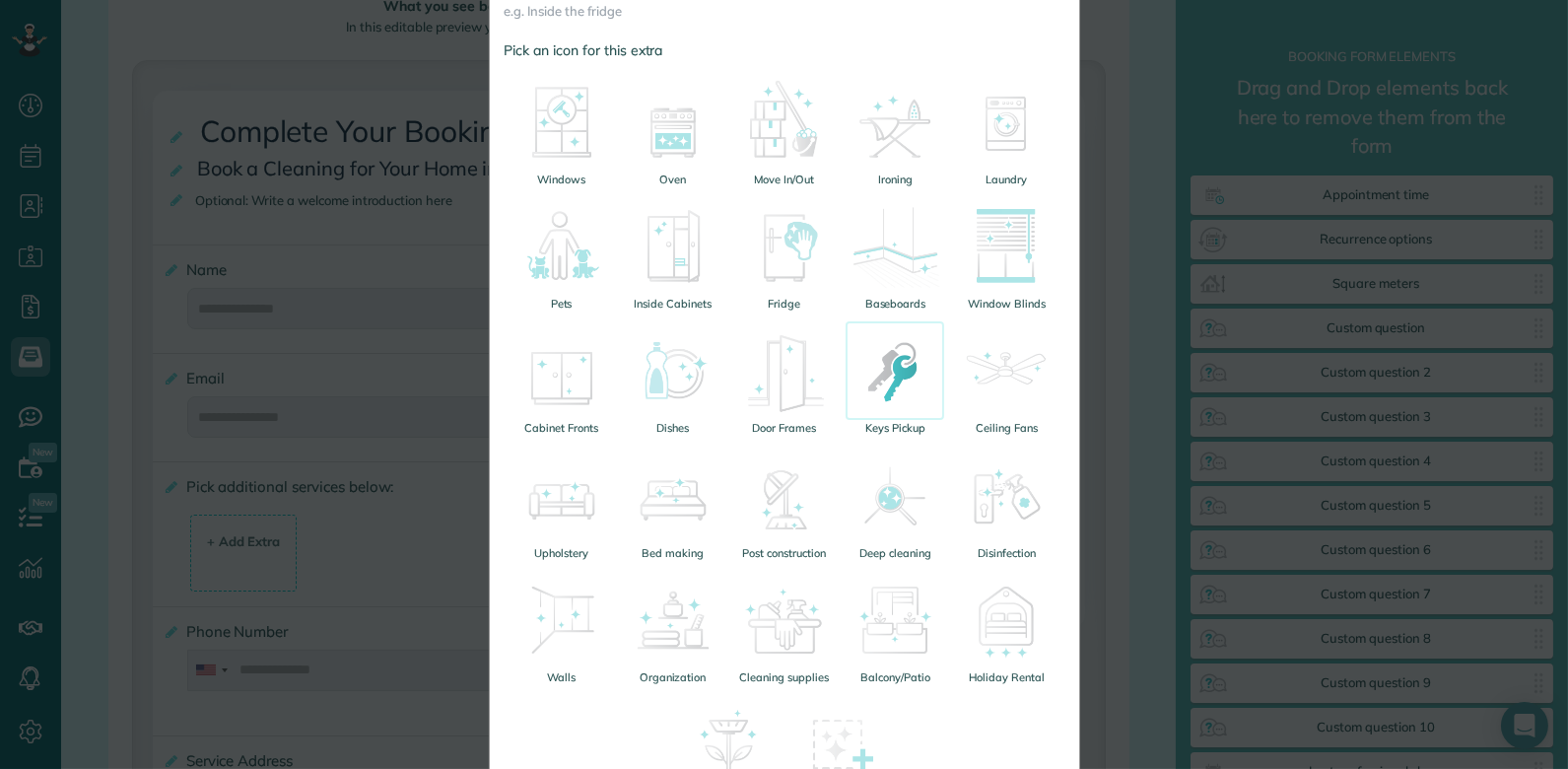 scroll, scrollTop: 272, scrollLeft: 0, axis: vertical 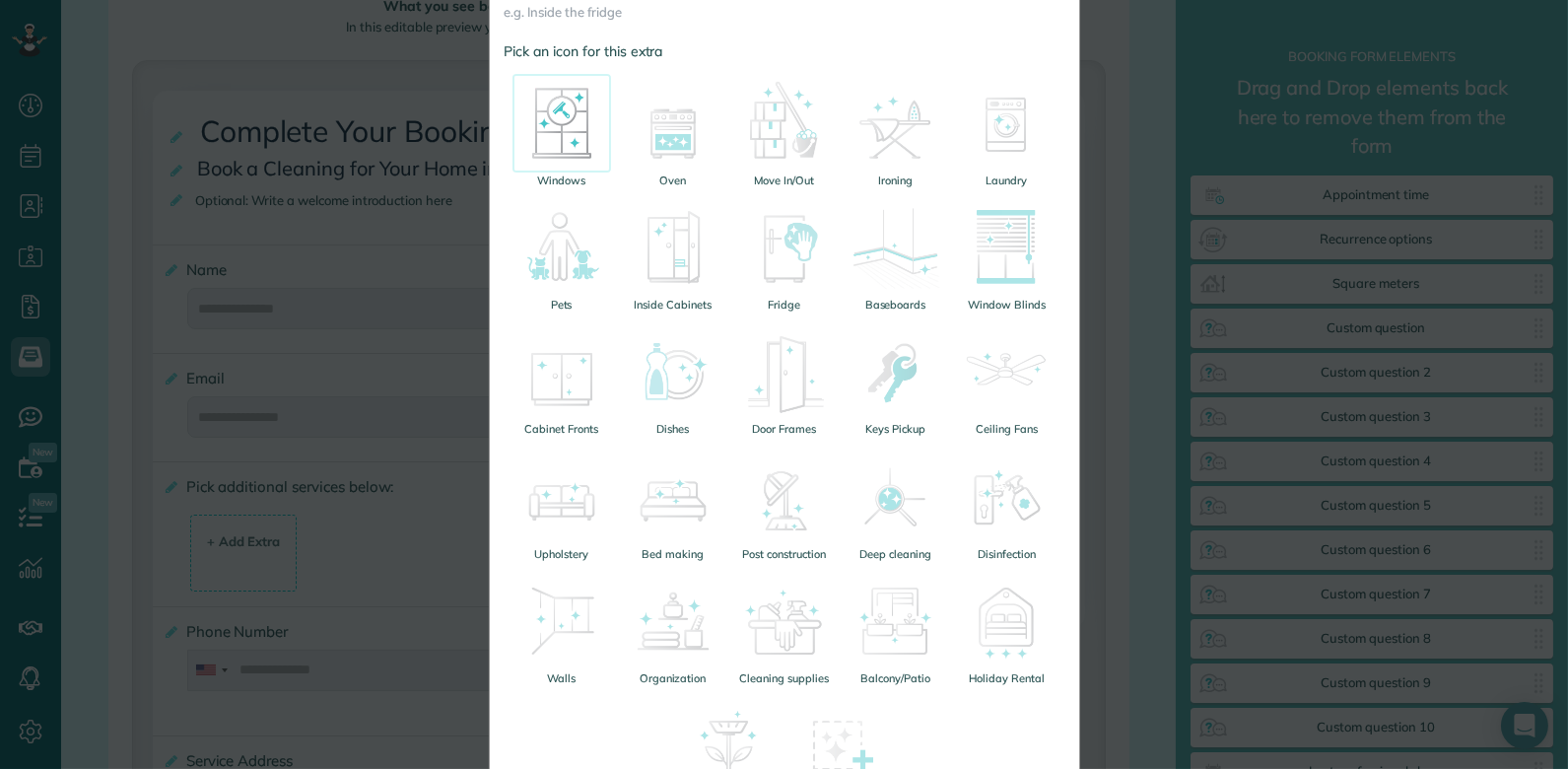click at bounding box center (562, 123) 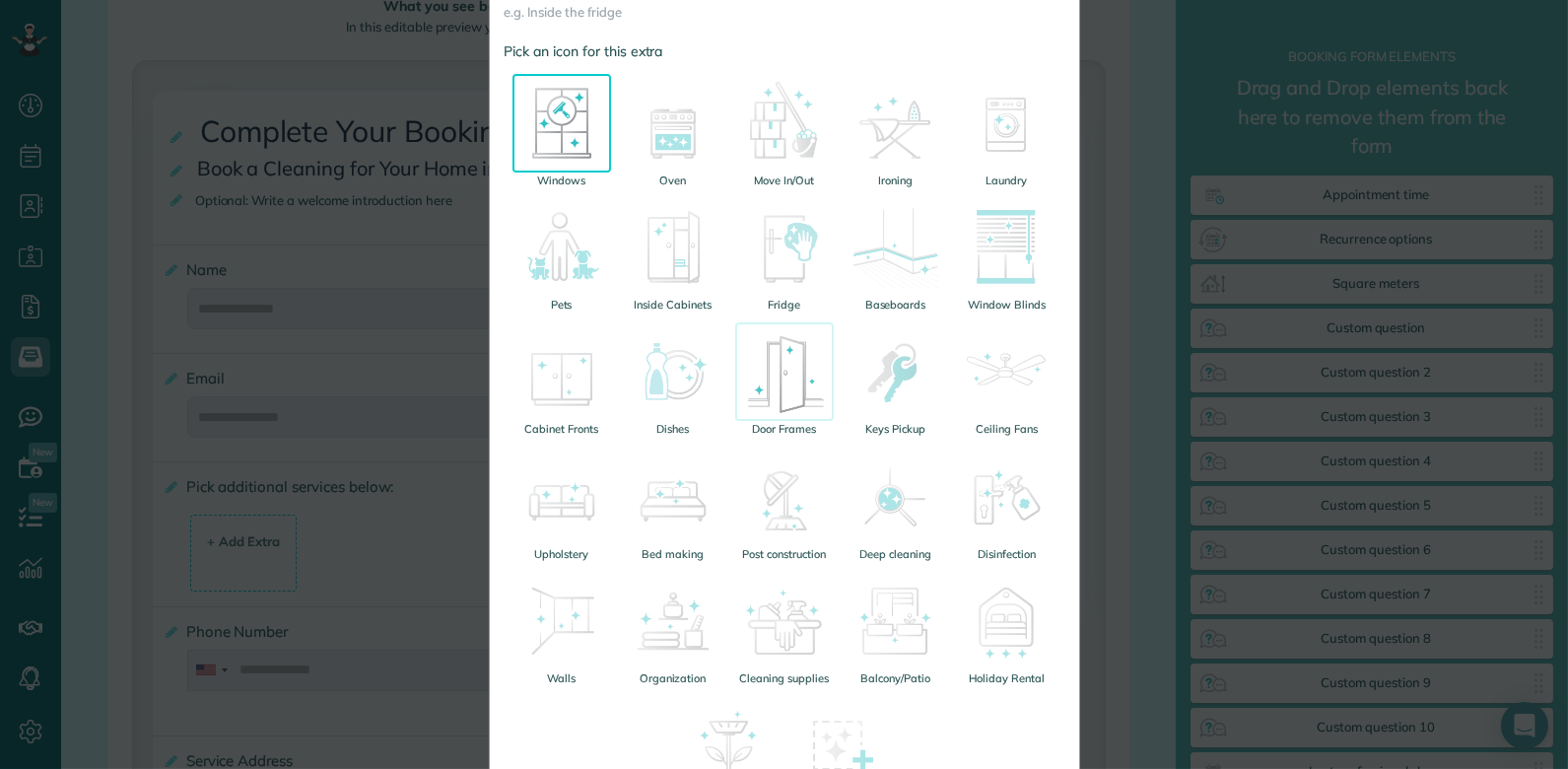 scroll, scrollTop: 469, scrollLeft: 0, axis: vertical 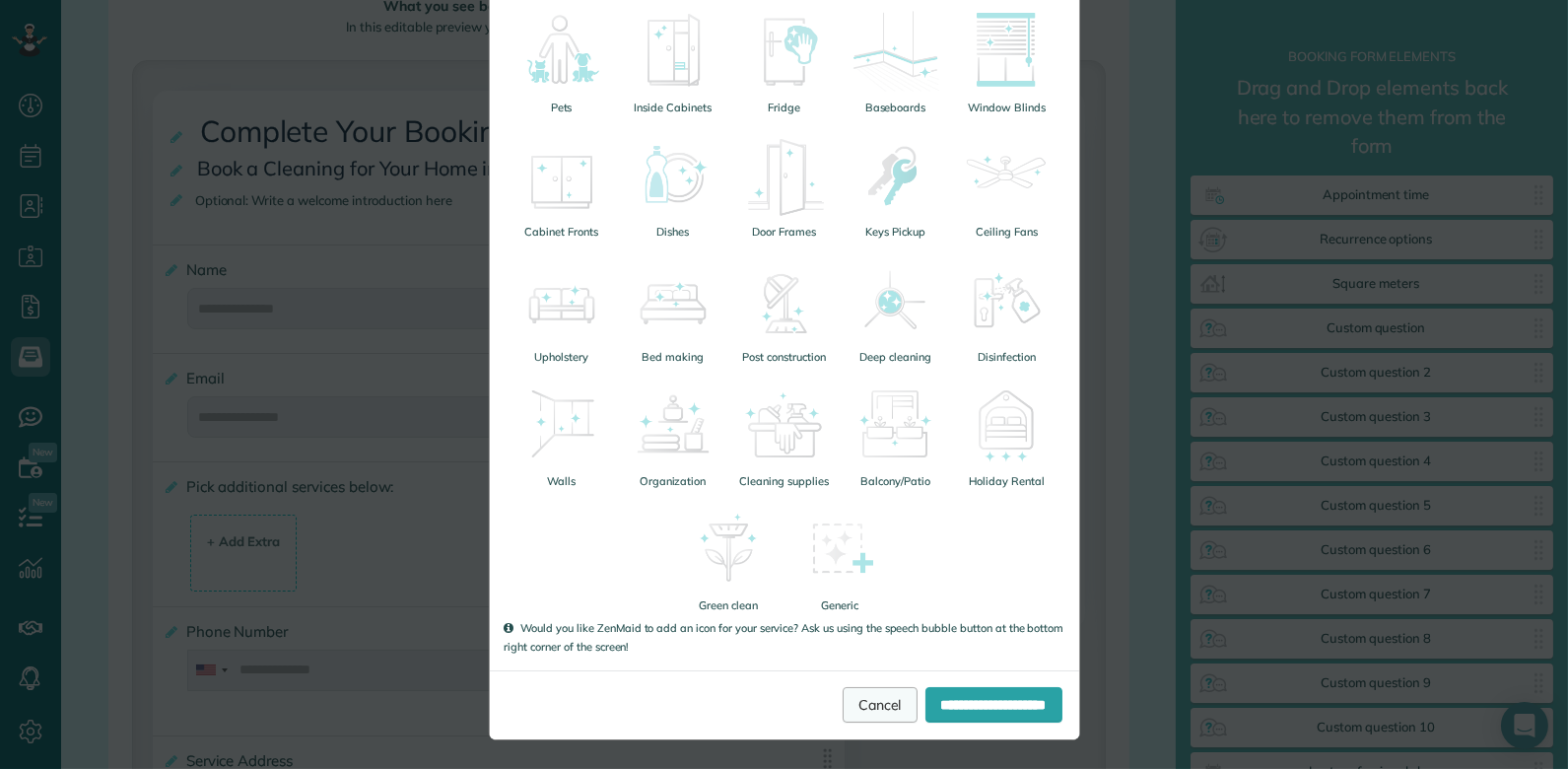 click on "Cancel" at bounding box center (880, 705) 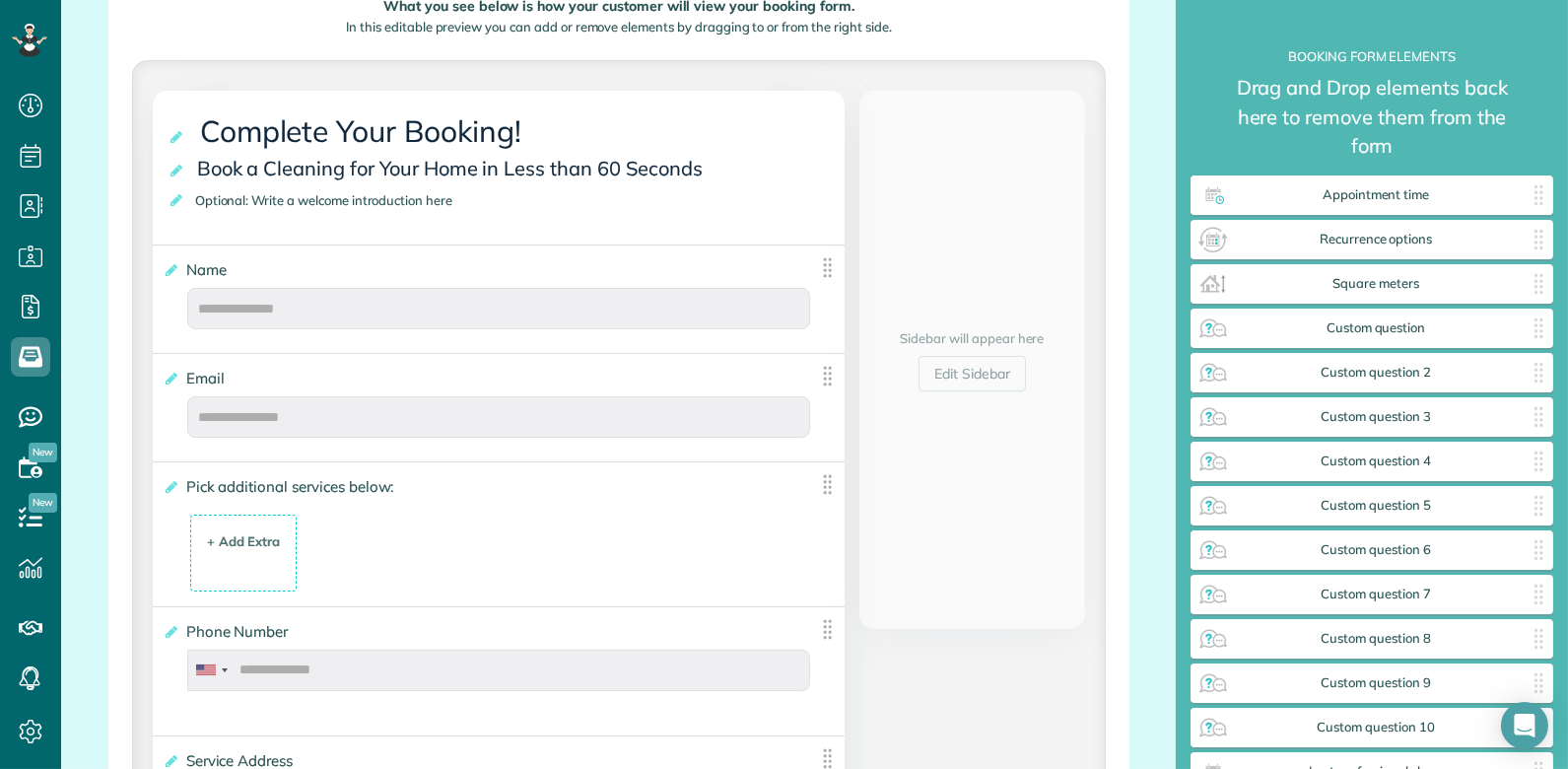 scroll, scrollTop: 0, scrollLeft: 0, axis: both 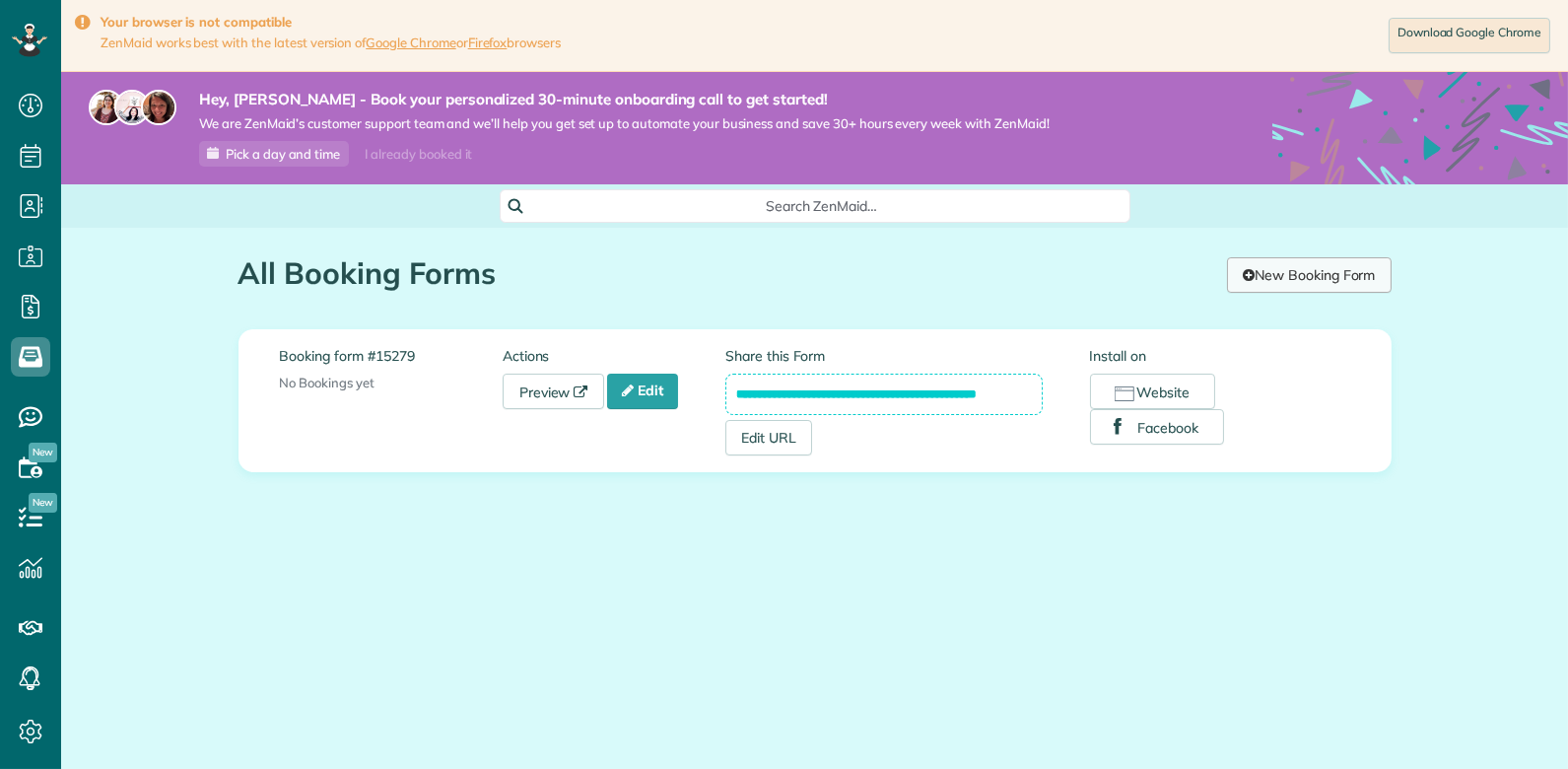 click on "New Booking Form" at bounding box center [1309, 275] 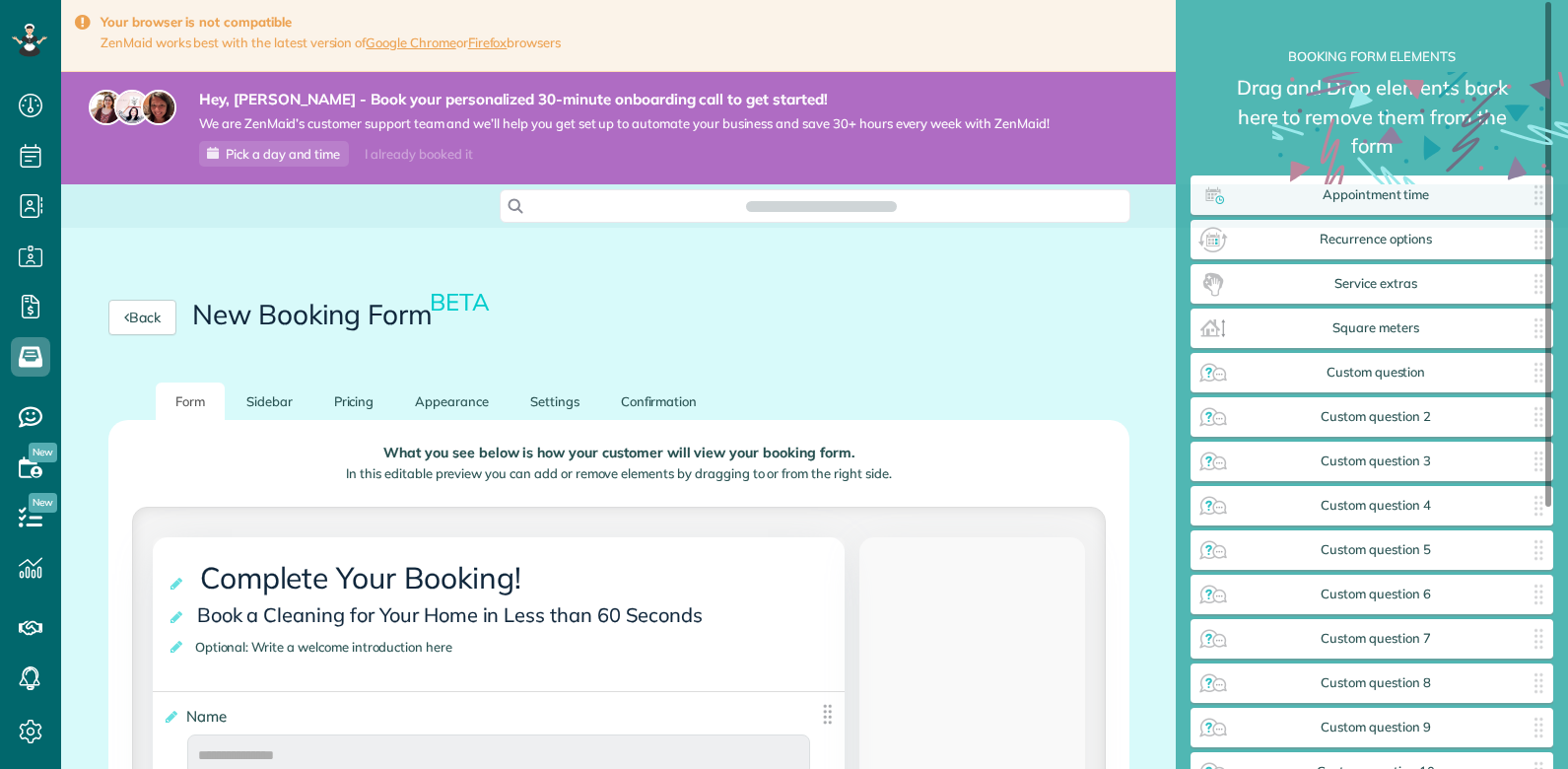 scroll, scrollTop: 0, scrollLeft: 0, axis: both 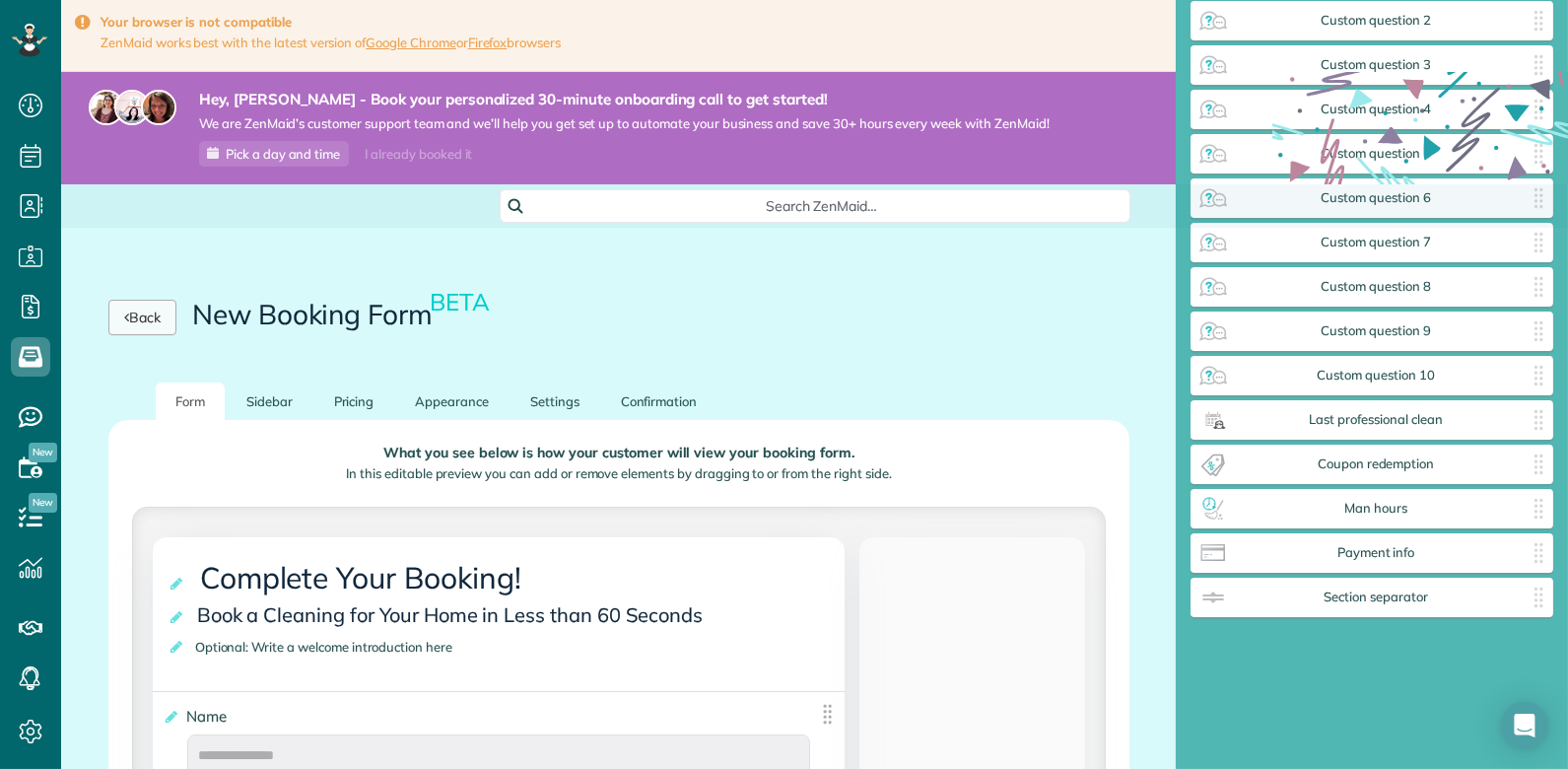 click on "Back" at bounding box center [142, 317] 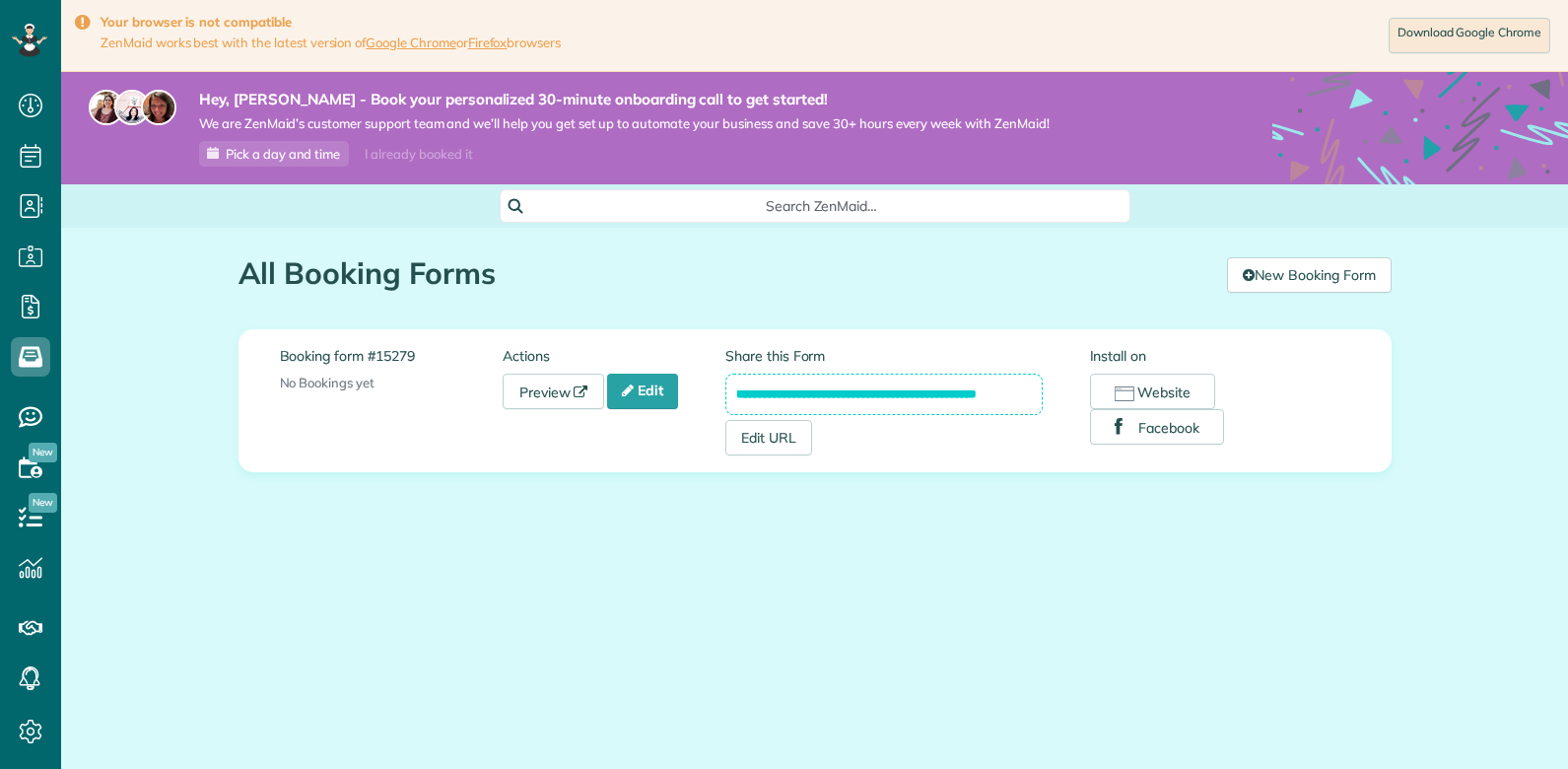 scroll, scrollTop: 0, scrollLeft: 0, axis: both 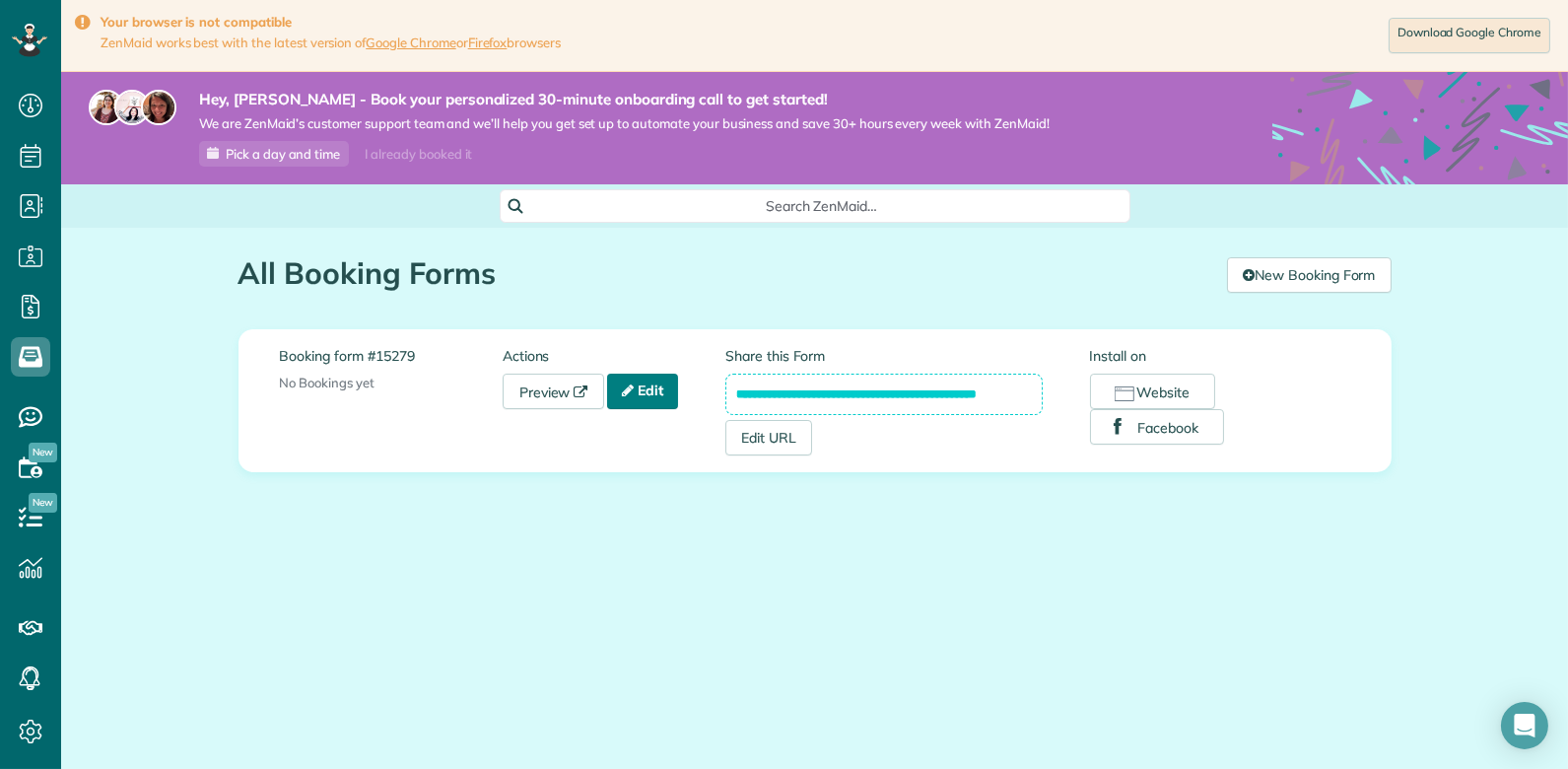 click on "Edit" at bounding box center (643, 391) 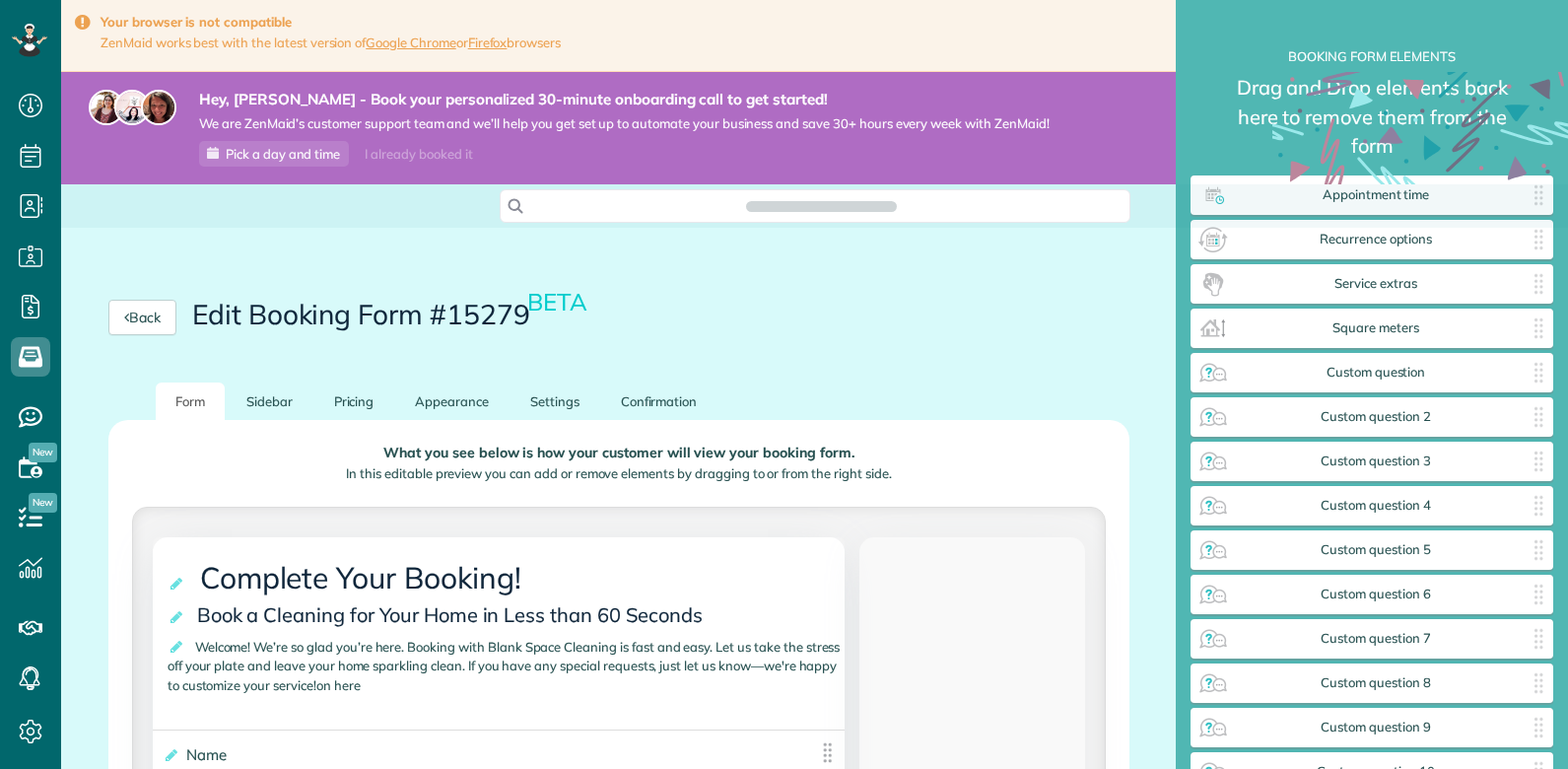 scroll, scrollTop: 0, scrollLeft: 0, axis: both 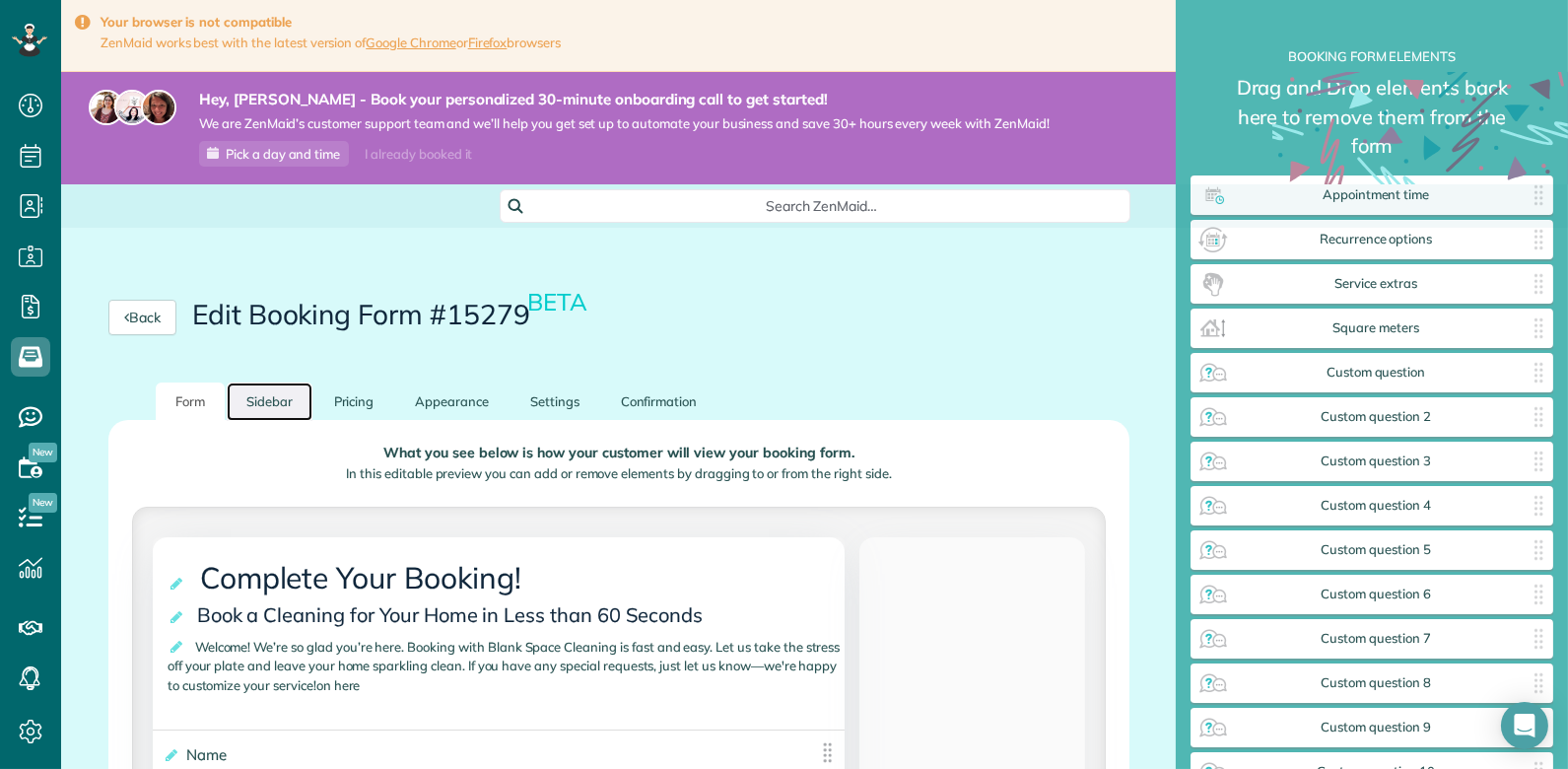 click on "Sidebar" at bounding box center (269, 401) 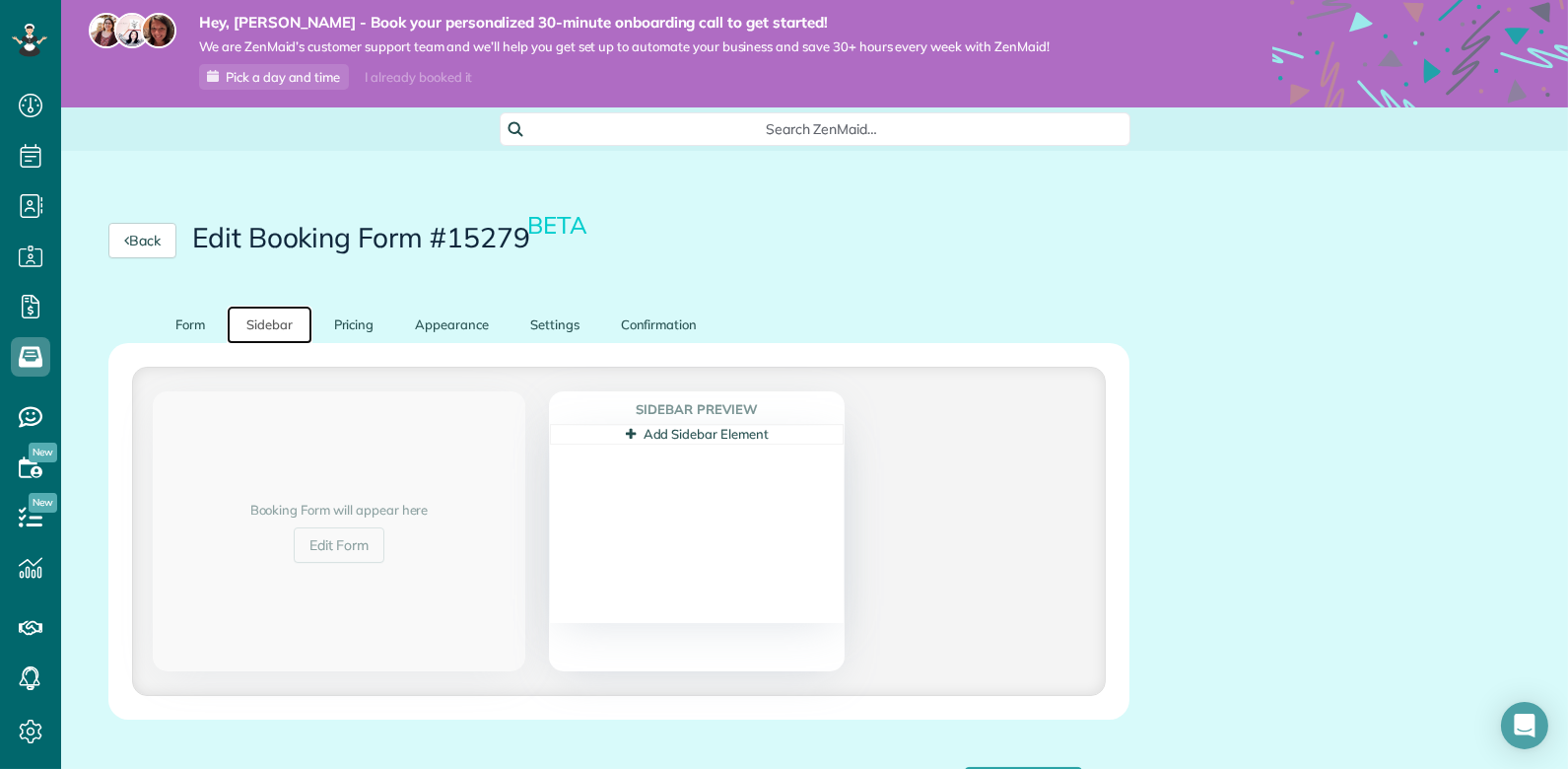 scroll, scrollTop: 78, scrollLeft: 0, axis: vertical 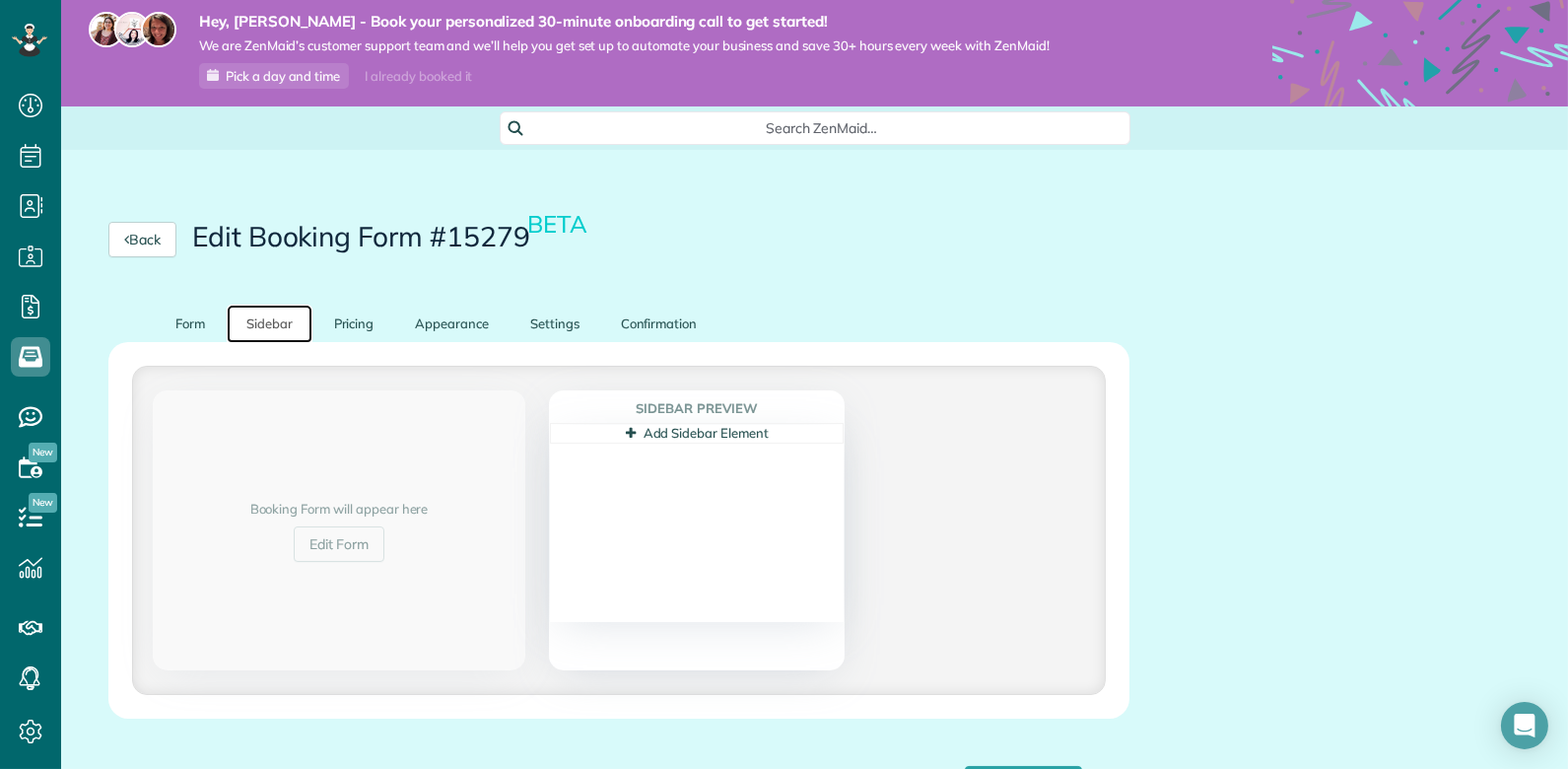 click on "Add Sidebar Element" at bounding box center [697, 433] 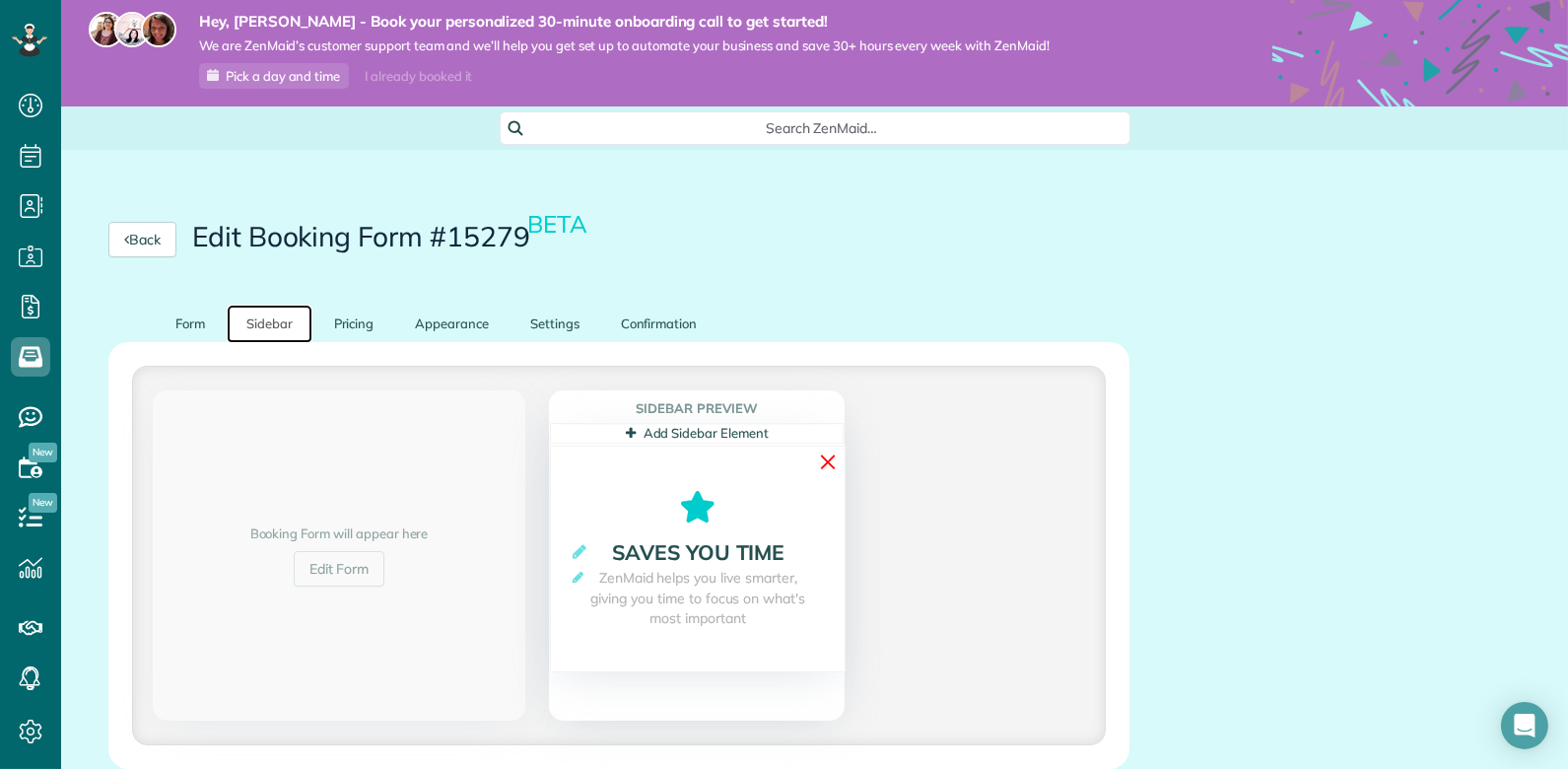 click on "✕" at bounding box center [828, 461] 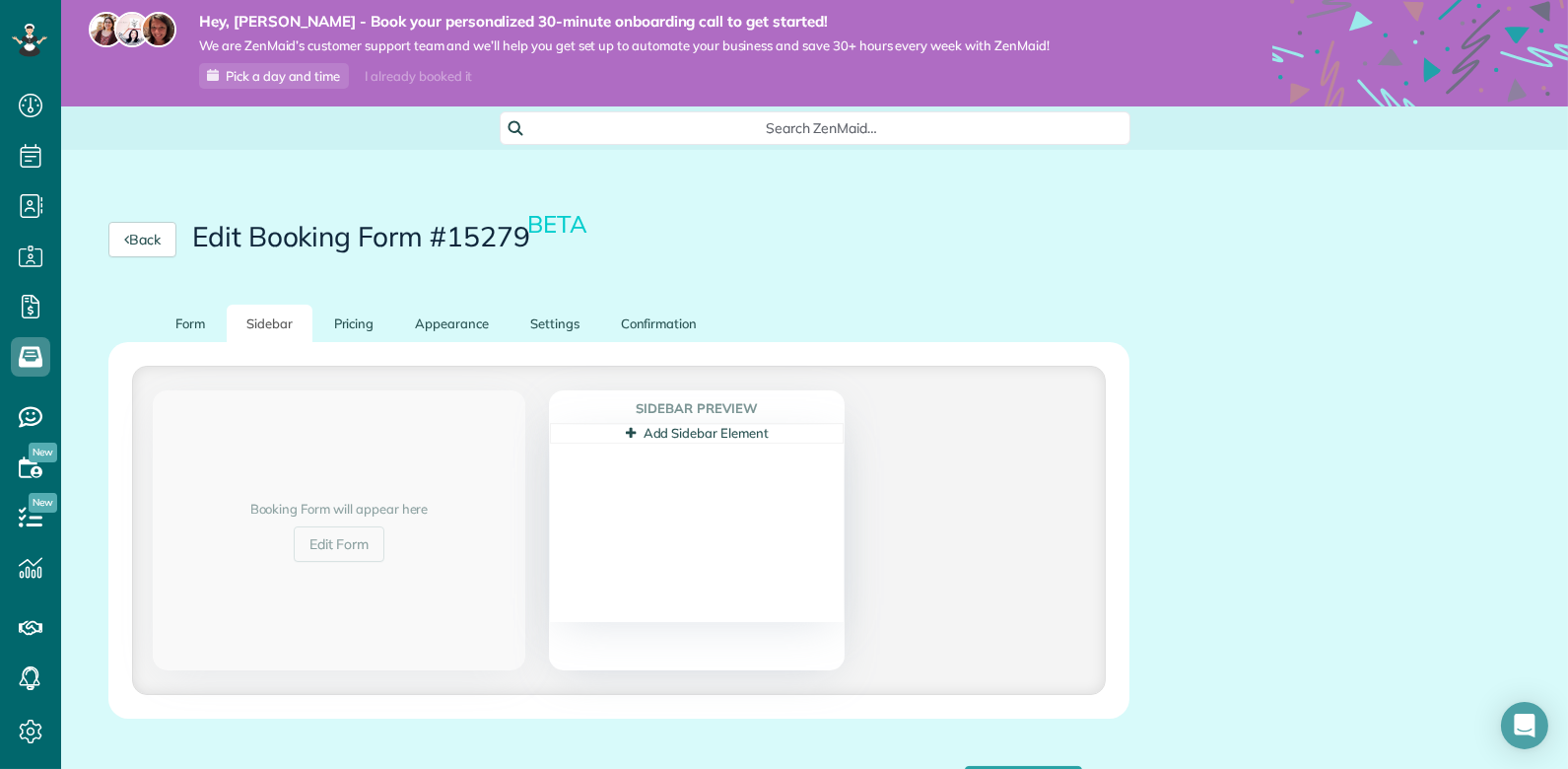 click on "Back
Edit Booking Form #15279  BETA" at bounding box center (619, 240) 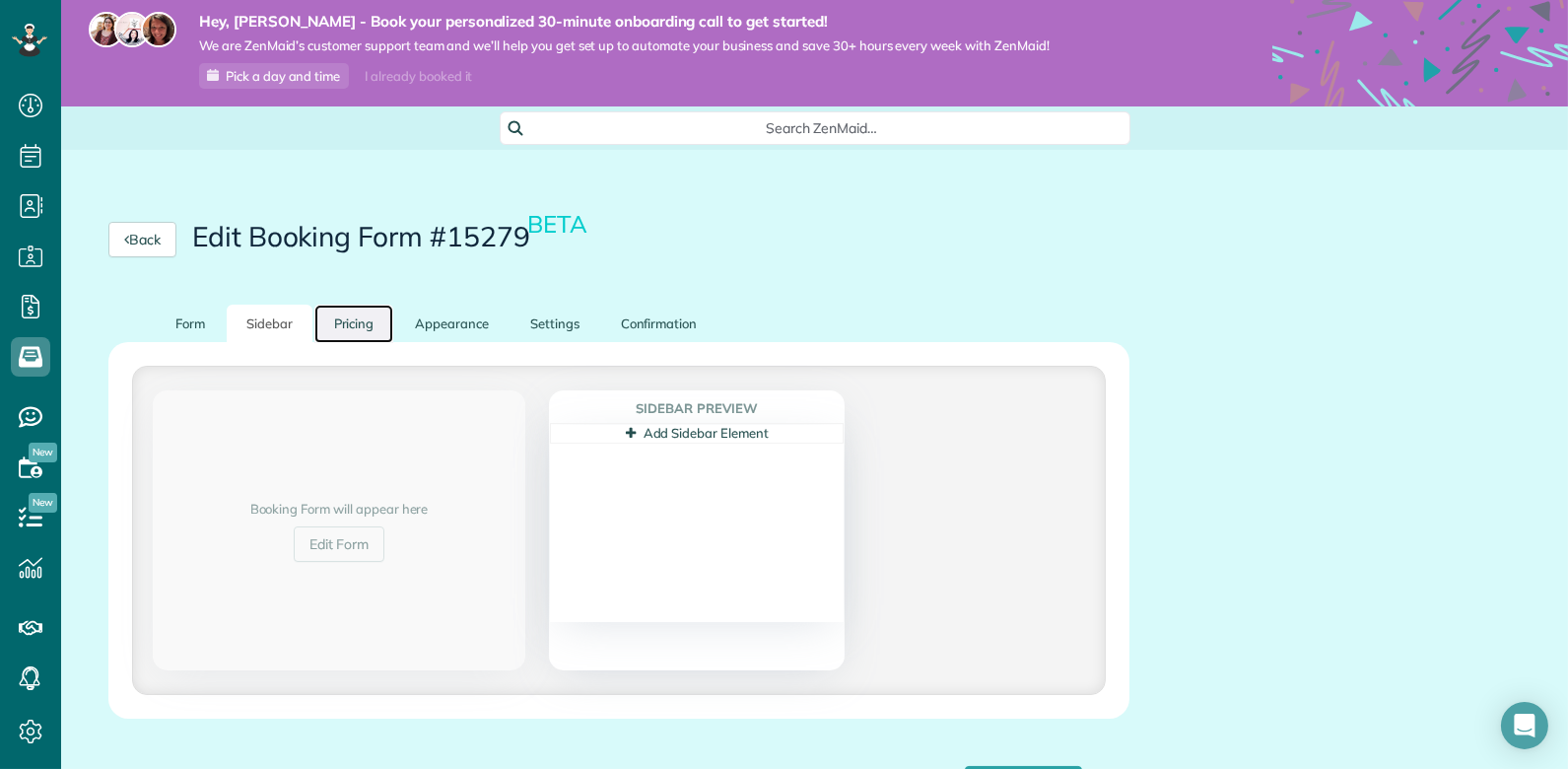 click on "Pricing" at bounding box center [354, 323] 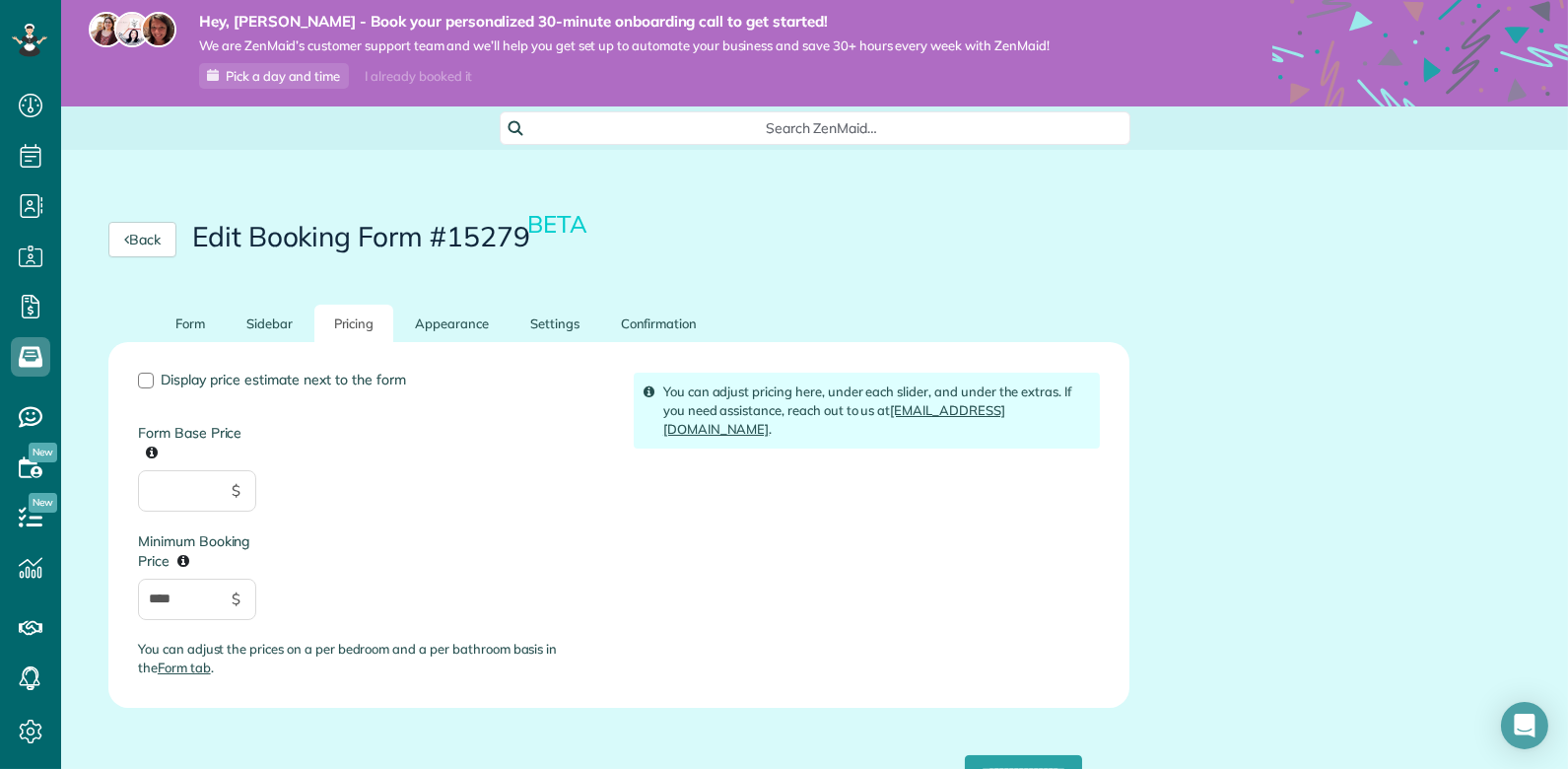 click on "Display price estimate next to the form
Form Base Price
$
Minimum Booking Price
****
$
You can adjust the prices on a per bedroom and a per bathroom basis in the  Form tab ." at bounding box center (371, 532) 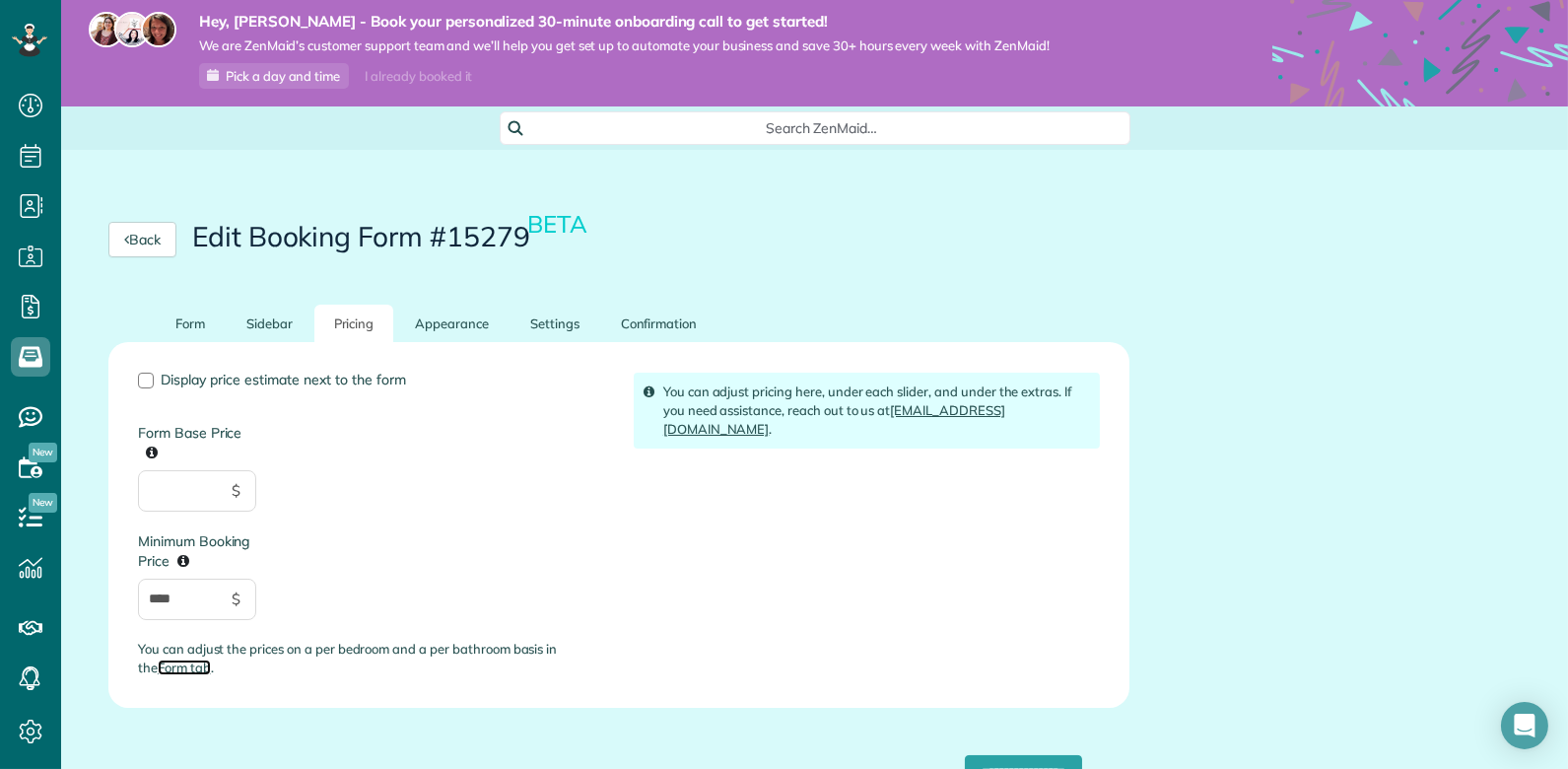 click on "Form tab" at bounding box center [184, 667] 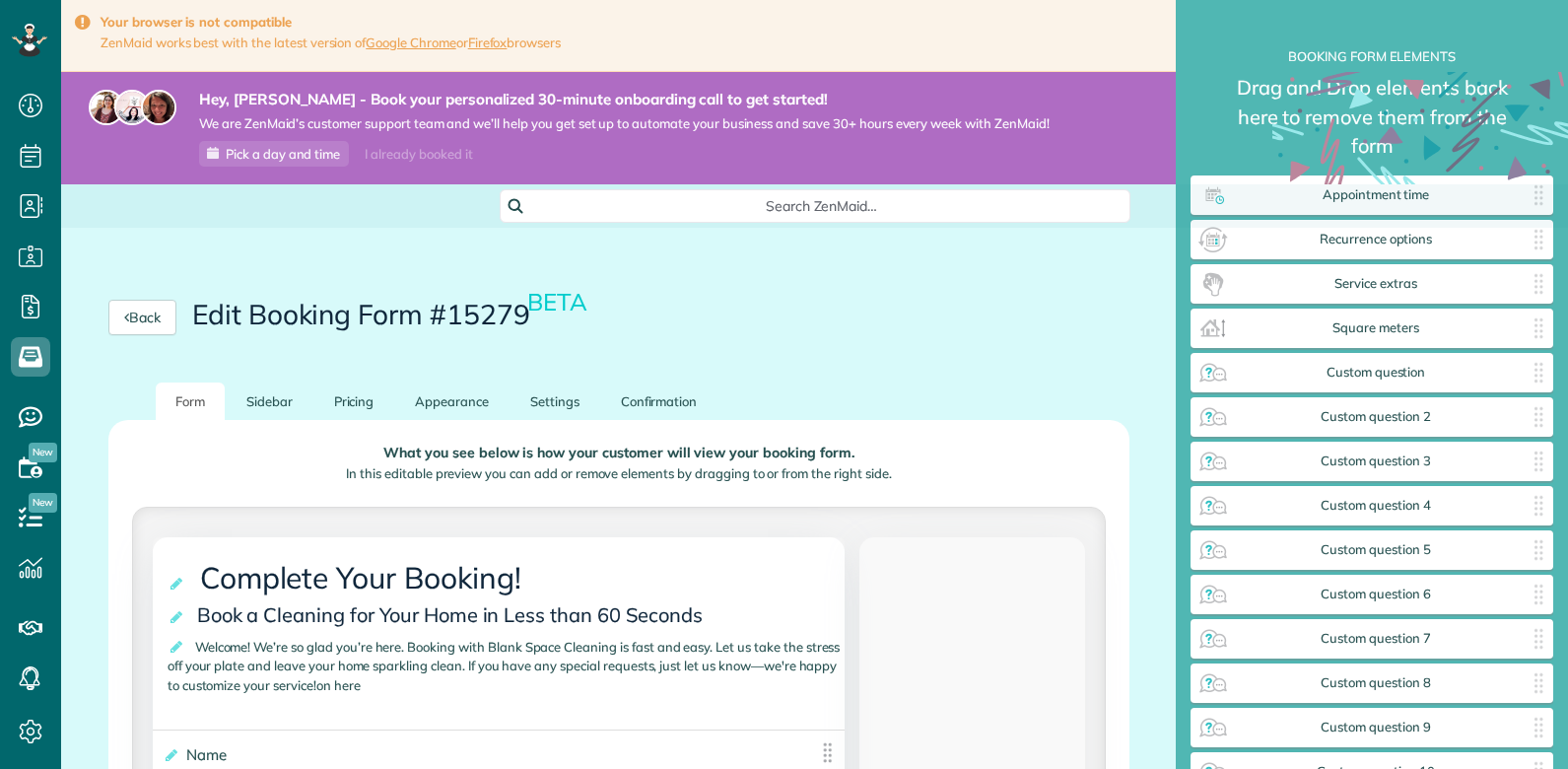 scroll, scrollTop: 0, scrollLeft: 0, axis: both 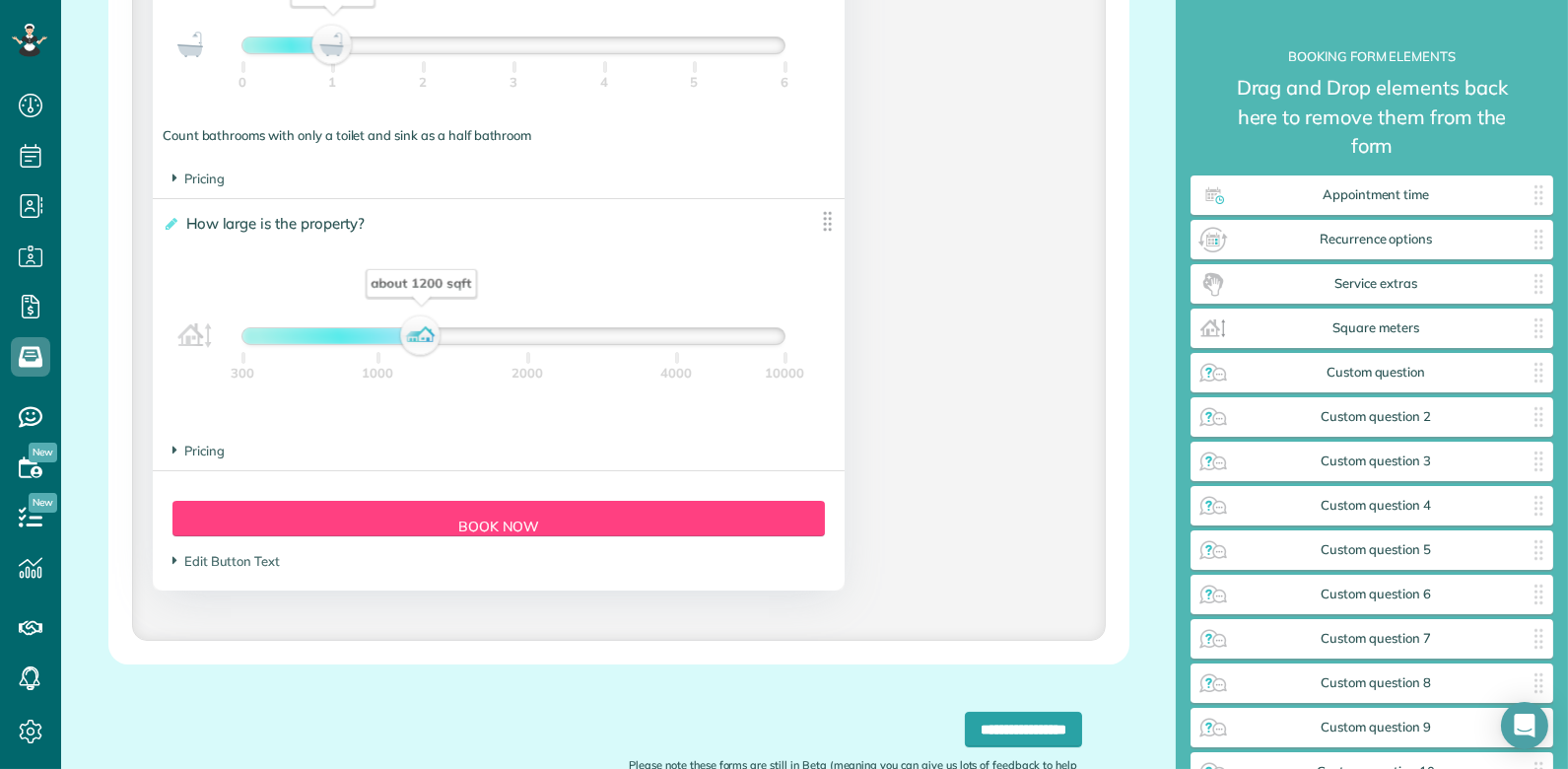 click on "Pricing
The base price per 100 sqft is
$" at bounding box center (499, 451) 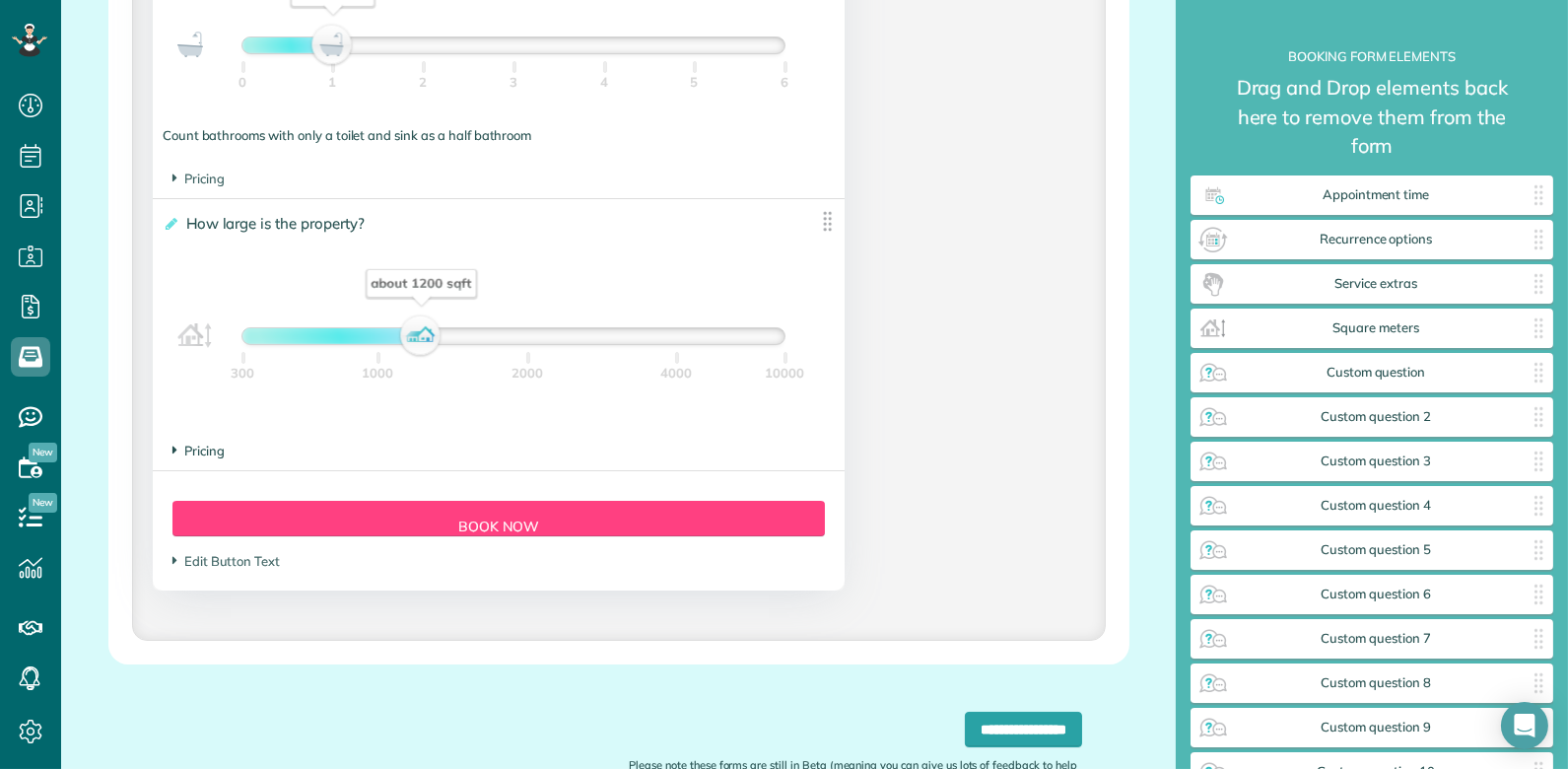 click on "Pricing" at bounding box center [198, 451] 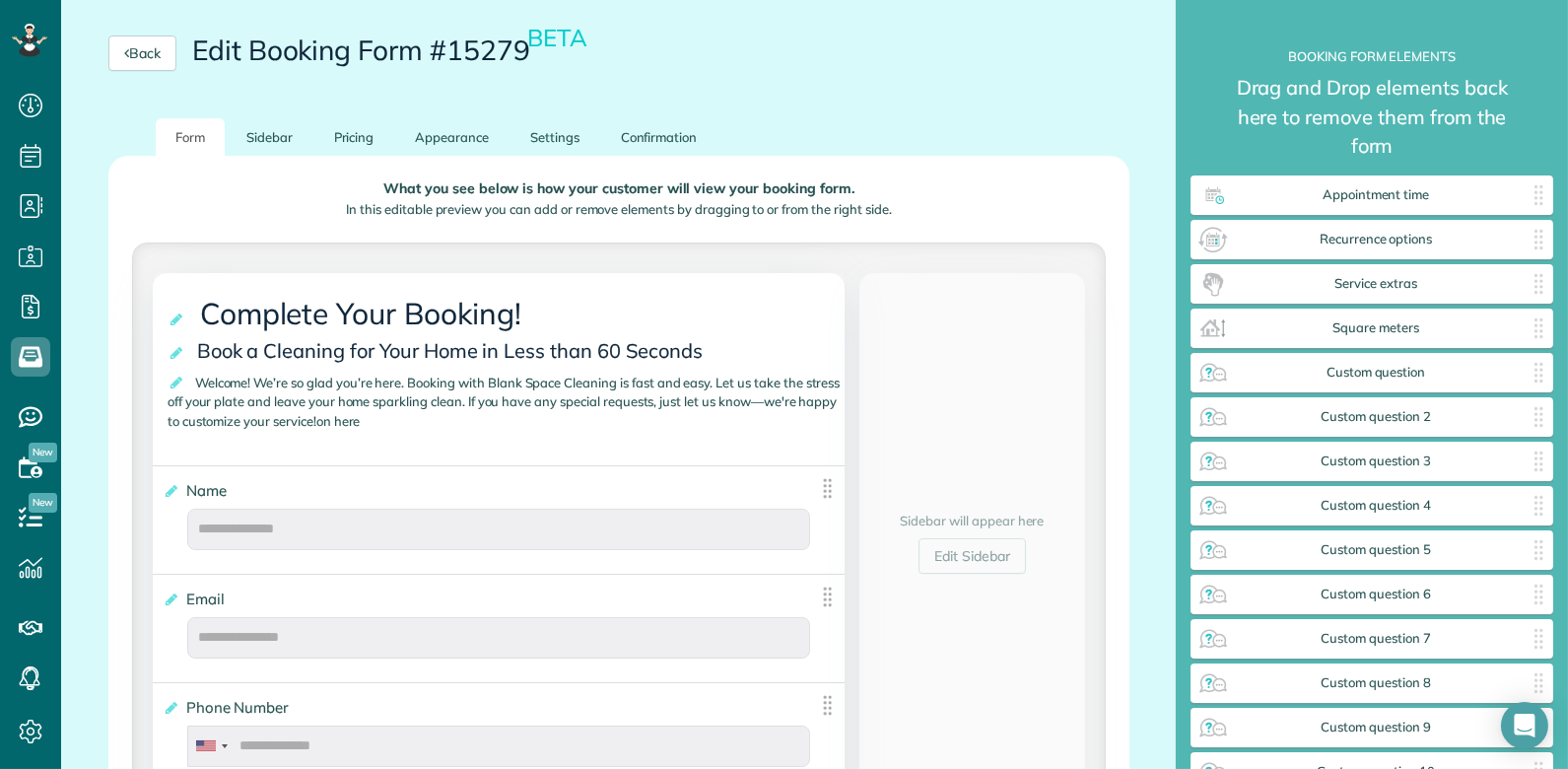 scroll, scrollTop: 262, scrollLeft: 0, axis: vertical 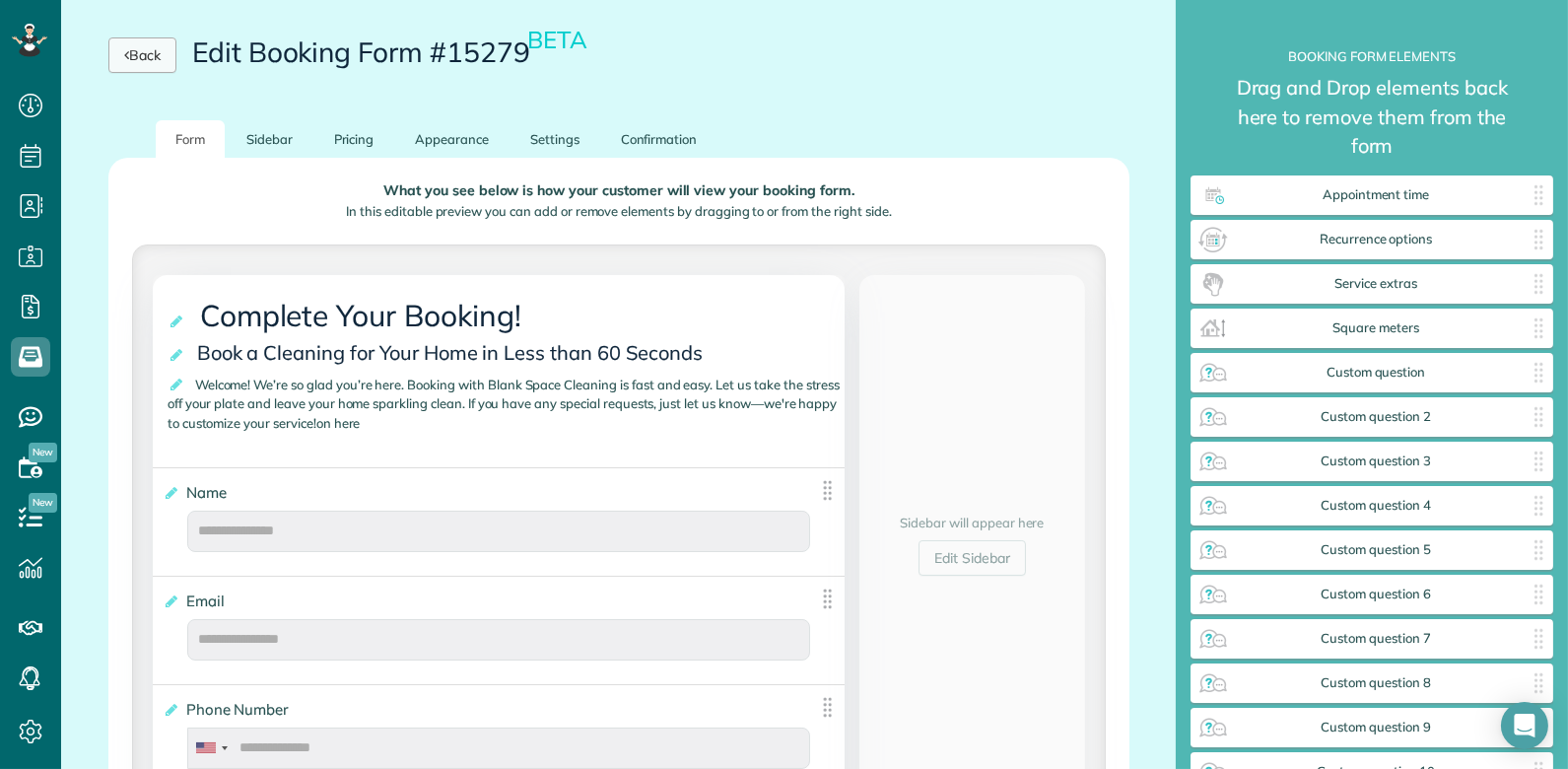 click on "Back" at bounding box center (142, 55) 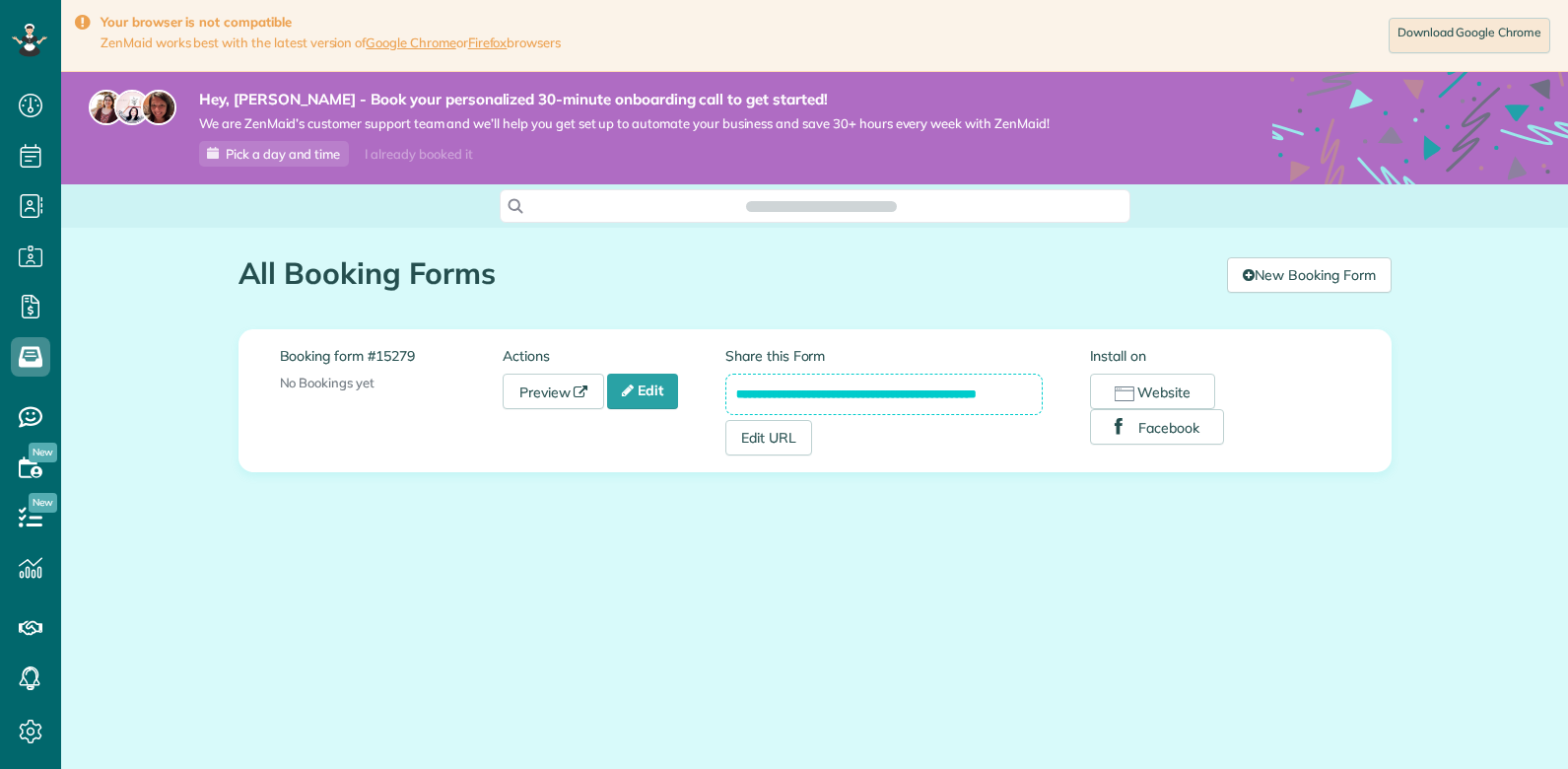 scroll, scrollTop: 0, scrollLeft: 0, axis: both 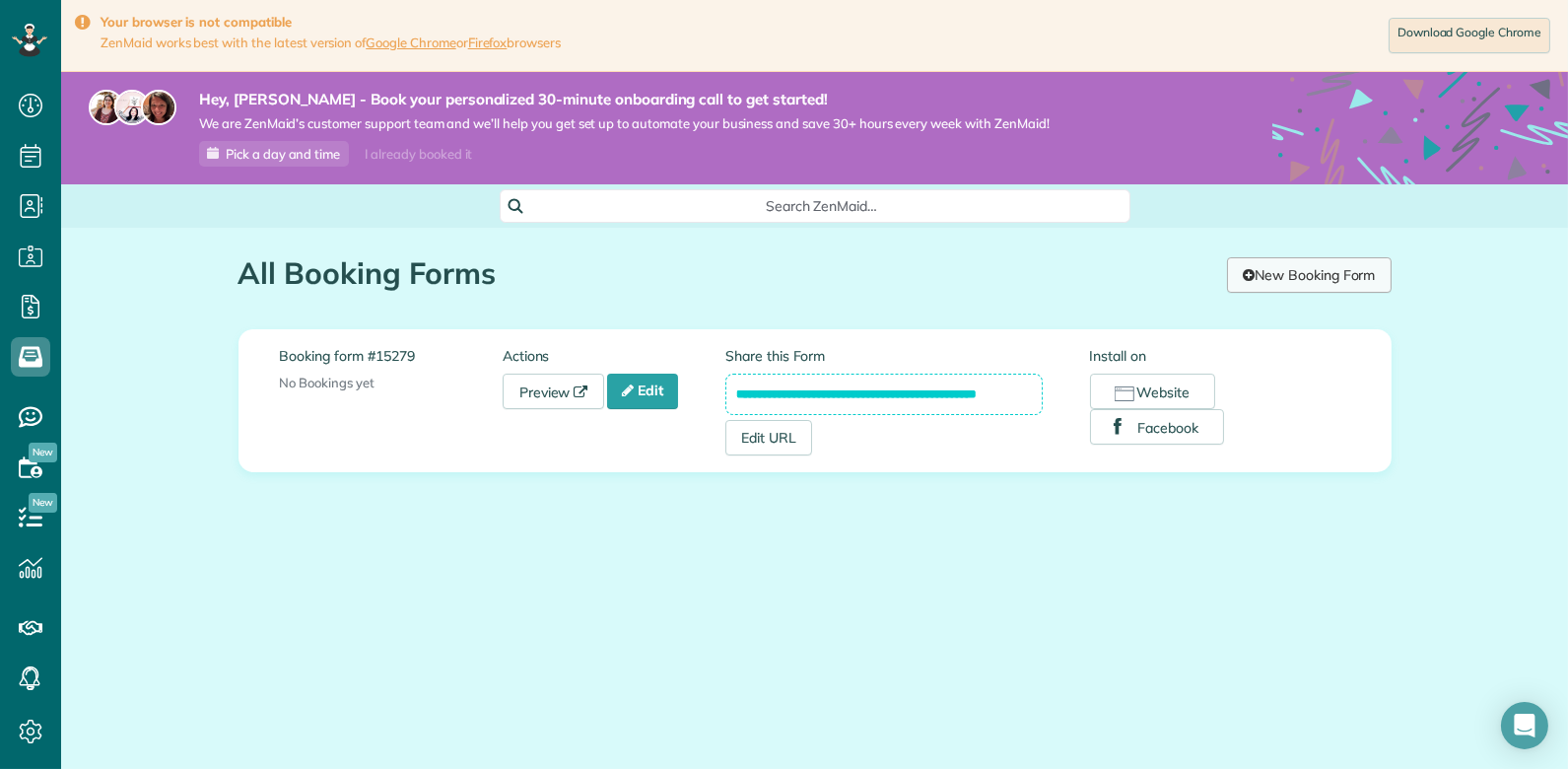 click on "New Booking Form" at bounding box center (1309, 275) 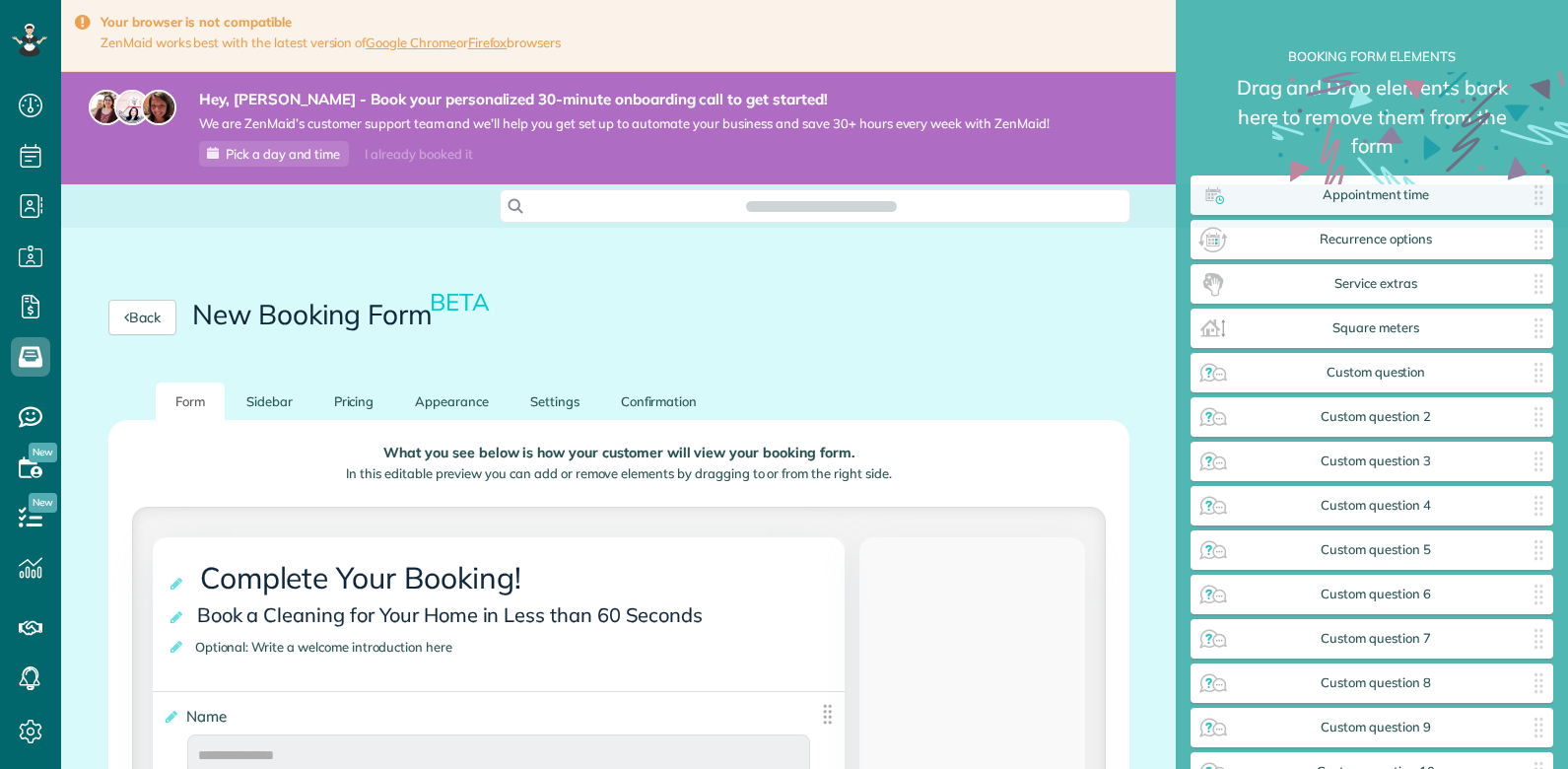 scroll, scrollTop: 0, scrollLeft: 0, axis: both 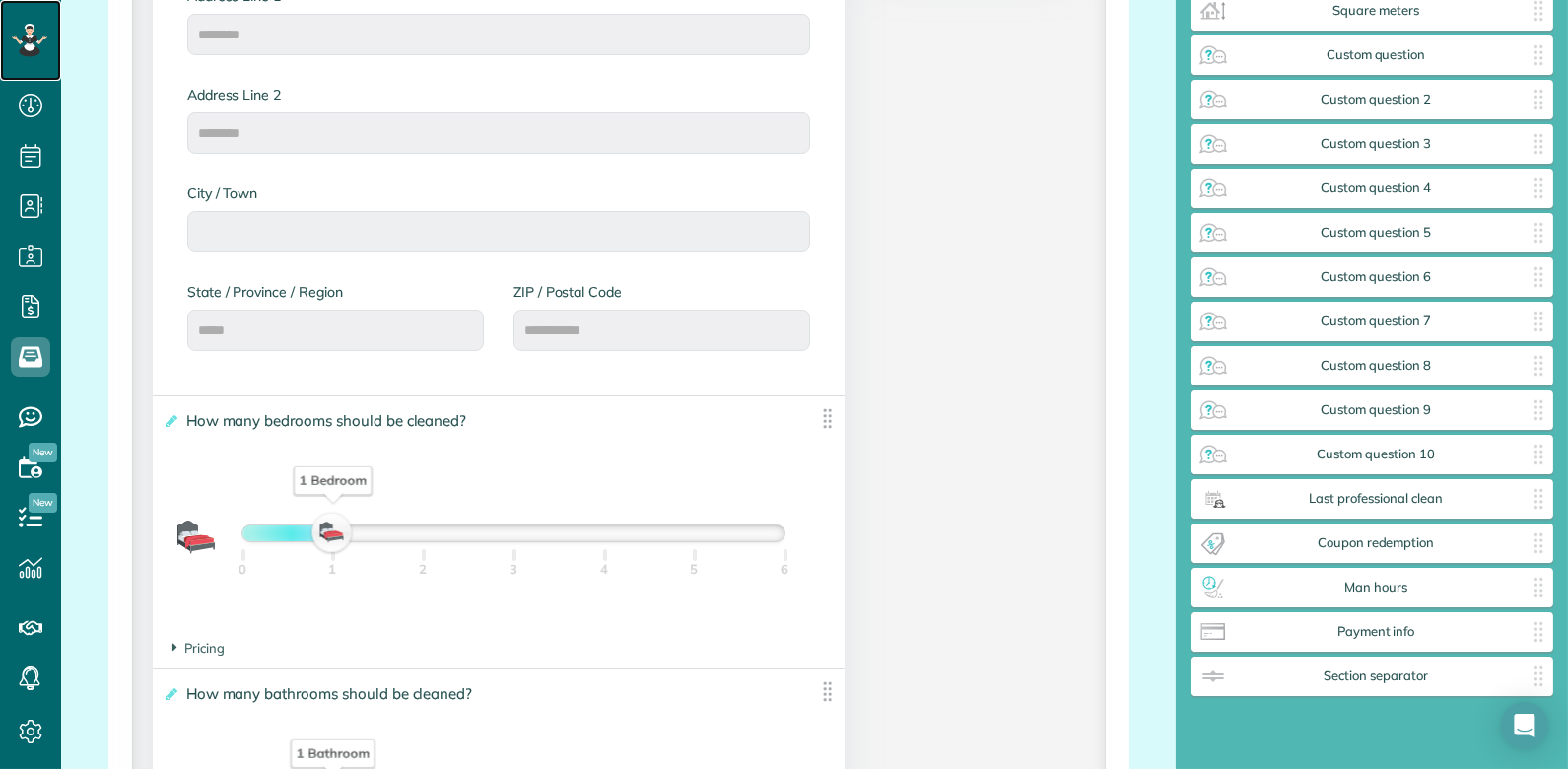 click 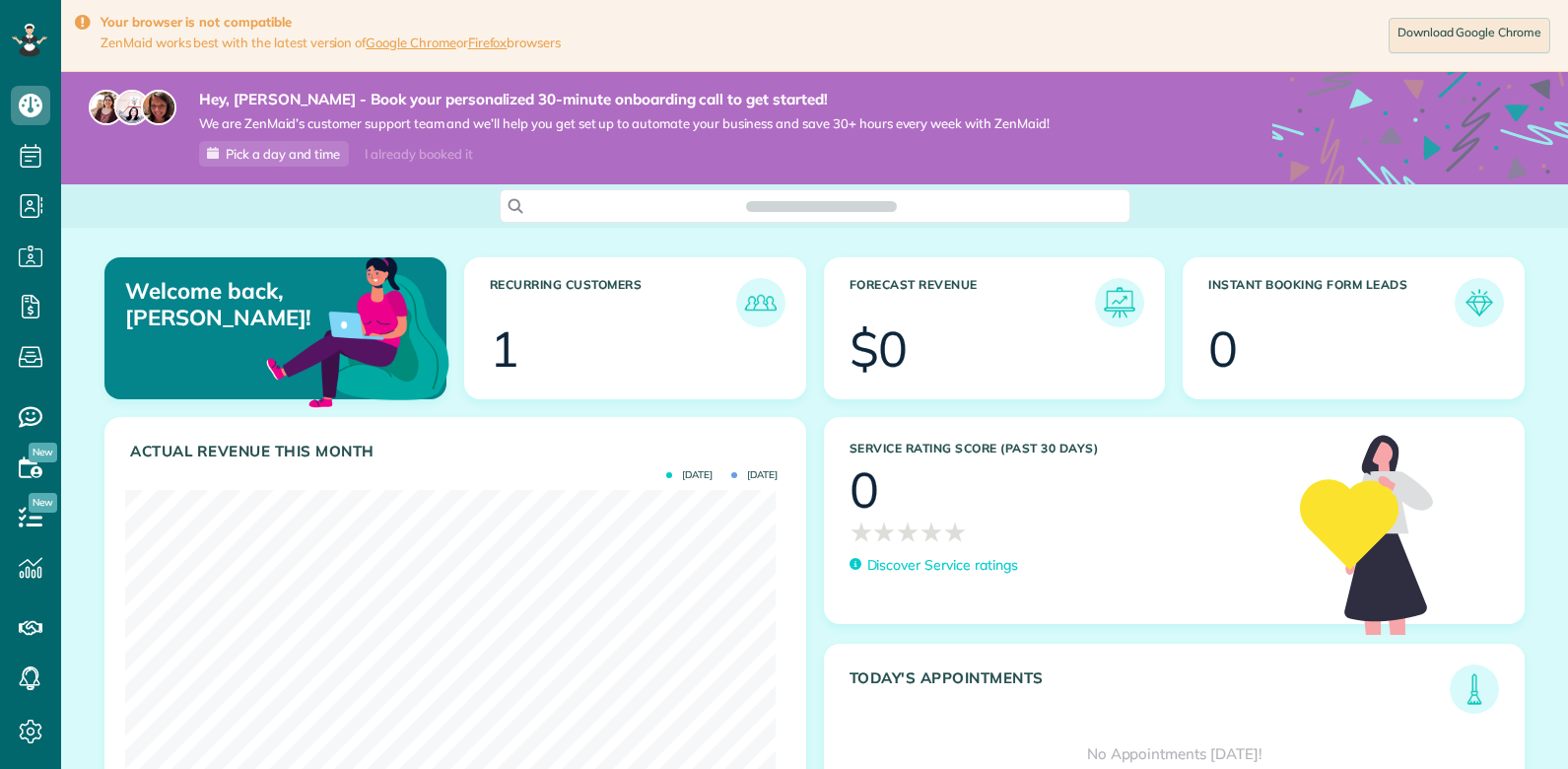 scroll, scrollTop: 0, scrollLeft: 0, axis: both 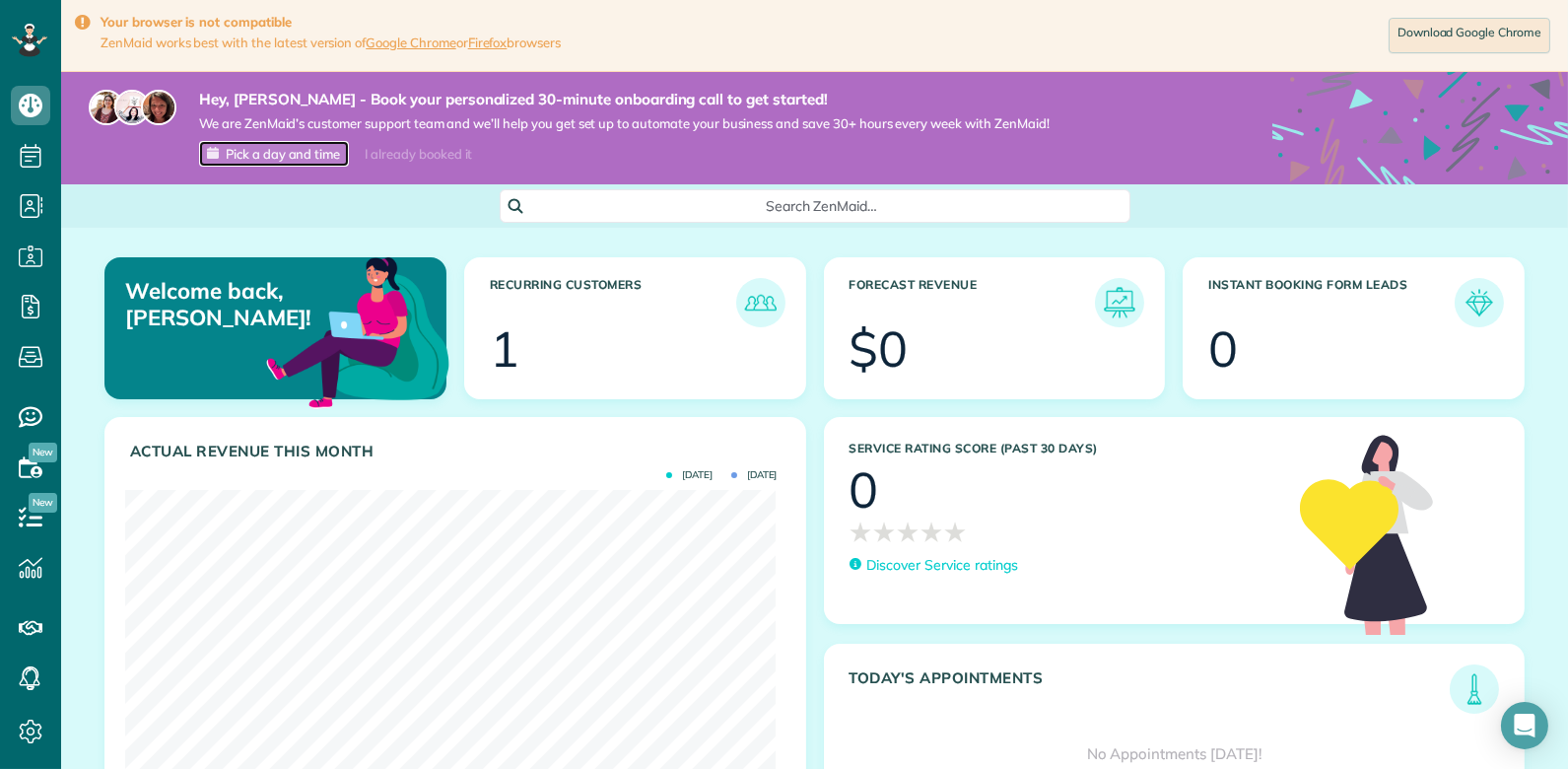 click on "Pick a day and time" at bounding box center (283, 154) 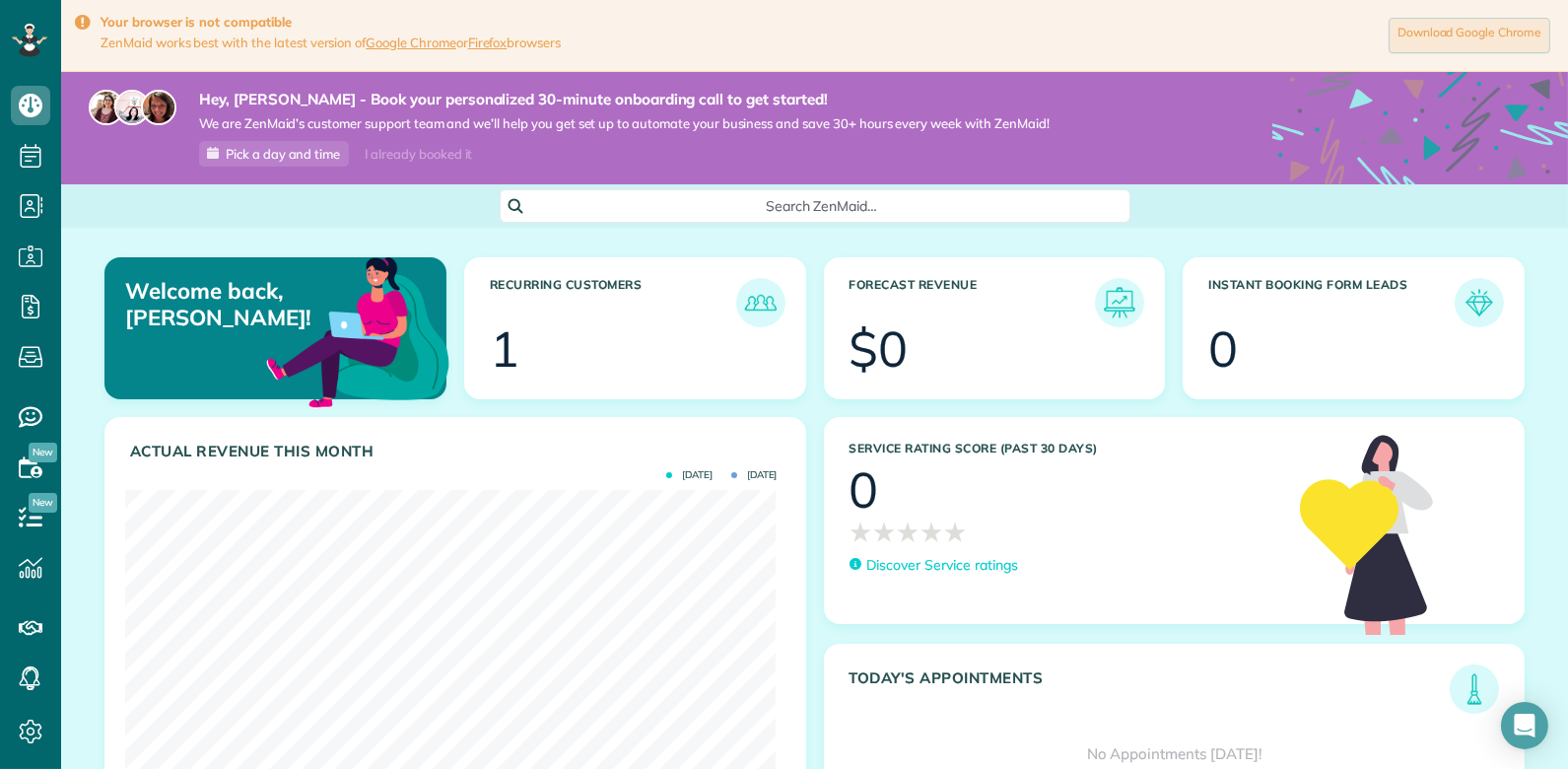 click on "Download Google Chrome" at bounding box center [1469, 35] 